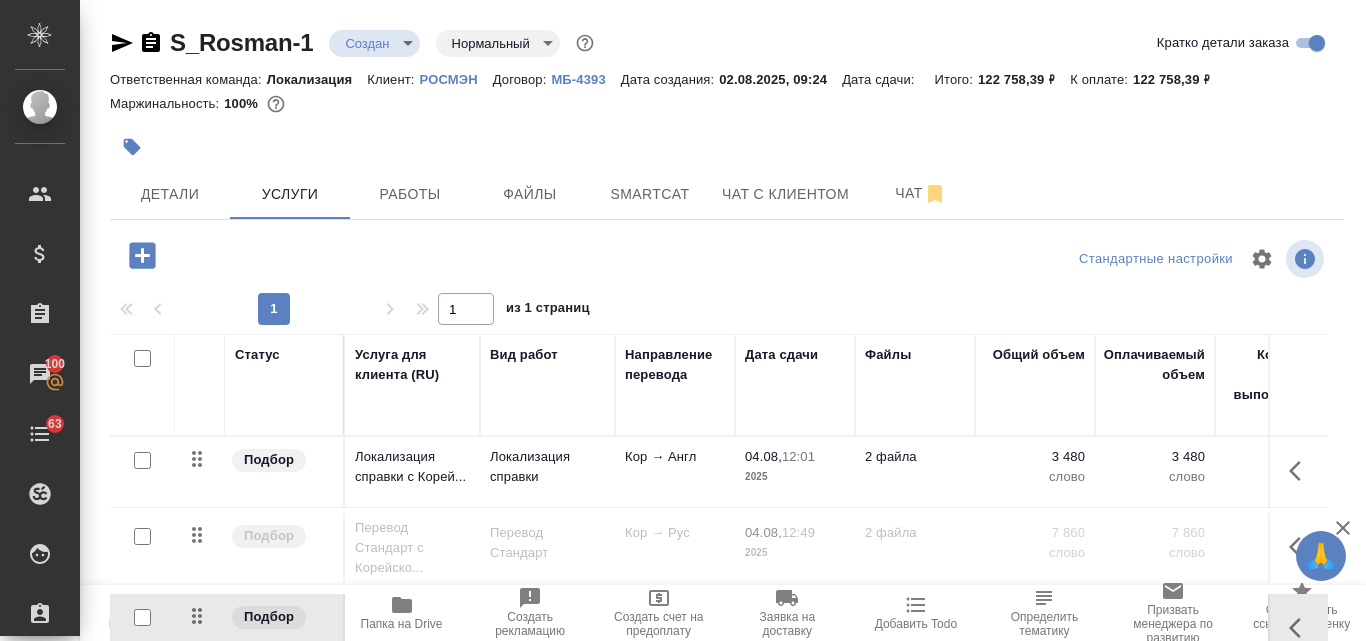 scroll, scrollTop: 0, scrollLeft: 0, axis: both 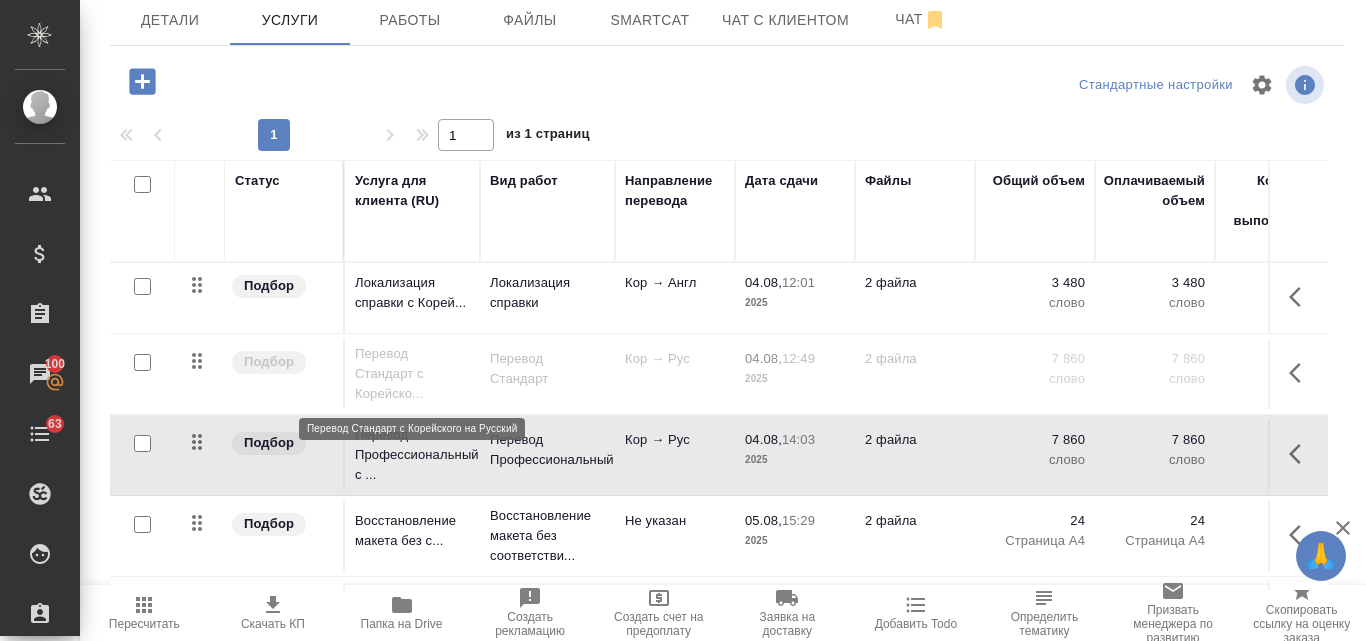 click on "Перевод Стандарт с Корейско..." at bounding box center (412, 374) 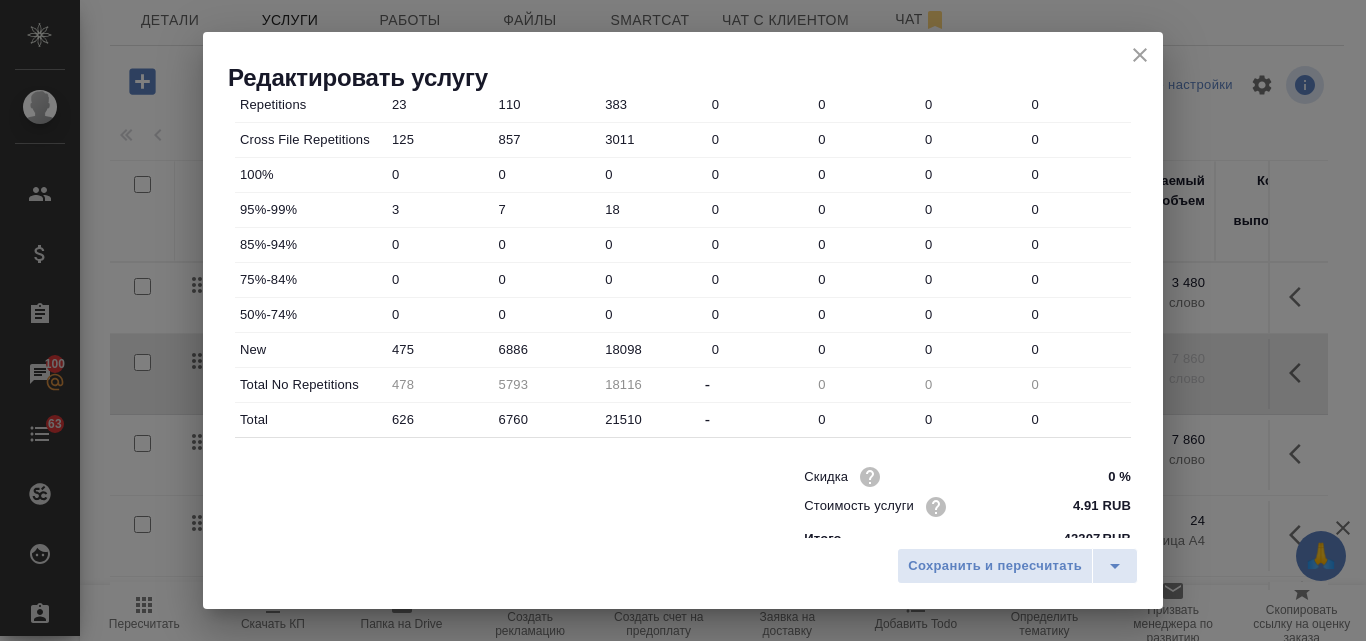scroll, scrollTop: 723, scrollLeft: 0, axis: vertical 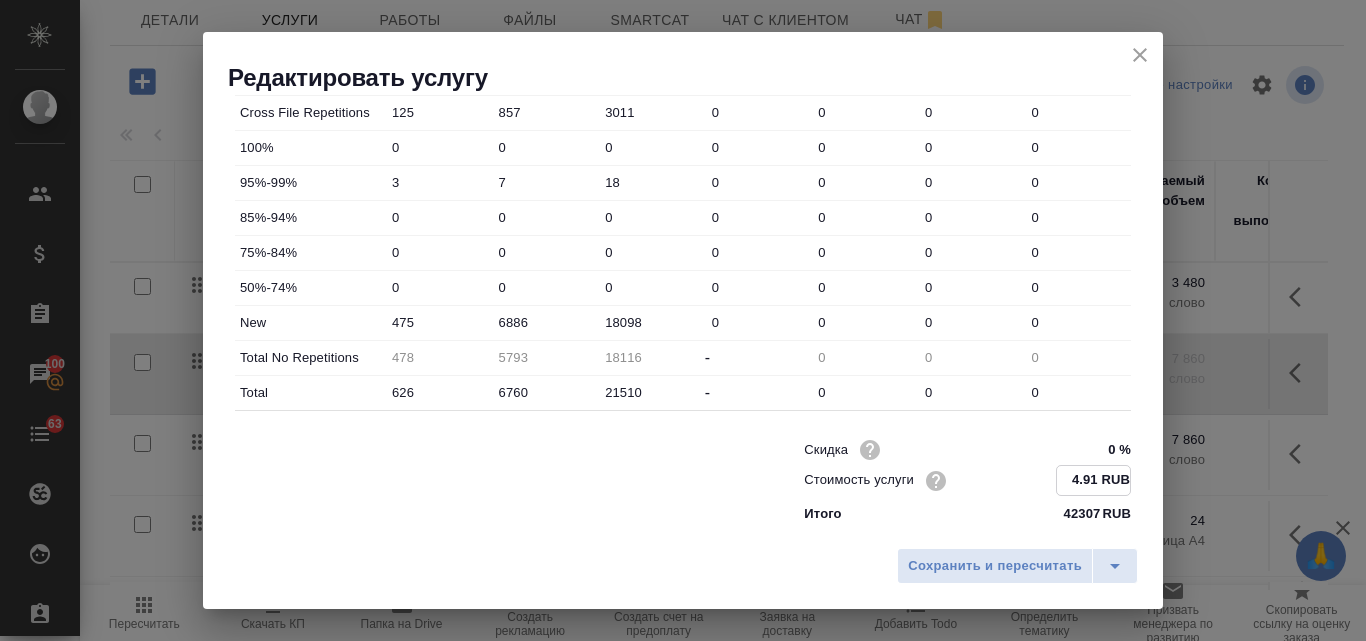 click on "4.91 RUB" at bounding box center [1093, 480] 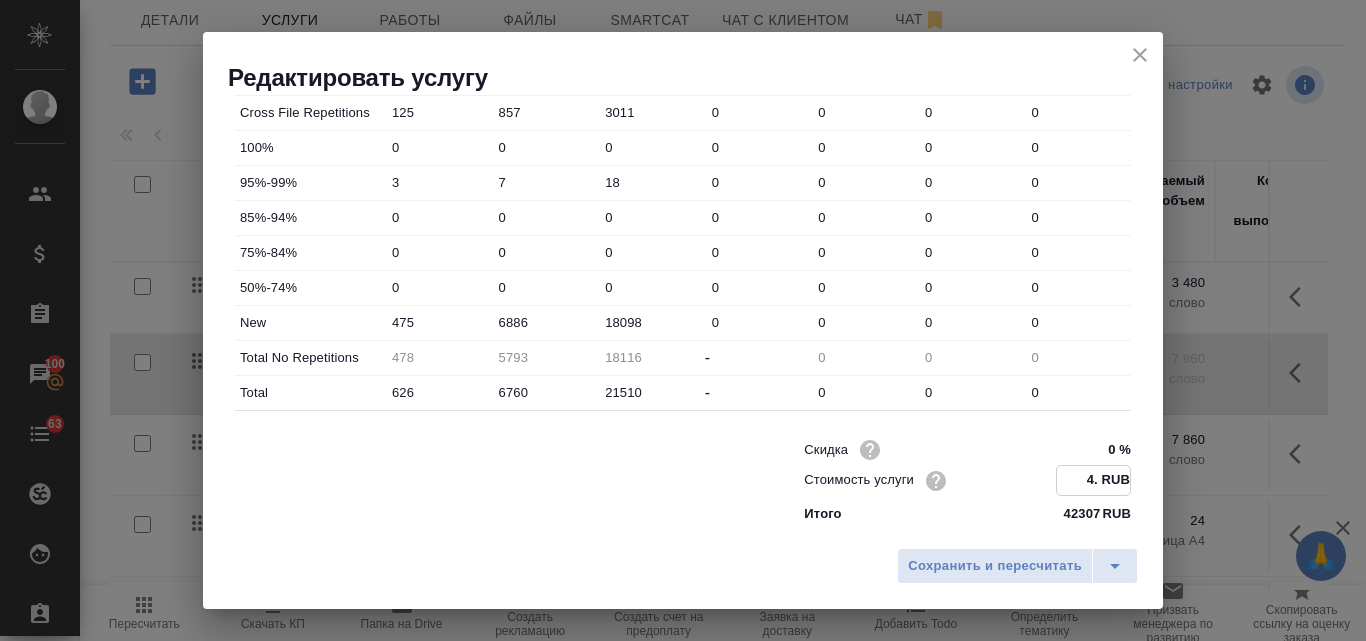 type on "4 RUB" 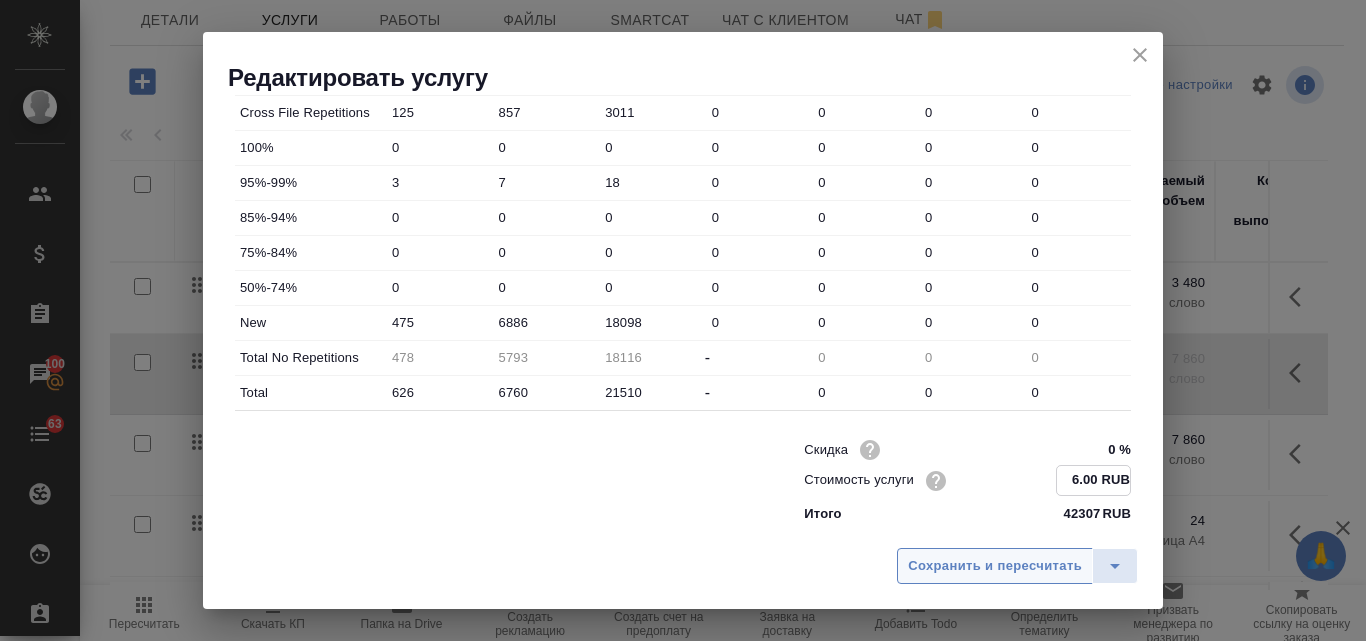 type on "6.00 RUB" 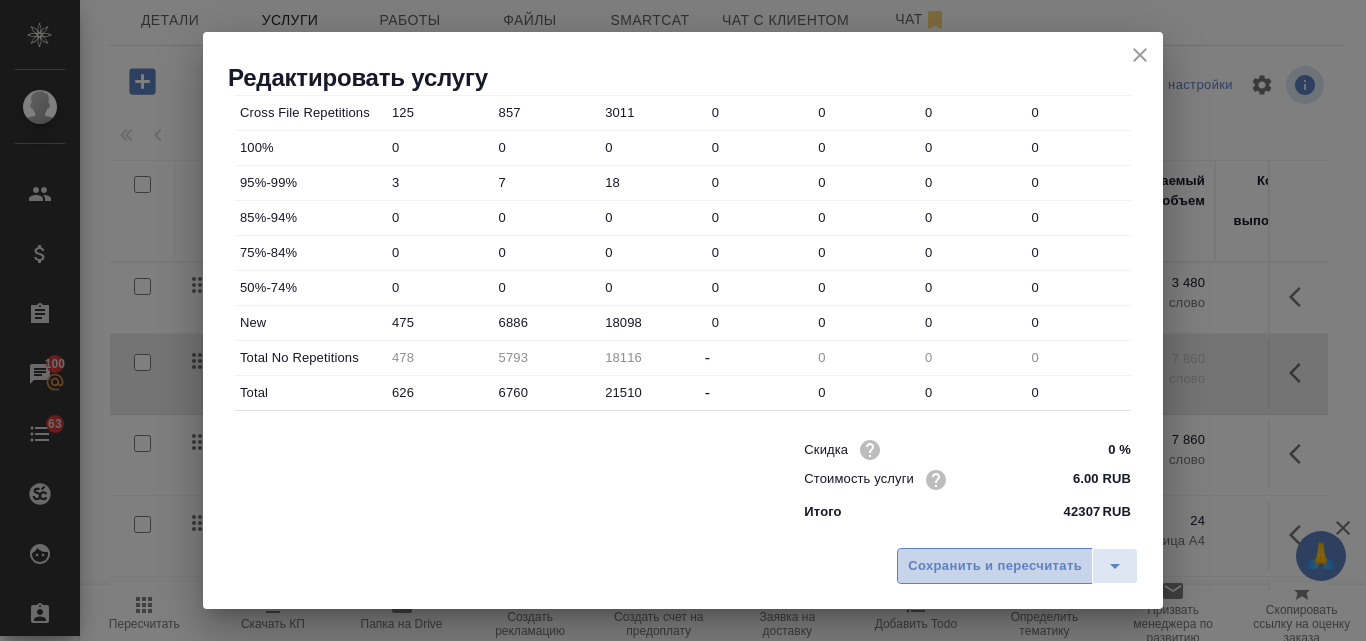 click on "Сохранить и пересчитать" at bounding box center [995, 566] 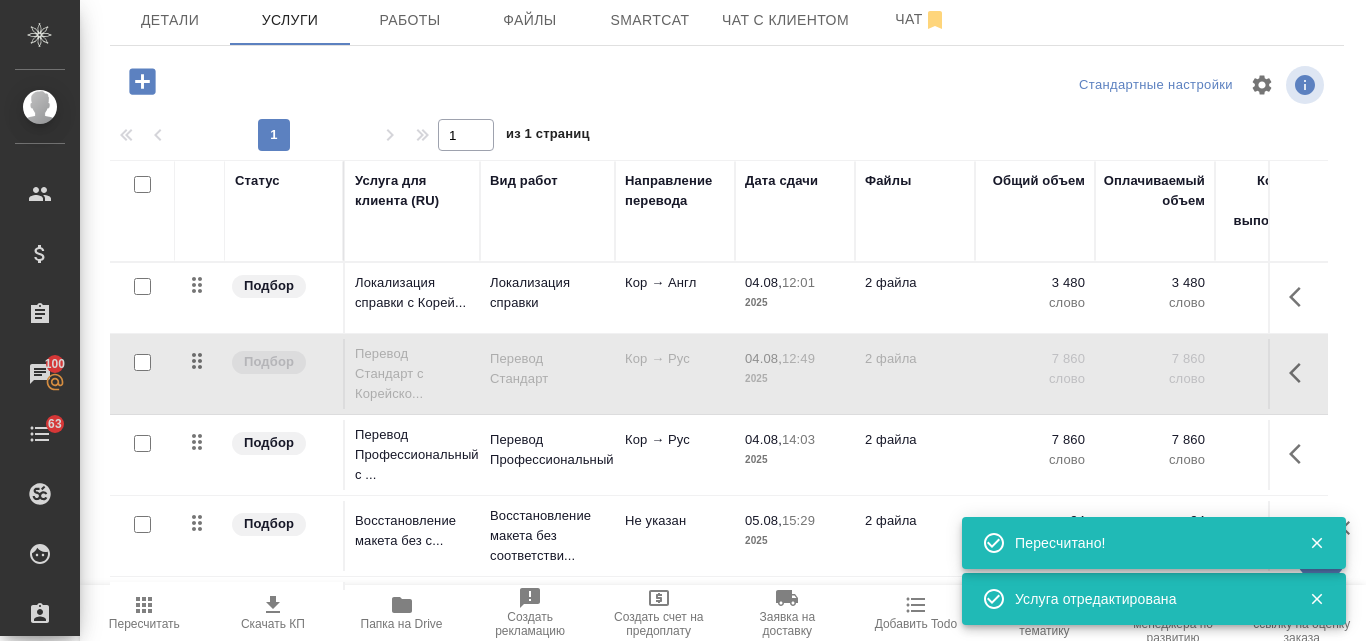 click at bounding box center (142, 362) 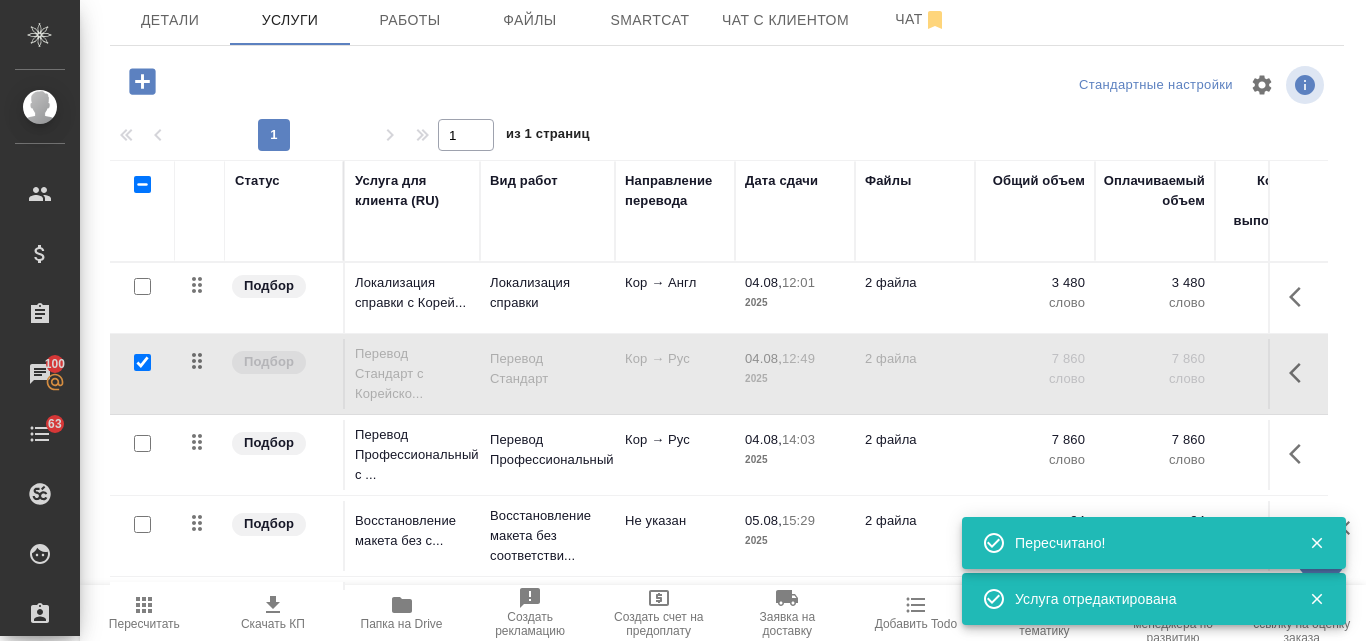 checkbox on "true" 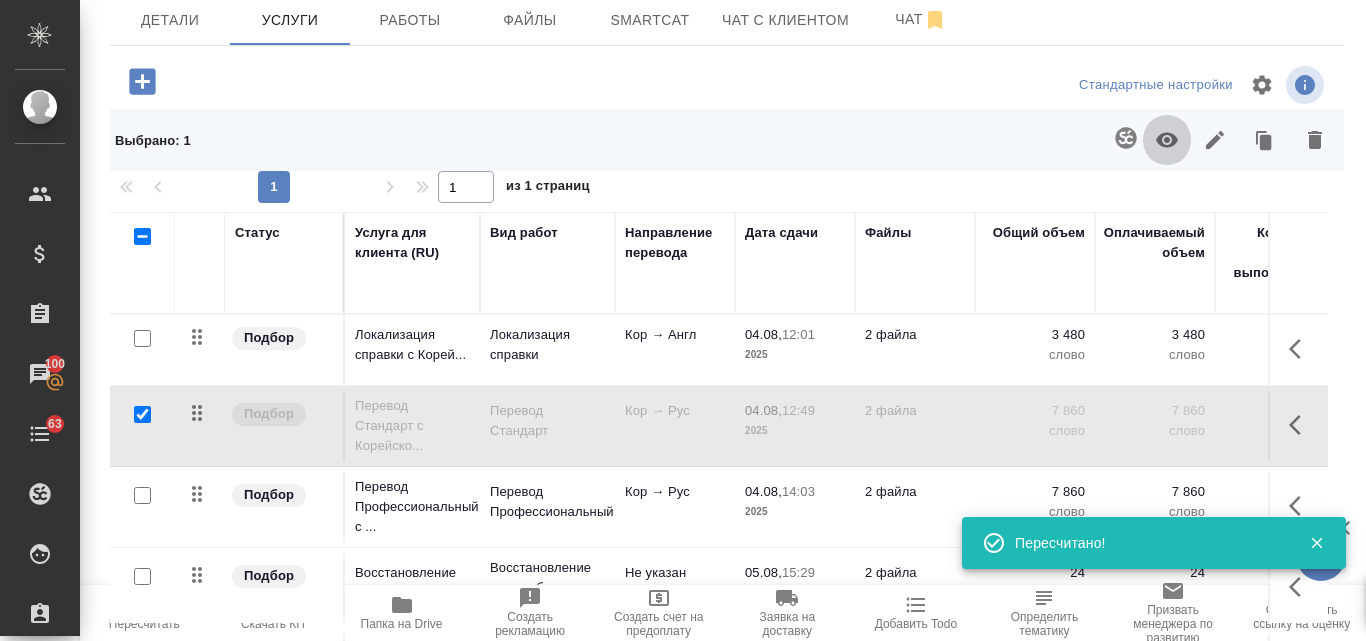 click 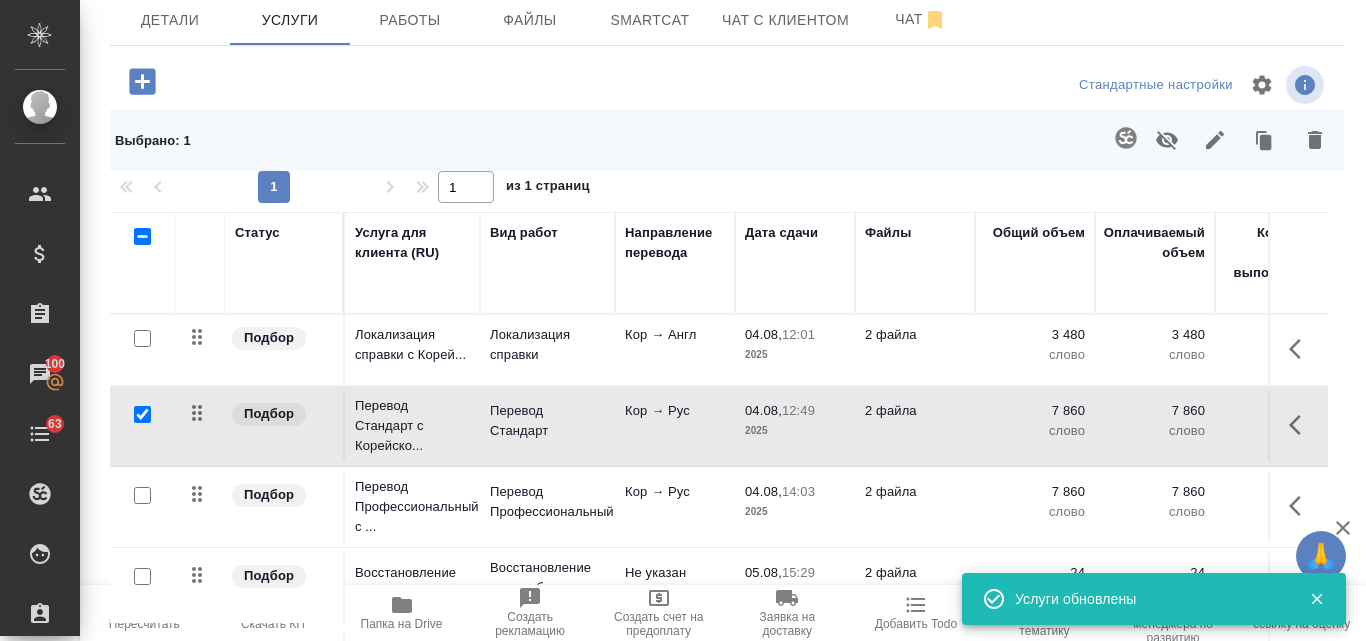 click at bounding box center [142, 495] 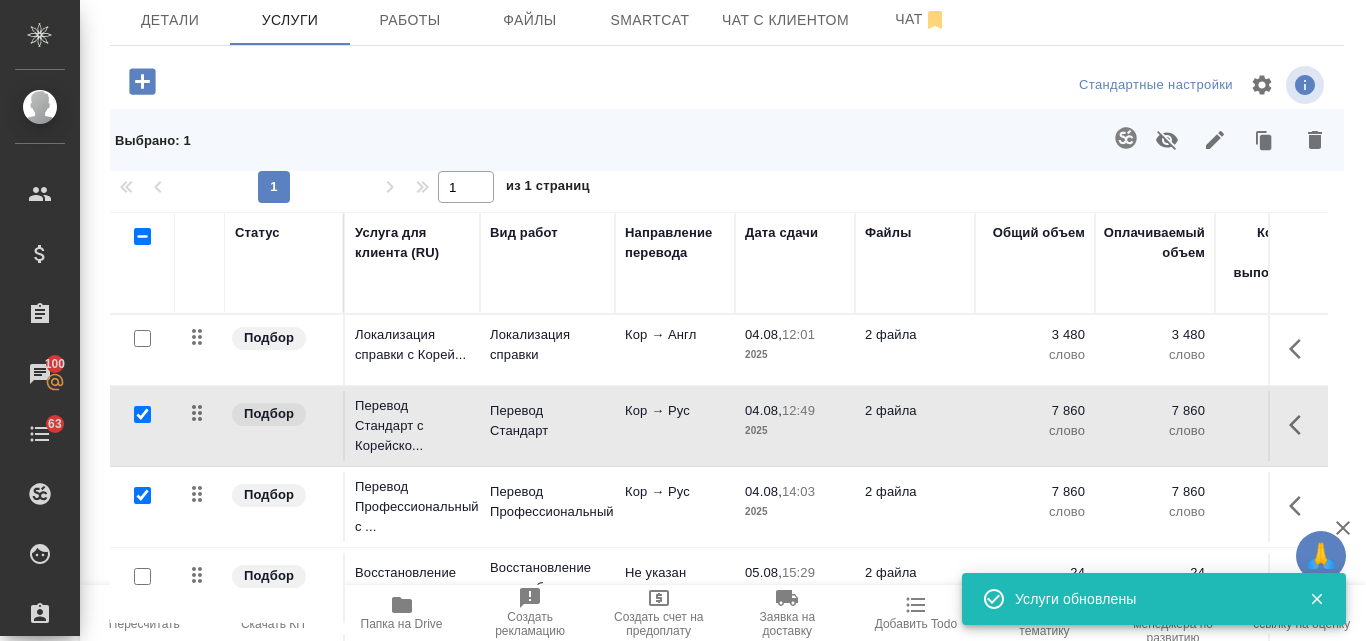 checkbox on "true" 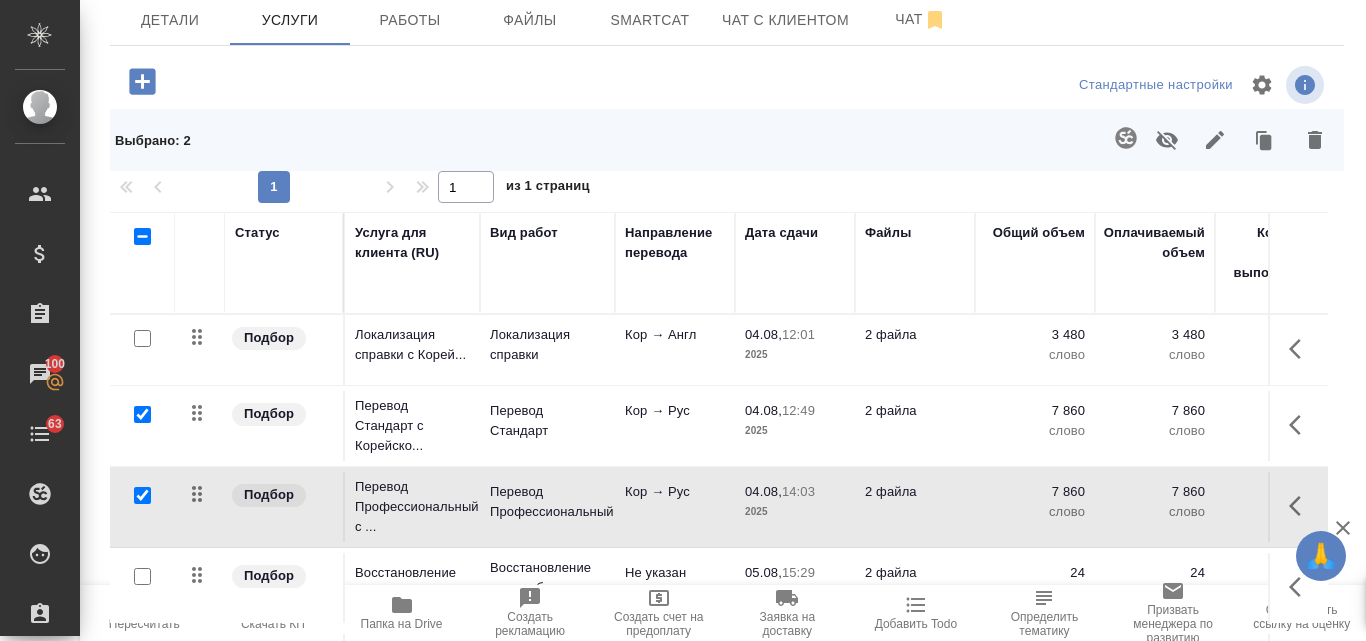click at bounding box center (142, 414) 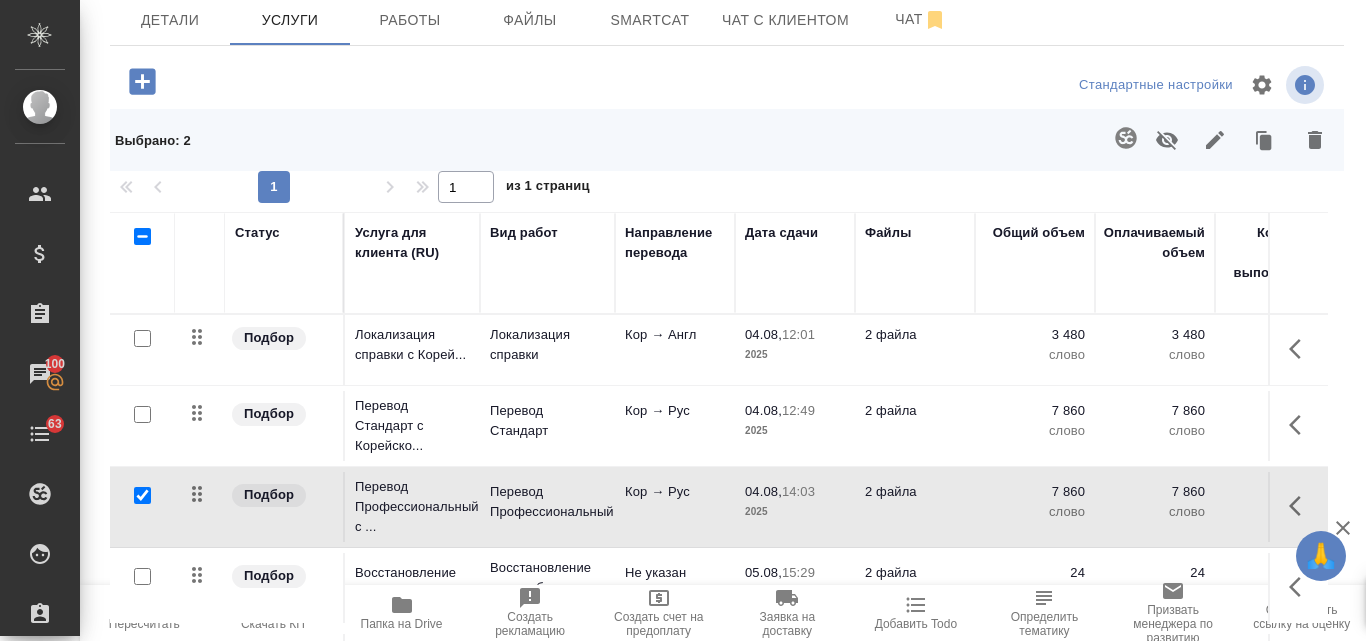 checkbox on "false" 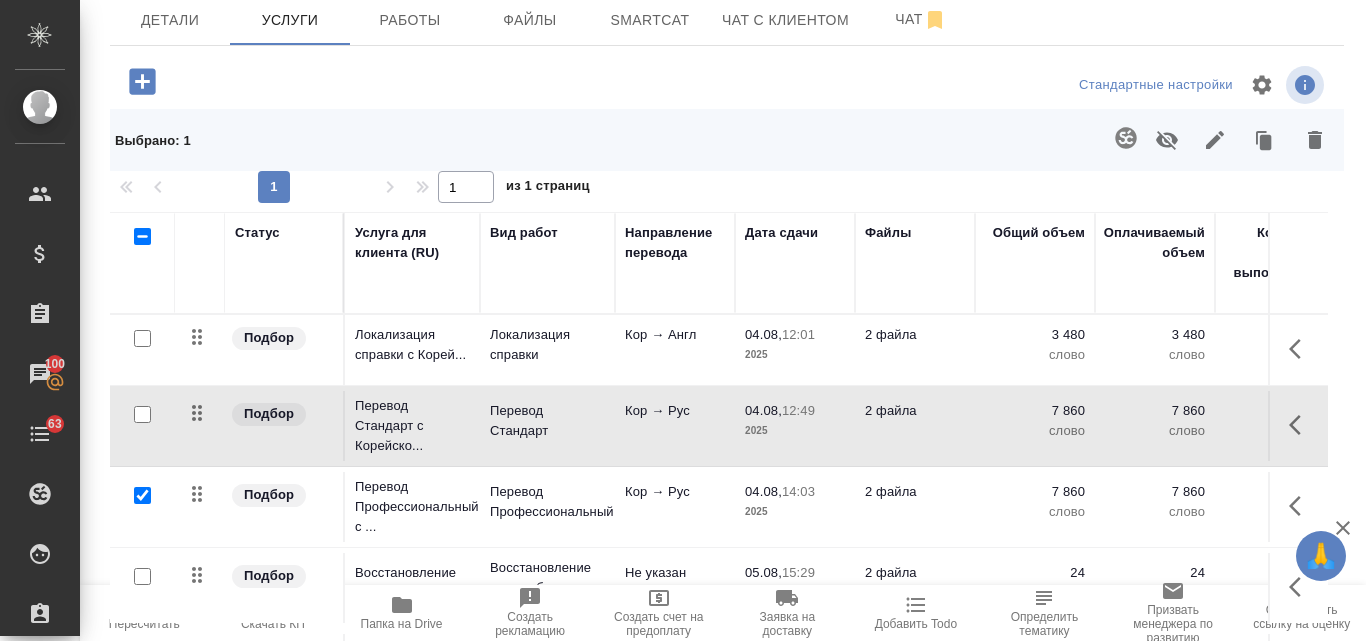 click 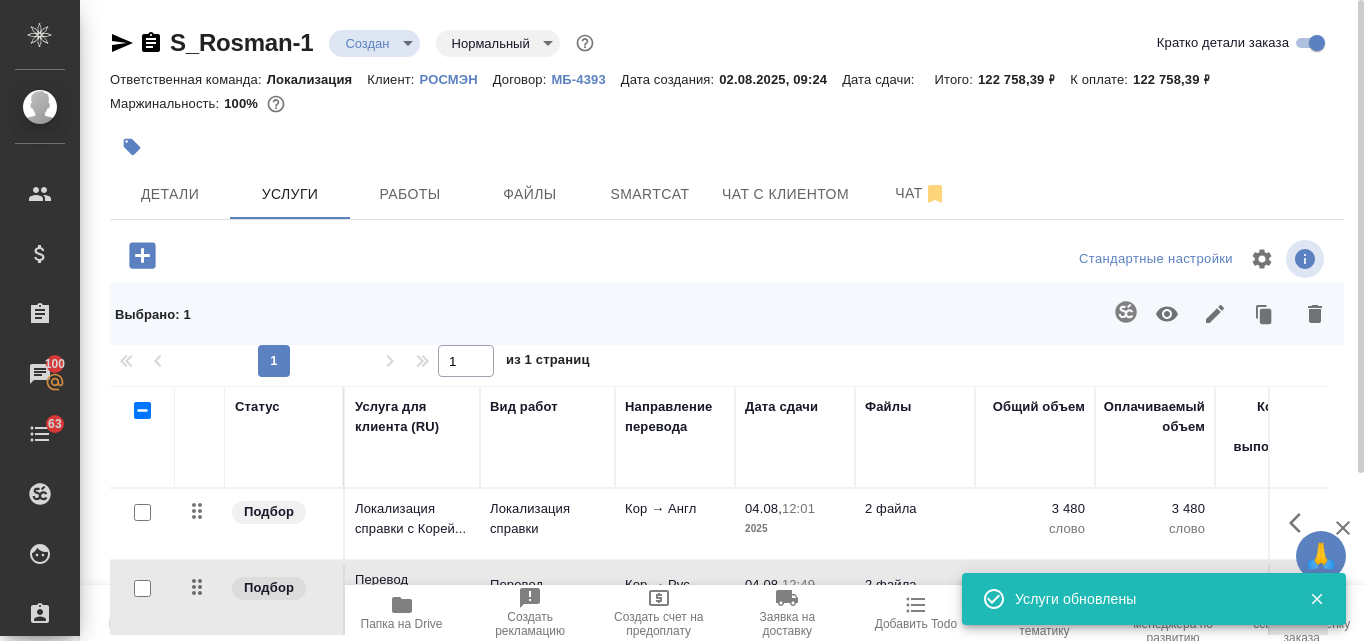 scroll, scrollTop: 226, scrollLeft: 0, axis: vertical 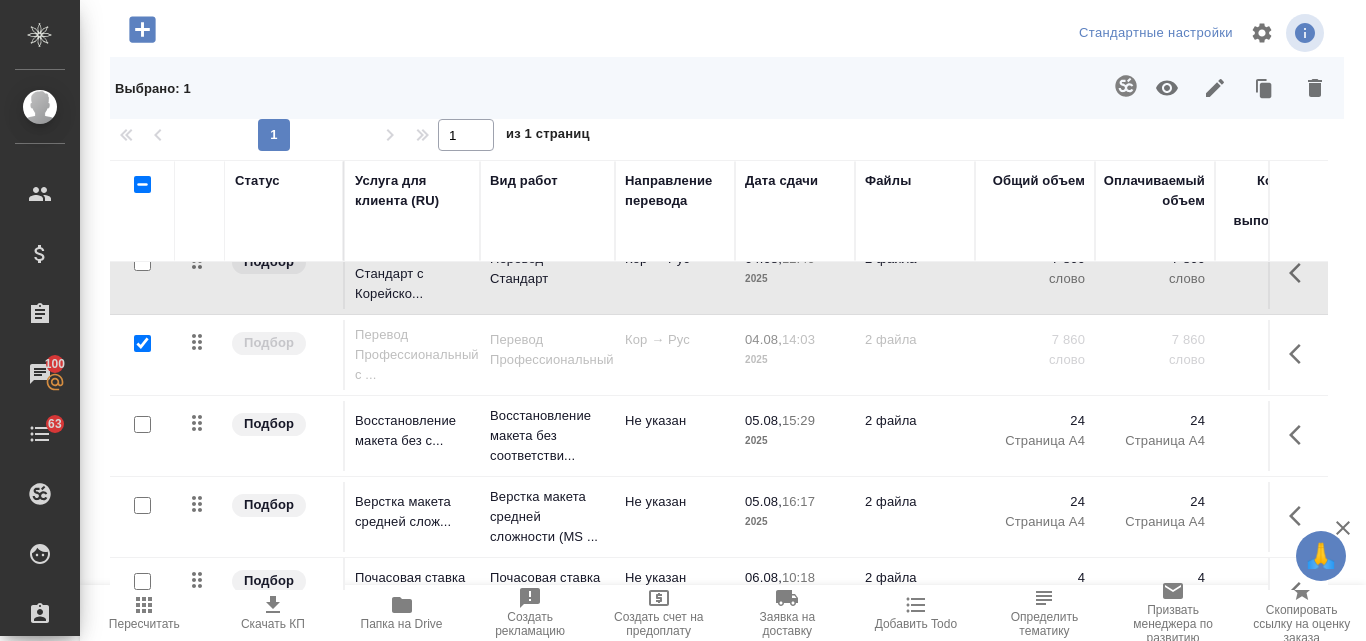 click on "Пересчитать" at bounding box center (144, 624) 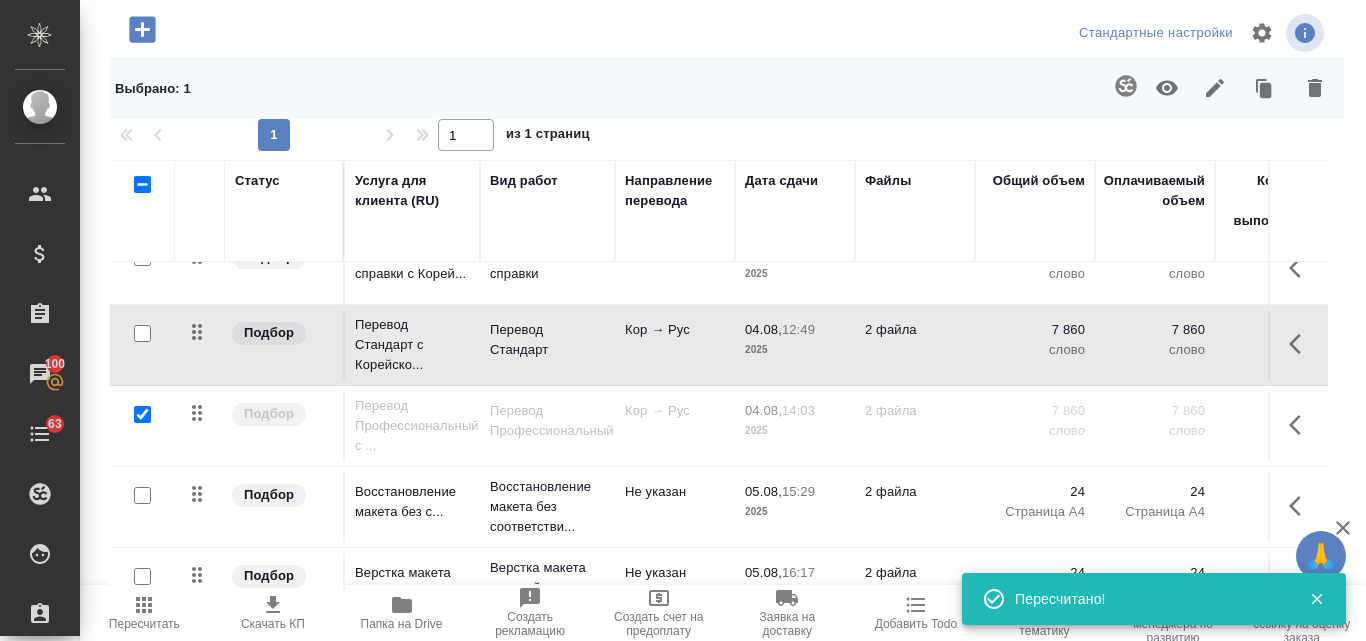 scroll, scrollTop: 0, scrollLeft: 0, axis: both 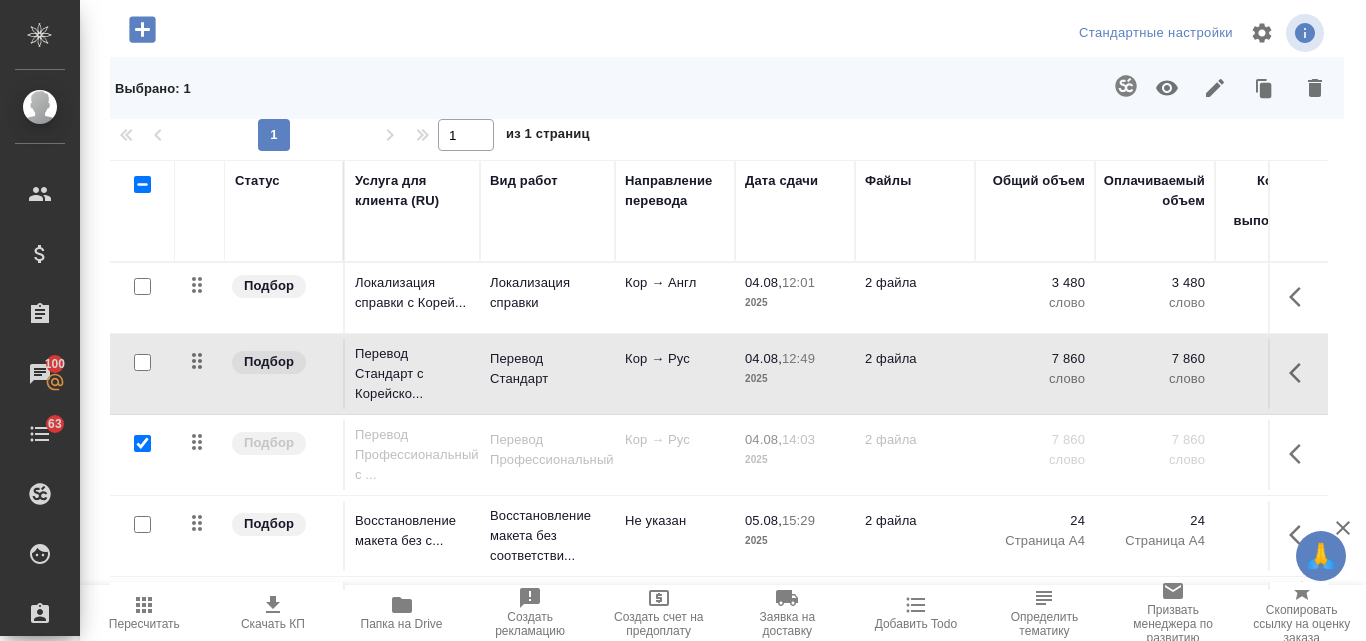 click on "Кор → Рус" at bounding box center (675, 283) 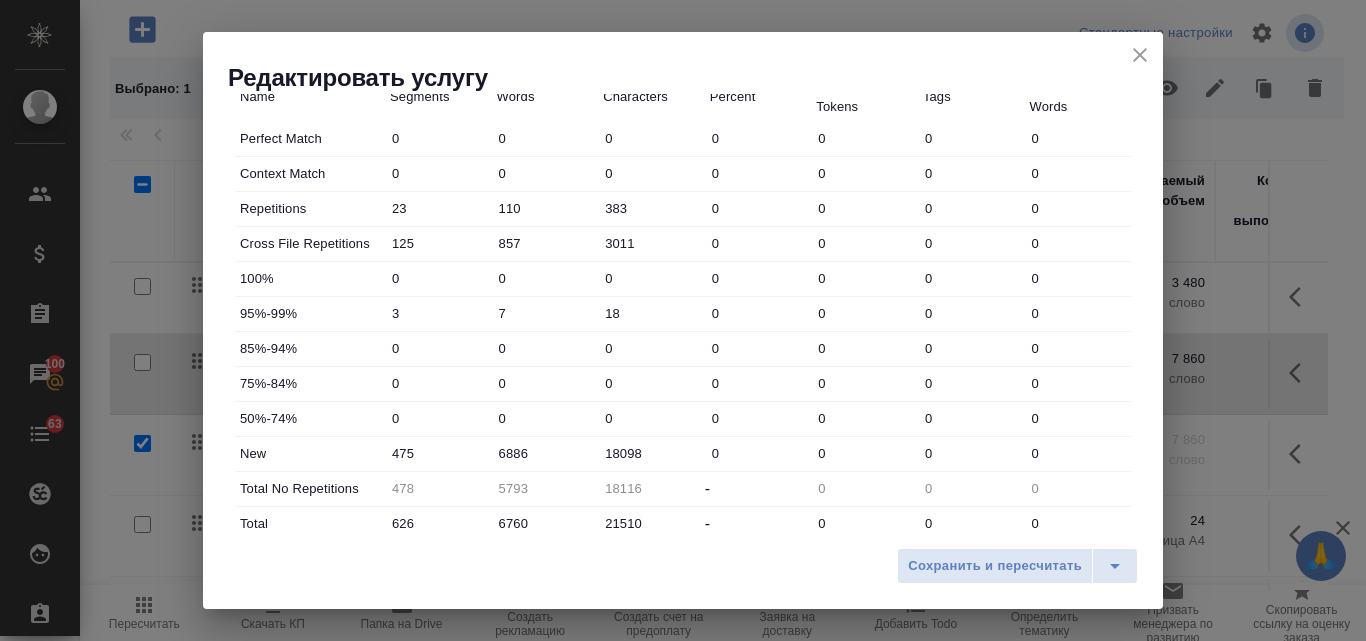 scroll, scrollTop: 423, scrollLeft: 0, axis: vertical 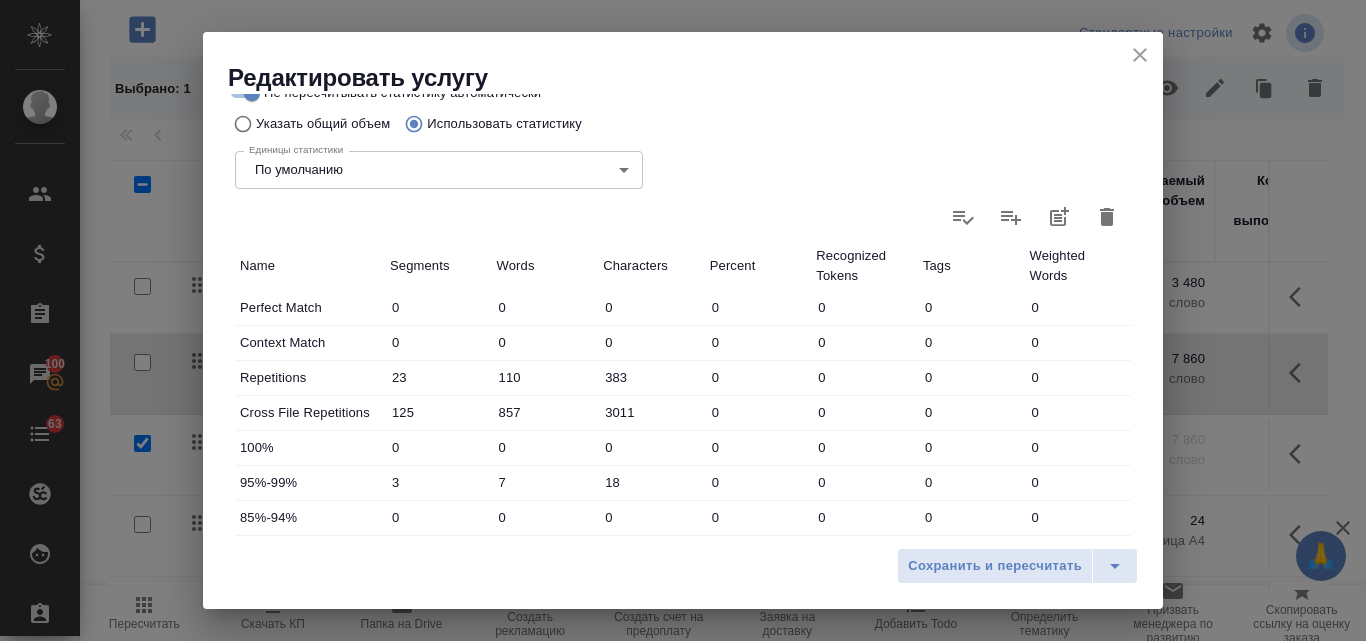 click 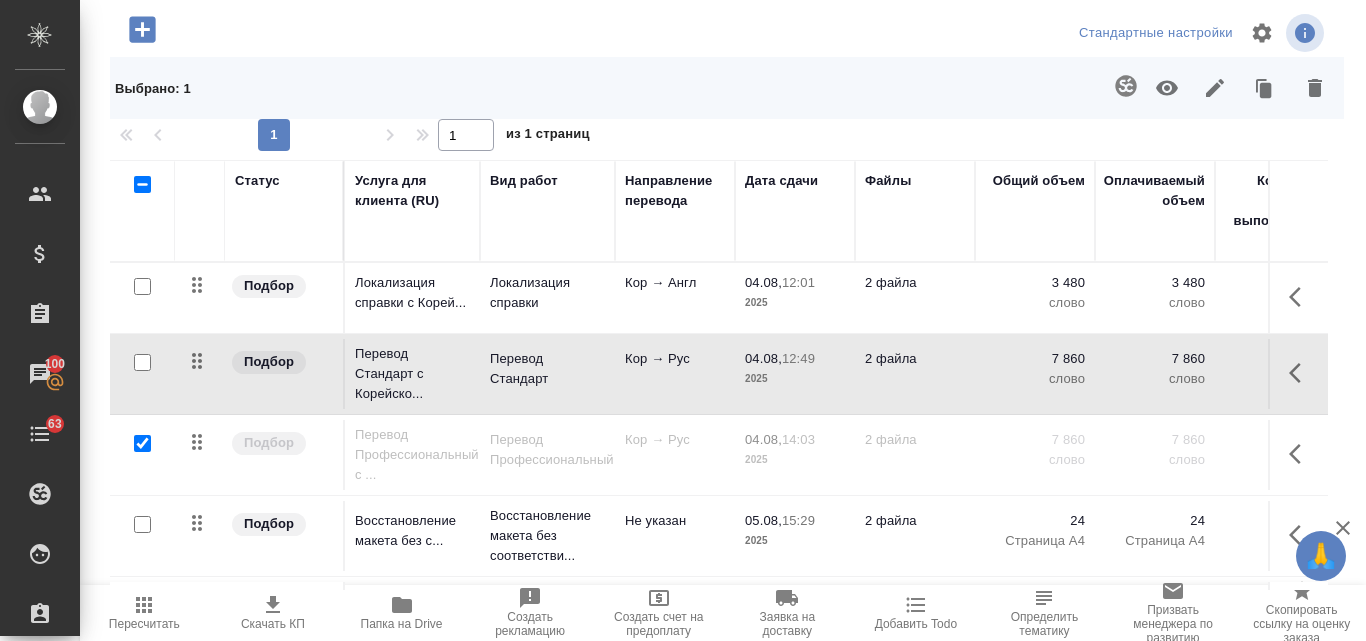 click 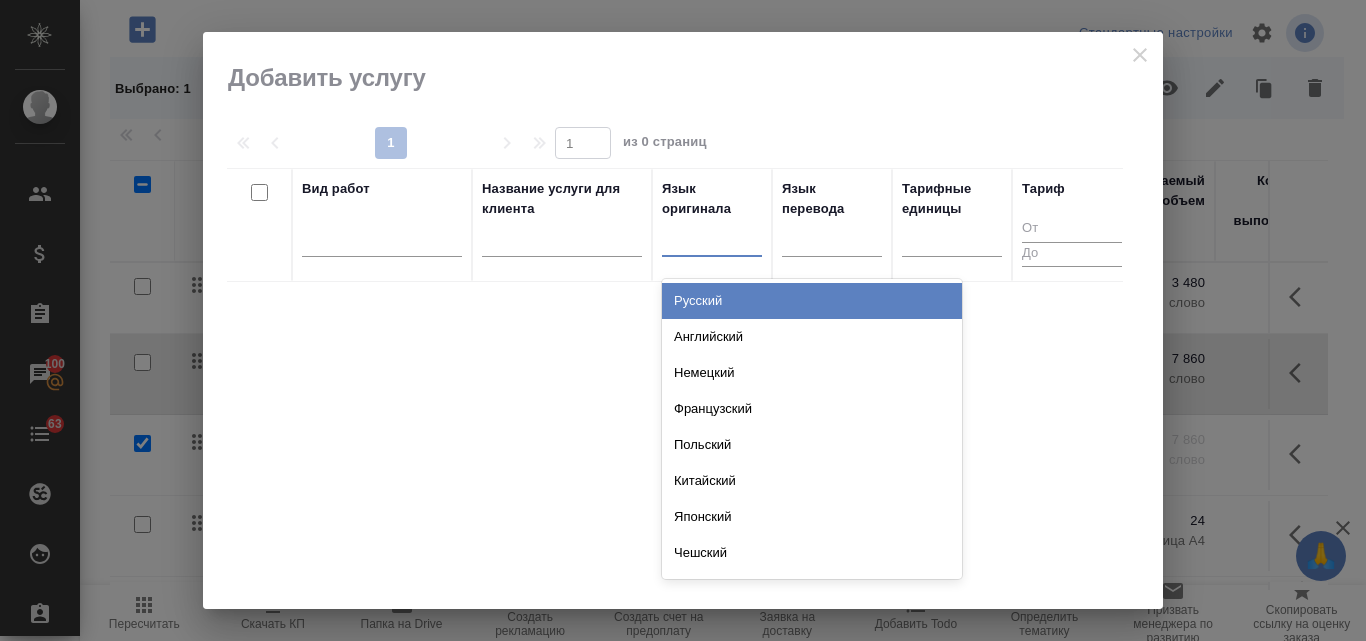 click at bounding box center (712, 236) 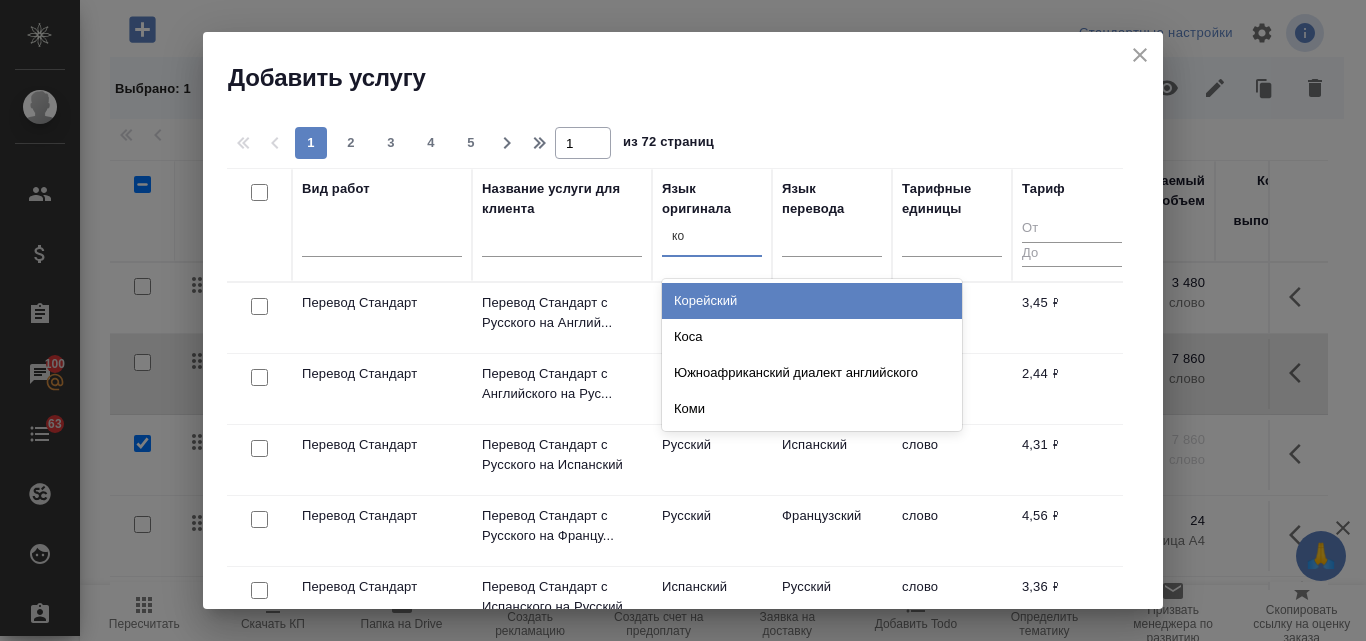 type on "кор" 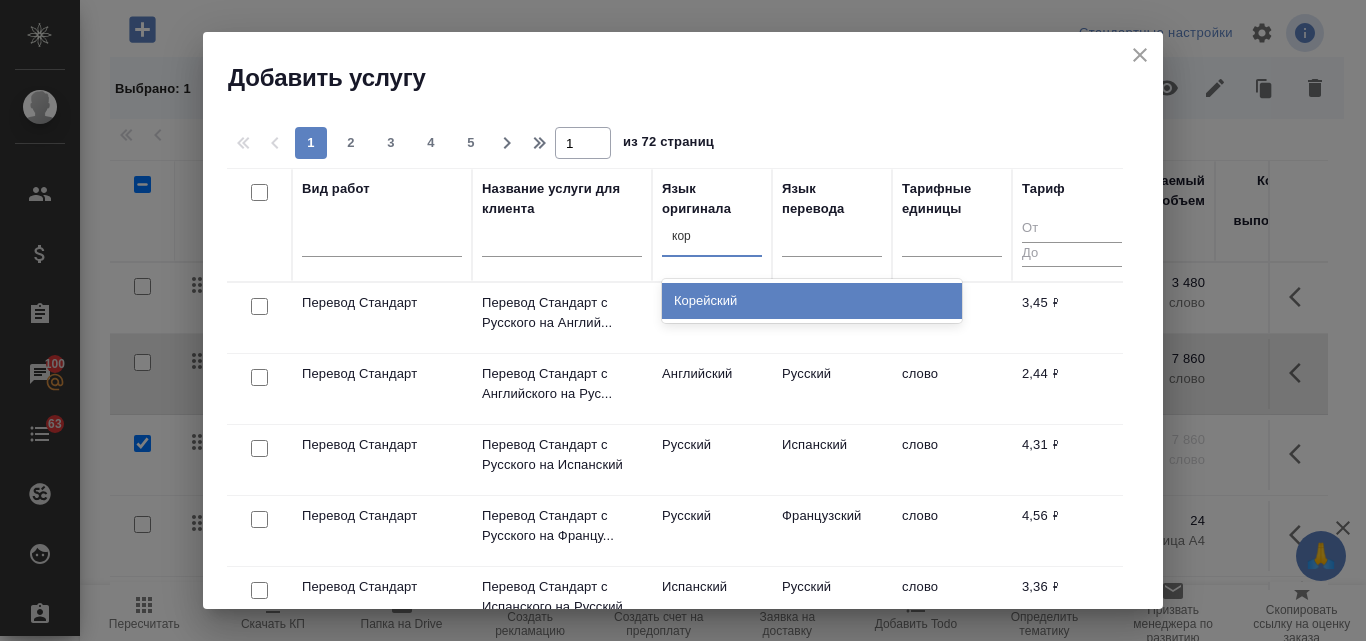 click on "Корейский" at bounding box center (812, 301) 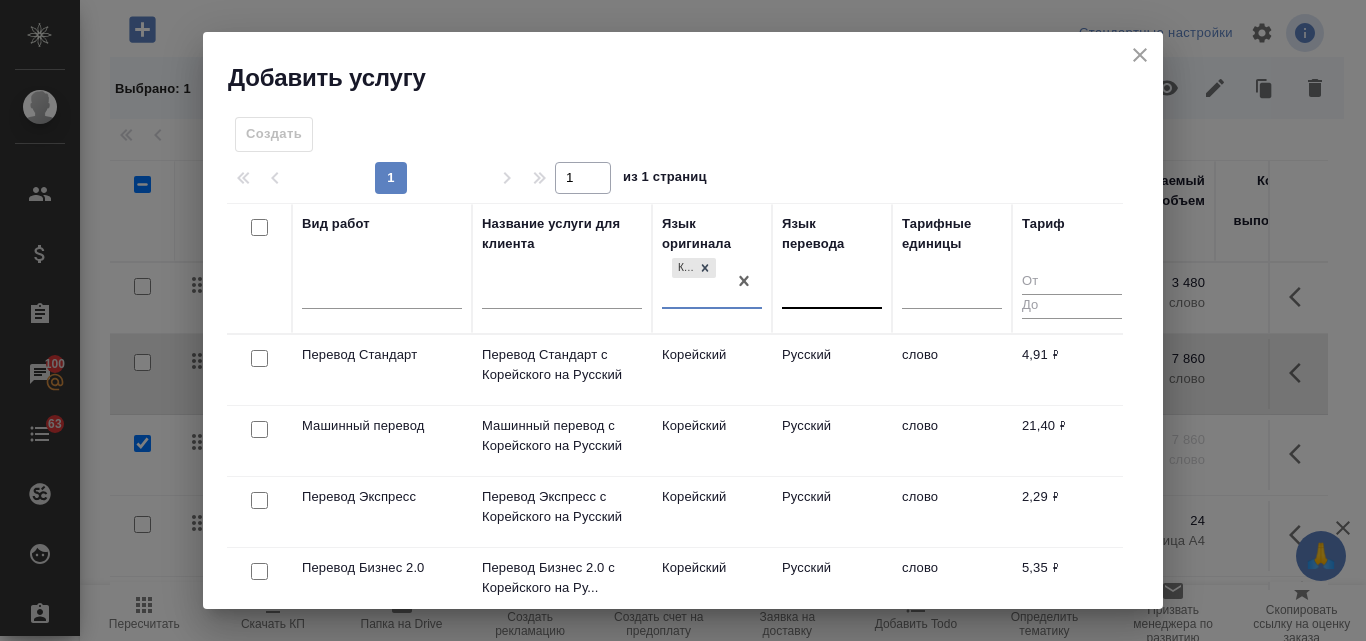 click at bounding box center (832, 289) 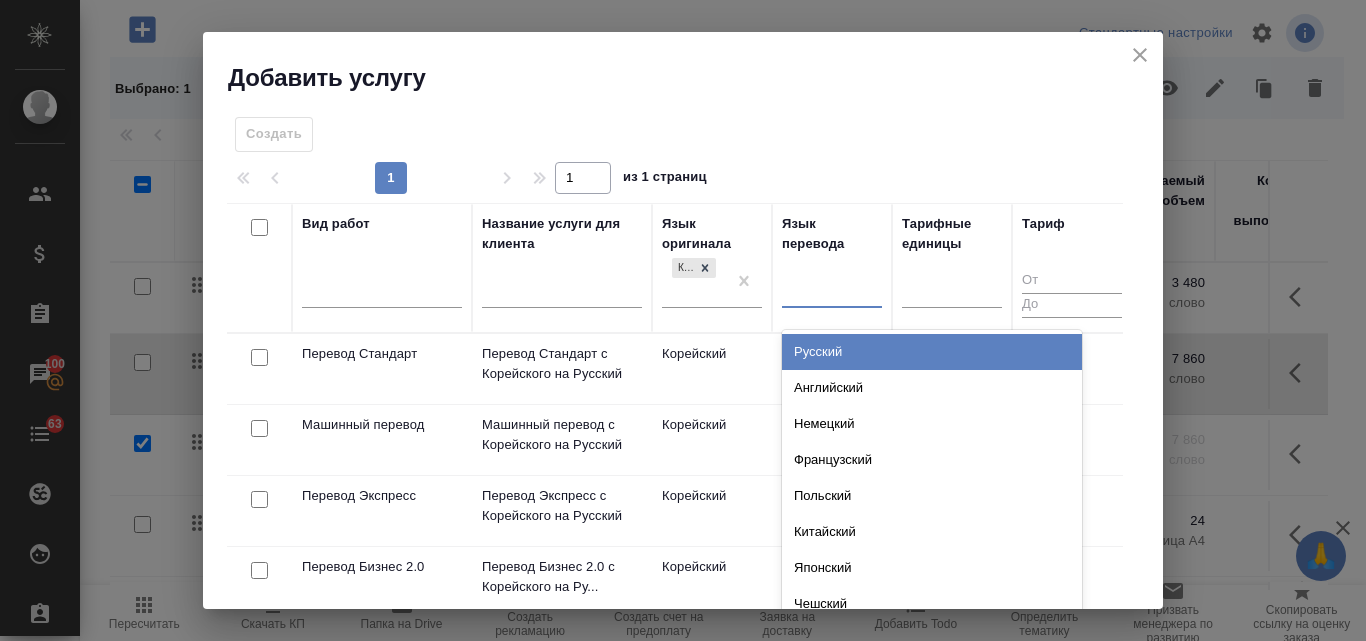 click on "Русский" at bounding box center [932, 352] 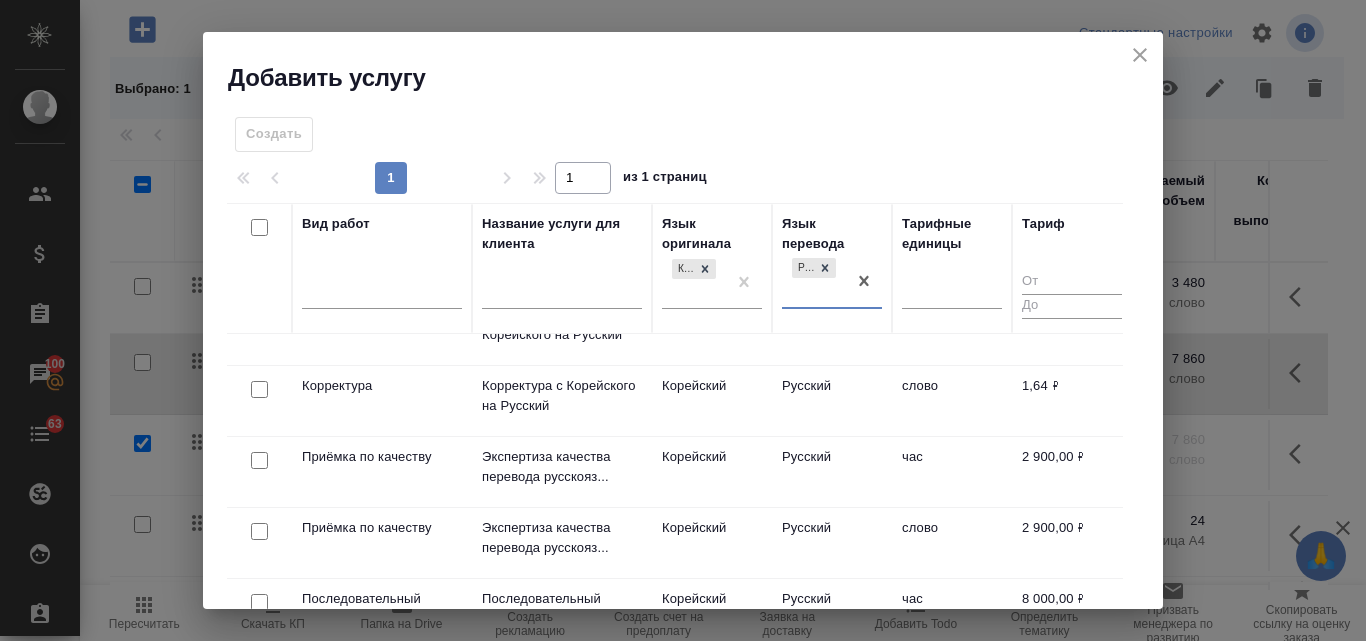 scroll, scrollTop: 632, scrollLeft: 0, axis: vertical 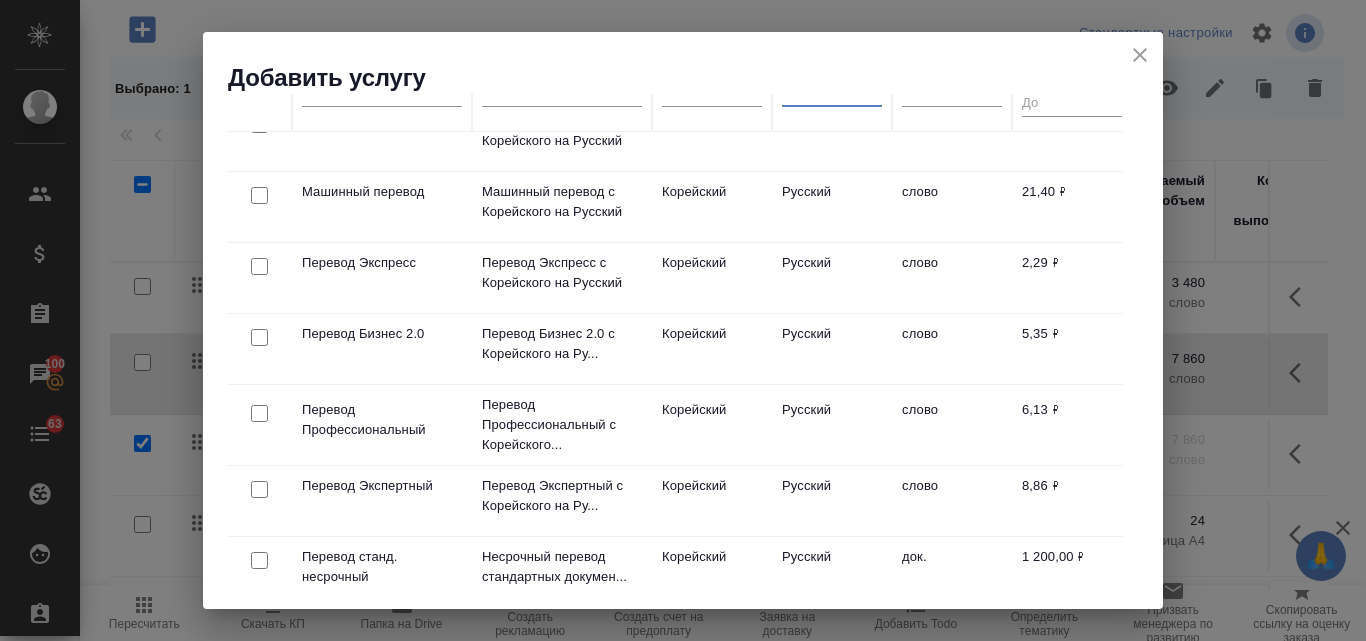 click on "Перевод Экспертный" at bounding box center [382, 136] 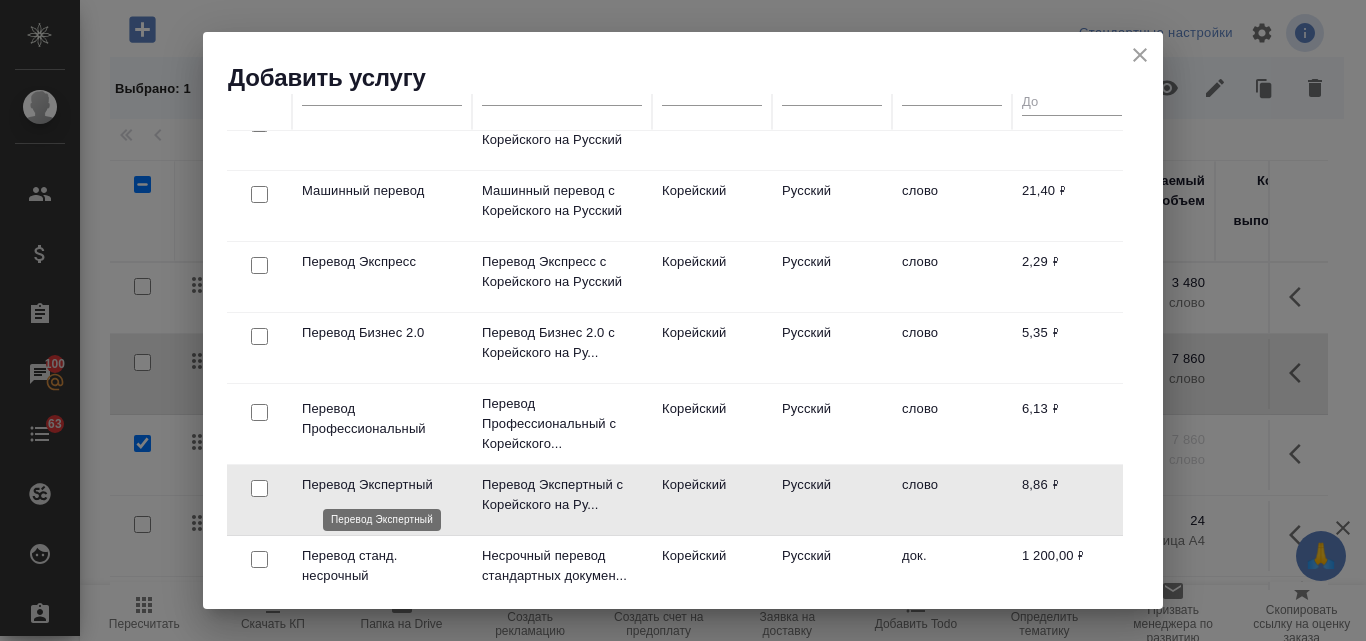 click on "Перевод Экспертный" at bounding box center [382, 485] 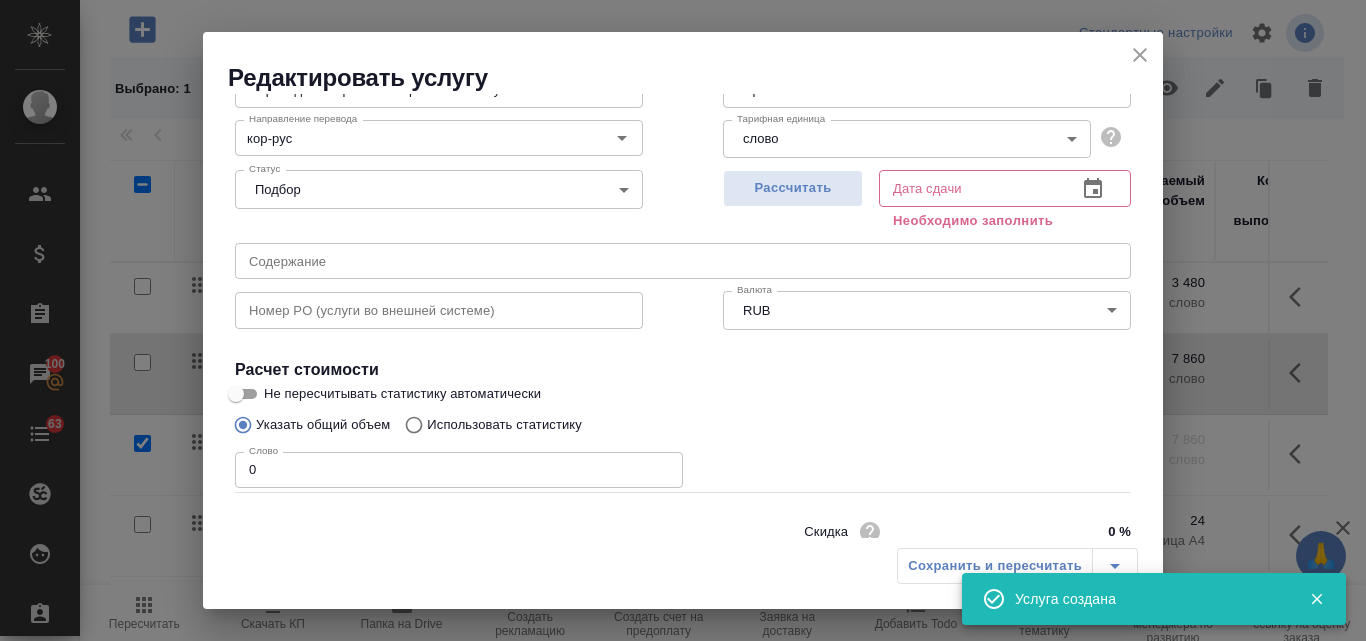 scroll, scrollTop: 26, scrollLeft: 0, axis: vertical 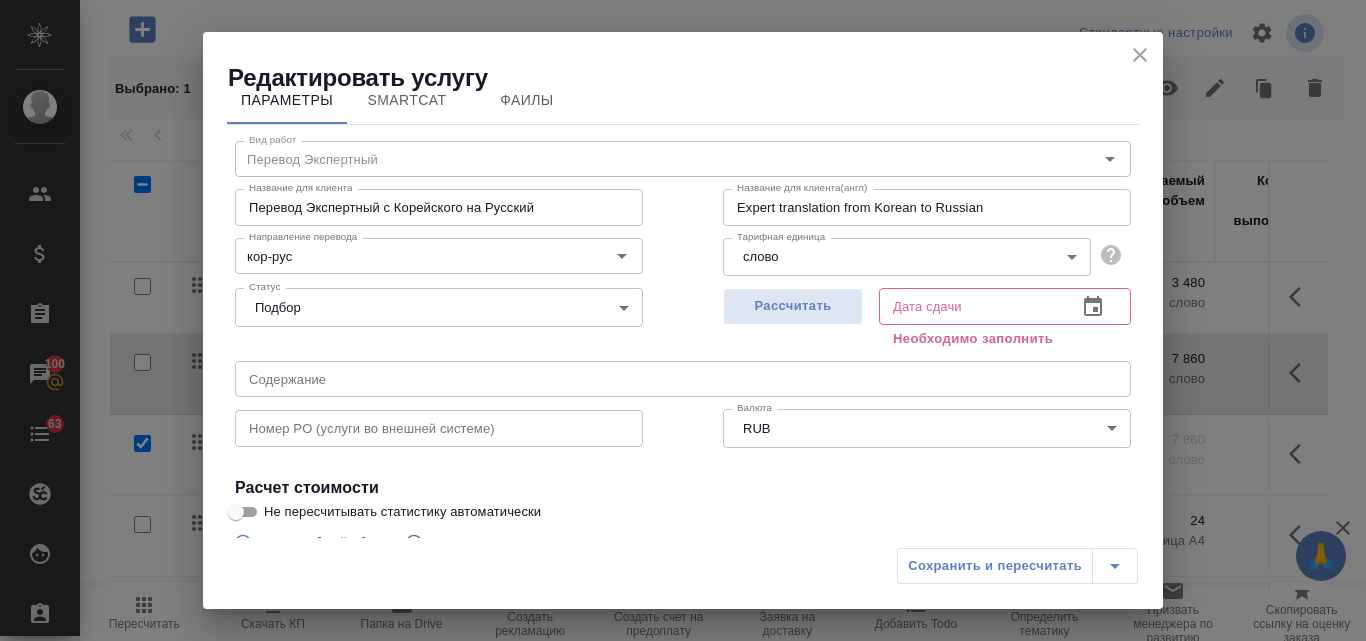 click 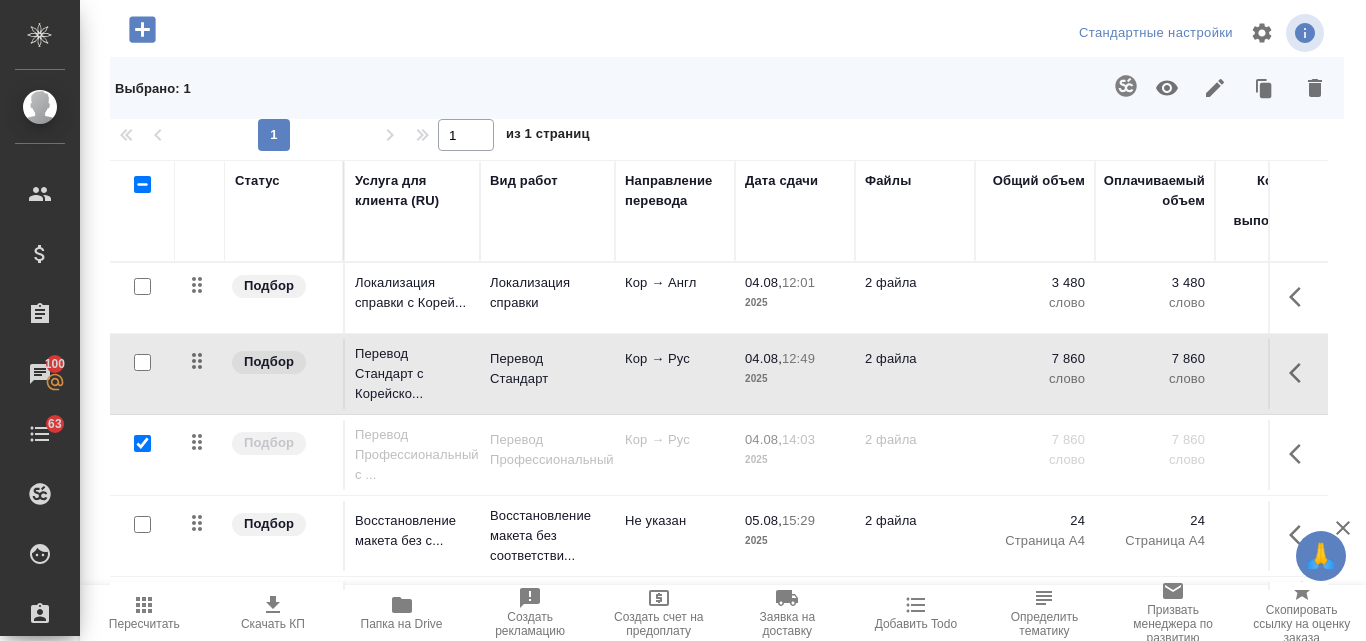 click on "Кор → Рус" at bounding box center [675, 283] 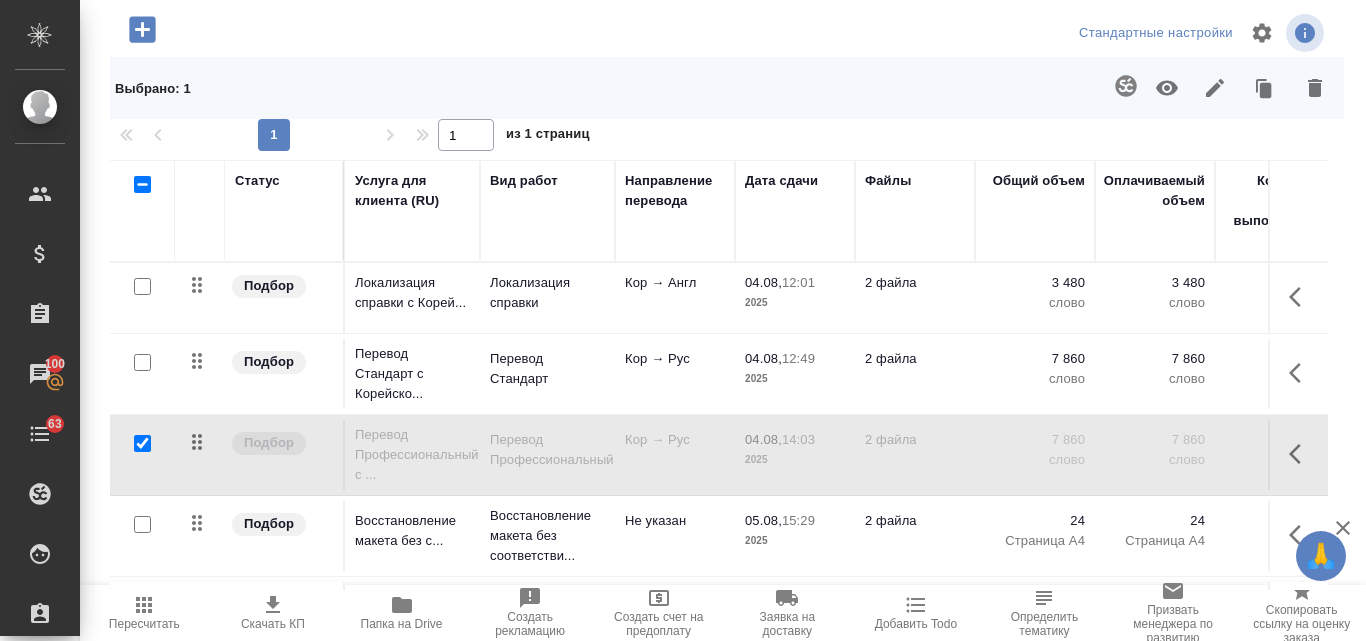 click on "Кор → Рус" at bounding box center [675, 283] 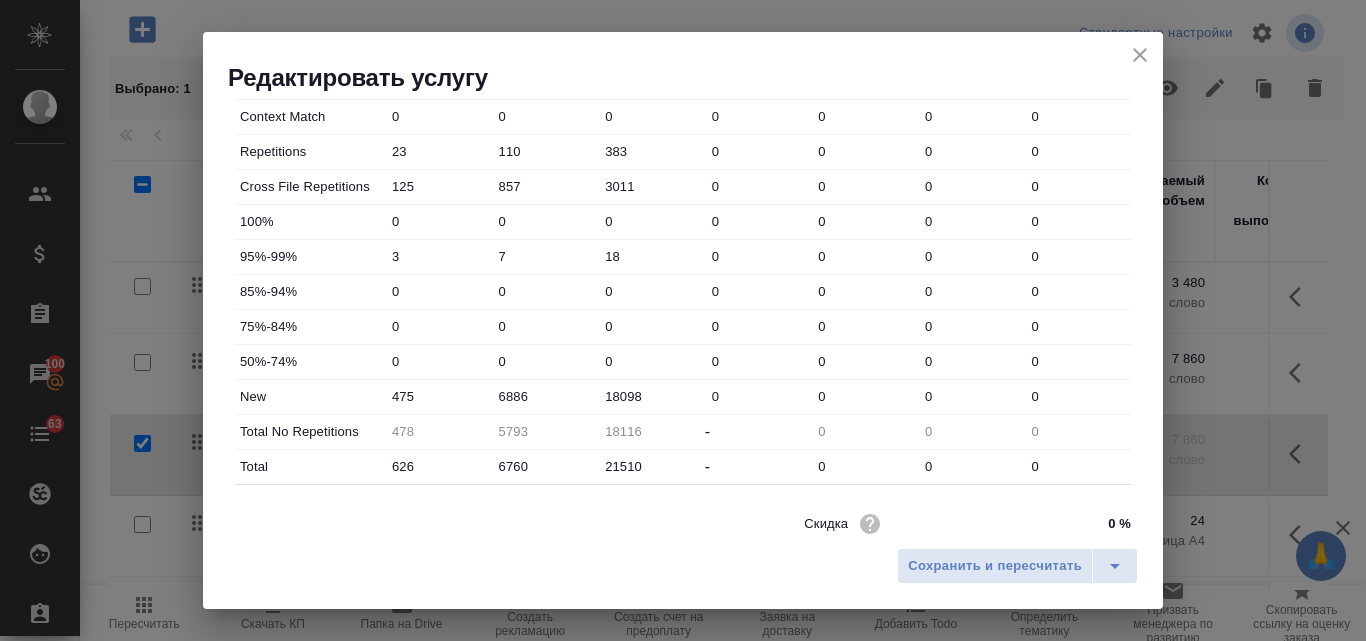 scroll, scrollTop: 723, scrollLeft: 0, axis: vertical 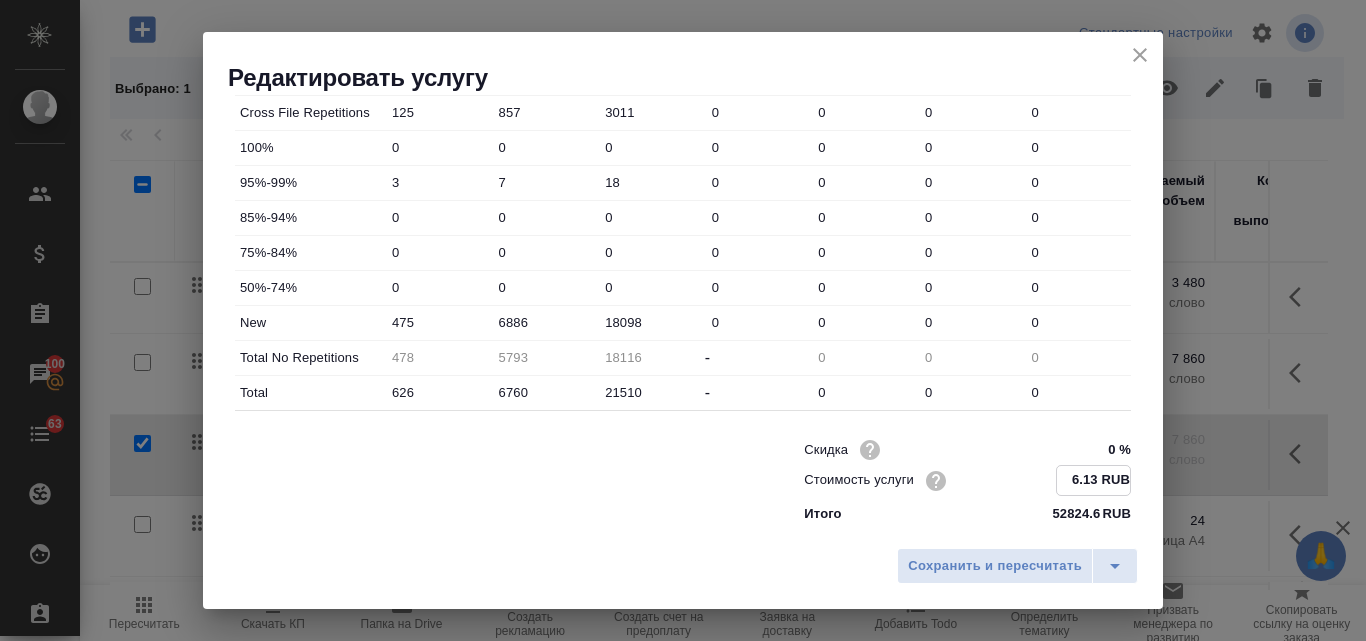 click on "6.13 RUB" at bounding box center [1093, 480] 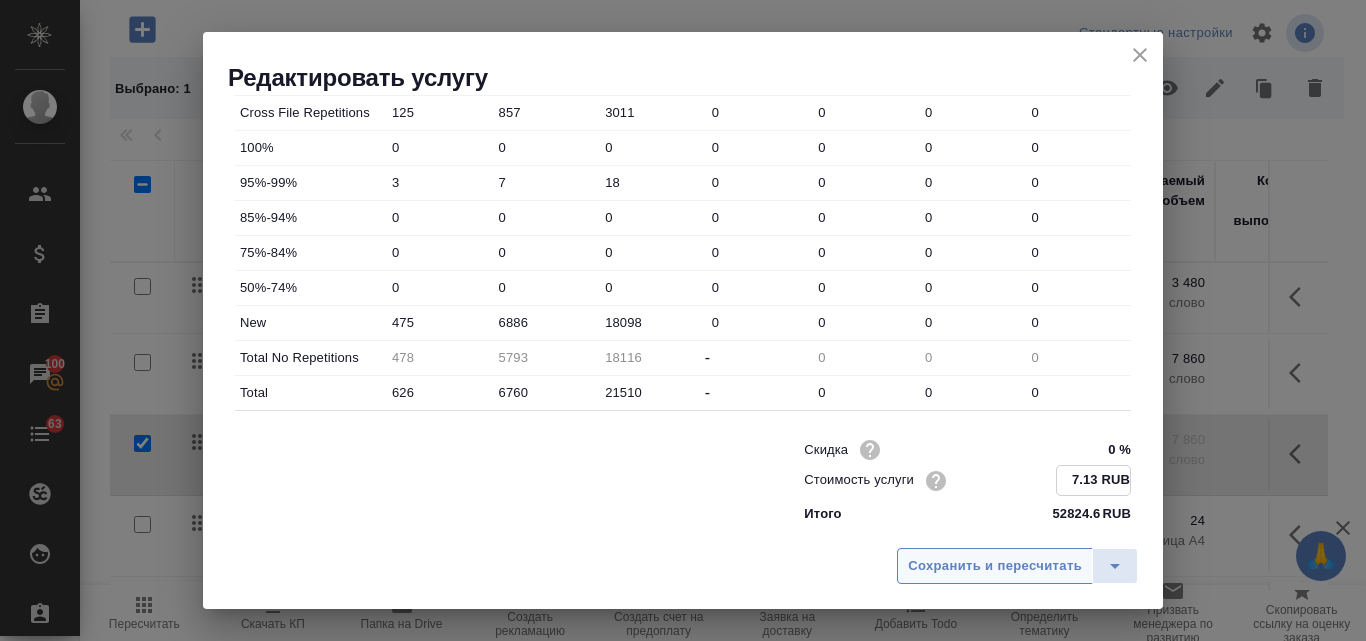 type on "7.13 RUB" 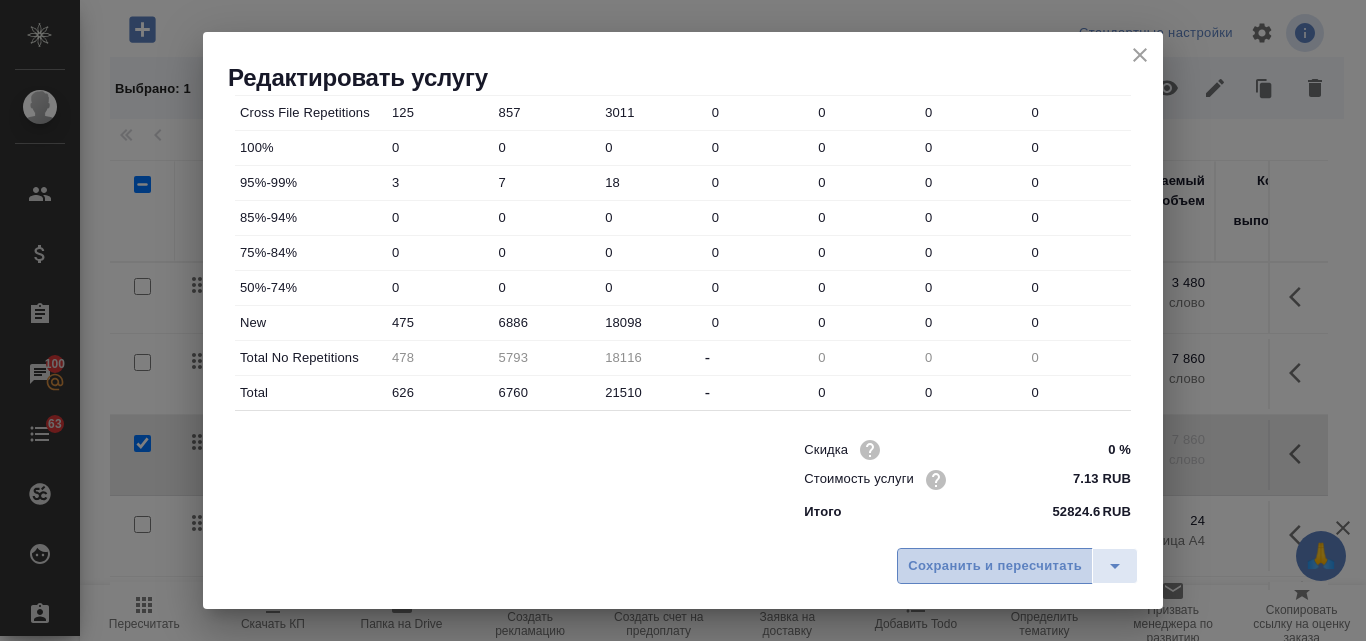 click on "Сохранить и пересчитать" at bounding box center [995, 566] 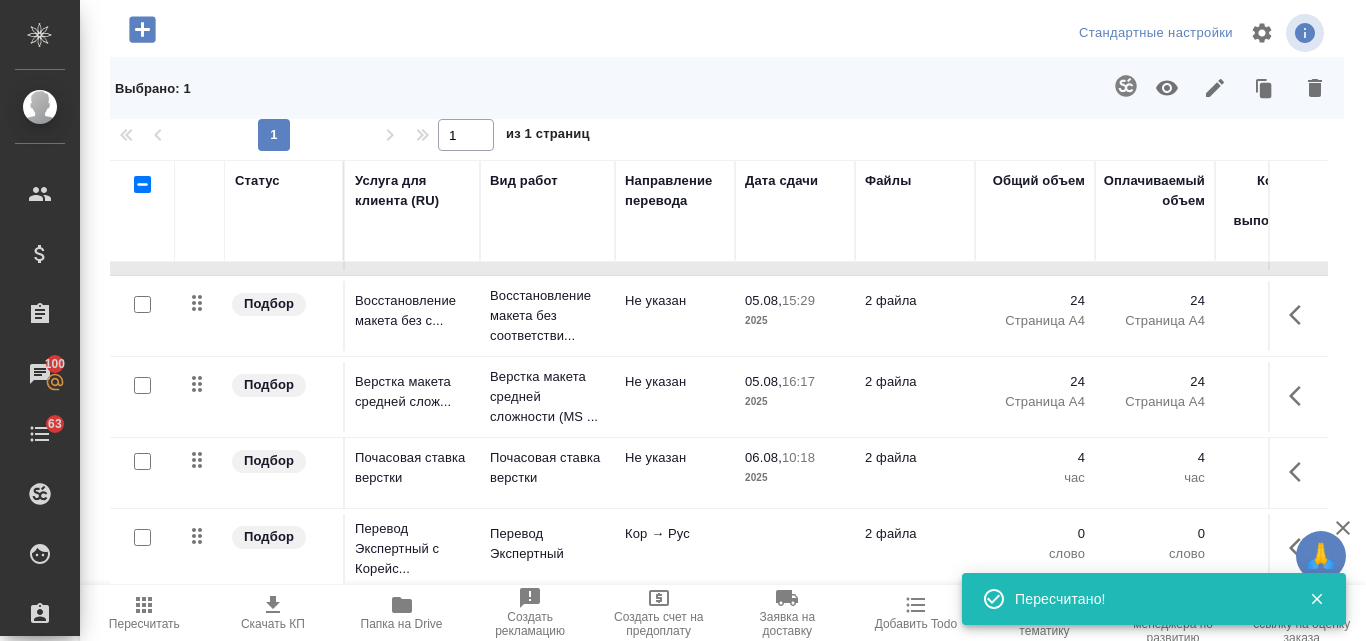 scroll, scrollTop: 235, scrollLeft: 0, axis: vertical 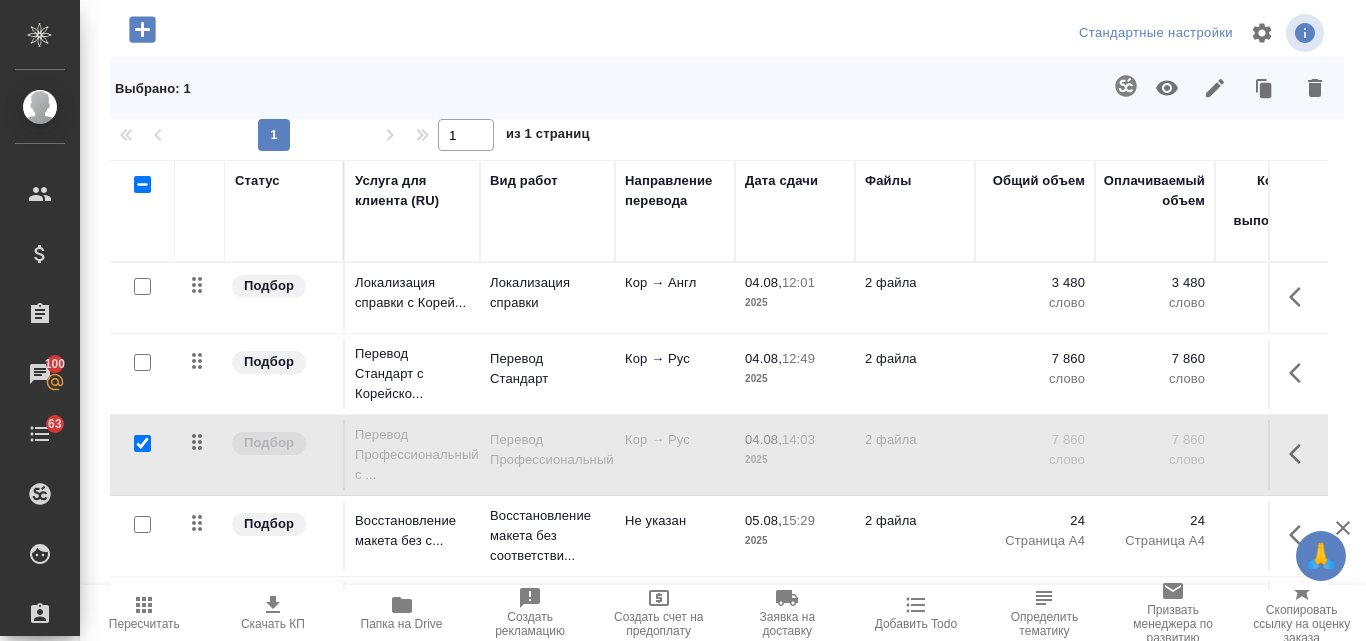 click at bounding box center (142, 443) 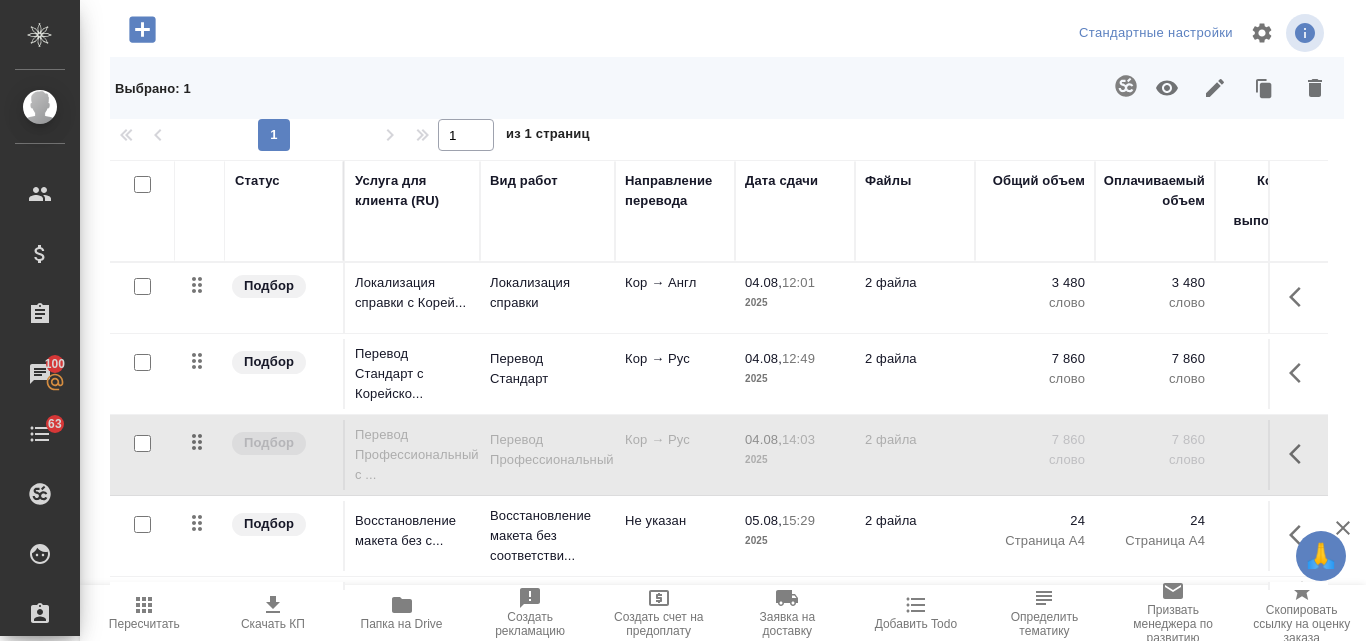 checkbox on "false" 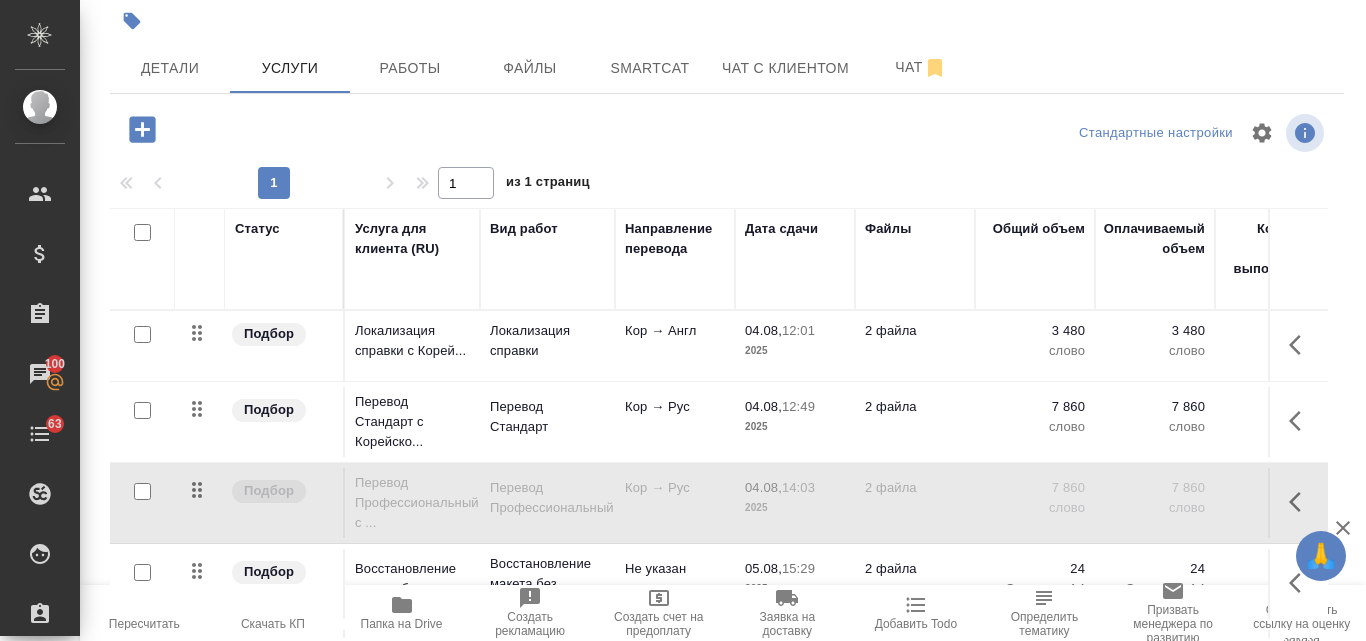 scroll, scrollTop: 174, scrollLeft: 0, axis: vertical 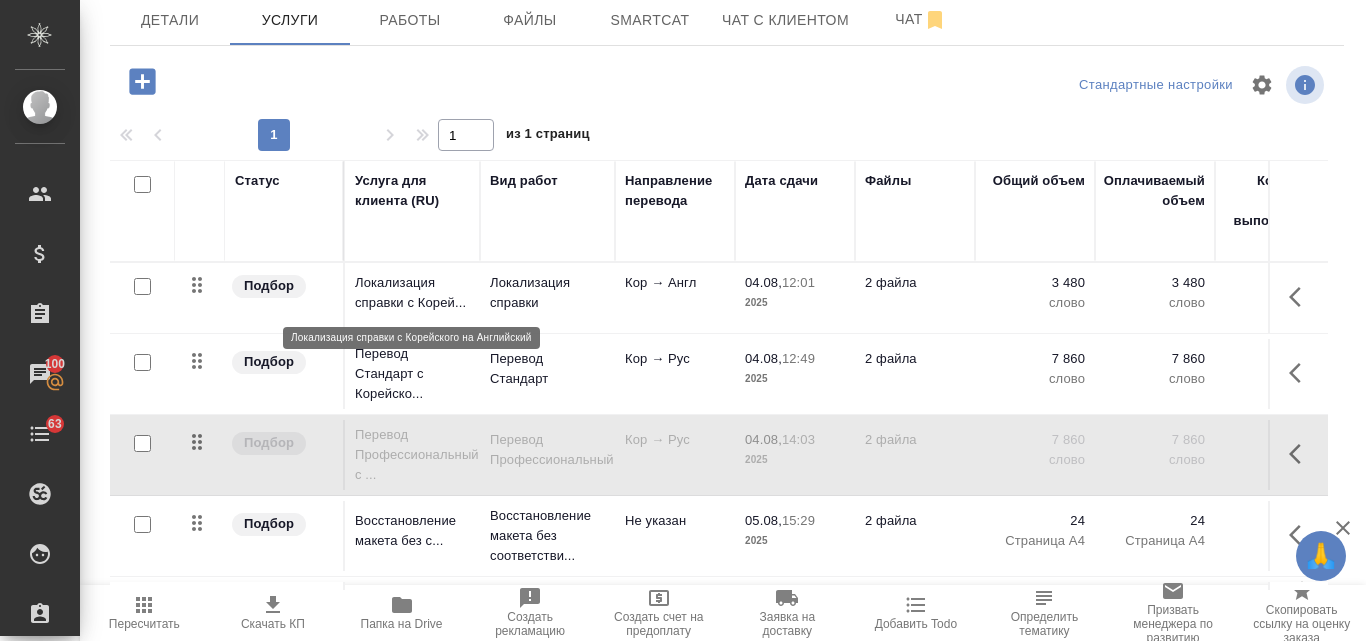 click on "Локализация справки с Корей..." at bounding box center [412, 293] 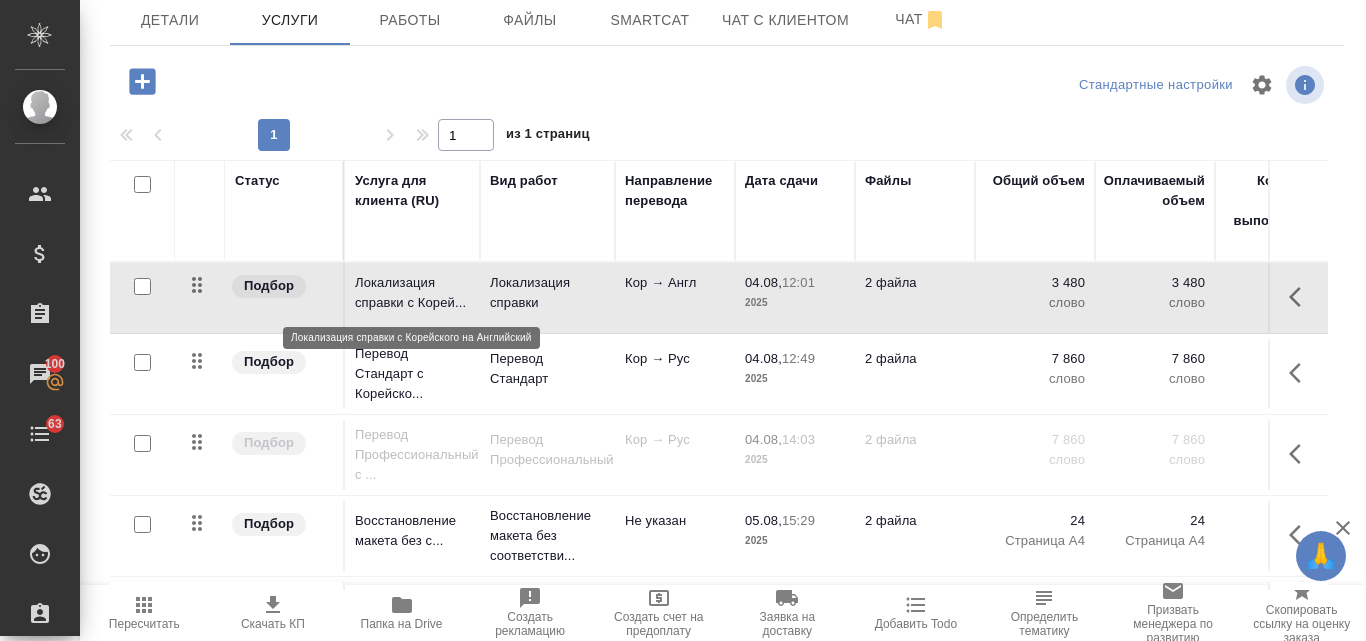 click on "Локализация справки с Корей..." at bounding box center [412, 293] 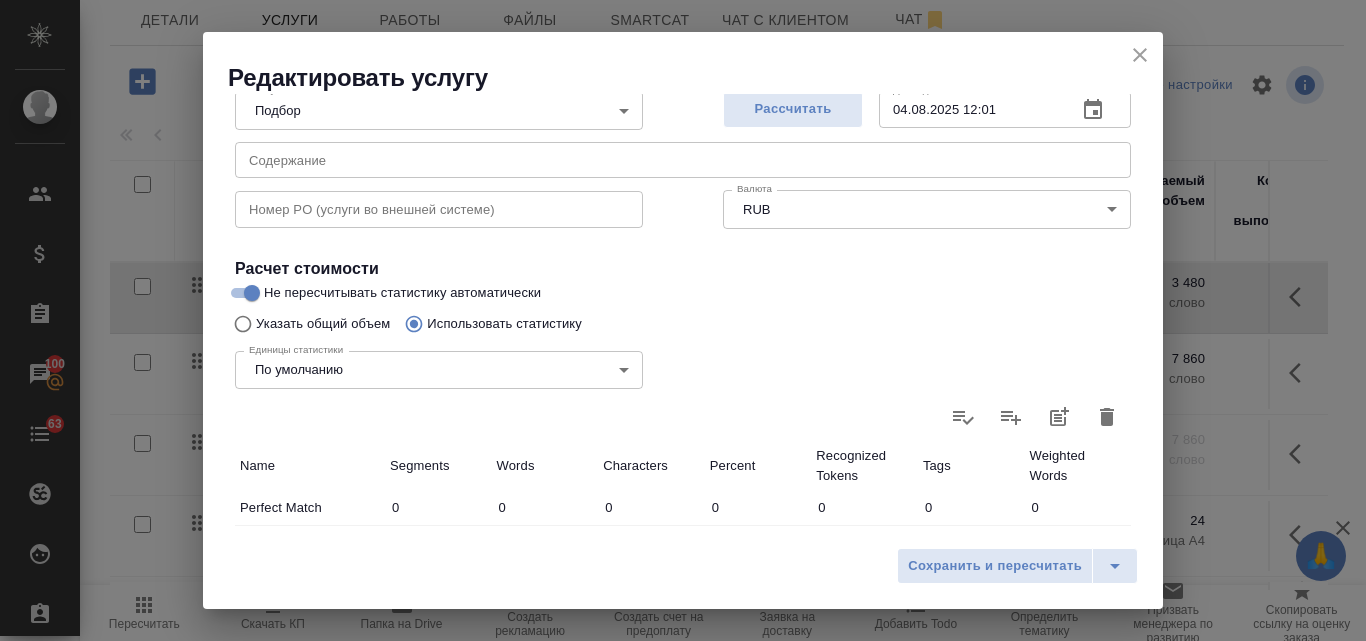 scroll, scrollTop: 23, scrollLeft: 0, axis: vertical 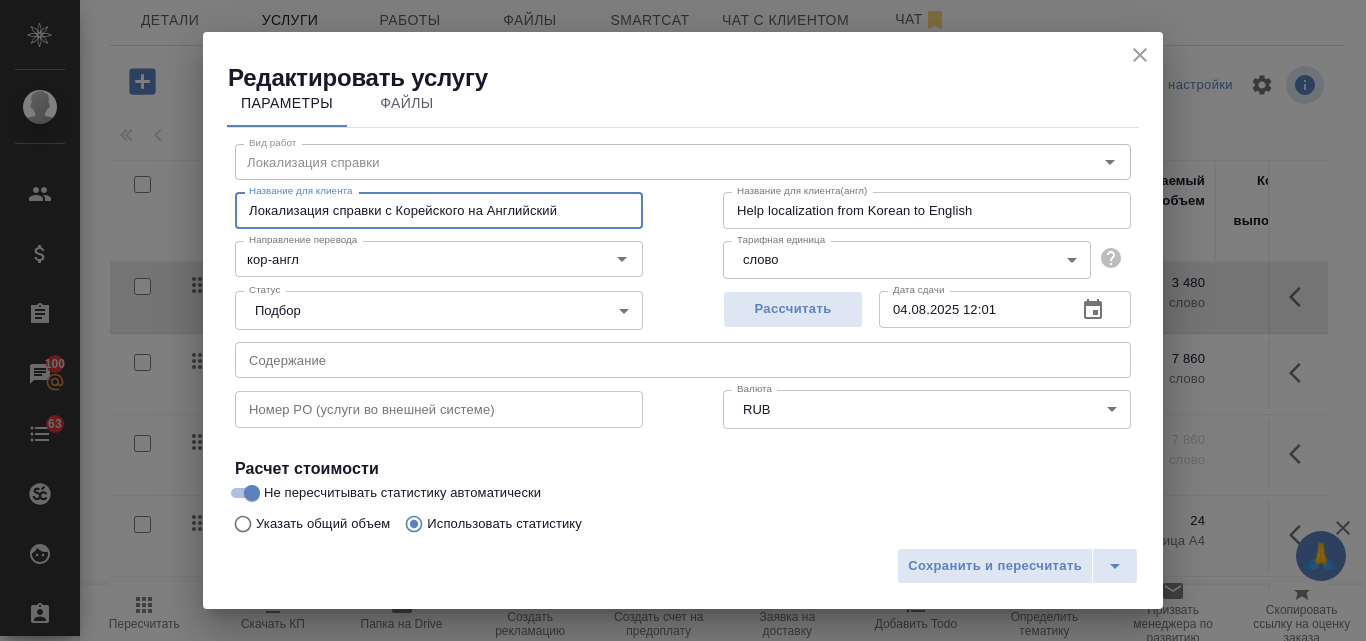 drag, startPoint x: 558, startPoint y: 208, endPoint x: 226, endPoint y: 214, distance: 332.0542 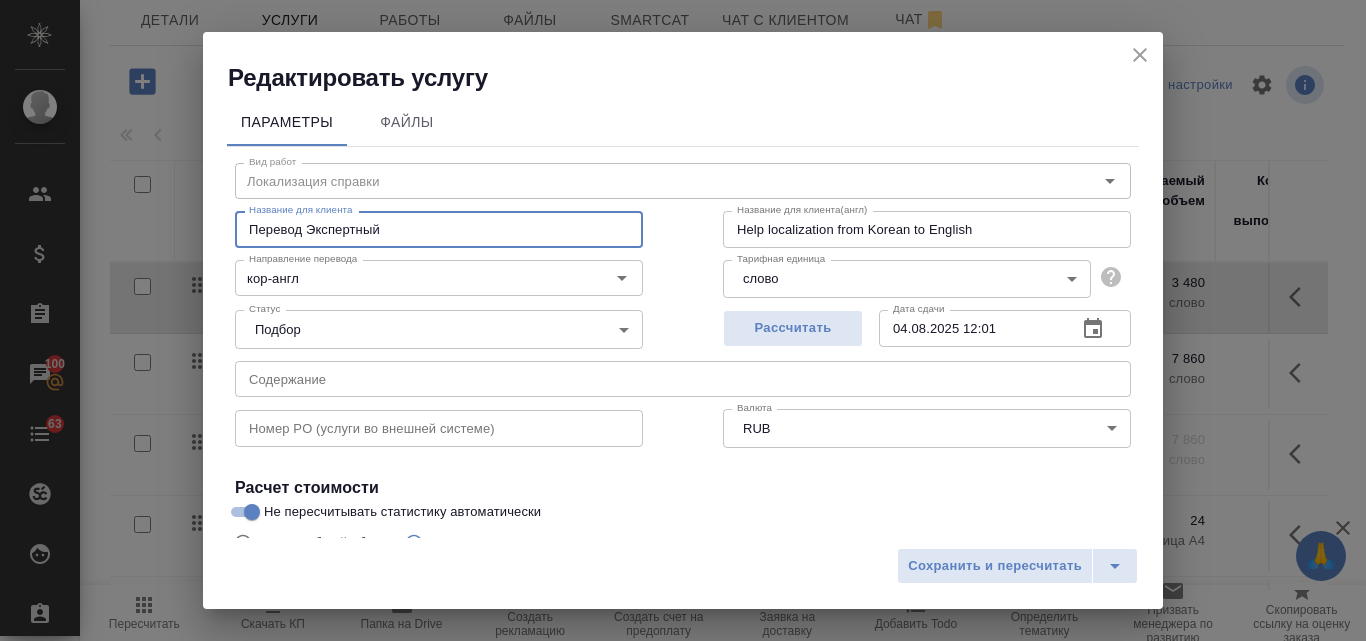 scroll, scrollTop: 0, scrollLeft: 0, axis: both 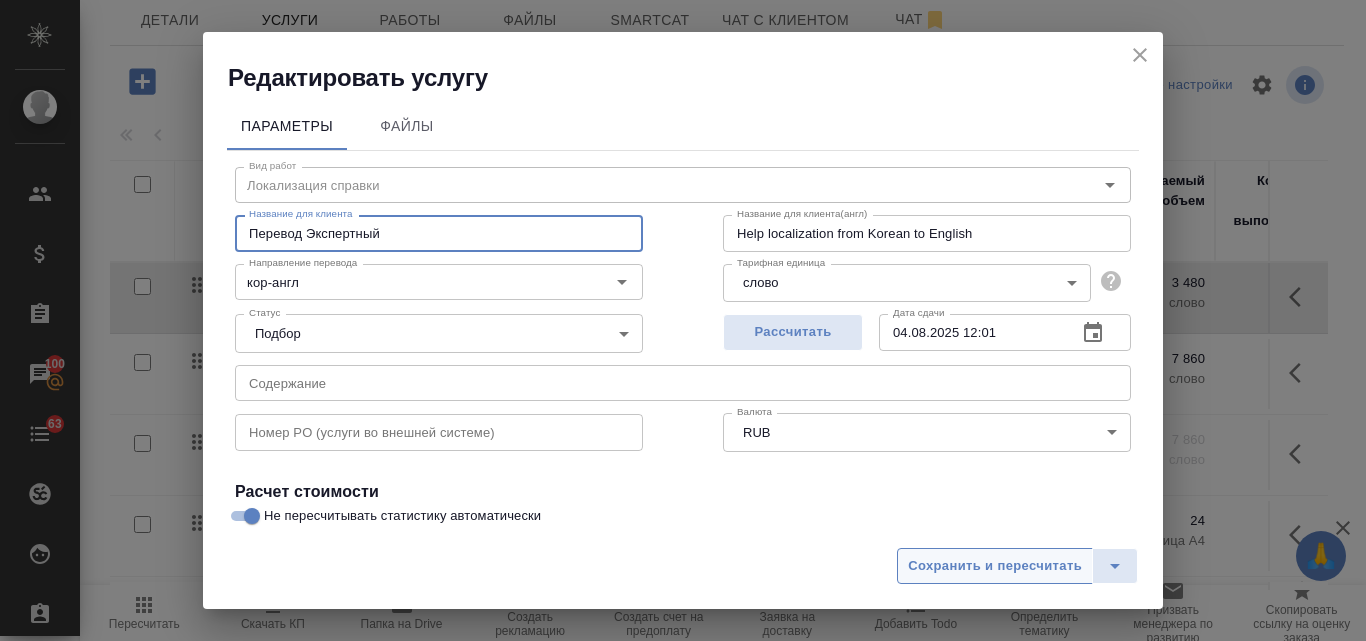 type on "Перевод Экспертный" 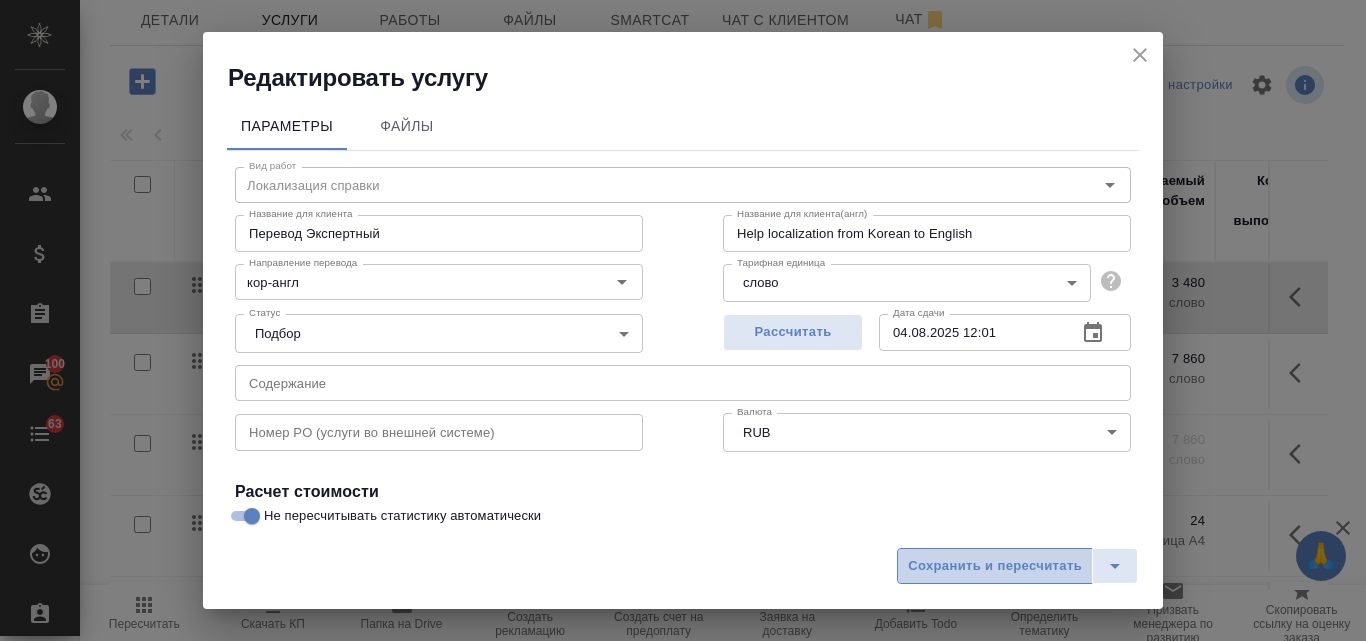 click on "Сохранить и пересчитать" at bounding box center (995, 566) 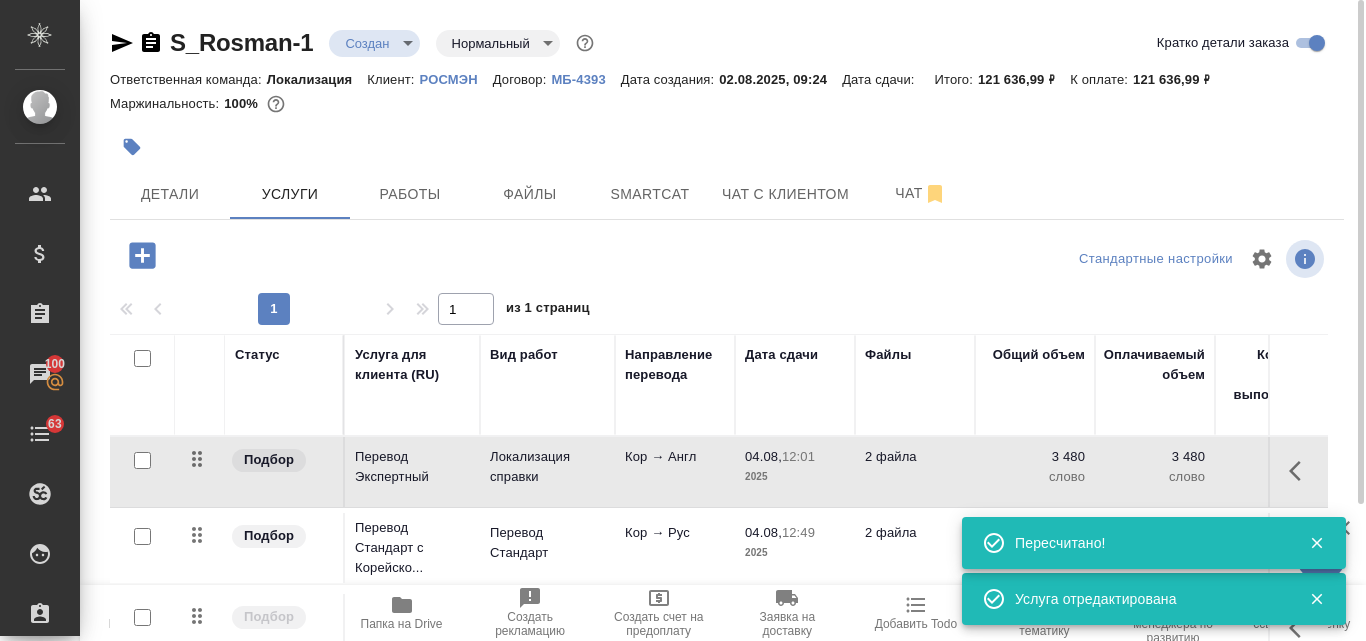 scroll, scrollTop: 174, scrollLeft: 0, axis: vertical 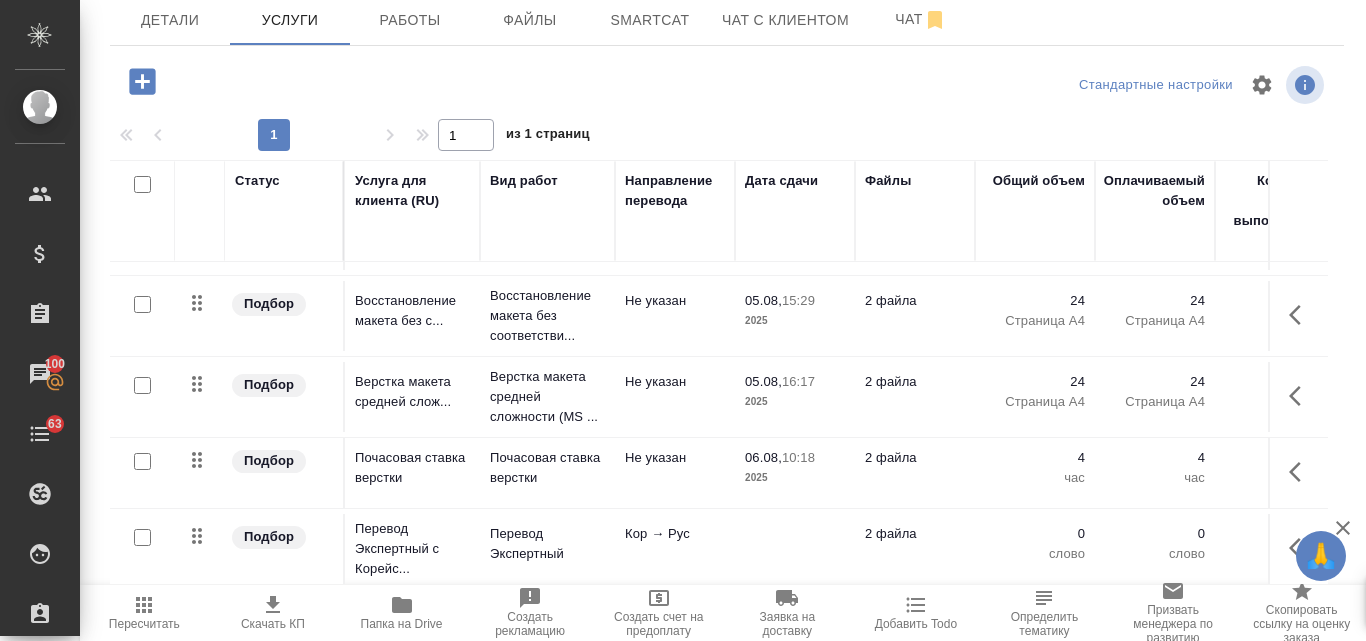 click 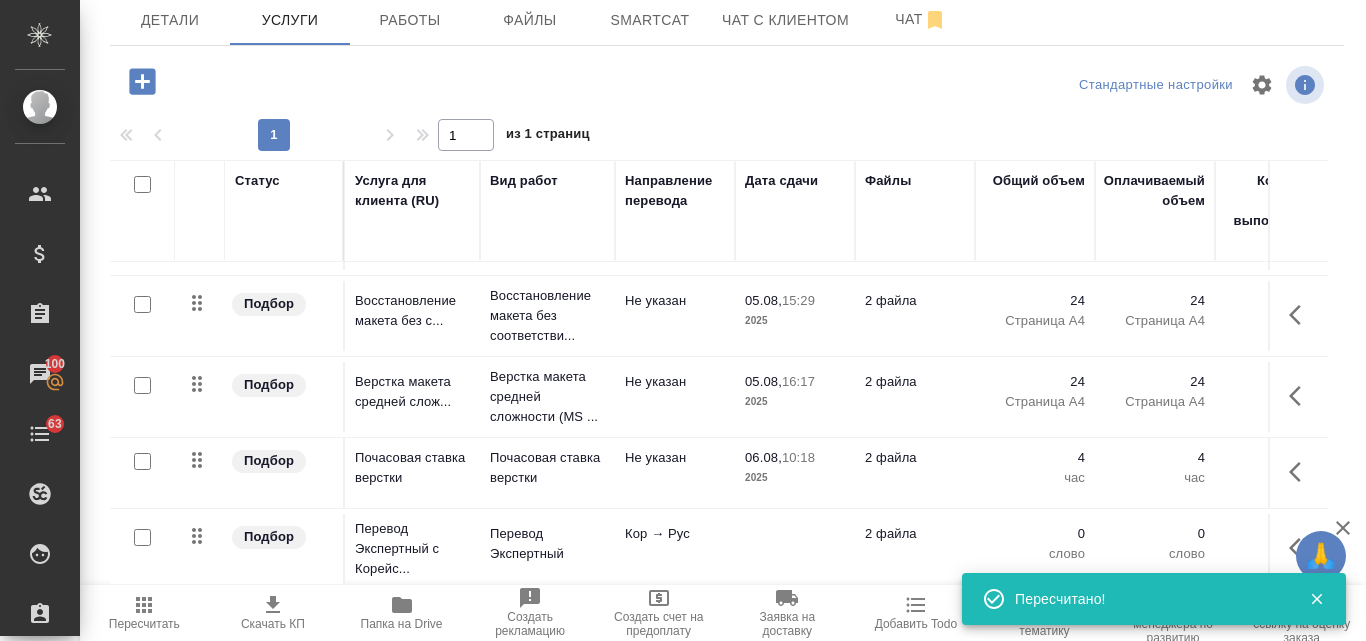scroll, scrollTop: 0, scrollLeft: 0, axis: both 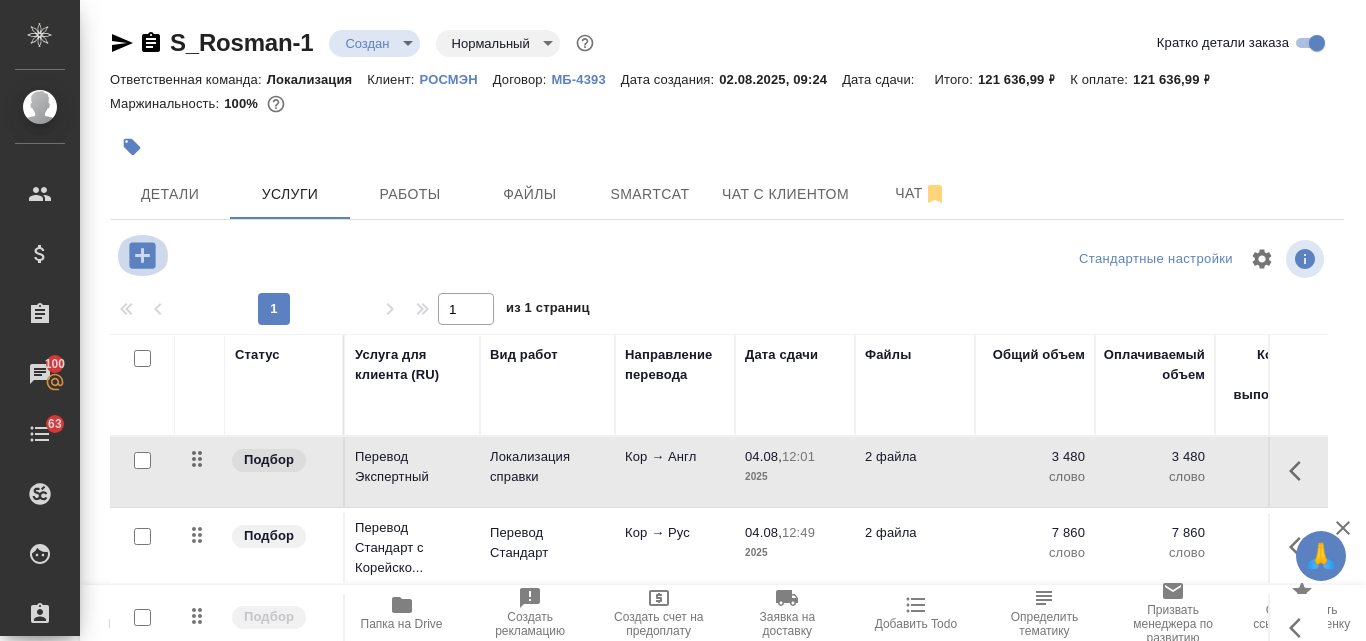 click 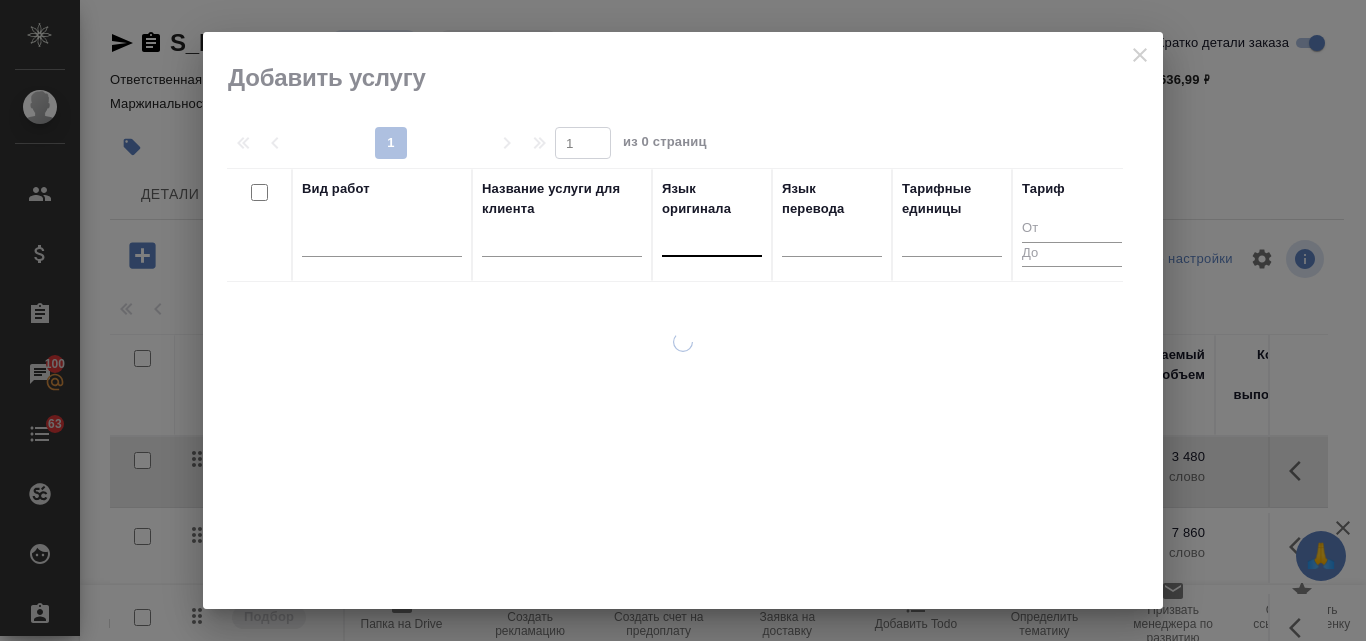 click at bounding box center (712, 236) 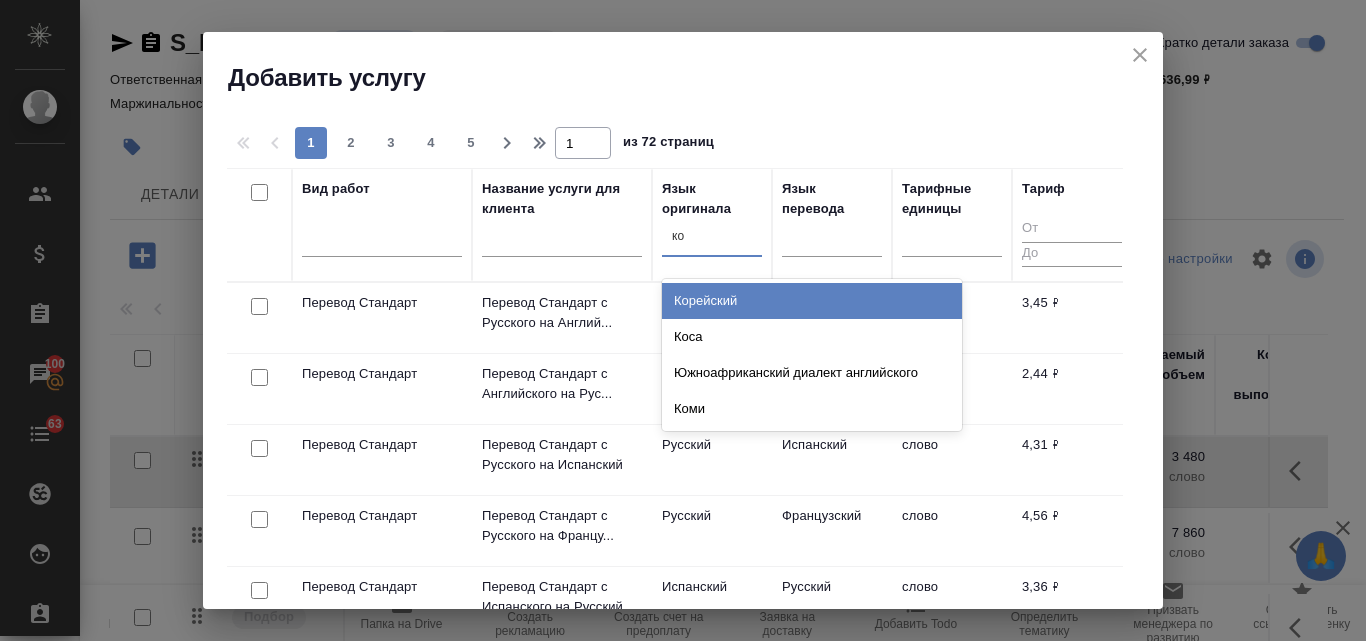 type on "кор" 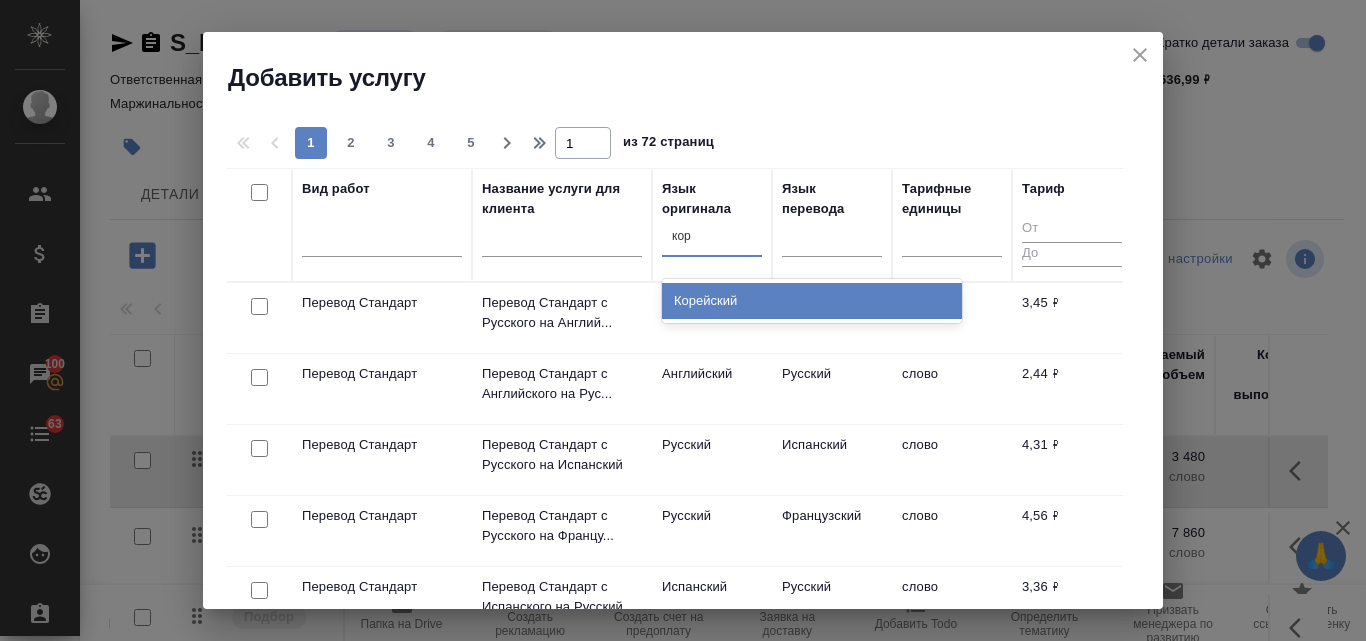 click on "Корейский" at bounding box center (812, 301) 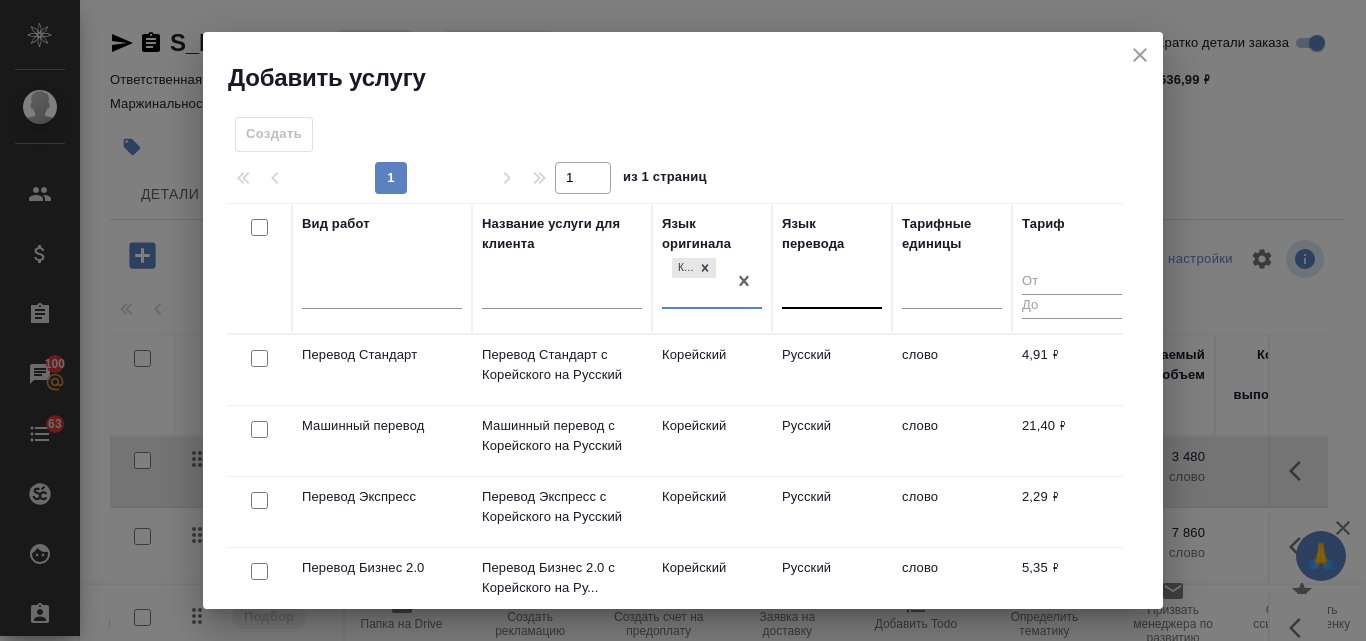 click at bounding box center (832, 289) 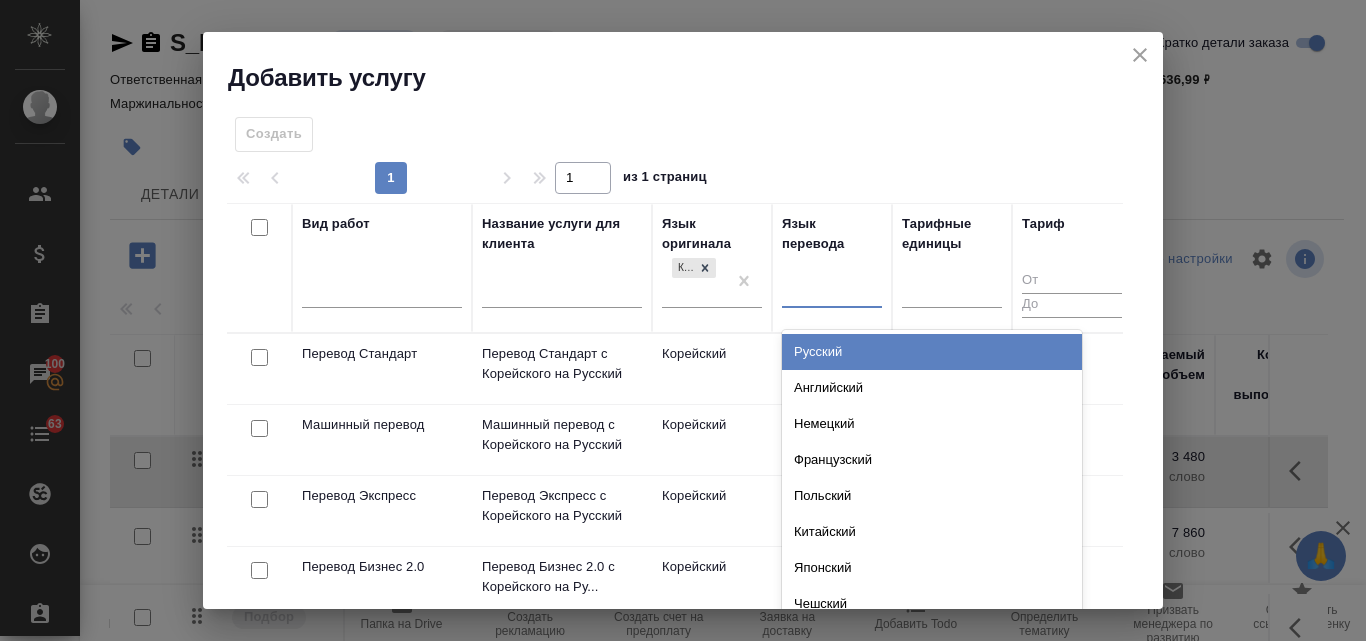 click on "Русский" at bounding box center (932, 352) 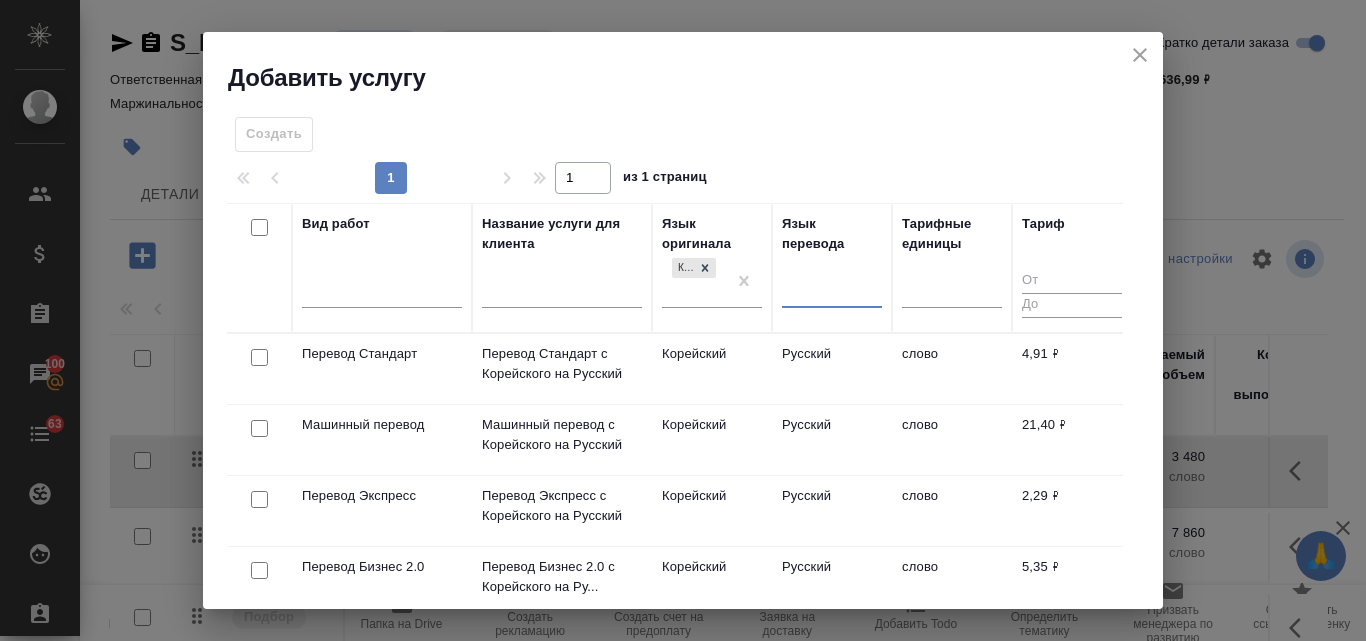 click at bounding box center (832, 288) 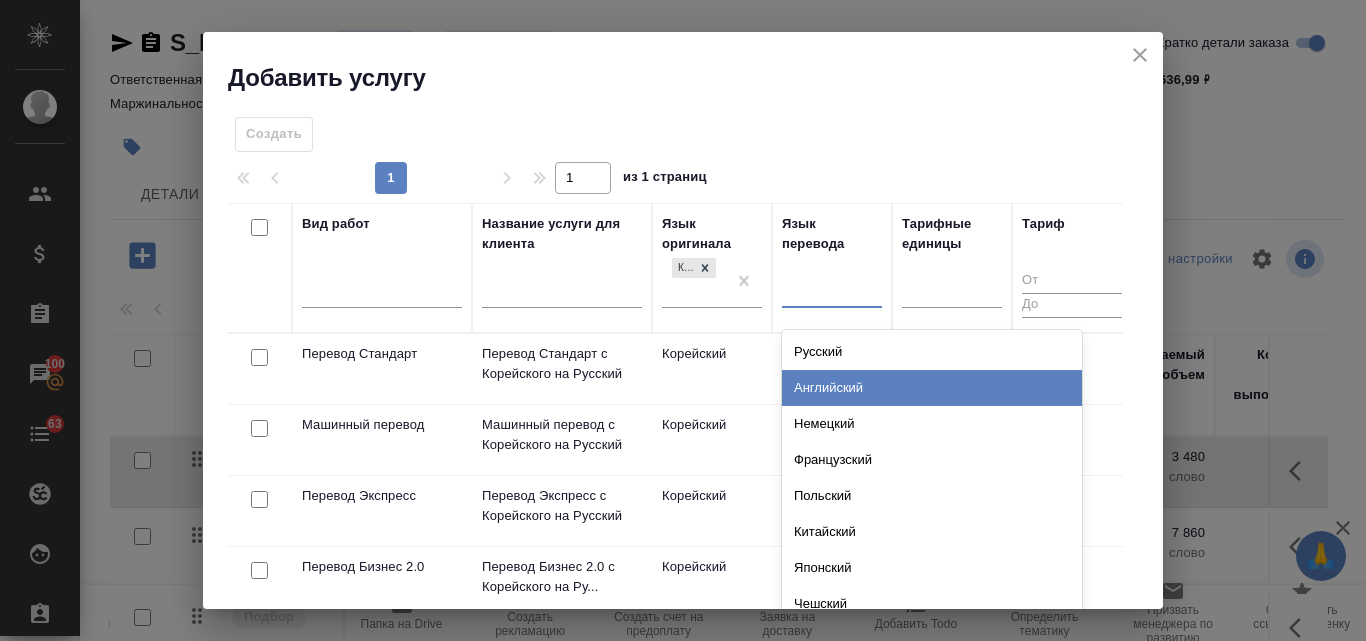 click on "Английский" at bounding box center [932, 388] 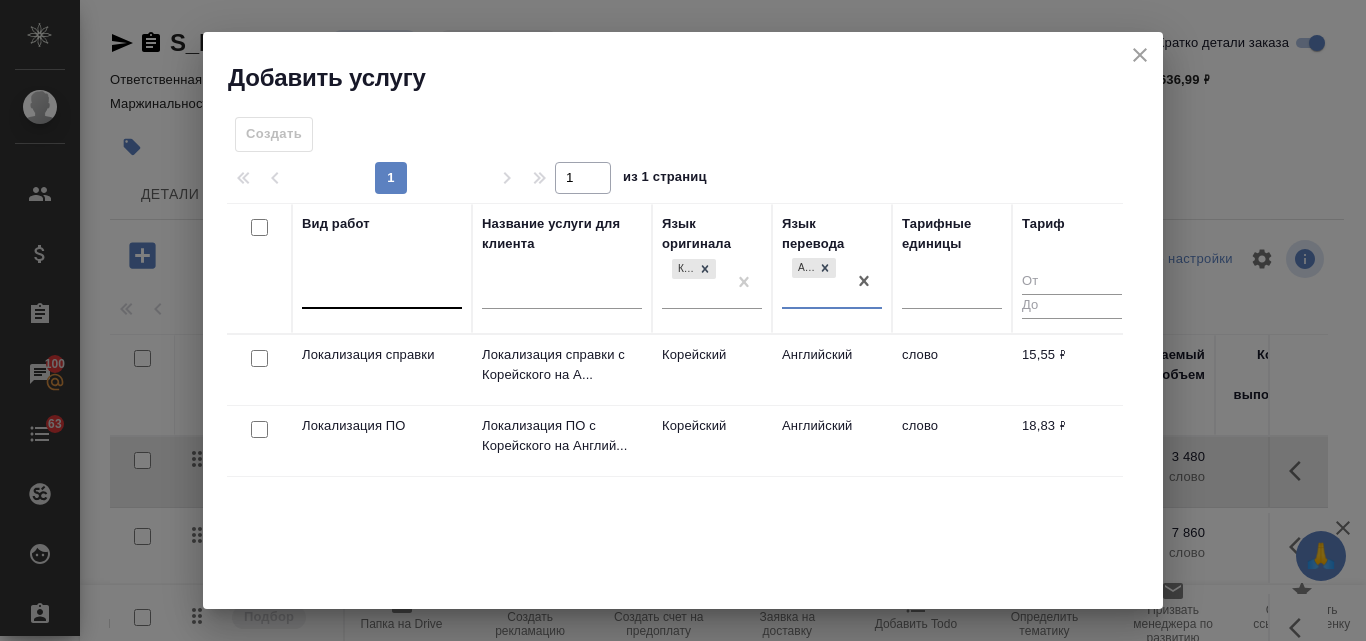 click at bounding box center (382, 289) 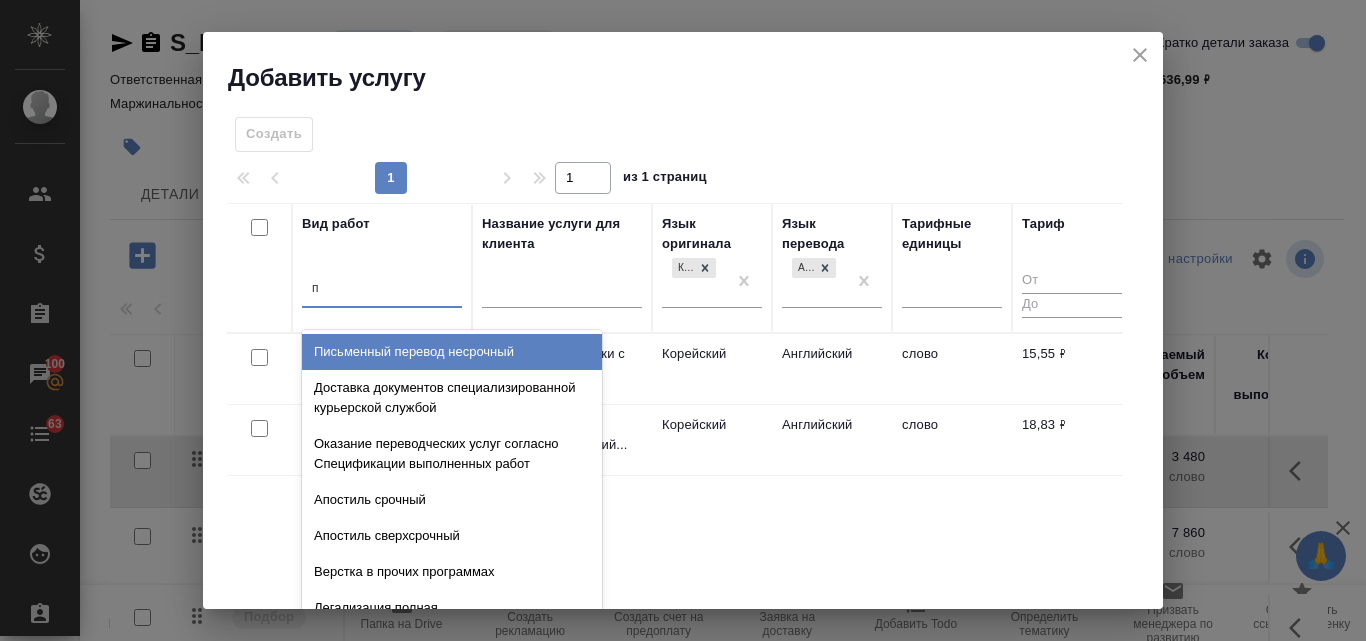 type on "пр" 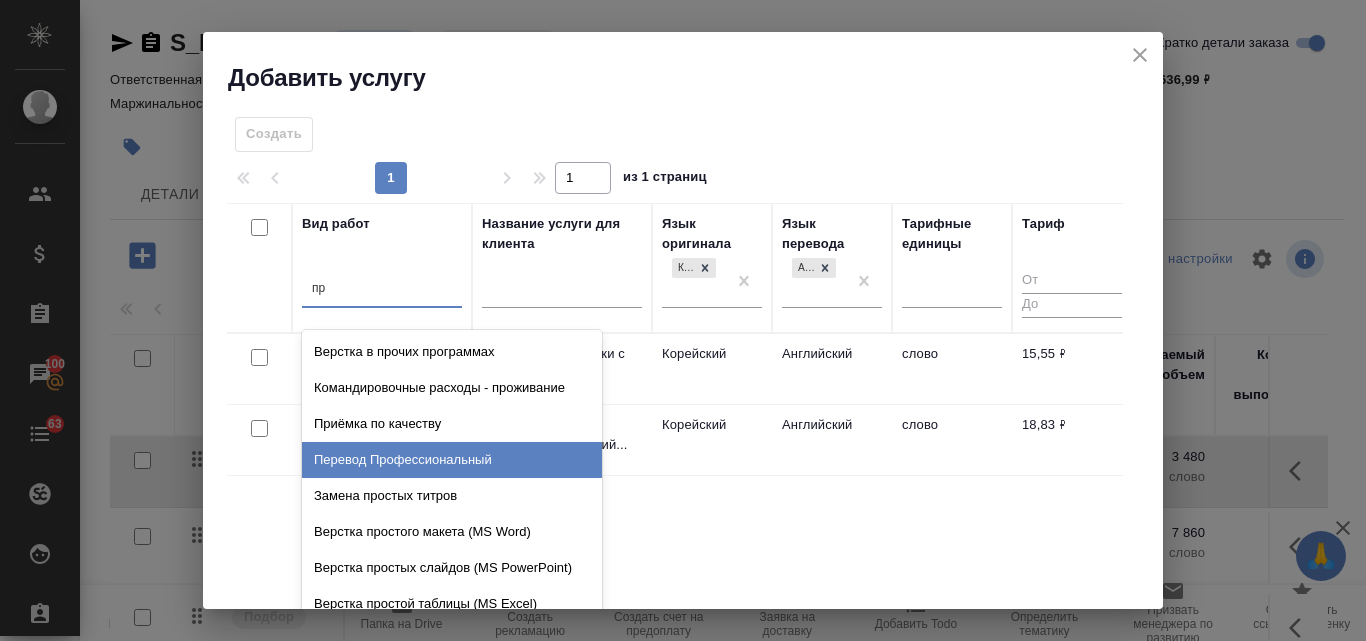 click on "Перевод Профессиональный" at bounding box center (452, 460) 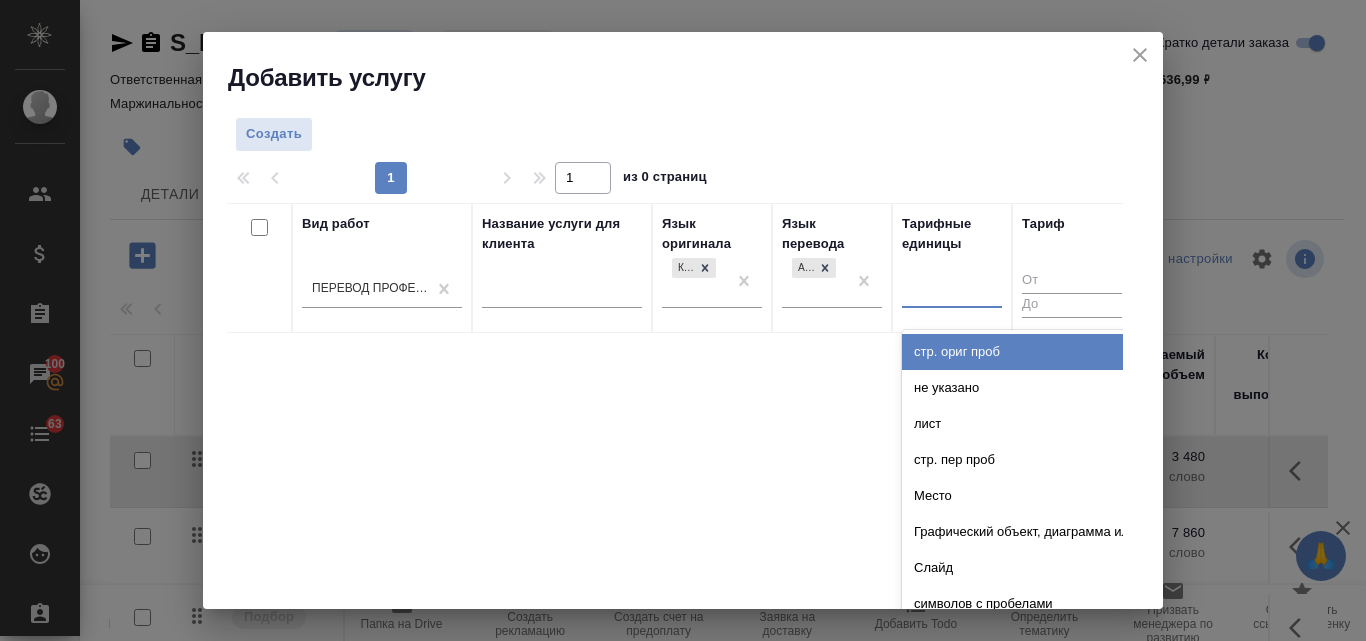 click at bounding box center [952, 288] 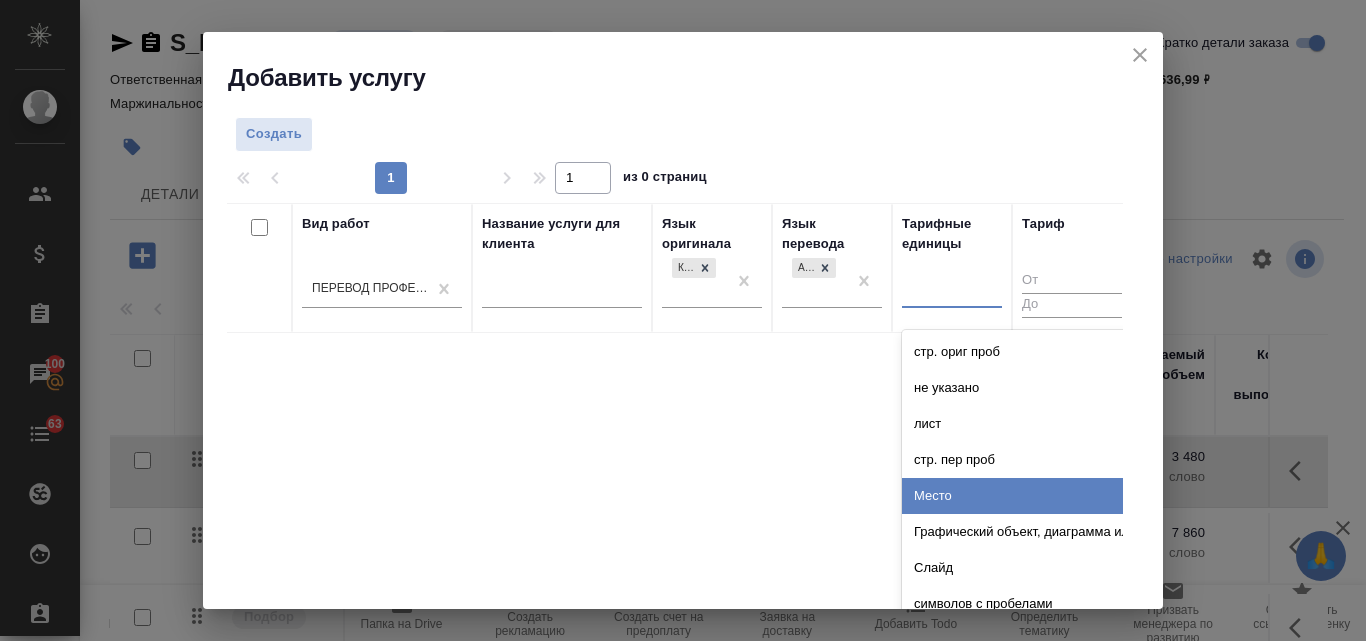 scroll, scrollTop: 200, scrollLeft: 0, axis: vertical 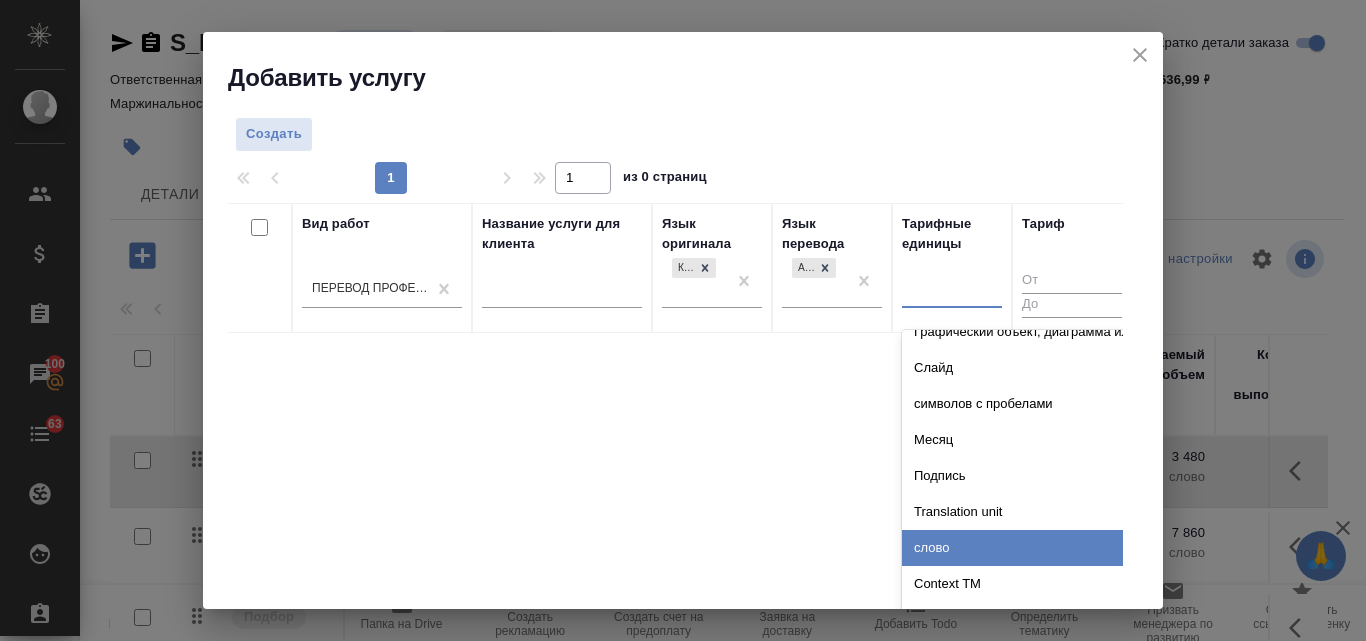 click on "слово" at bounding box center [1052, 548] 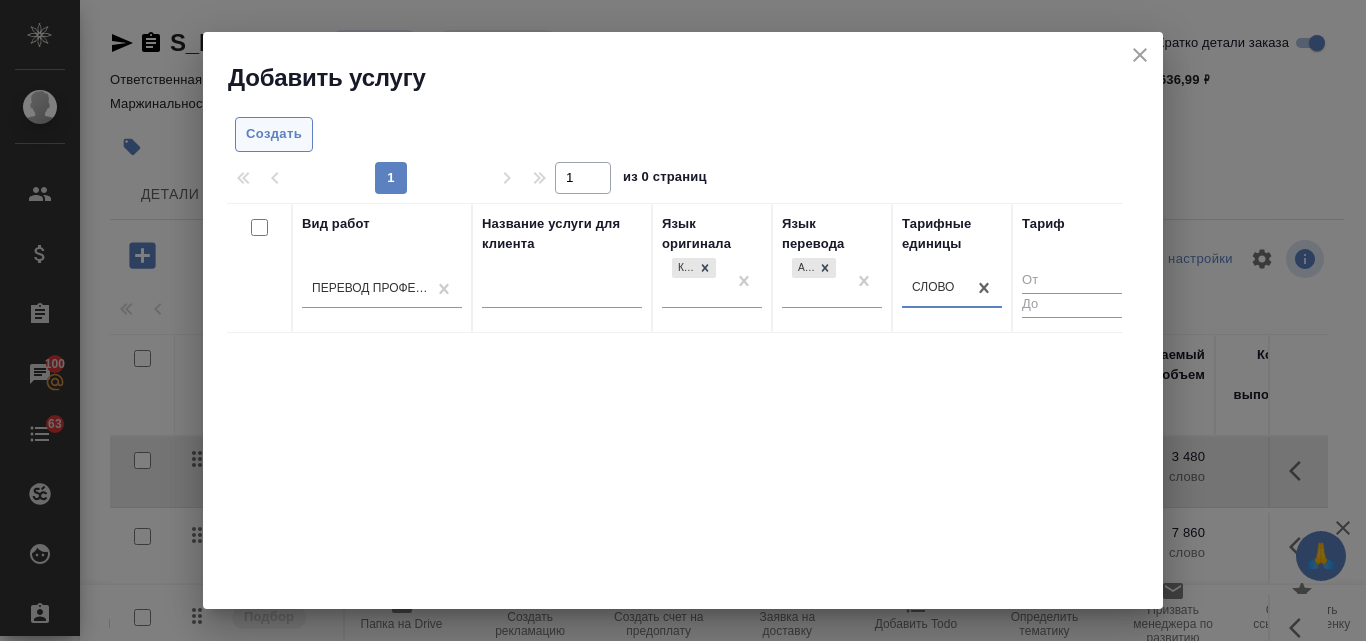 click on "Создать" at bounding box center (274, 134) 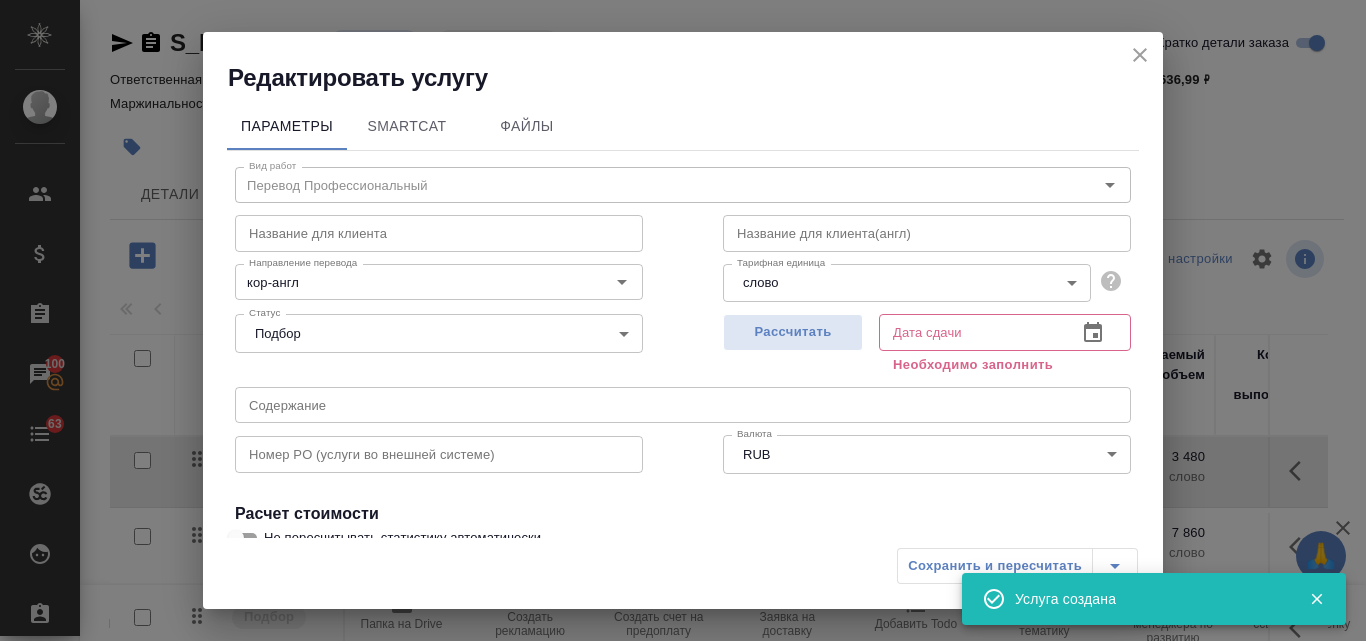 scroll, scrollTop: 226, scrollLeft: 0, axis: vertical 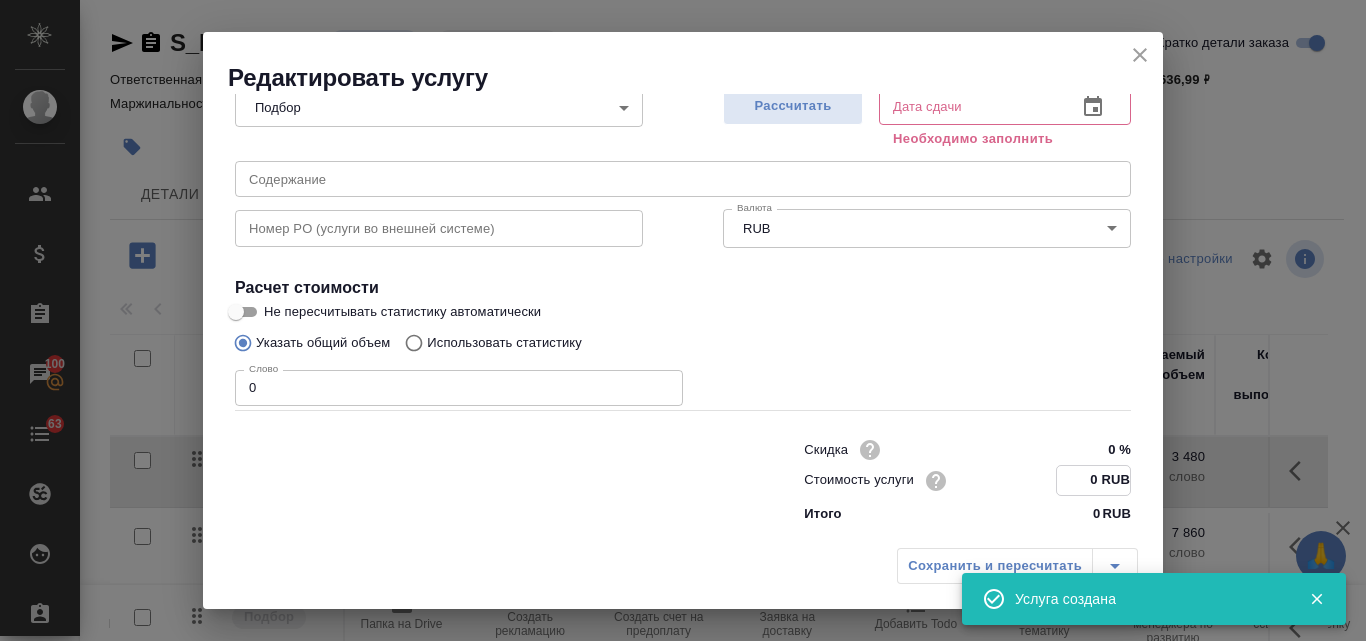 click on "0 RUB" at bounding box center [1093, 480] 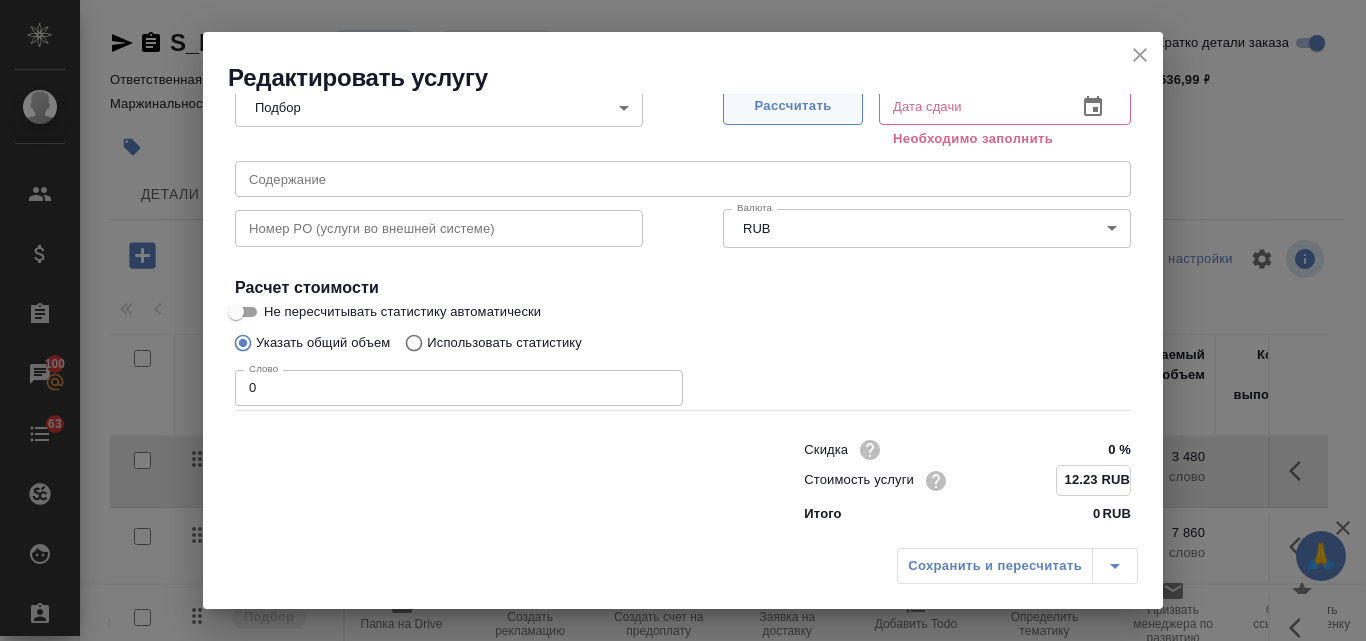 type on "12.23 RUB" 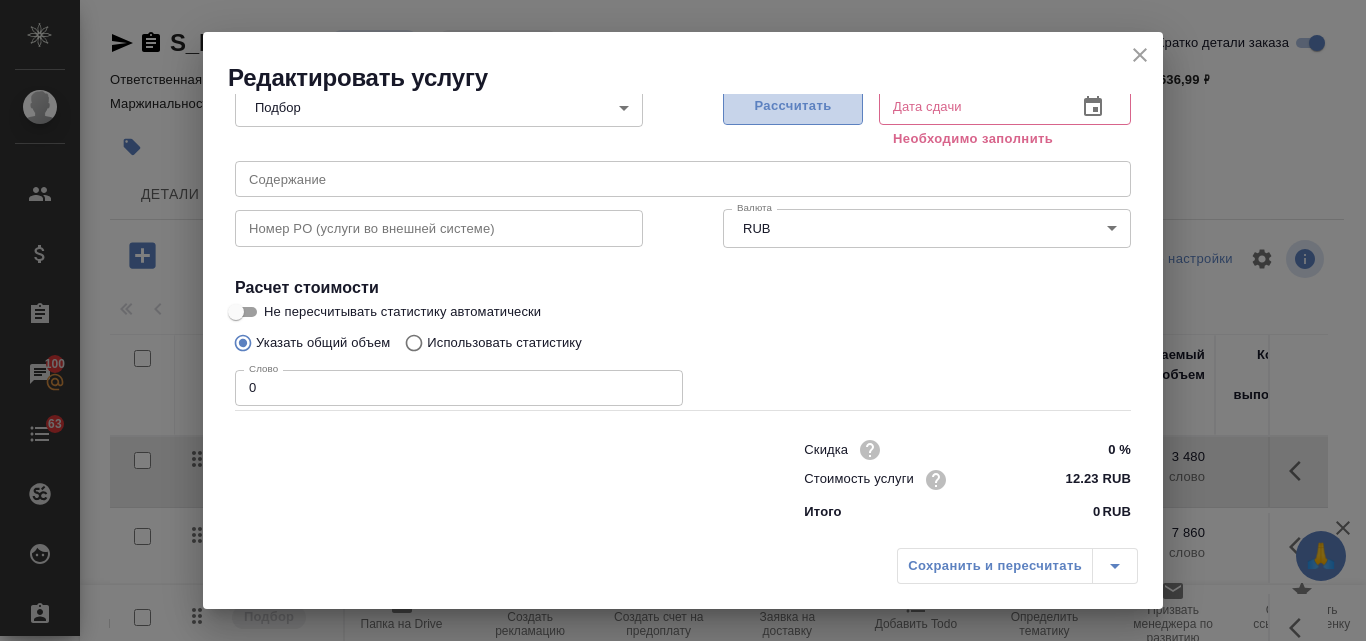 click on "Рассчитать" at bounding box center [793, 106] 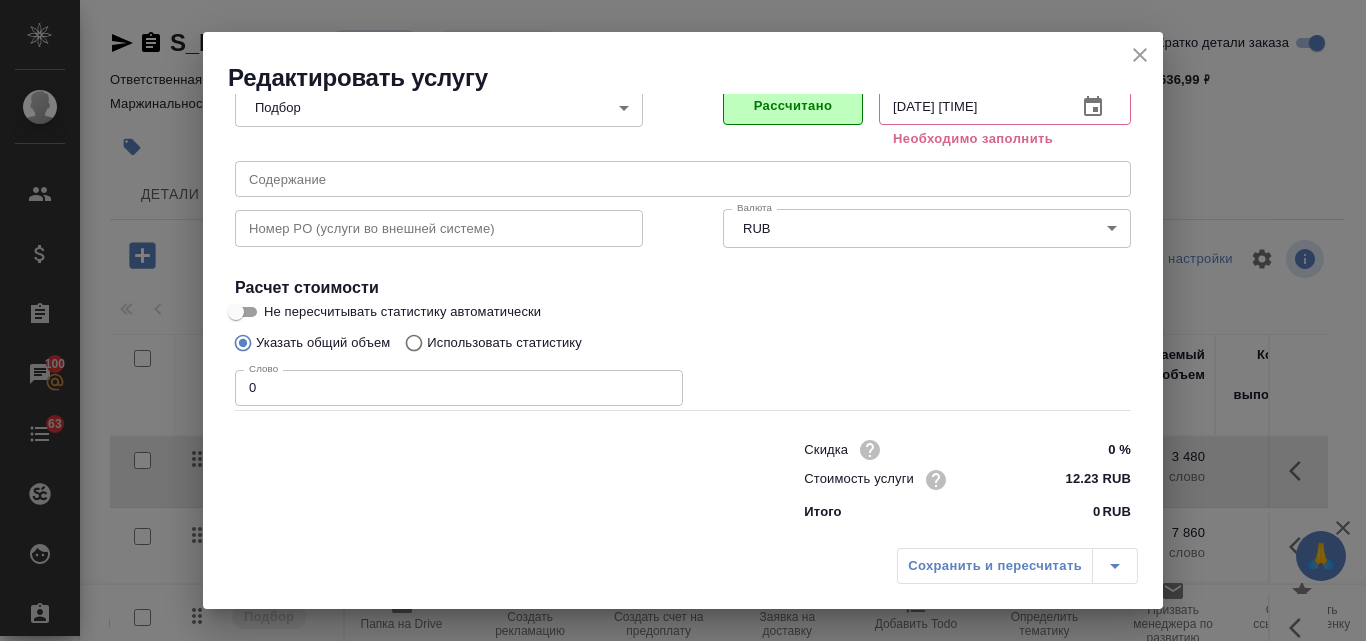type on "05.08.2025 16:52" 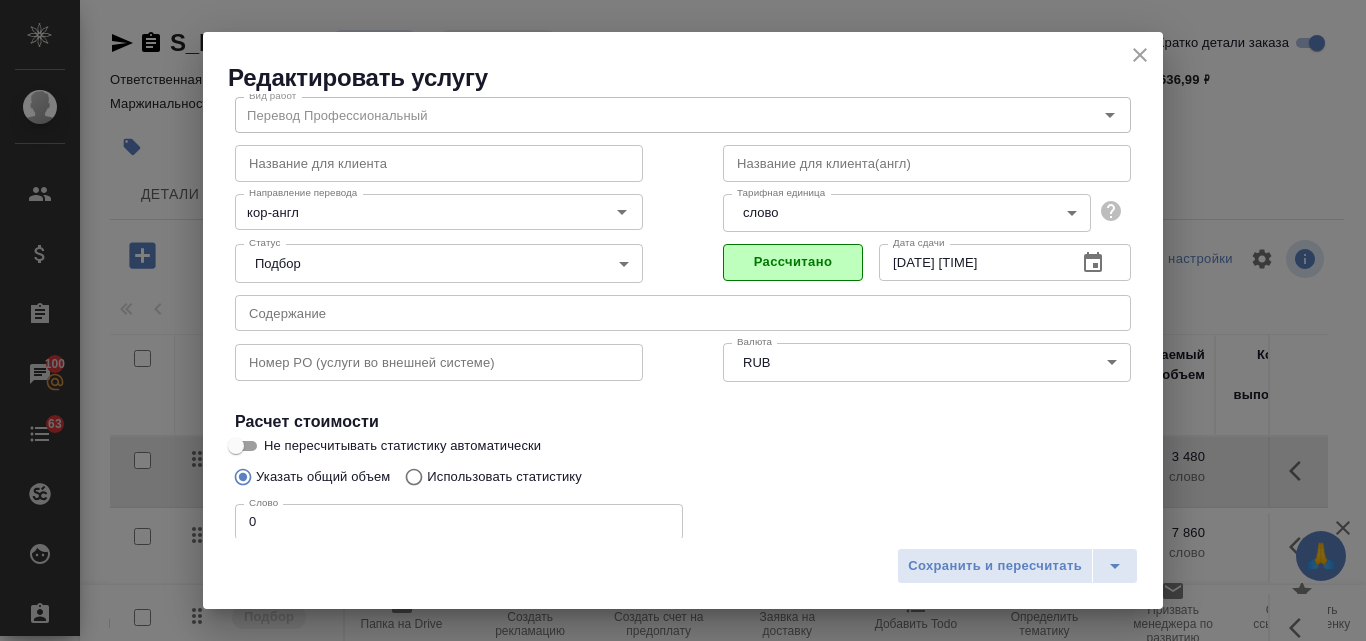 scroll, scrollTop: 100, scrollLeft: 0, axis: vertical 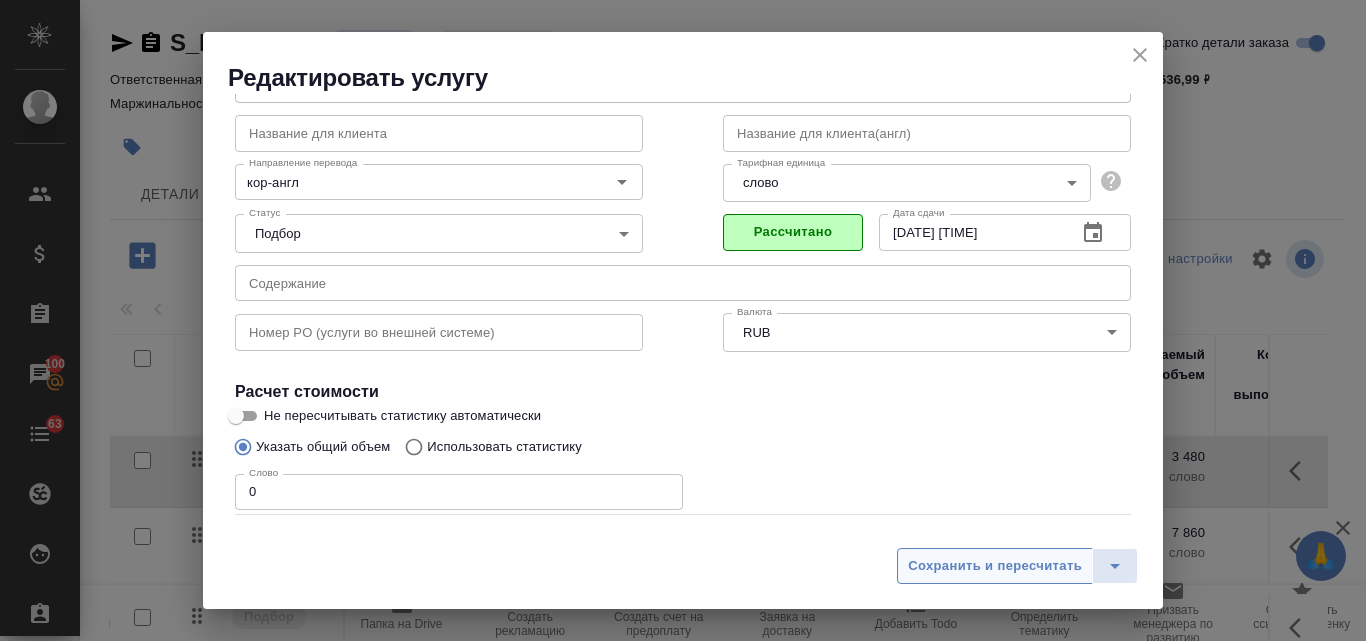 click on "Сохранить и пересчитать" at bounding box center [995, 566] 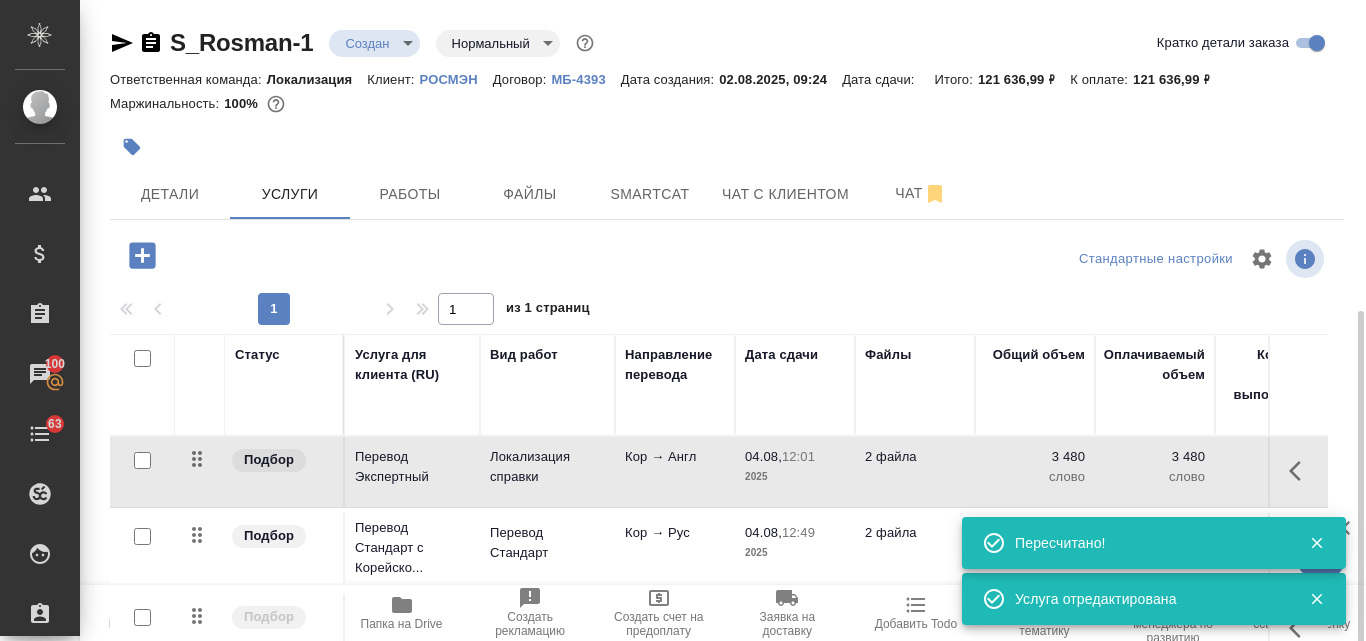 scroll, scrollTop: 174, scrollLeft: 0, axis: vertical 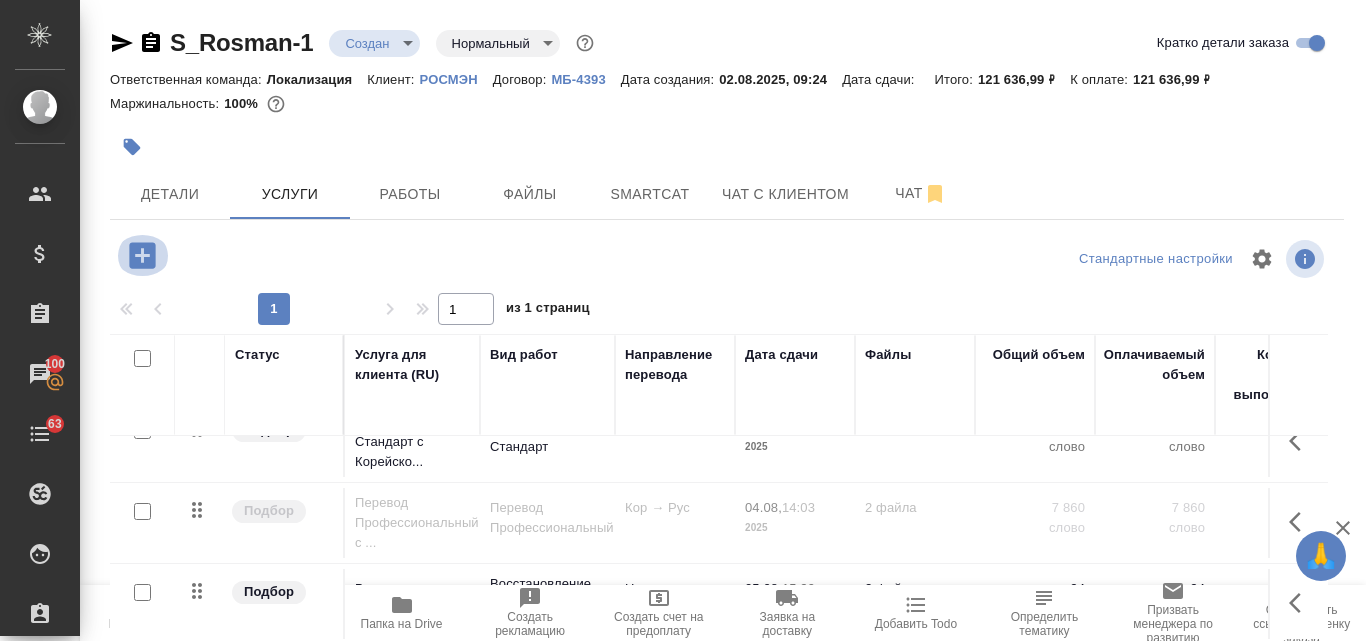 click 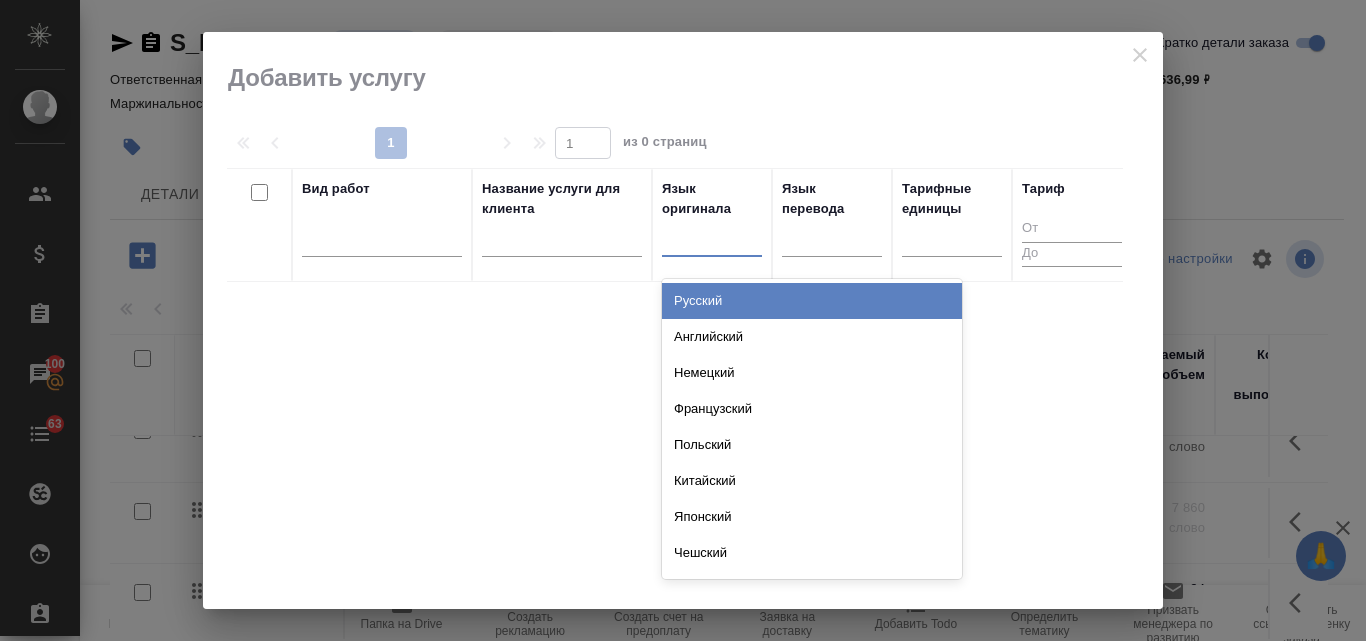 click at bounding box center (712, 236) 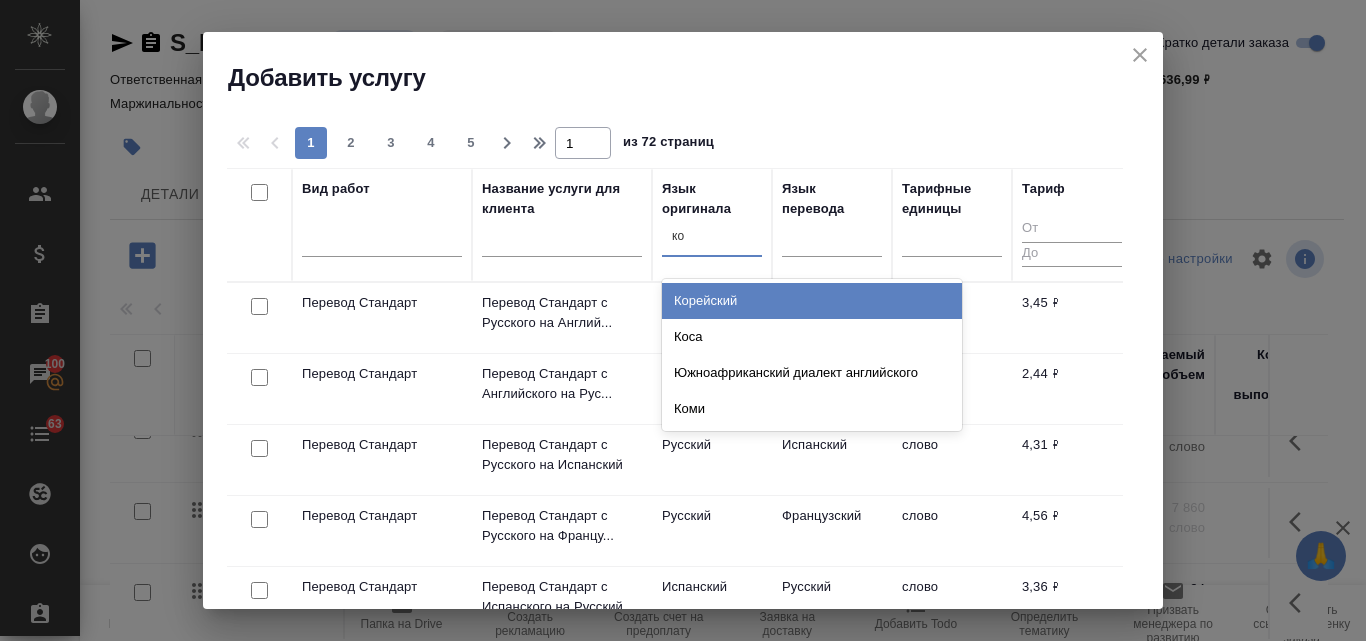 type on "кор" 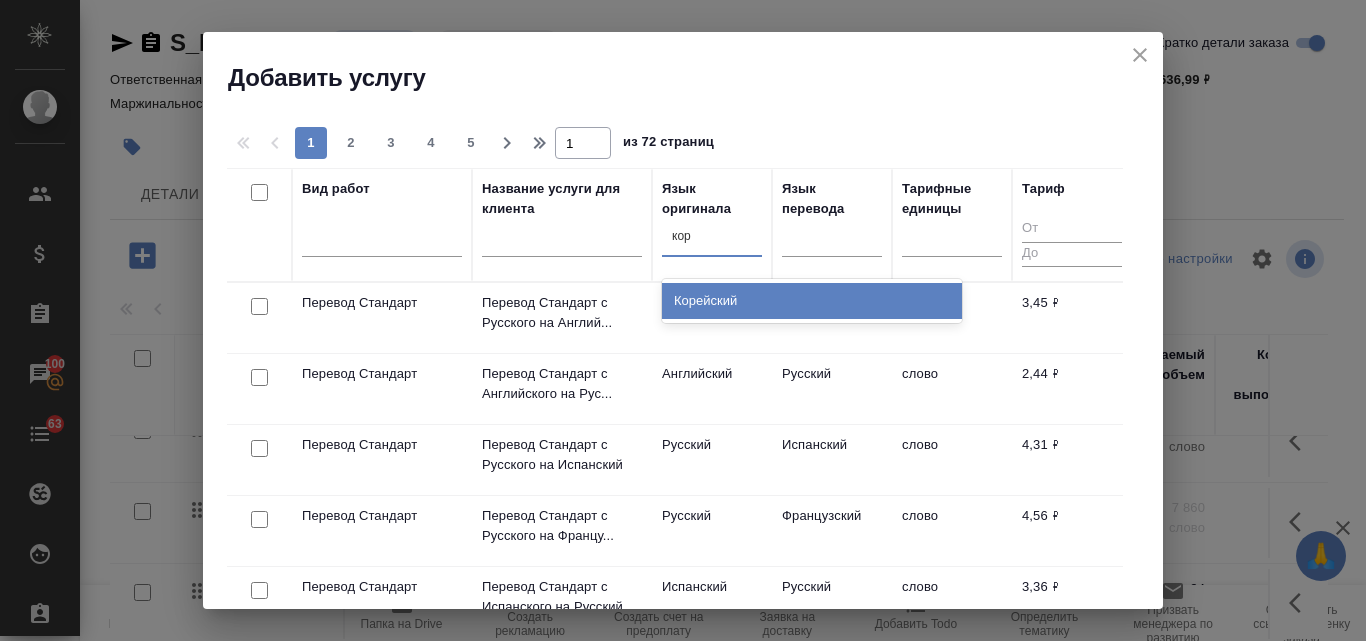 click on "Корейский" at bounding box center (812, 301) 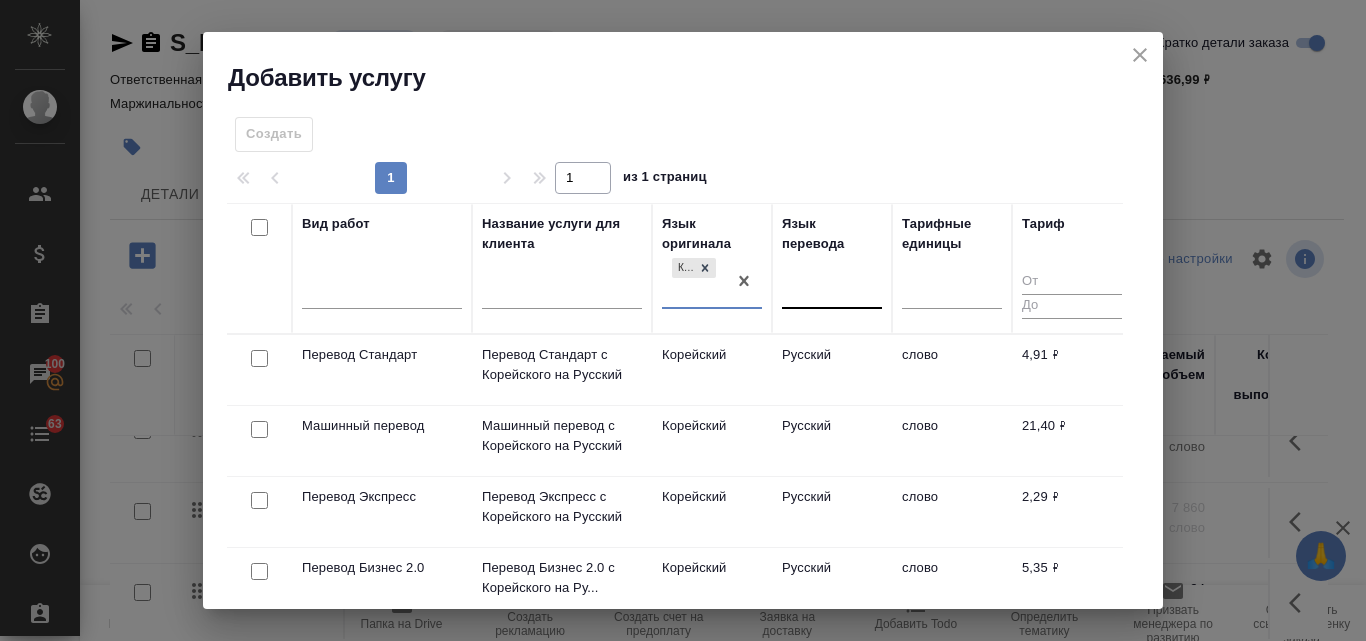 click at bounding box center [832, 289] 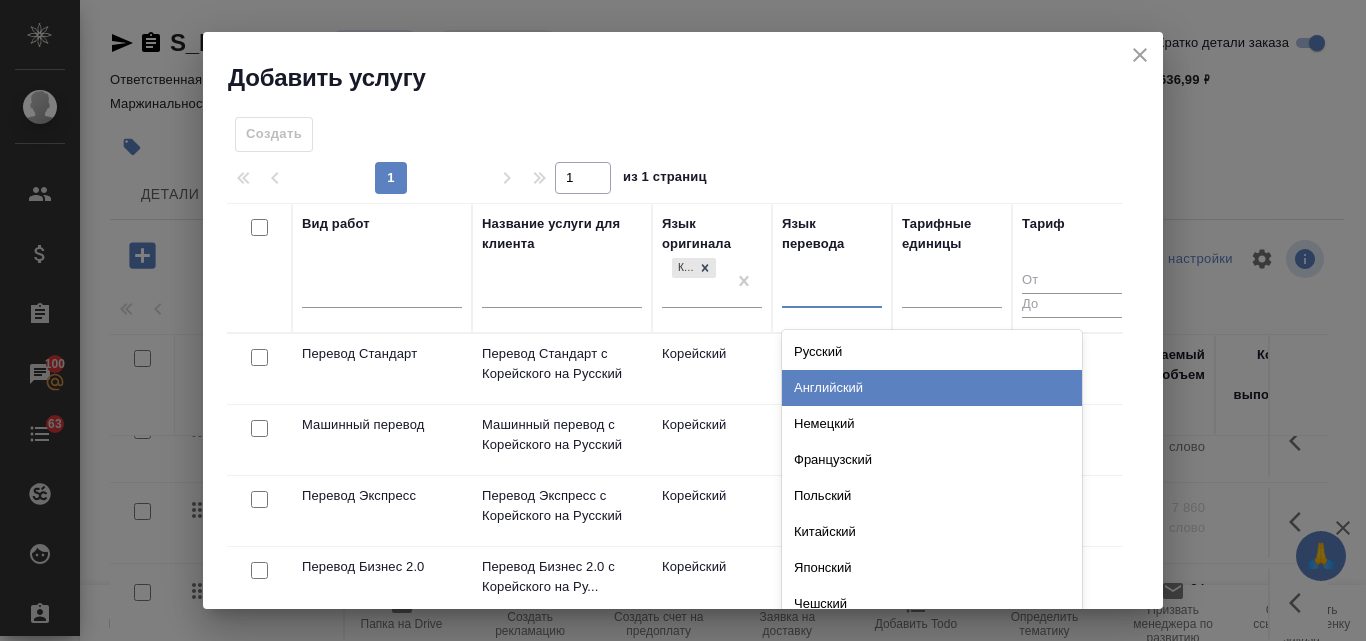 click on "Английский" at bounding box center (932, 388) 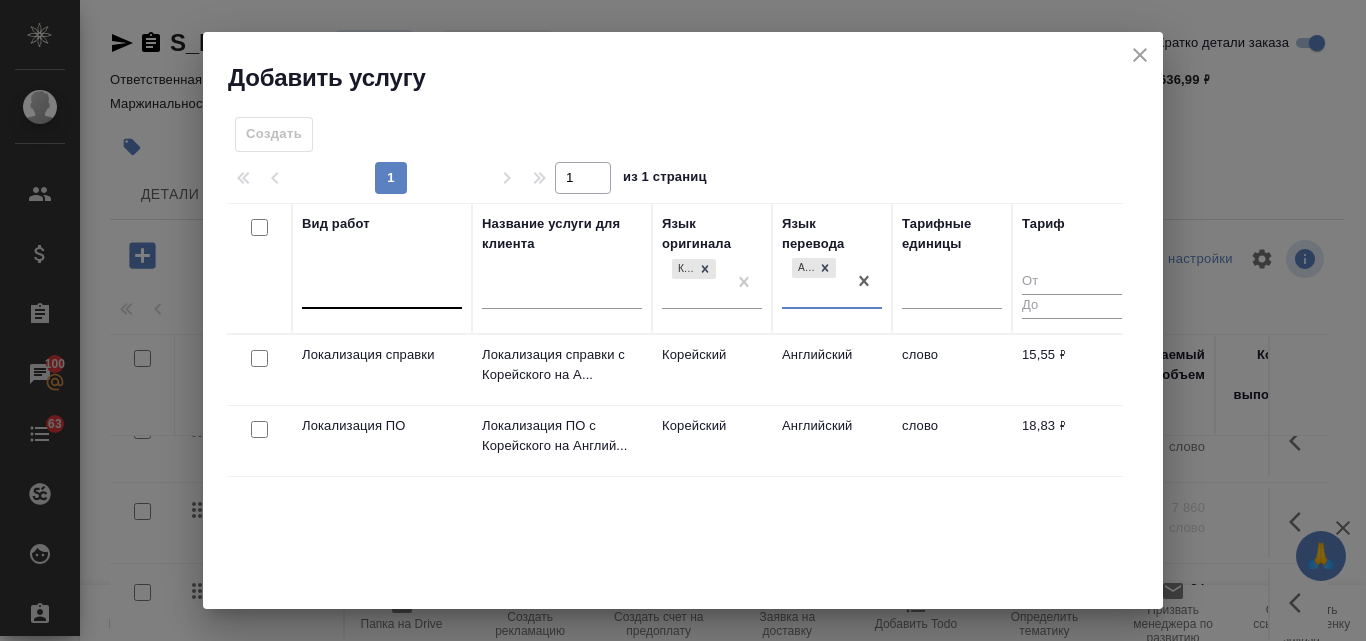 click at bounding box center [382, 289] 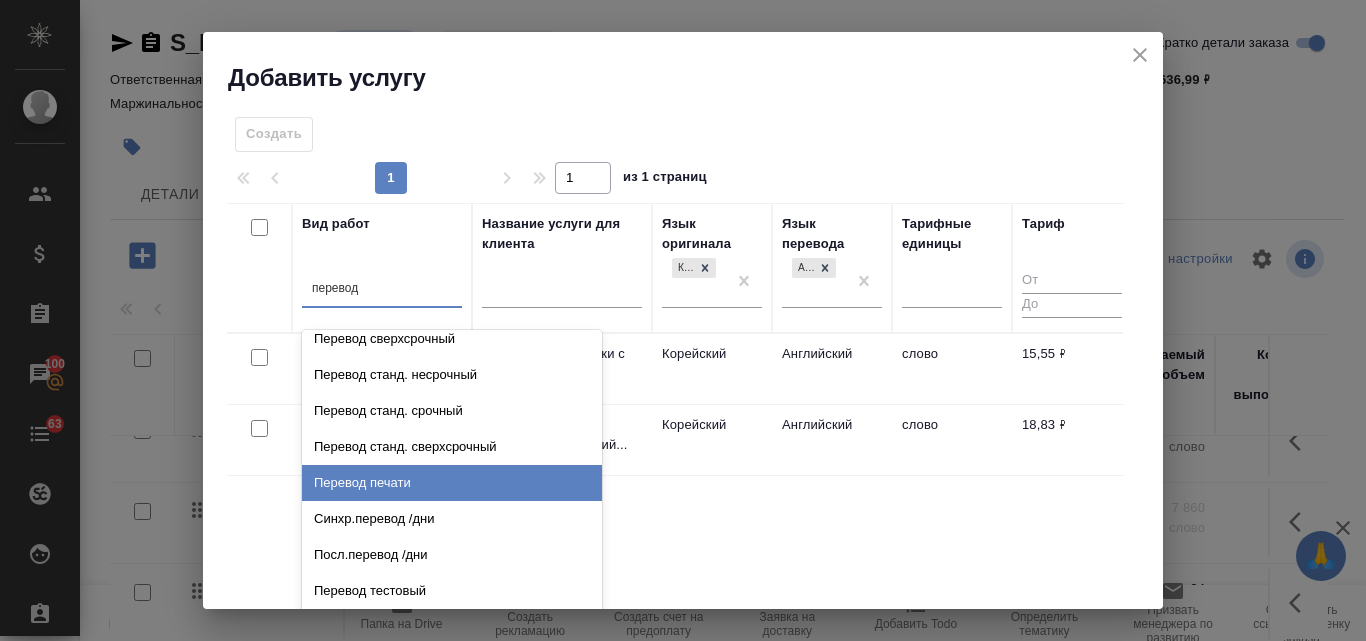 scroll, scrollTop: 0, scrollLeft: 0, axis: both 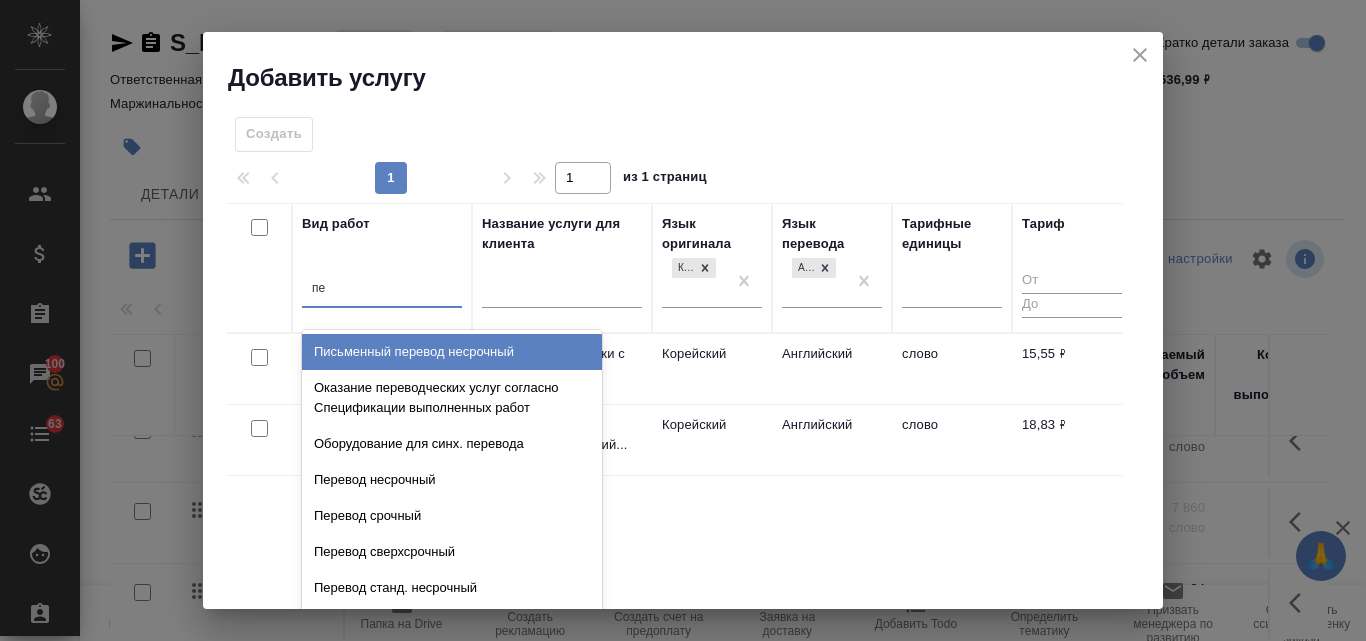 type on "п" 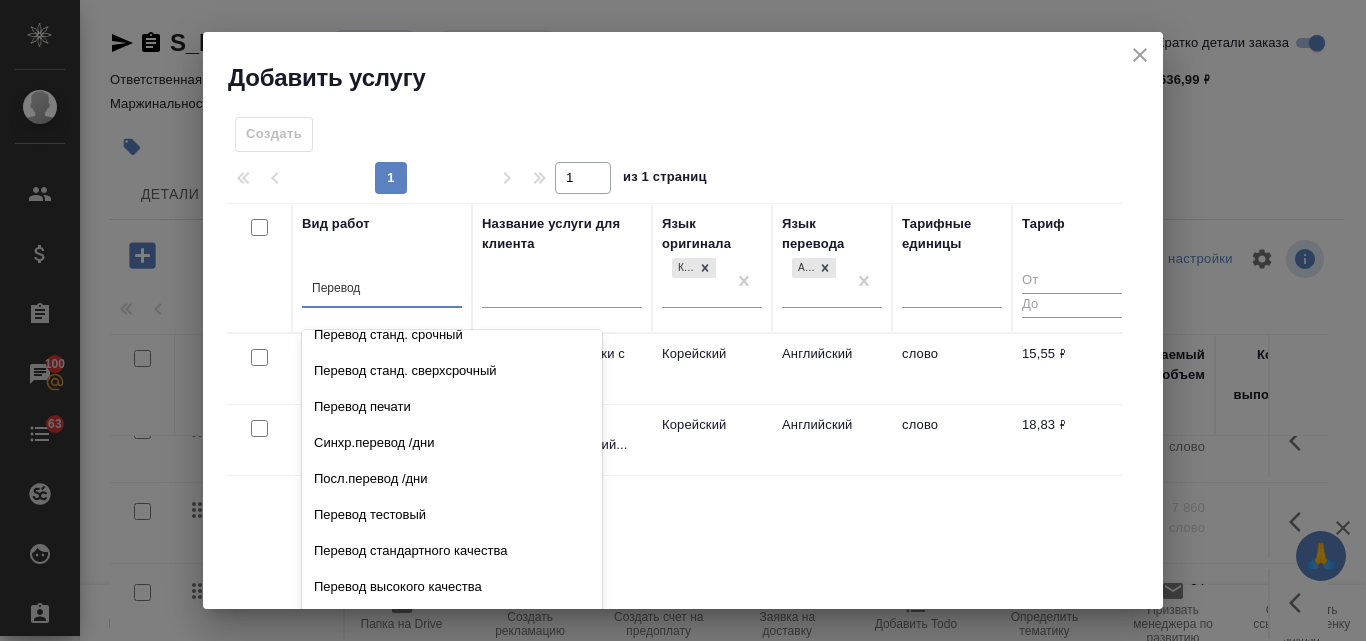 scroll, scrollTop: 300, scrollLeft: 0, axis: vertical 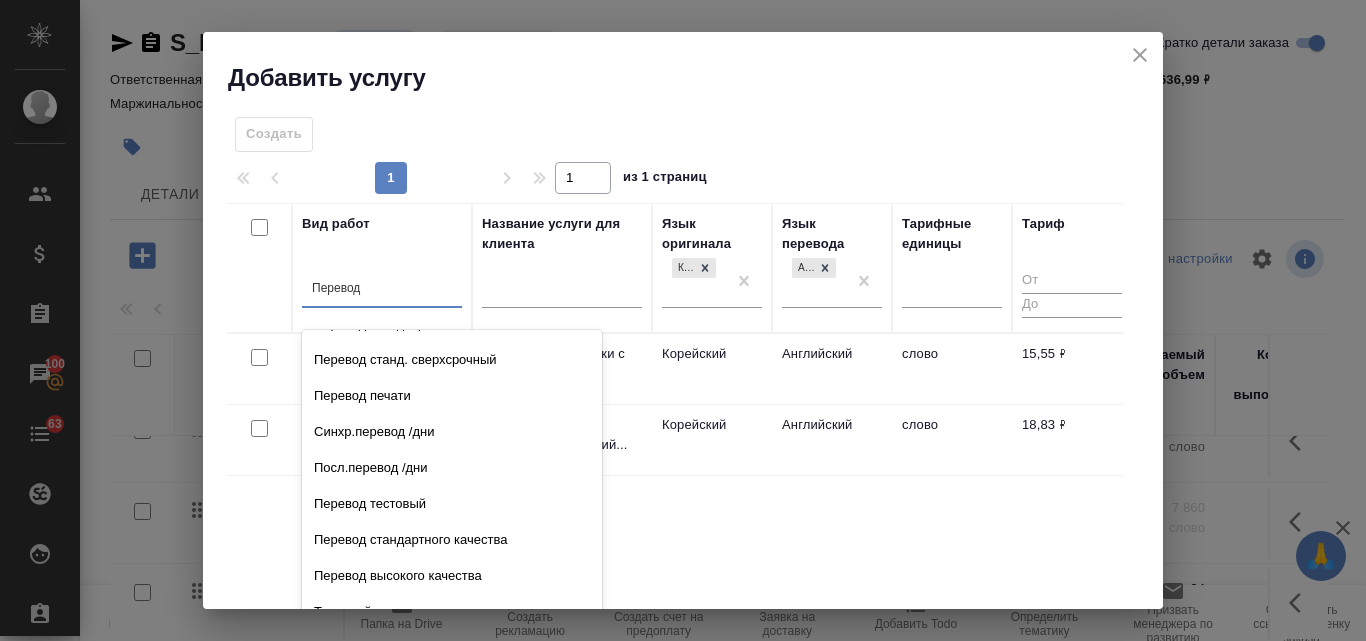 type on "Перевод С" 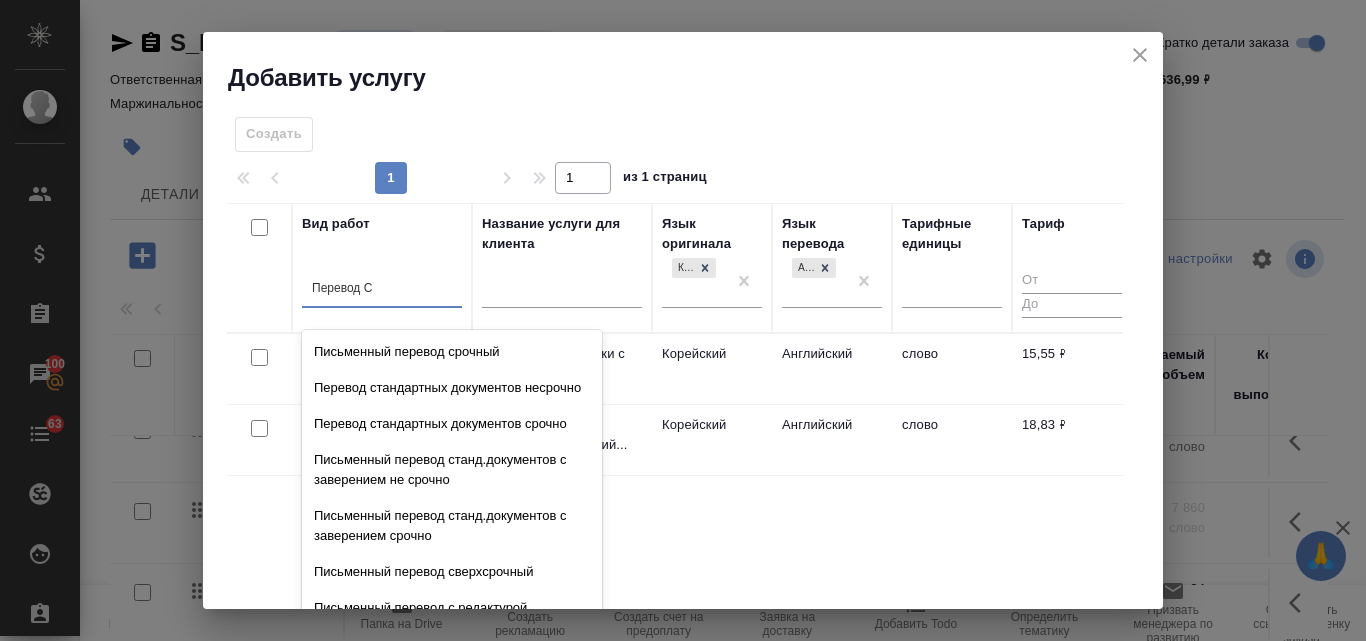 scroll, scrollTop: 136, scrollLeft: 0, axis: vertical 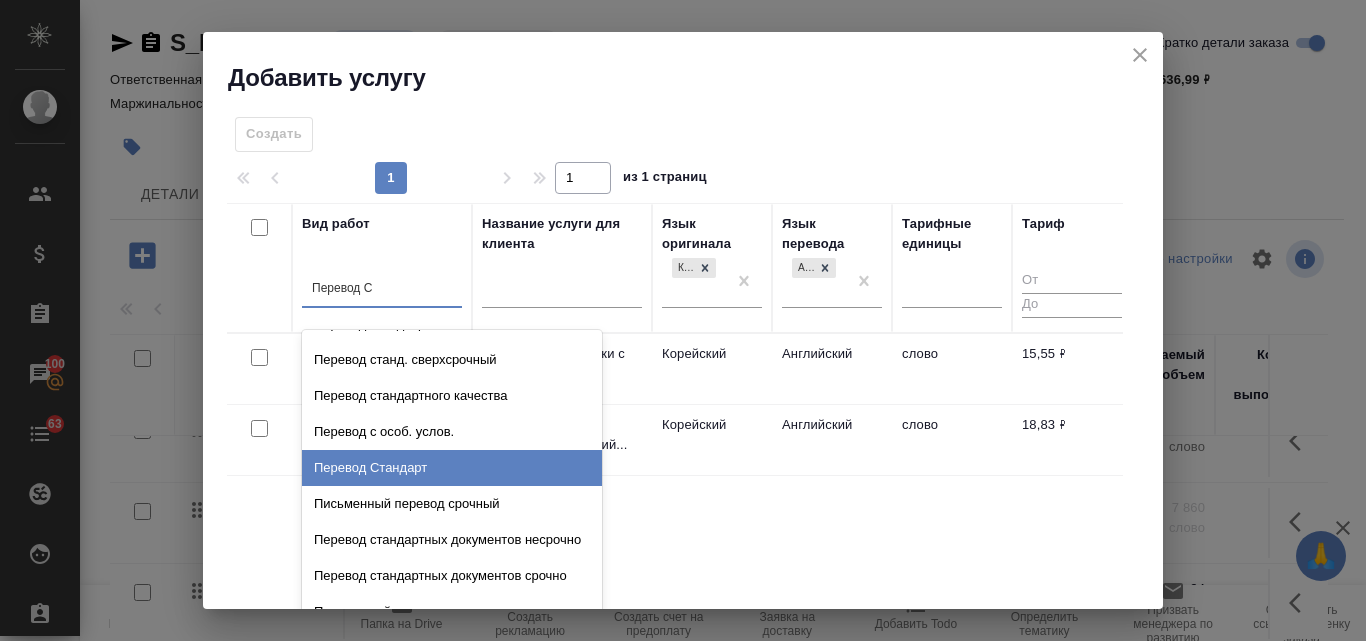 click on "Перевод Стандарт" at bounding box center [452, 468] 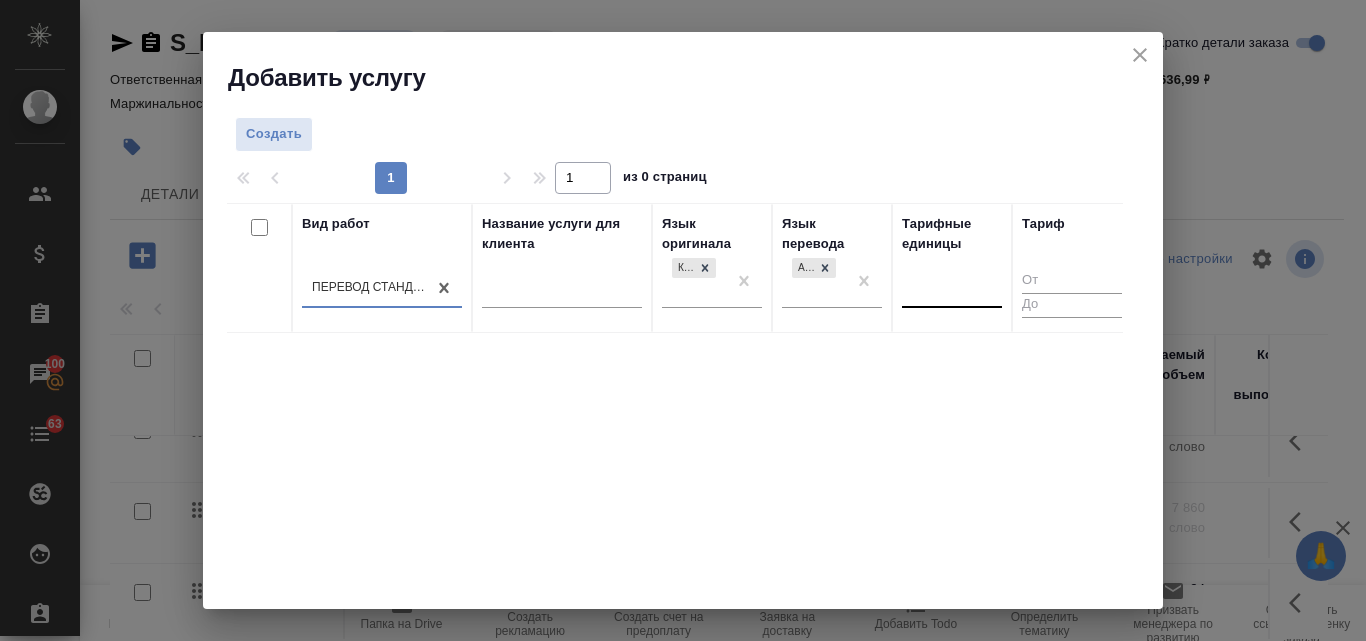 click at bounding box center [952, 288] 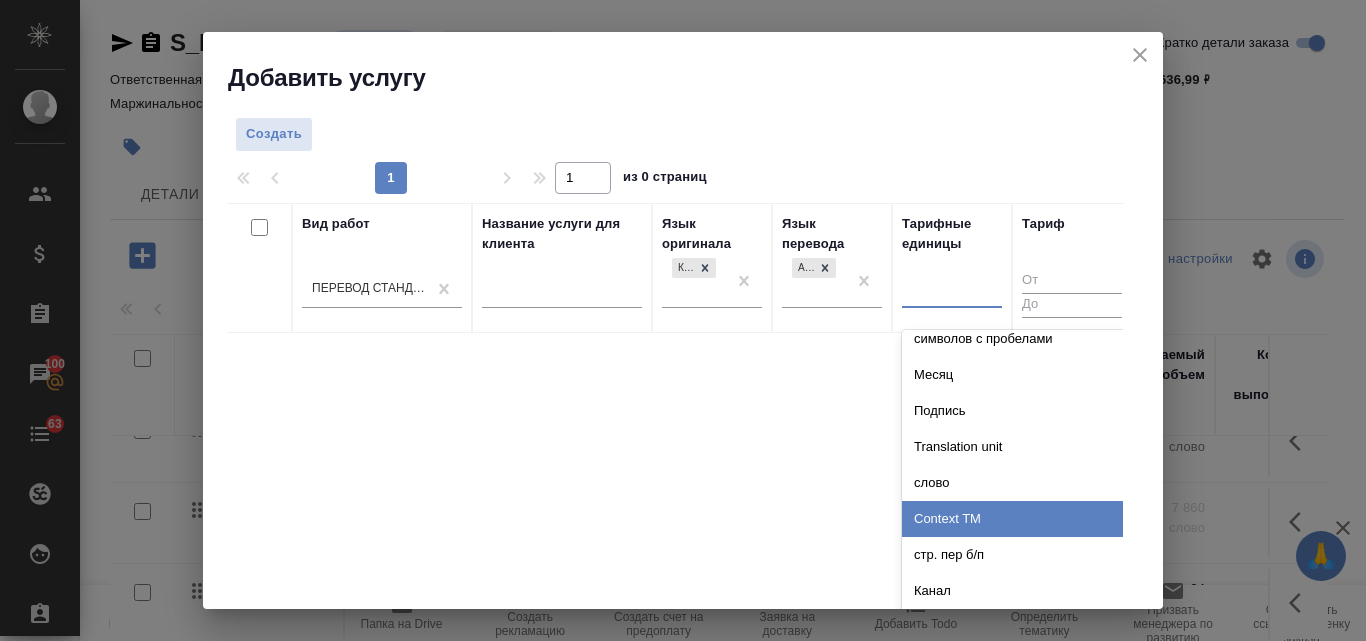 scroll, scrollTop: 300, scrollLeft: 0, axis: vertical 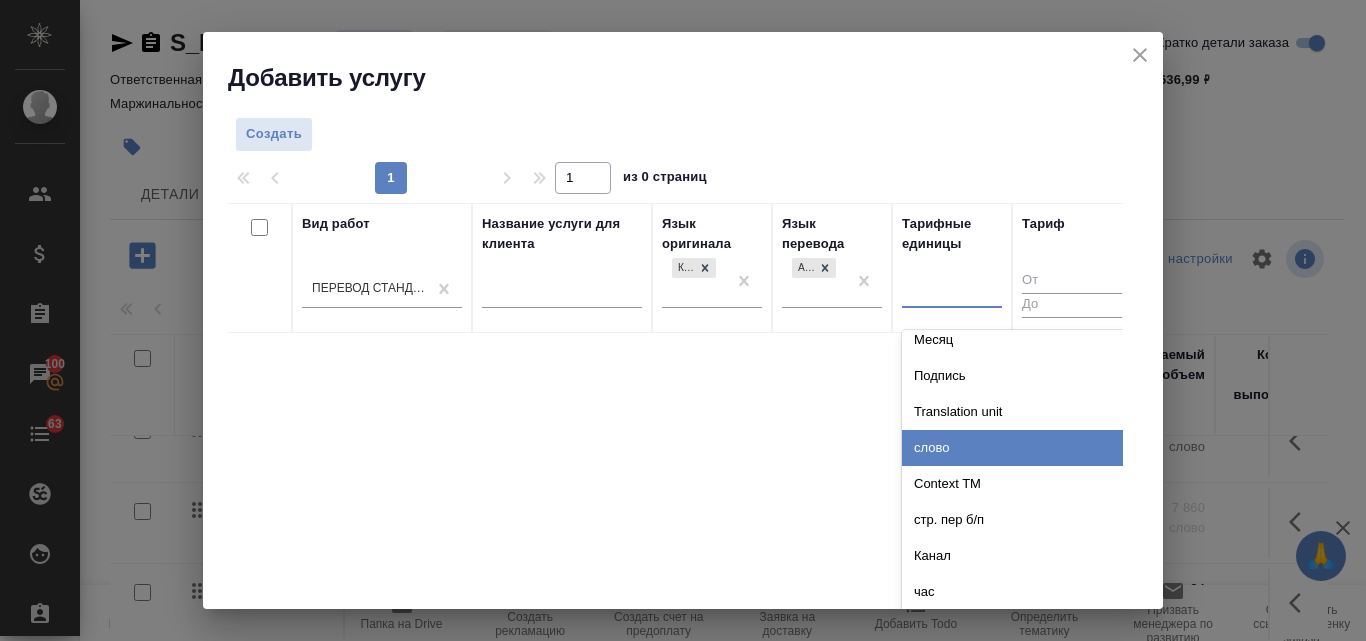 click on "слово" at bounding box center (1052, 448) 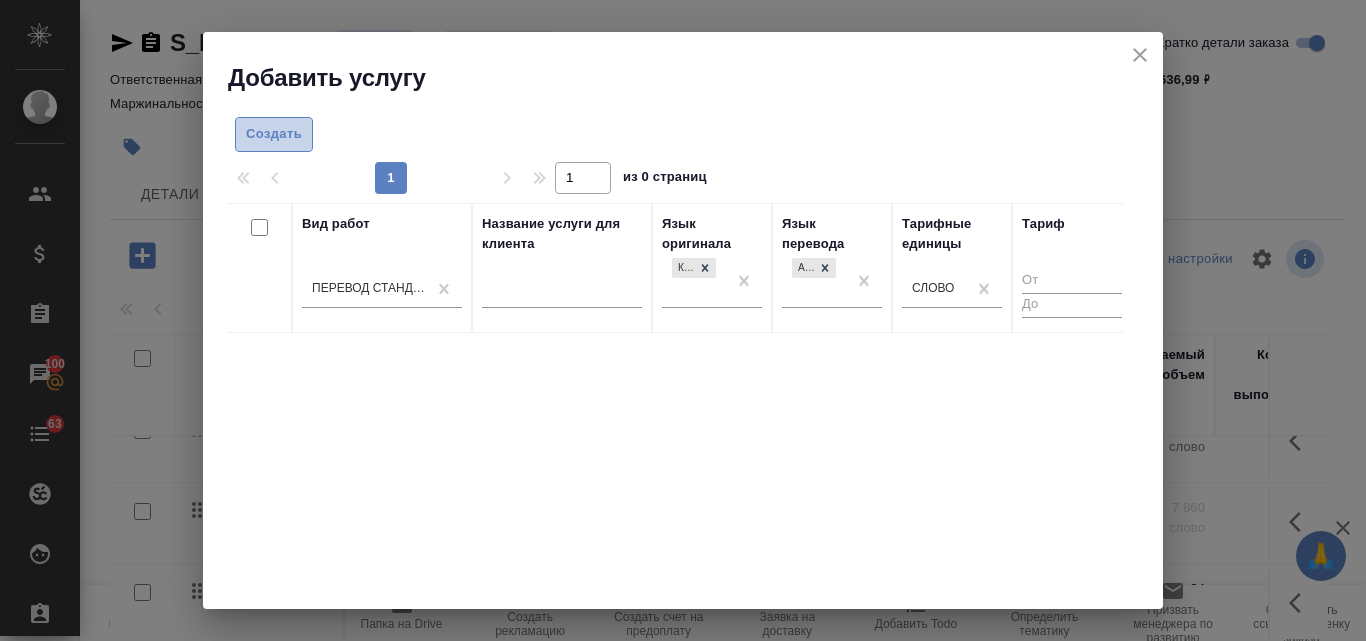 click on "Создать" at bounding box center [274, 134] 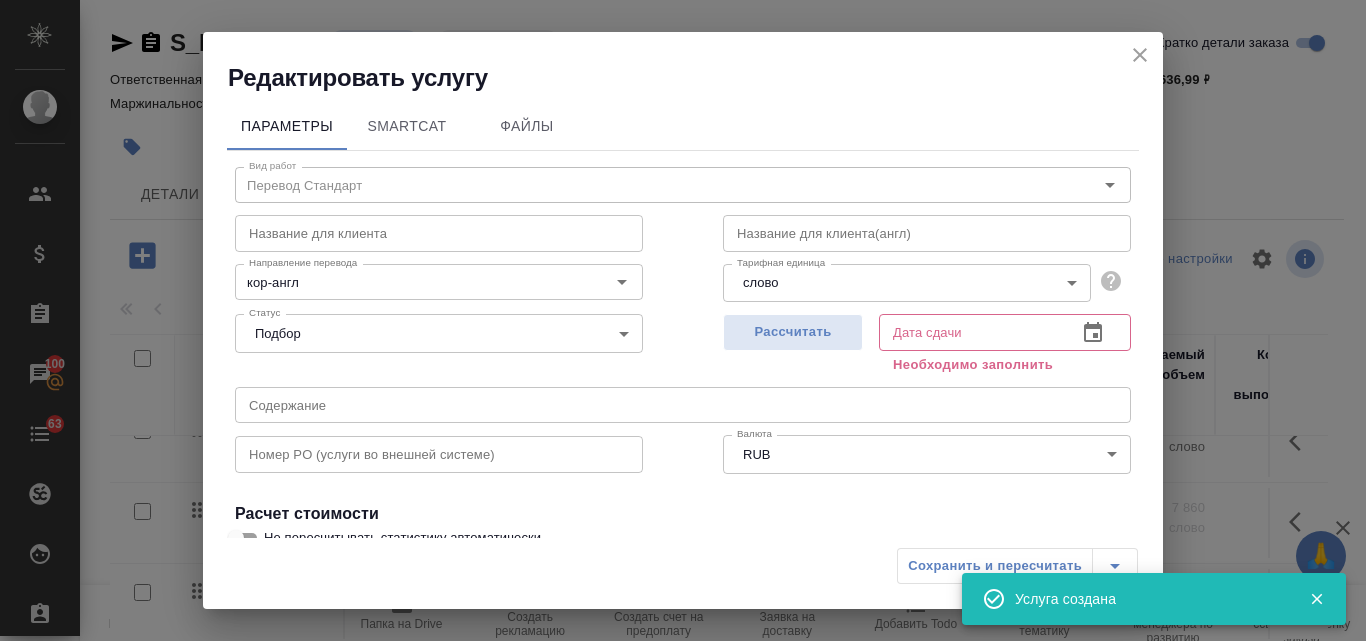 scroll, scrollTop: 226, scrollLeft: 0, axis: vertical 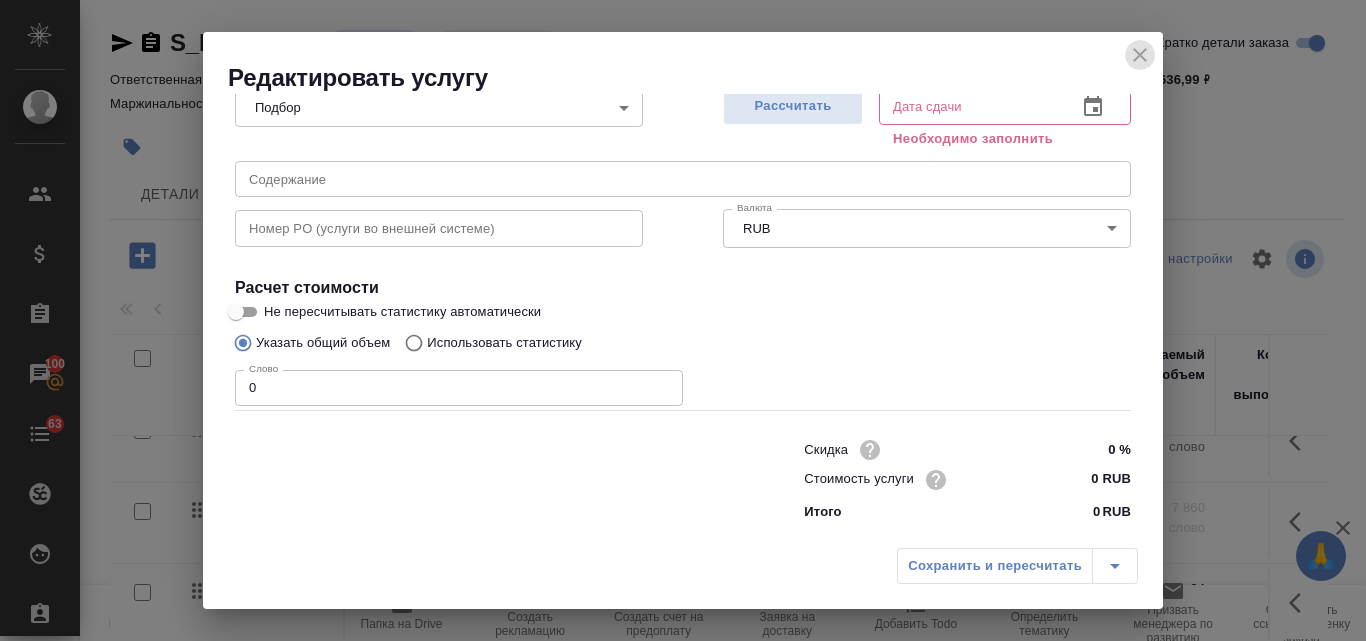 click 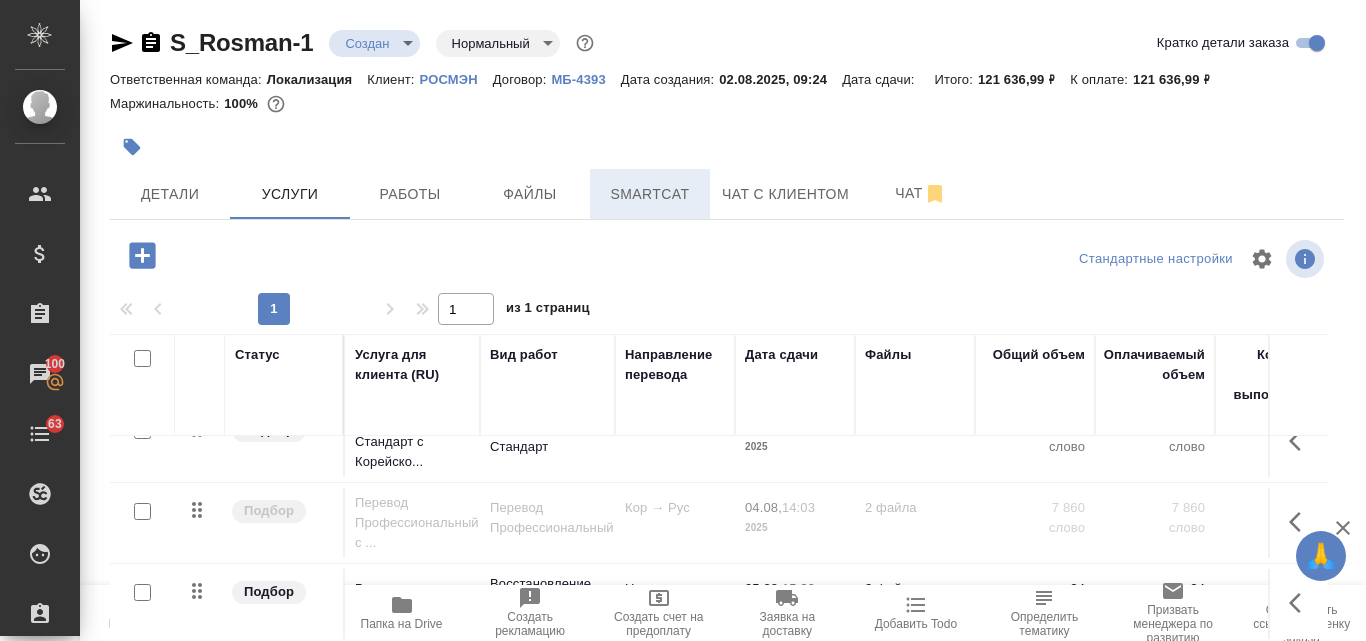 click on "Smartcat" at bounding box center [650, 194] 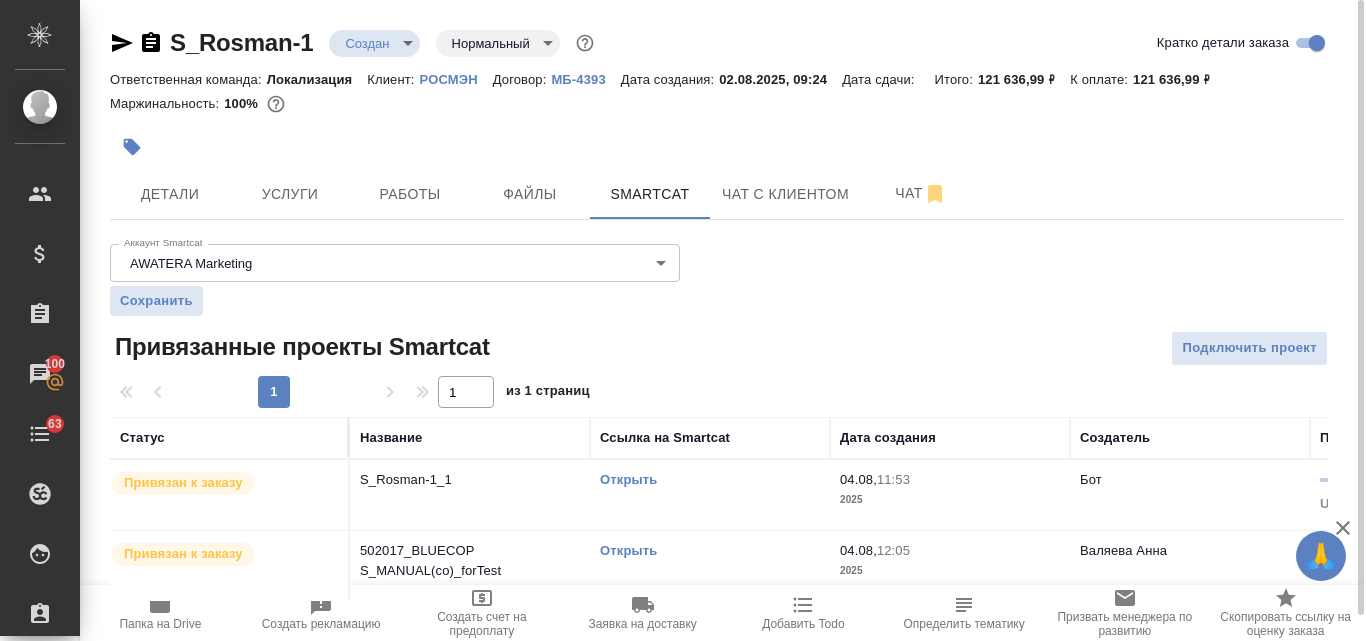 scroll, scrollTop: 27, scrollLeft: 0, axis: vertical 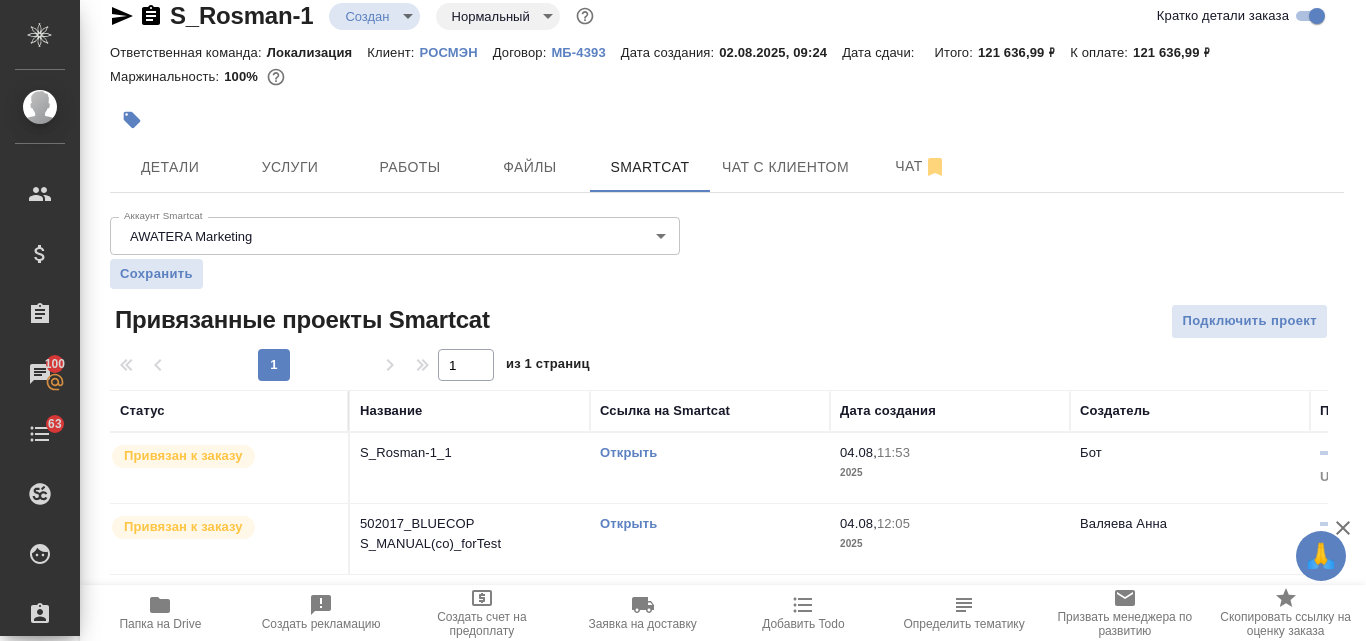 click on "Открыть" at bounding box center (628, 452) 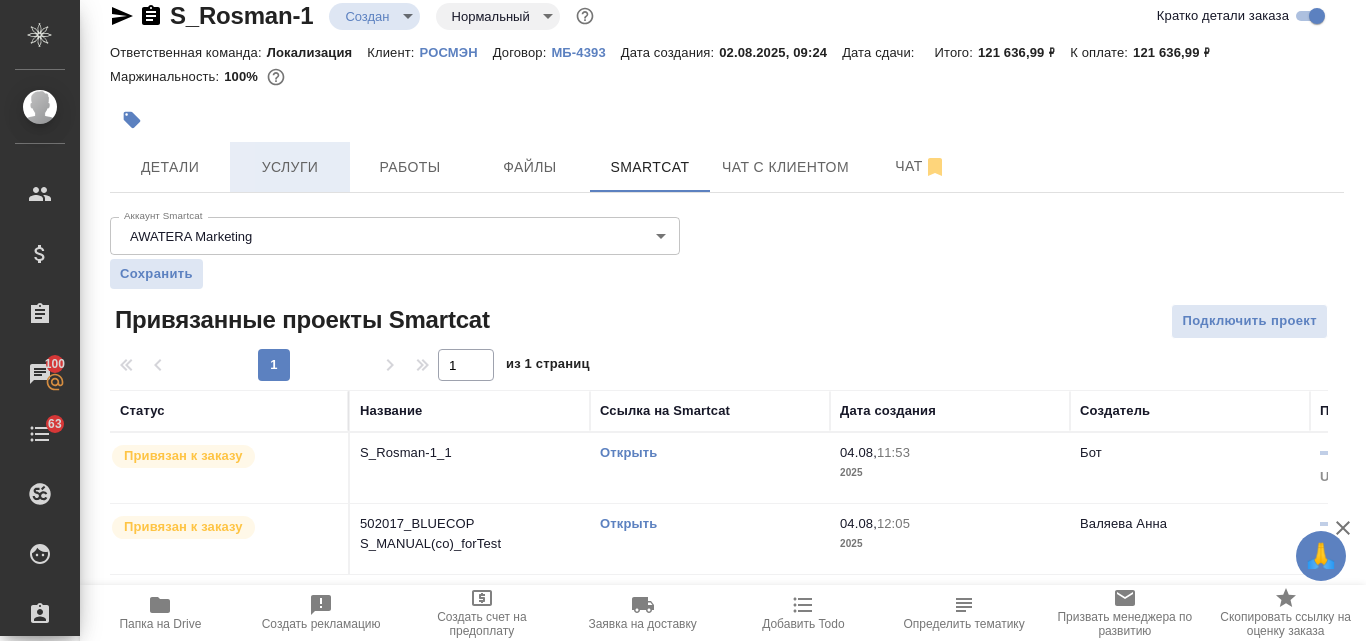 click on "Услуги" at bounding box center [290, 167] 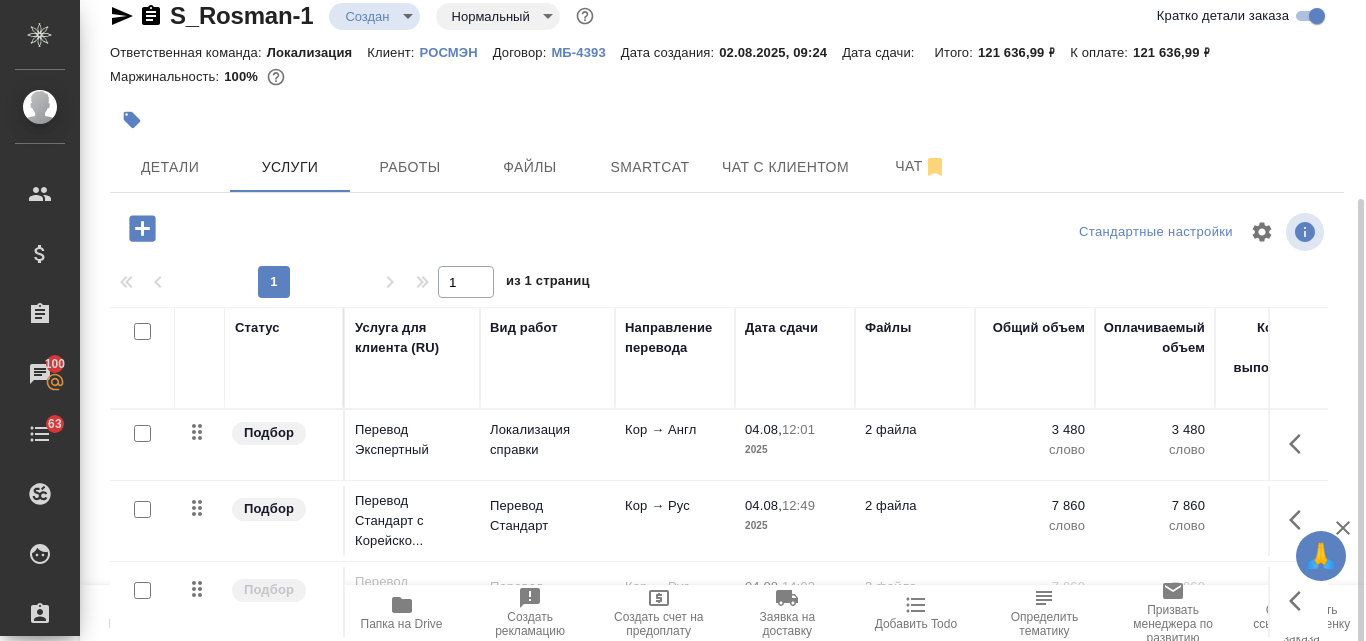 scroll, scrollTop: 174, scrollLeft: 0, axis: vertical 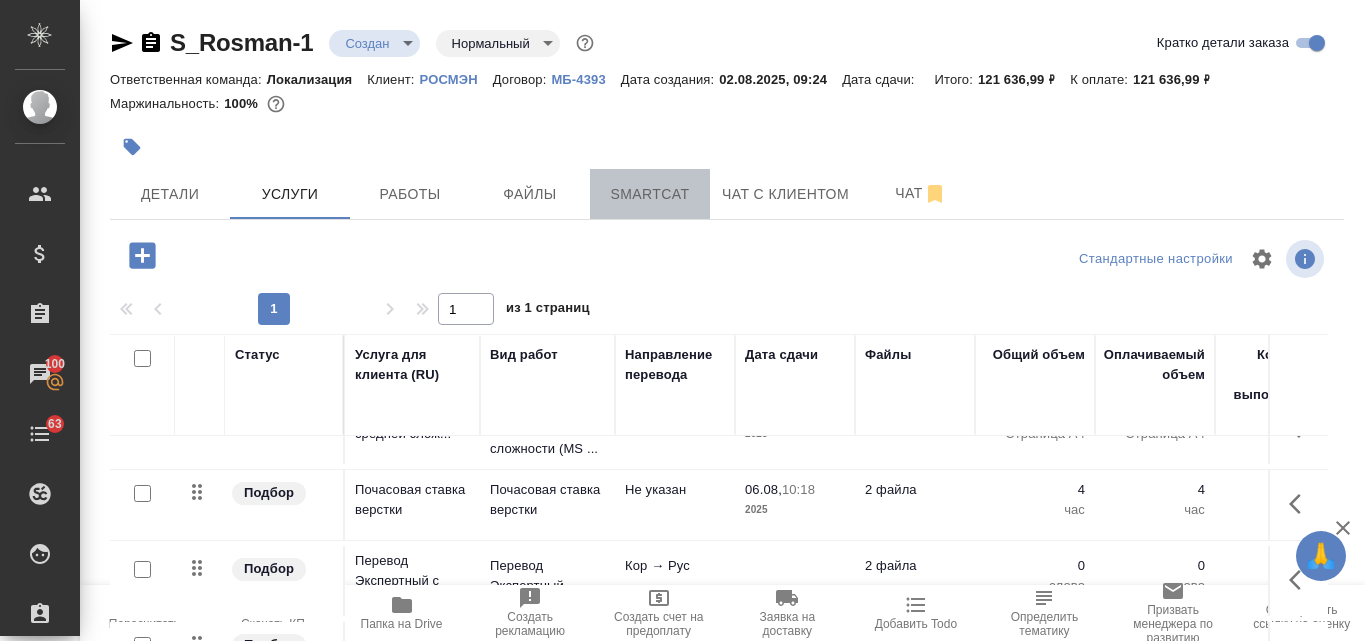 click on "Smartcat" at bounding box center [650, 194] 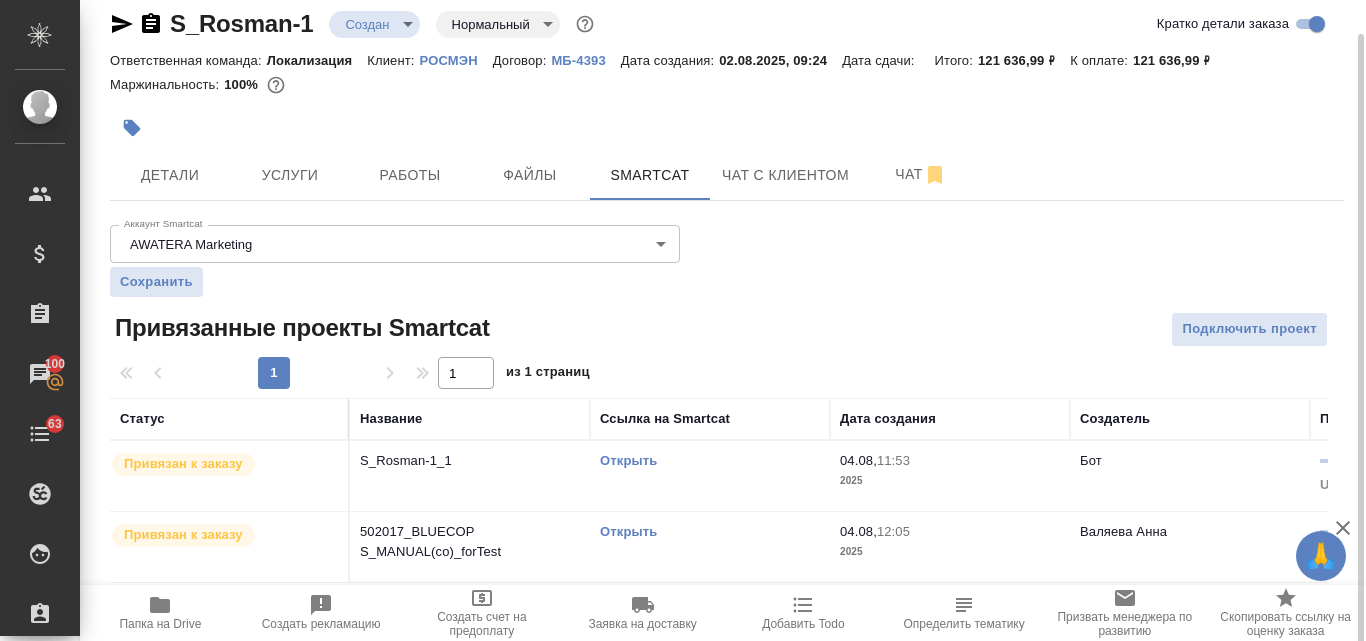 scroll, scrollTop: 27, scrollLeft: 0, axis: vertical 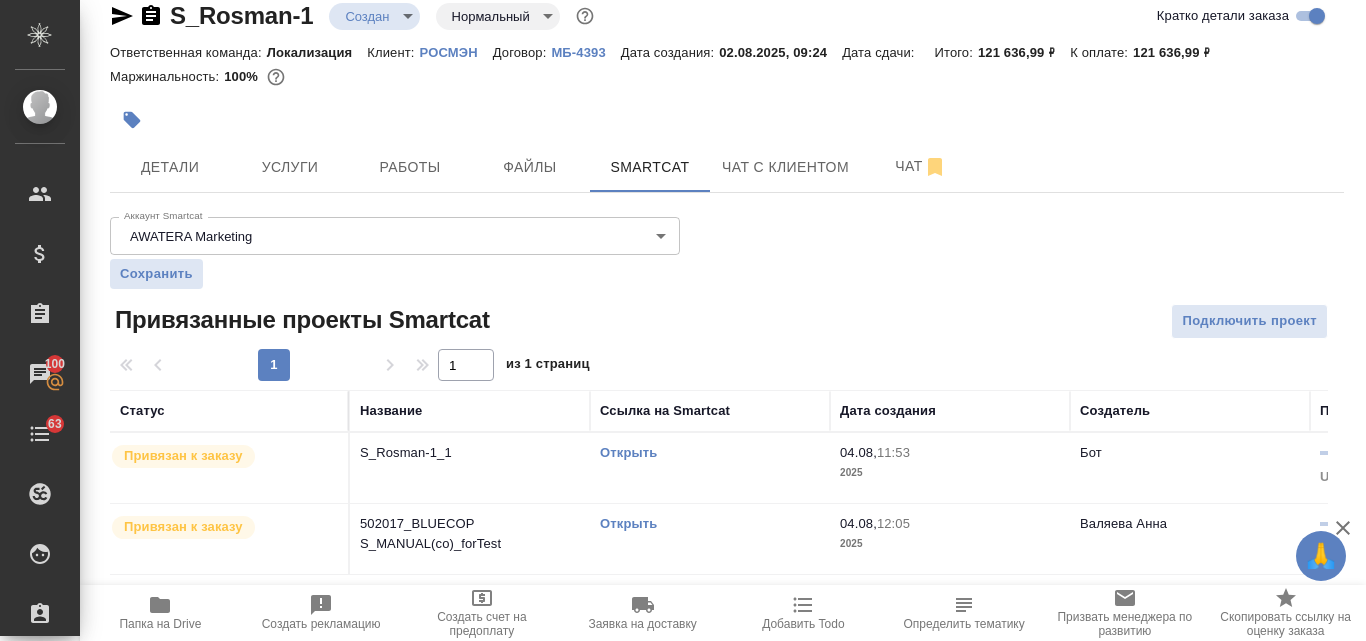 click on "Открыть" at bounding box center [710, 453] 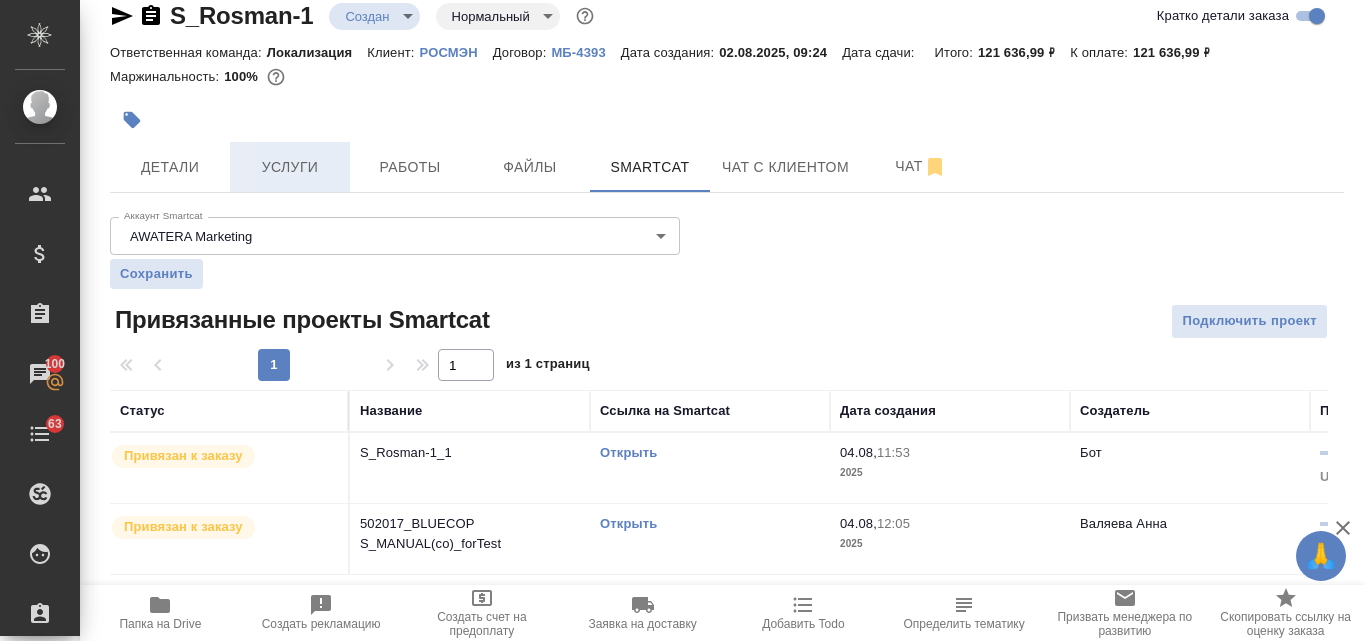 click on "Услуги" at bounding box center [290, 167] 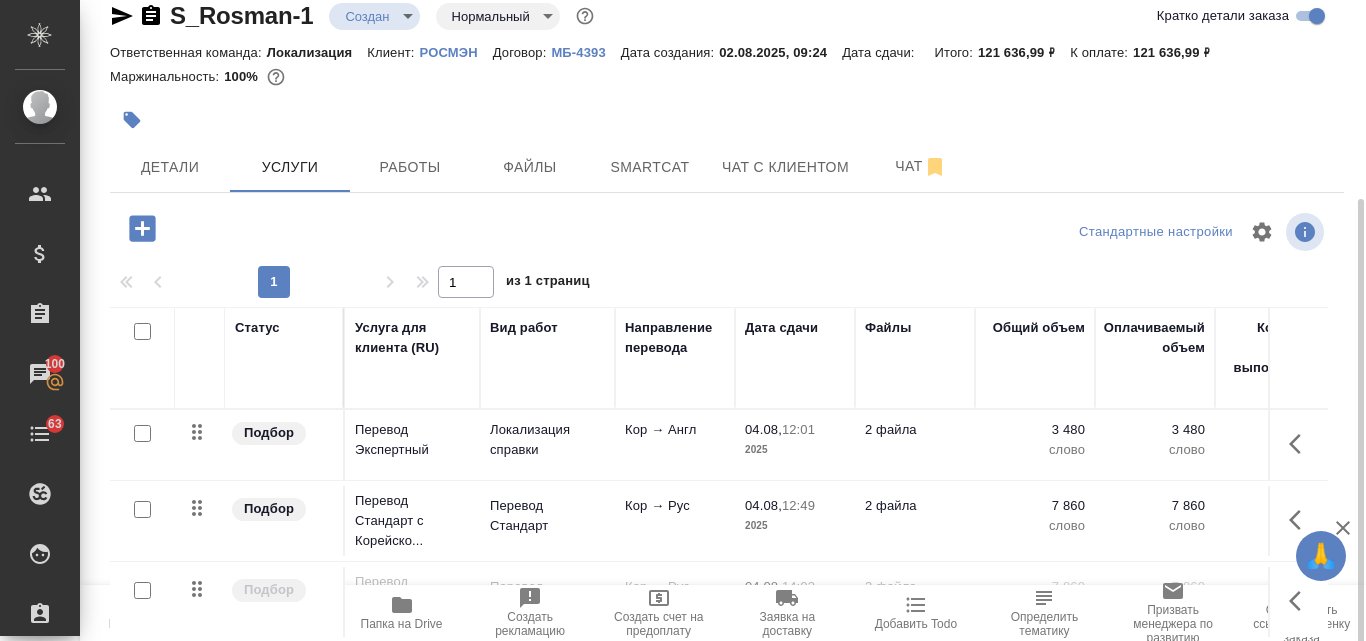 scroll, scrollTop: 174, scrollLeft: 0, axis: vertical 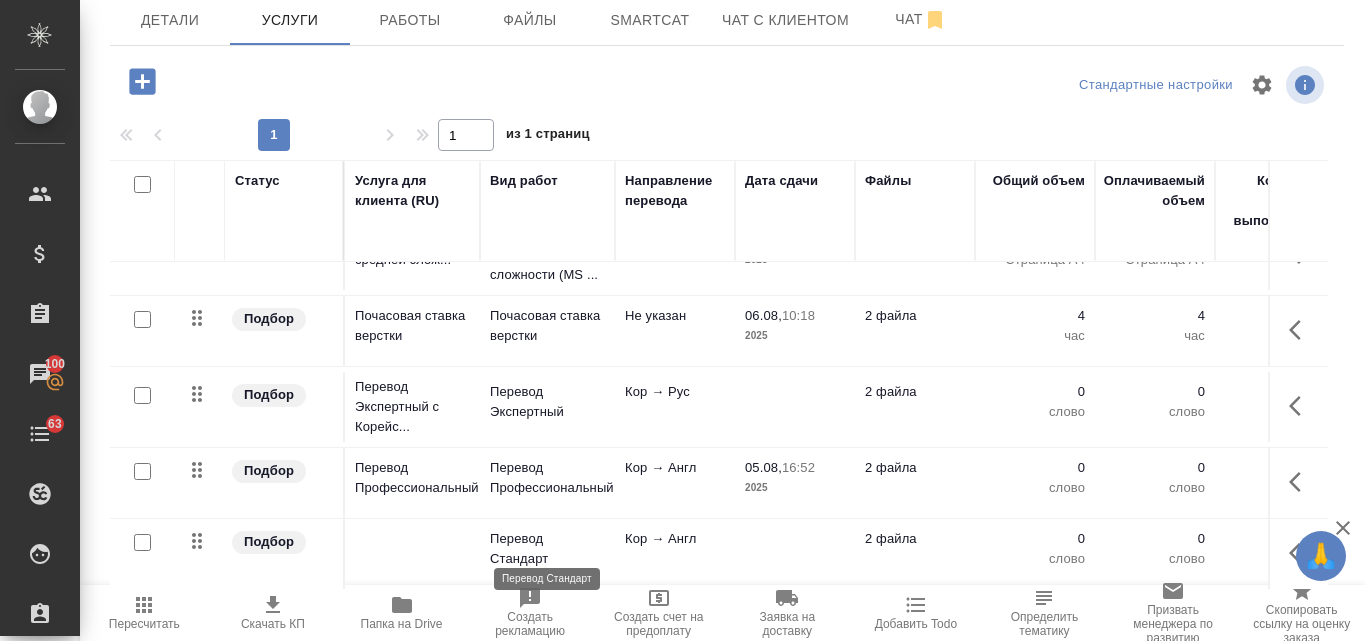 click on "Перевод Стандарт" at bounding box center (547, 549) 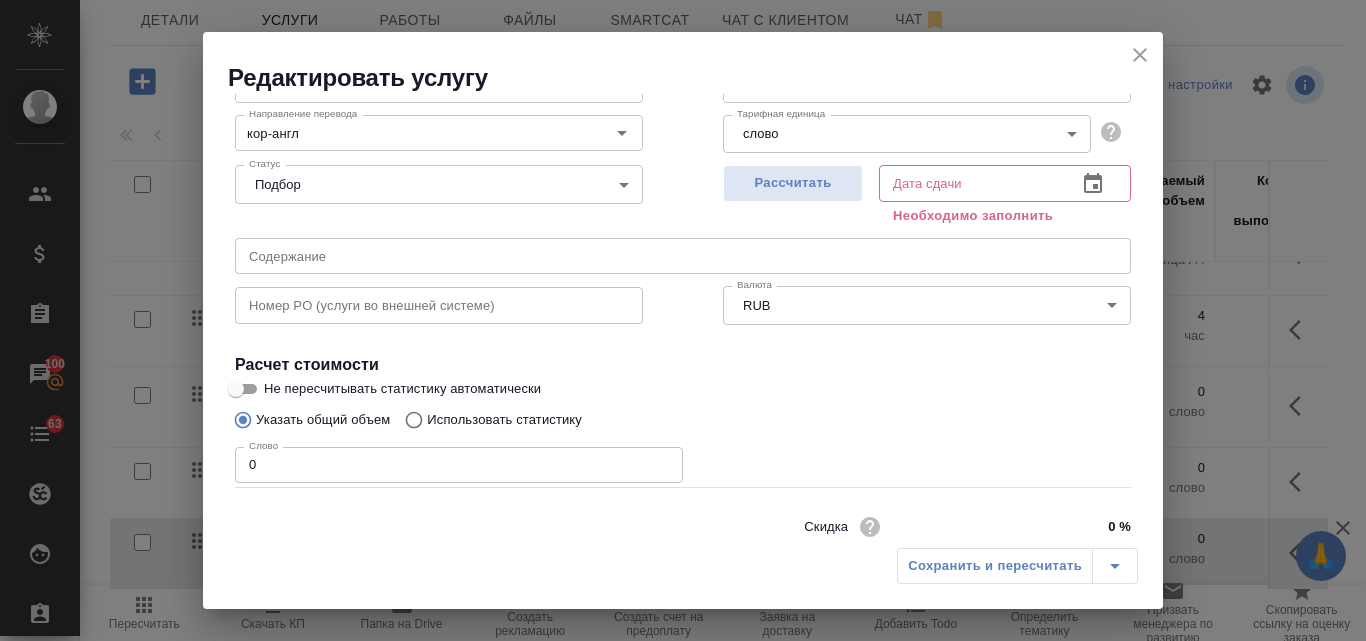 scroll, scrollTop: 226, scrollLeft: 0, axis: vertical 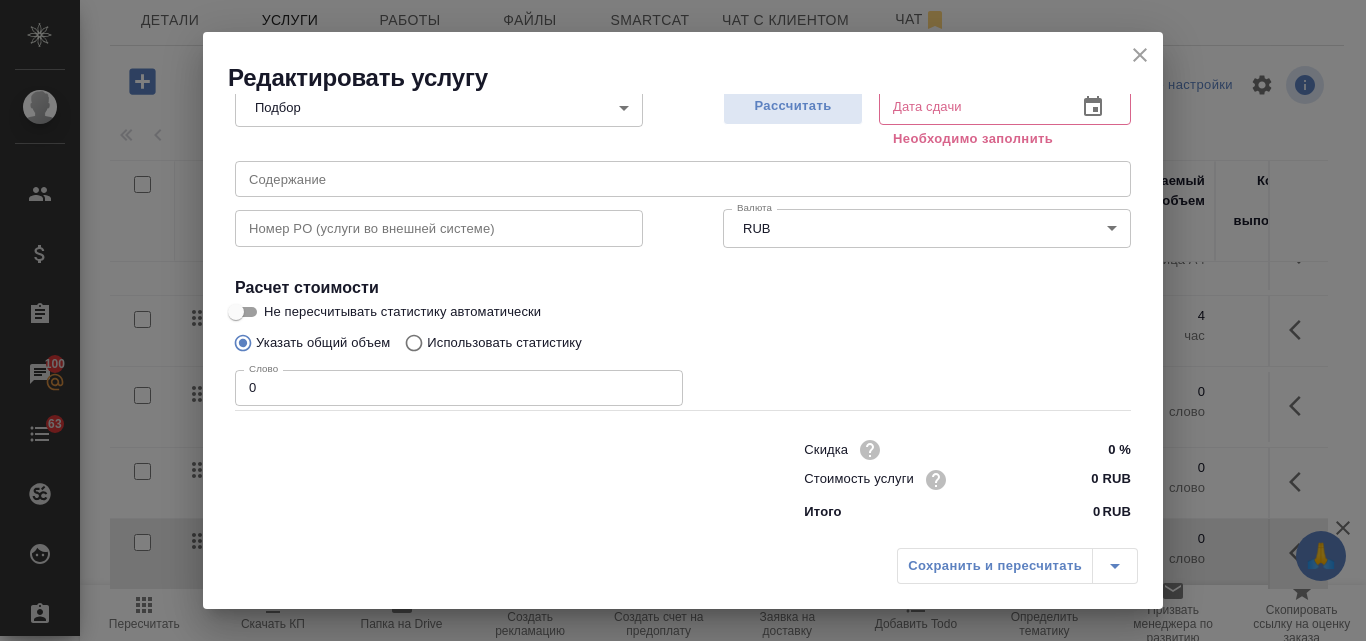 click on "0 RUB" at bounding box center (1093, 479) 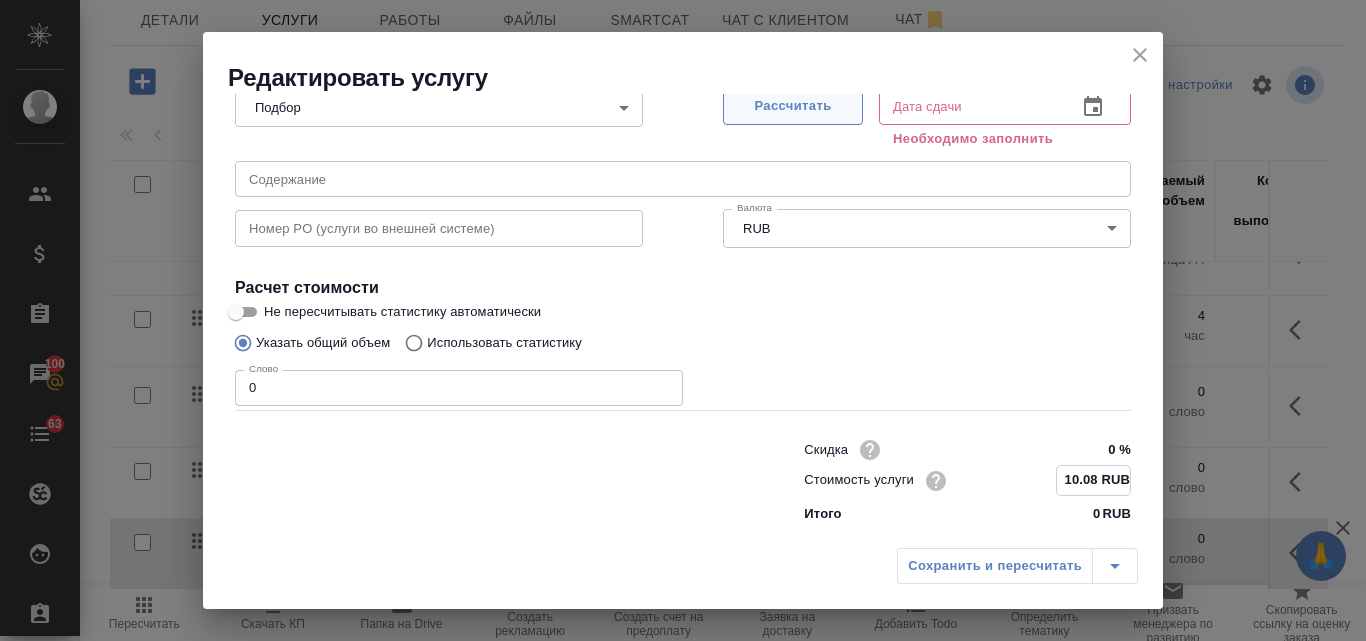 type on "10.08 RUB" 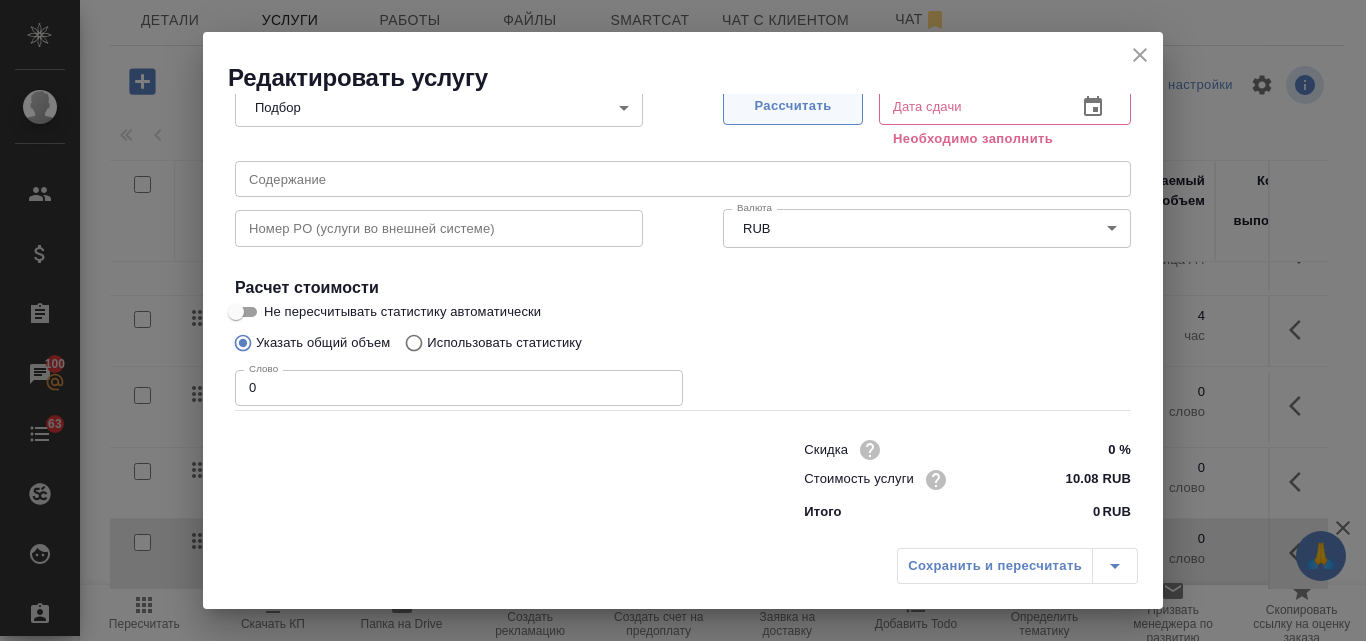 type on "05.08.2025 16:55" 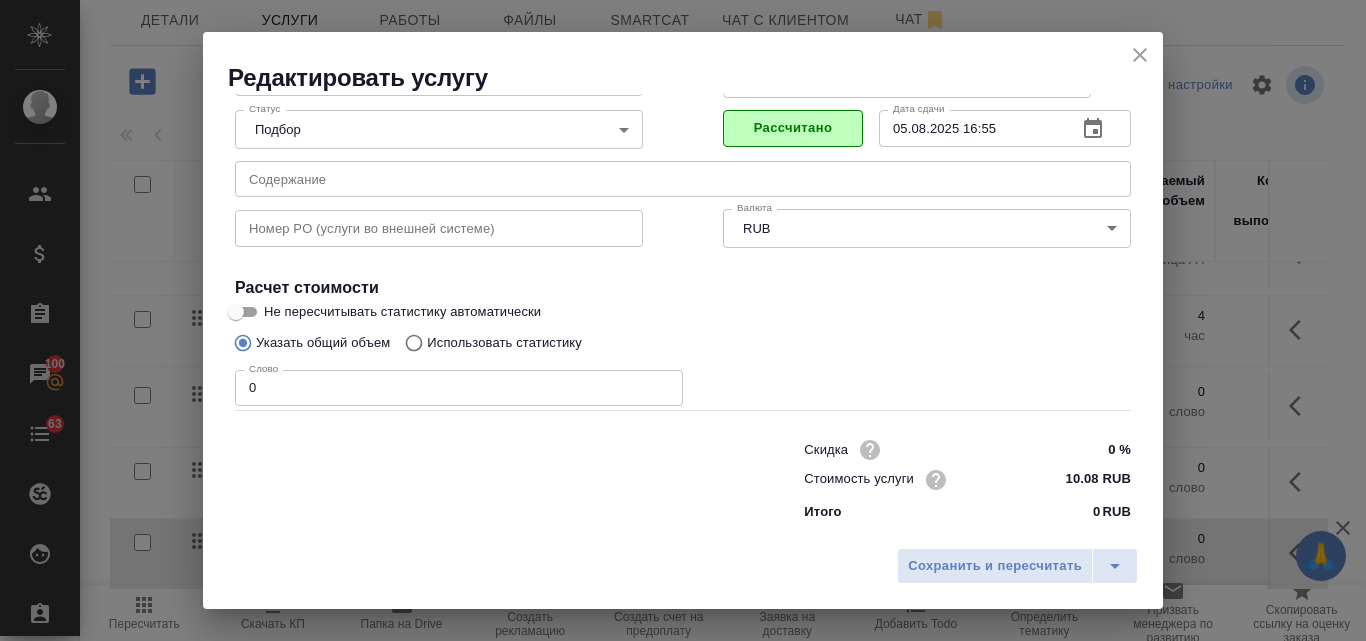 scroll, scrollTop: 204, scrollLeft: 0, axis: vertical 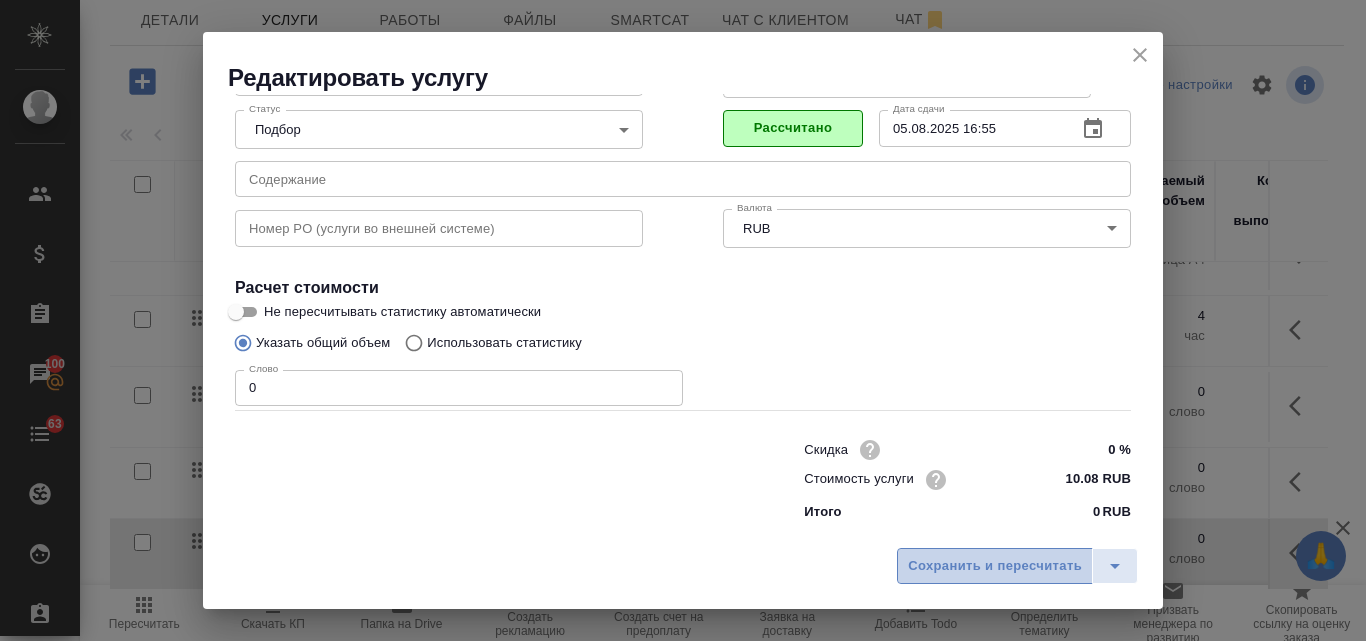 click on "Сохранить и пересчитать" at bounding box center (995, 566) 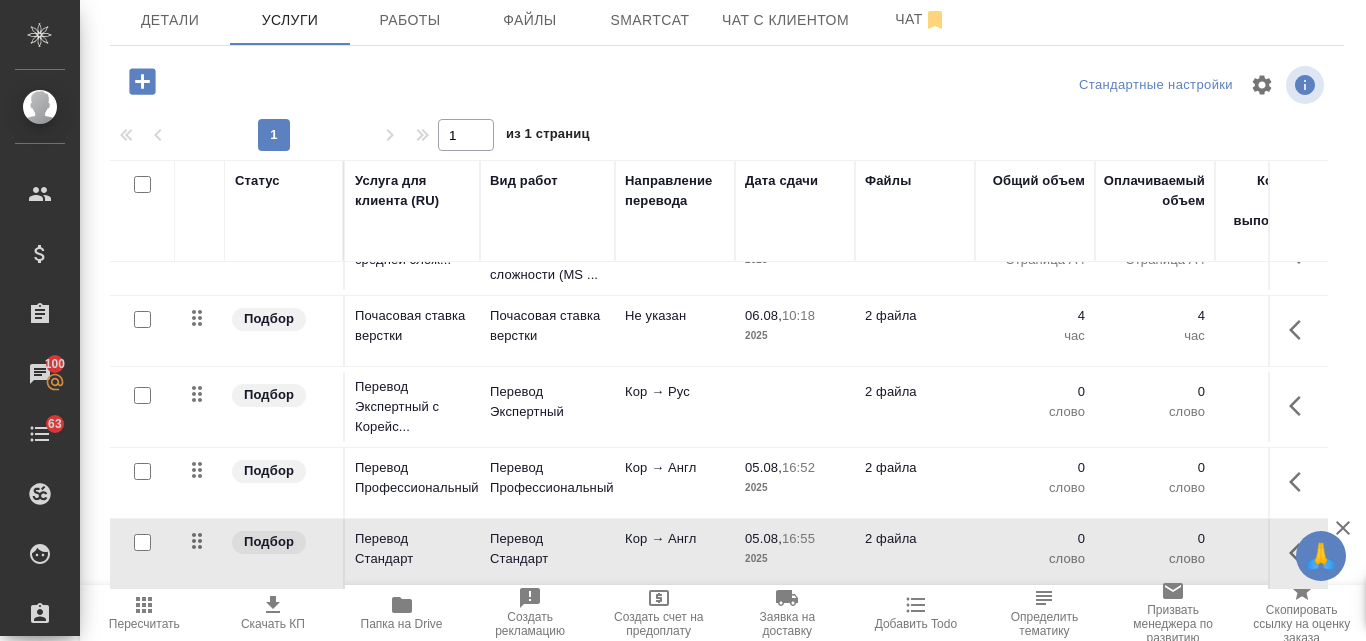 scroll, scrollTop: 74, scrollLeft: 0, axis: vertical 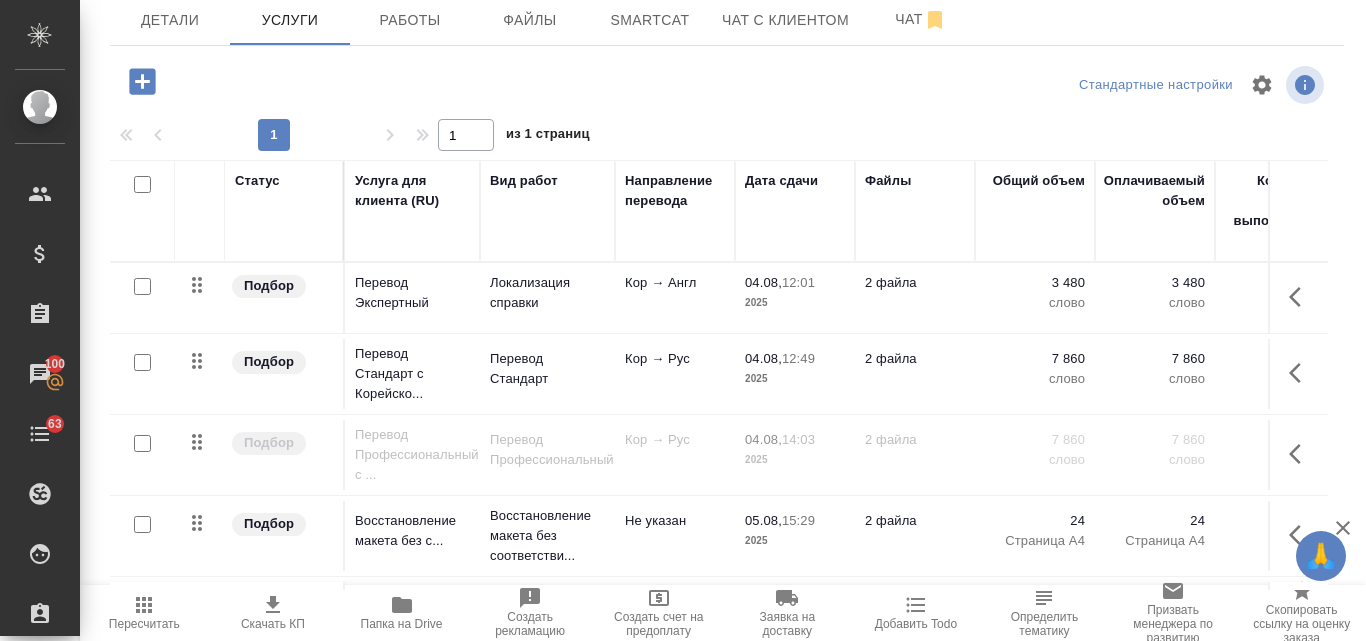 click at bounding box center [142, 362] 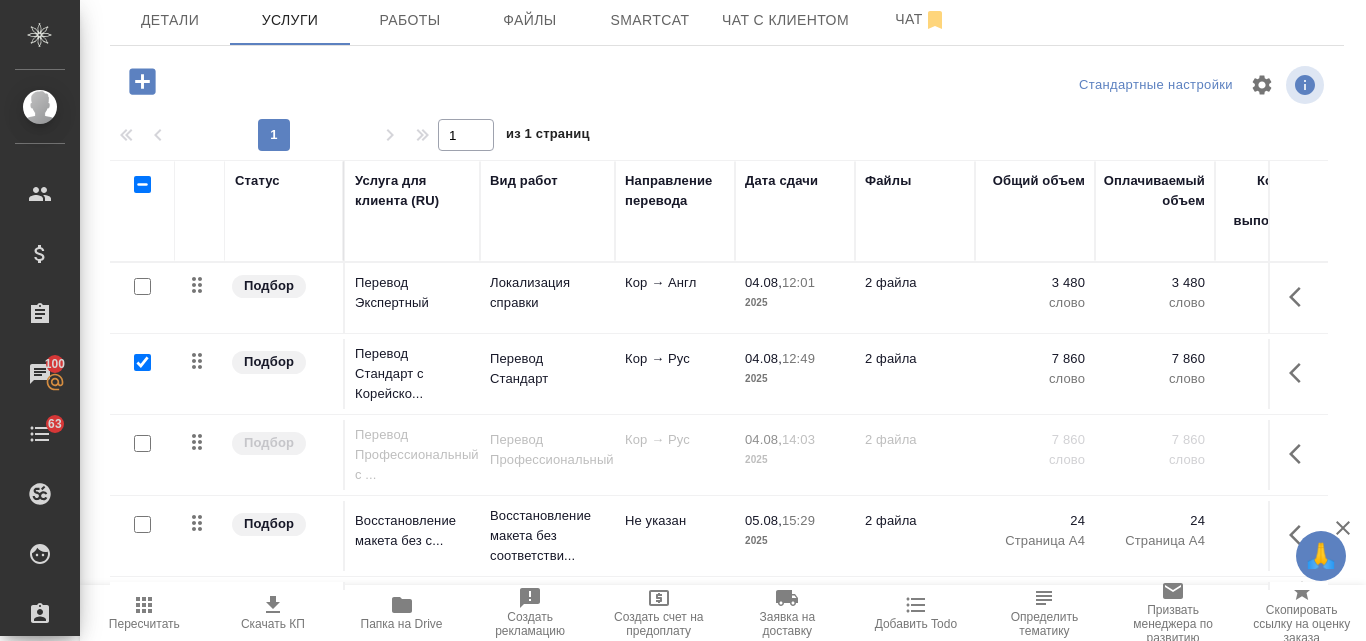 checkbox on "true" 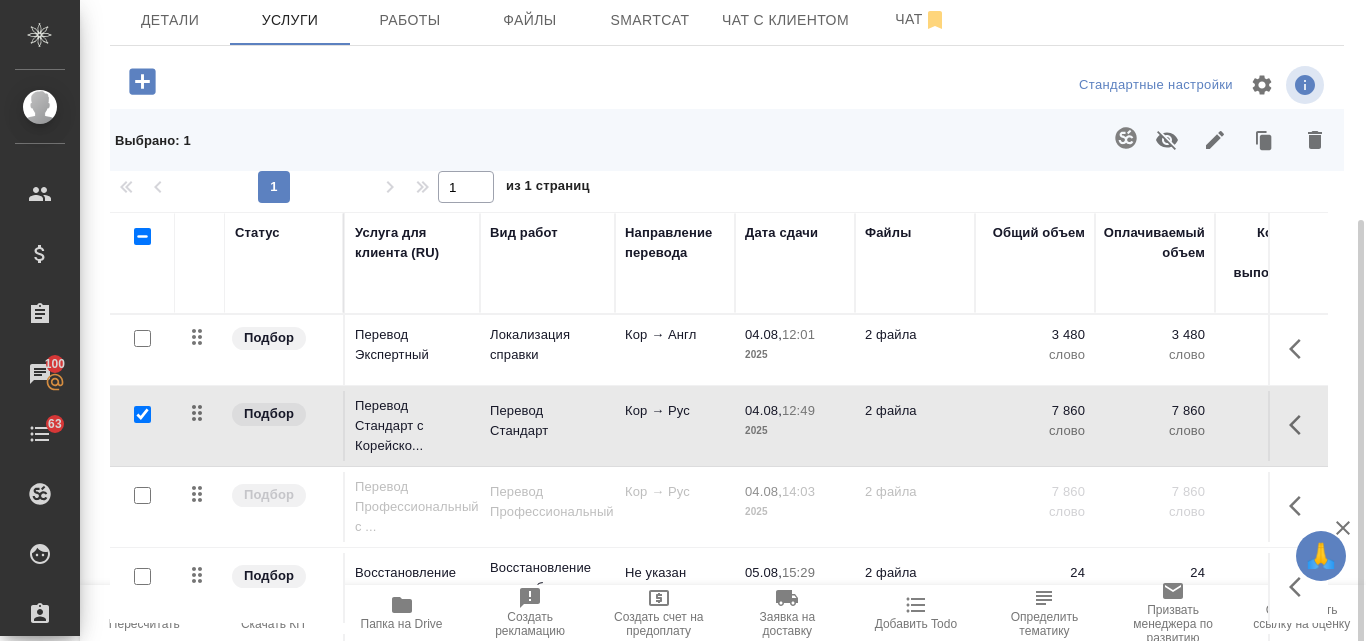scroll, scrollTop: 226, scrollLeft: 0, axis: vertical 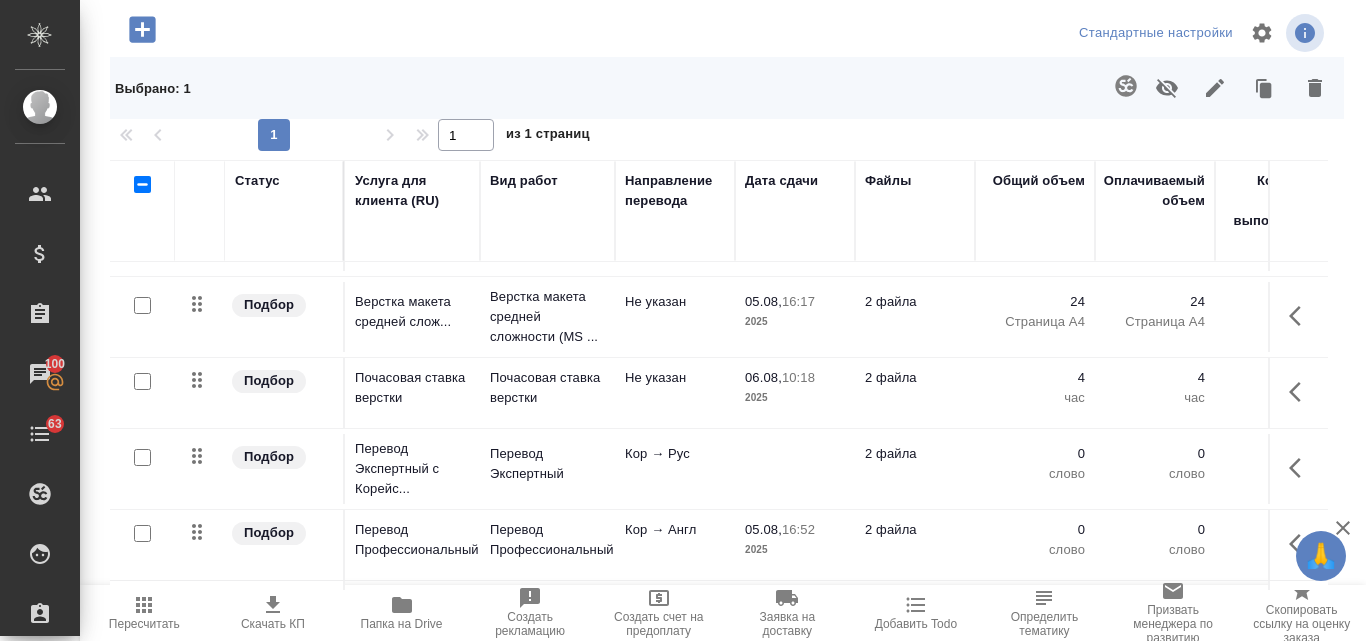 click at bounding box center [142, 533] 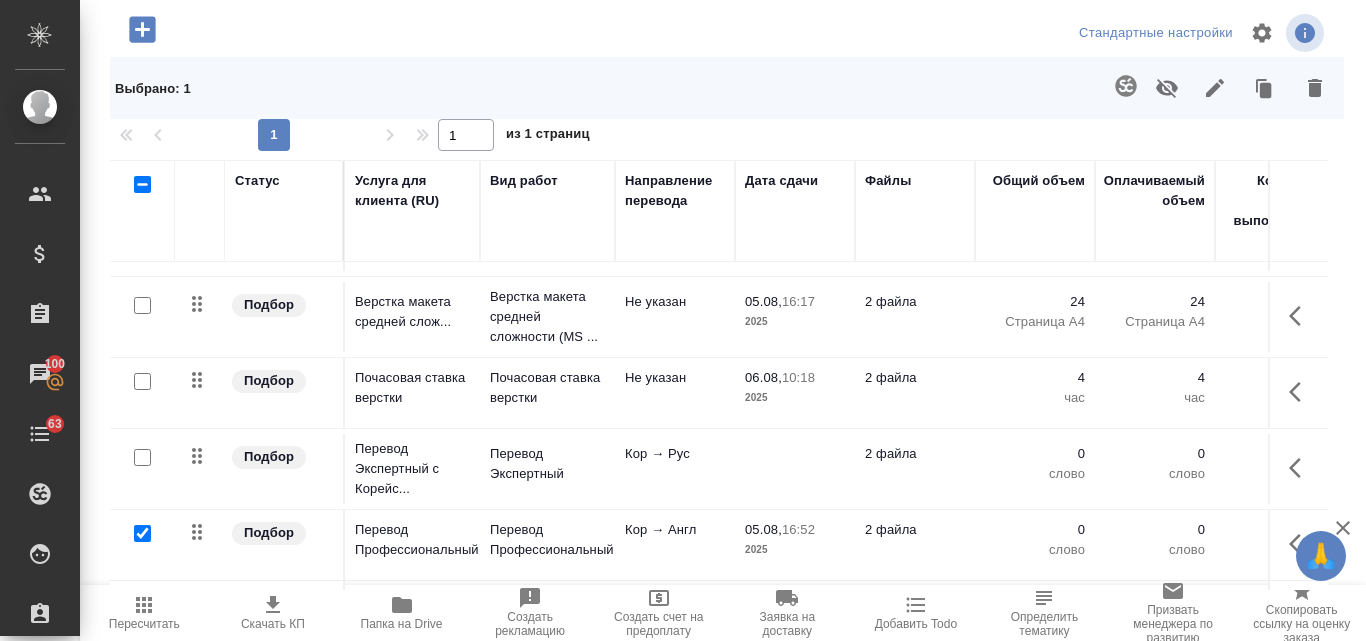 checkbox on "true" 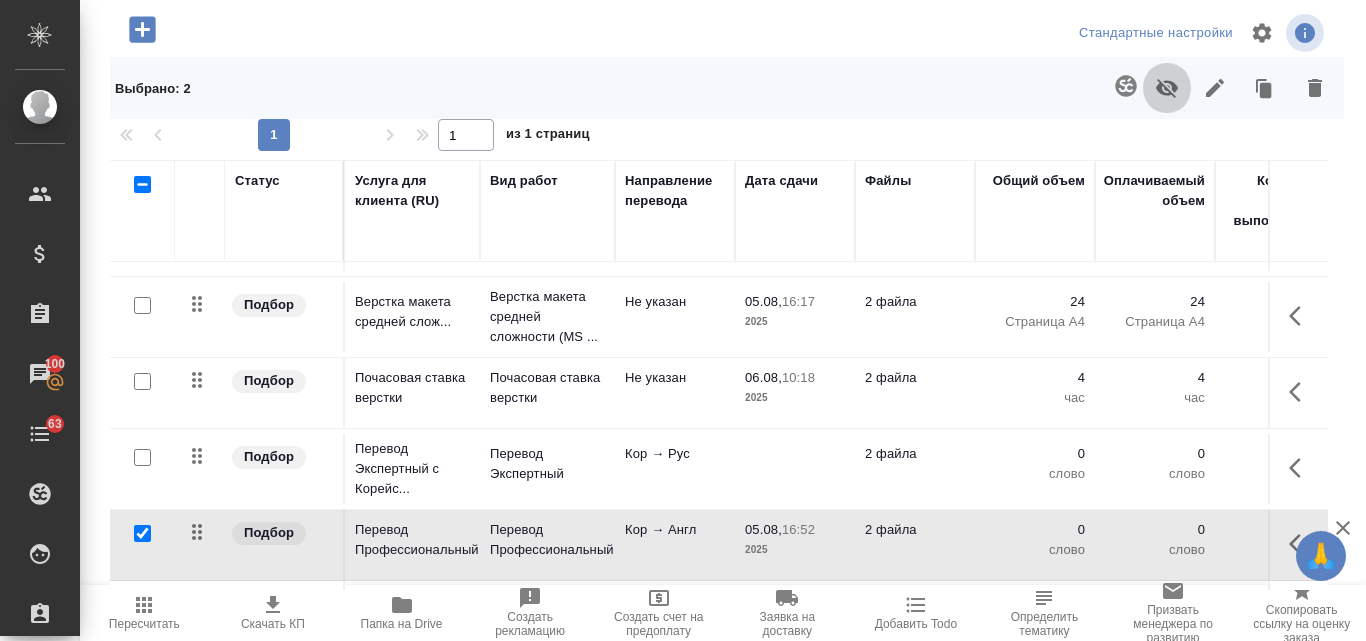 click 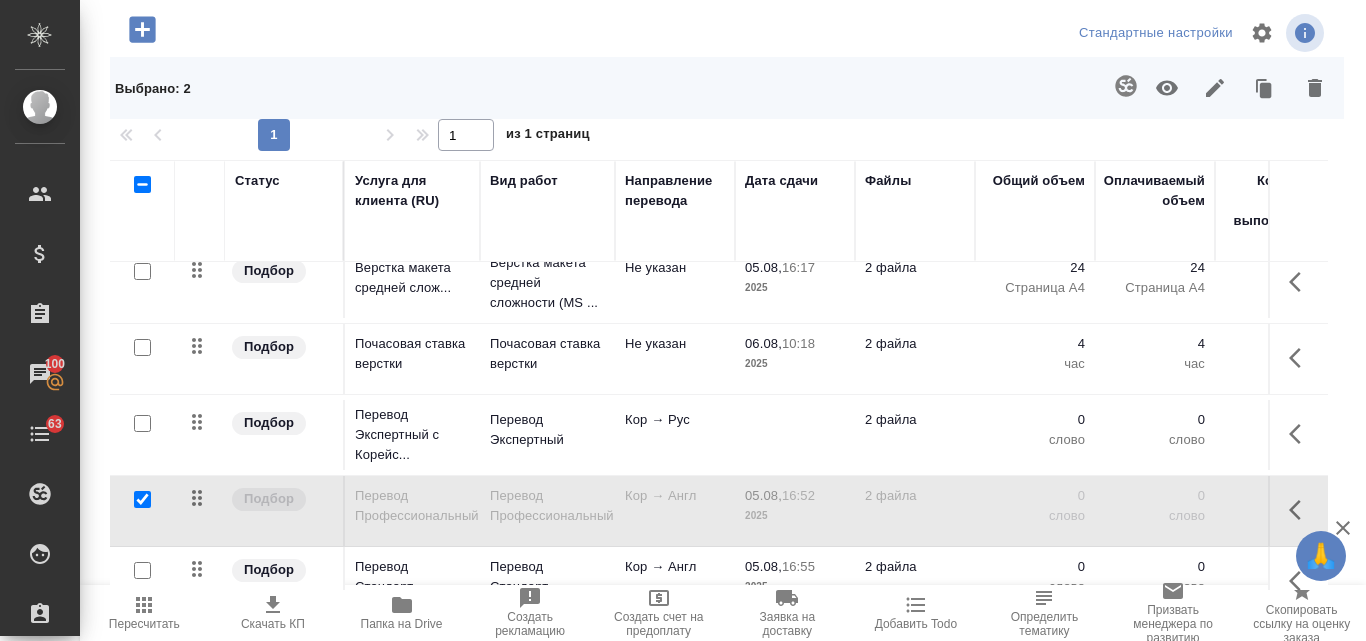 scroll, scrollTop: 377, scrollLeft: 0, axis: vertical 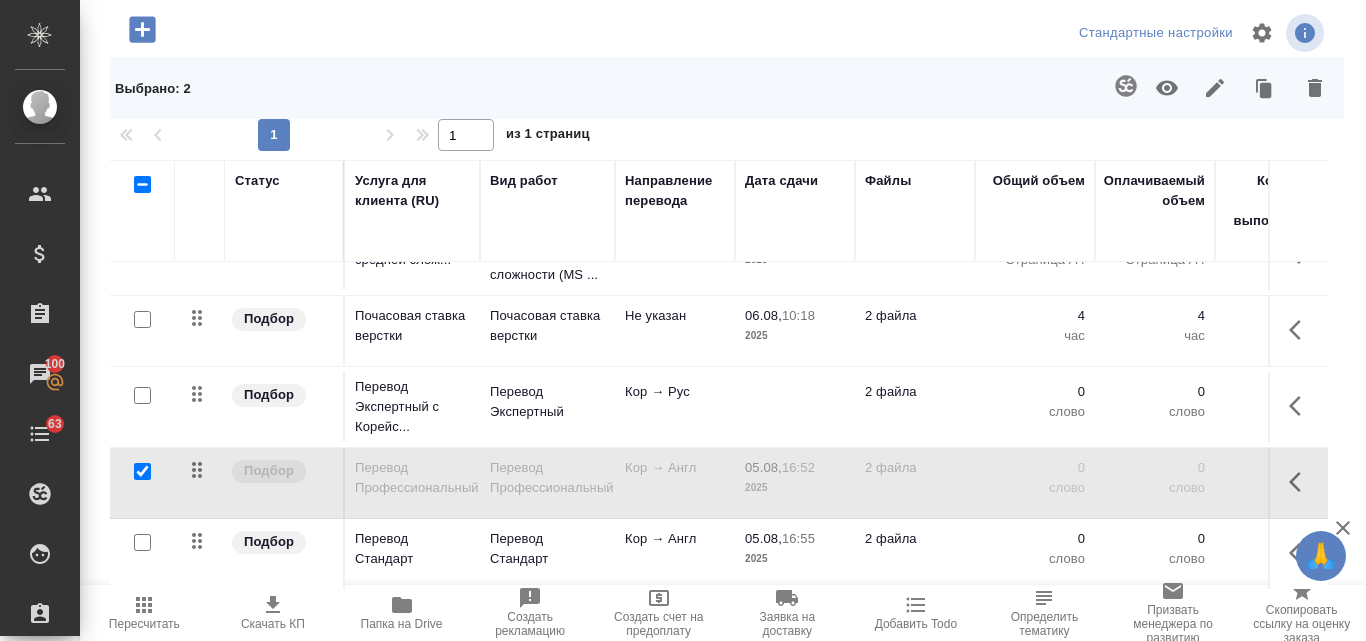 click at bounding box center [142, 542] 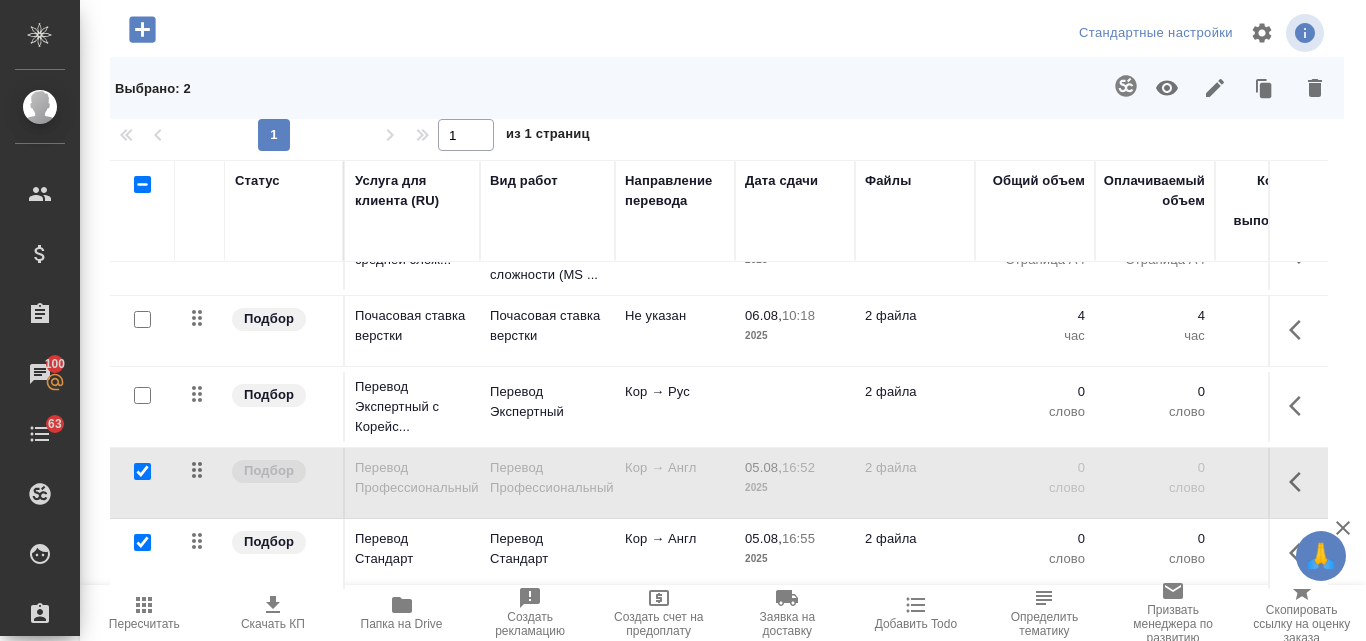 checkbox on "true" 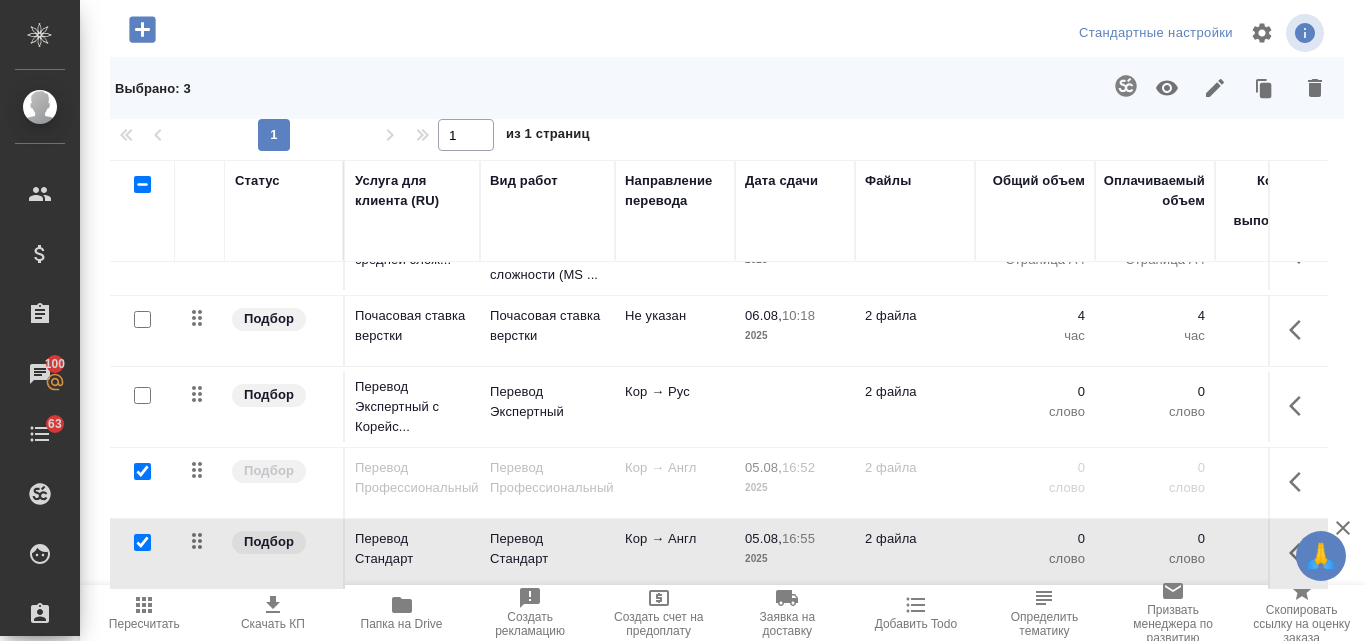 click at bounding box center [142, 471] 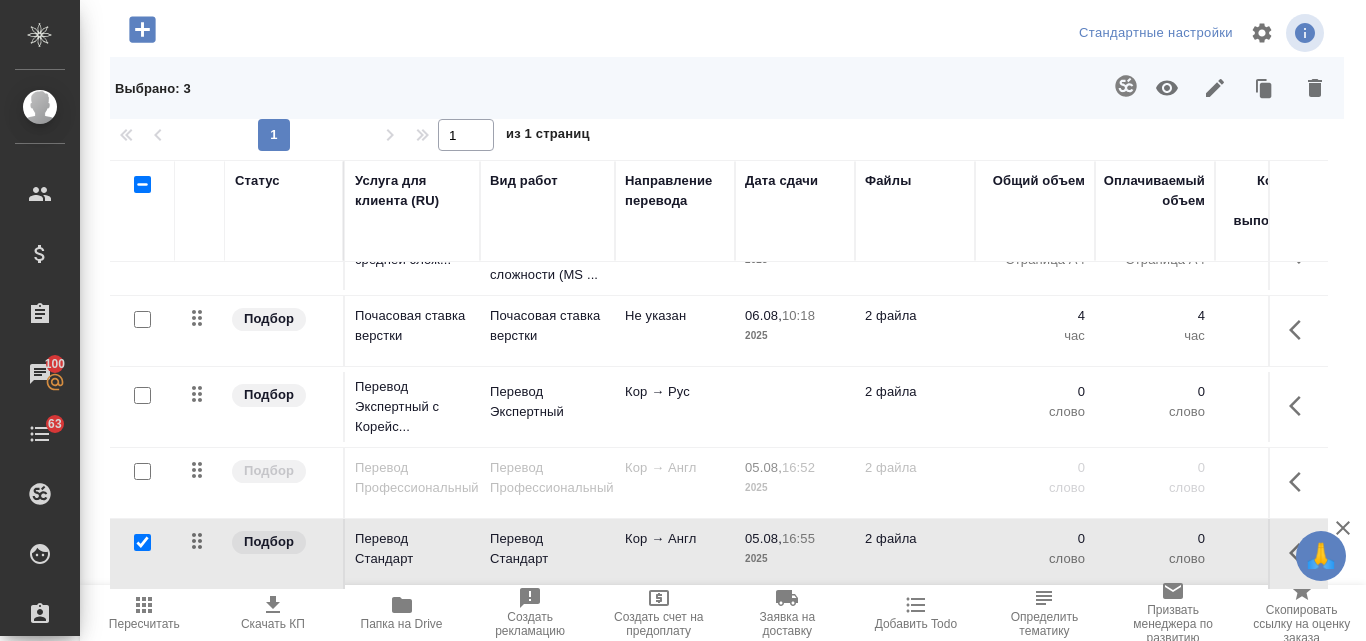 checkbox on "false" 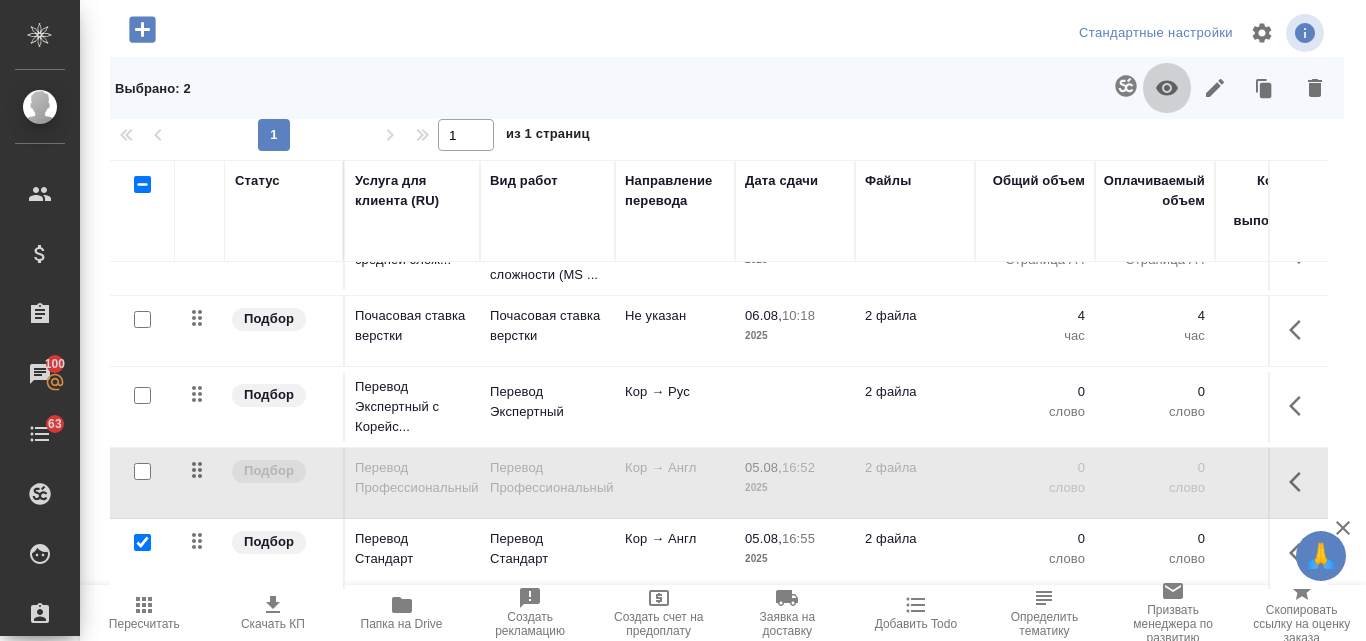 click 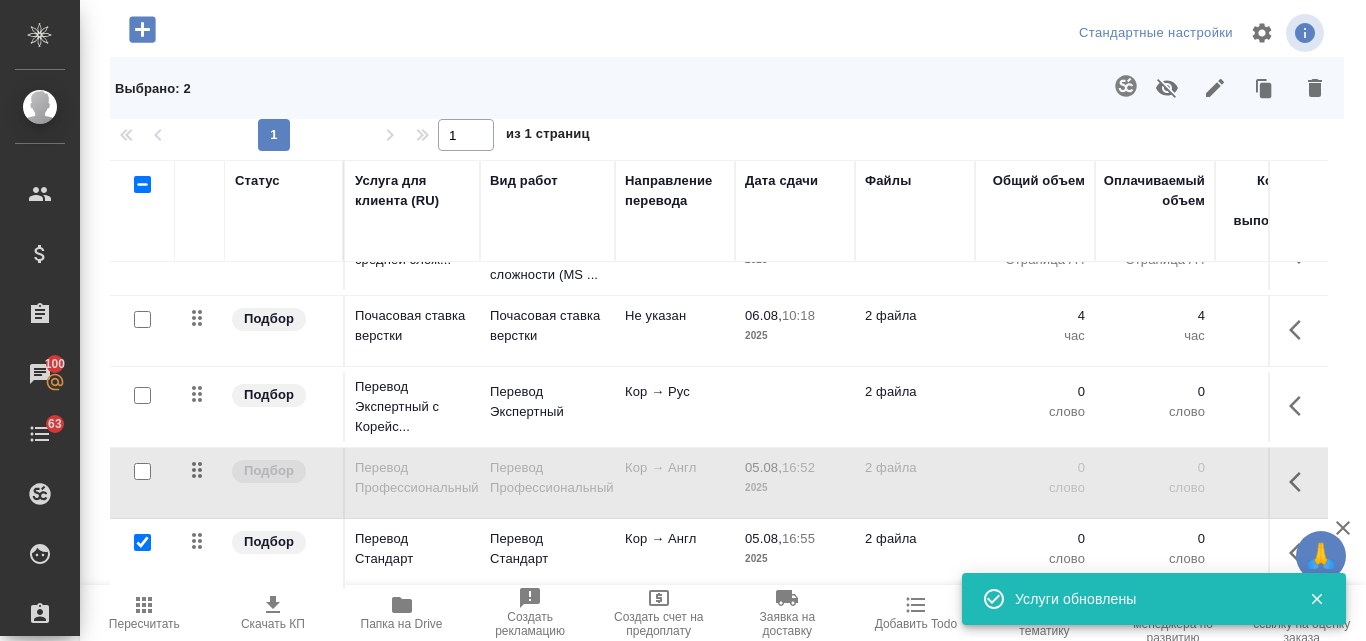 click 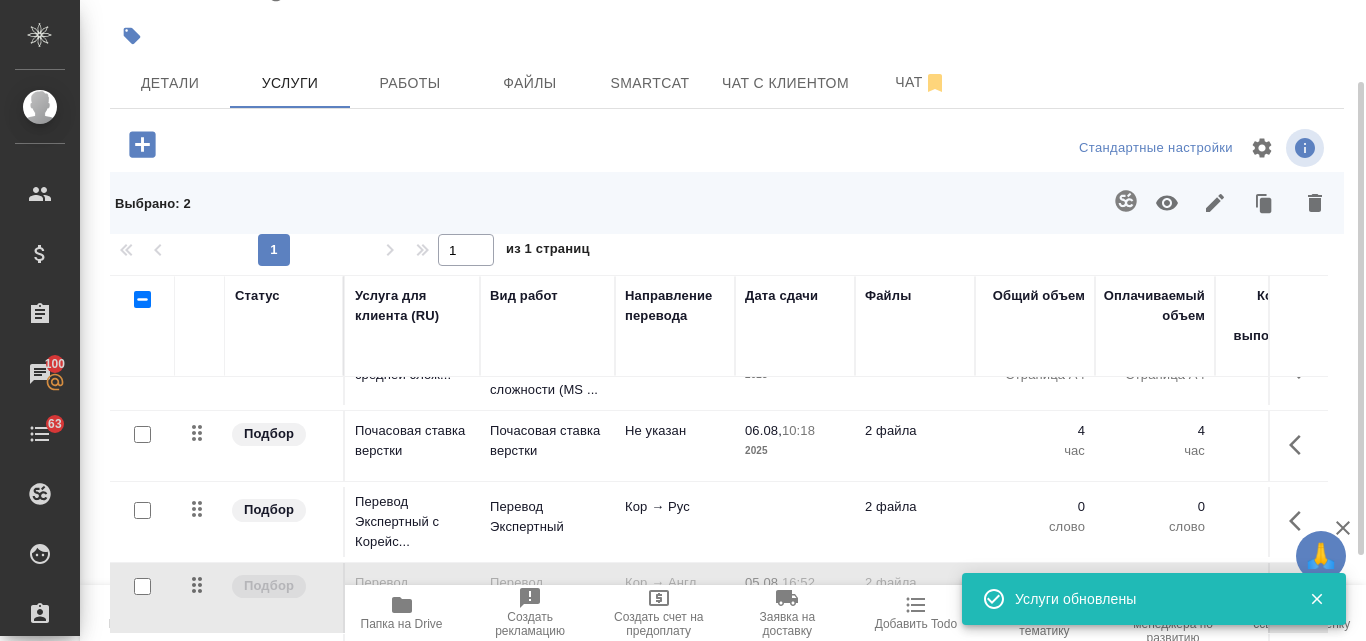 scroll, scrollTop: 226, scrollLeft: 0, axis: vertical 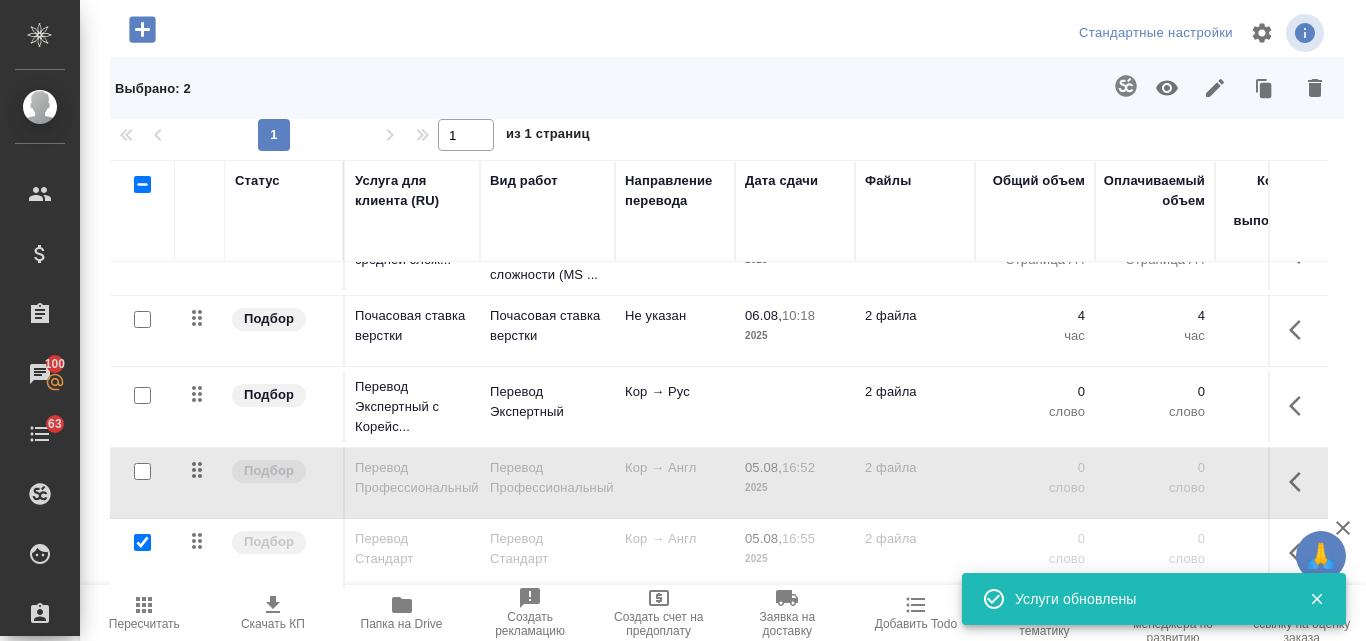 click at bounding box center (142, 542) 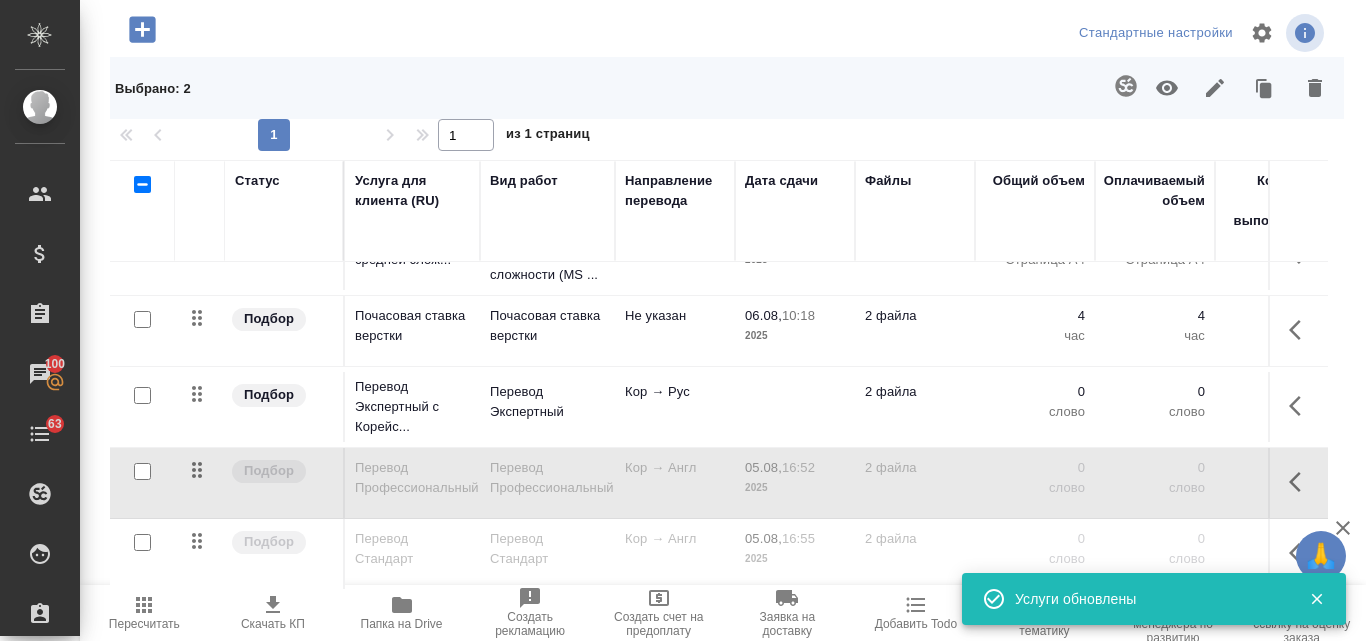 checkbox on "false" 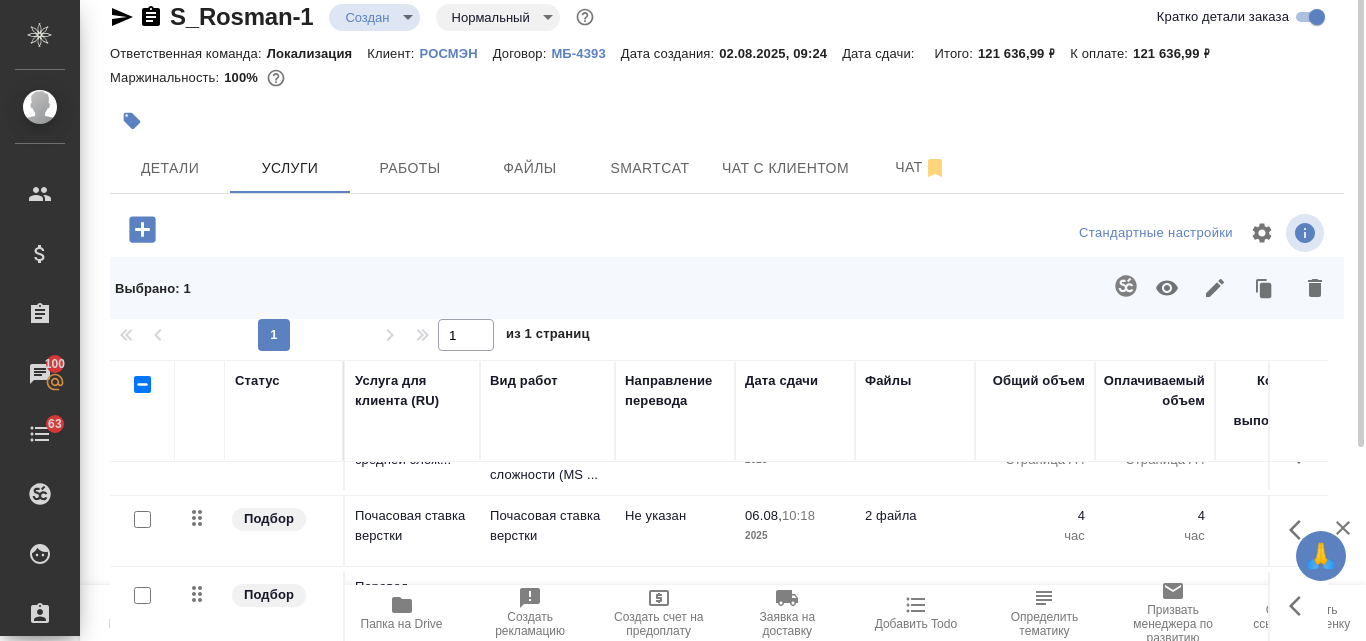 scroll, scrollTop: 0, scrollLeft: 0, axis: both 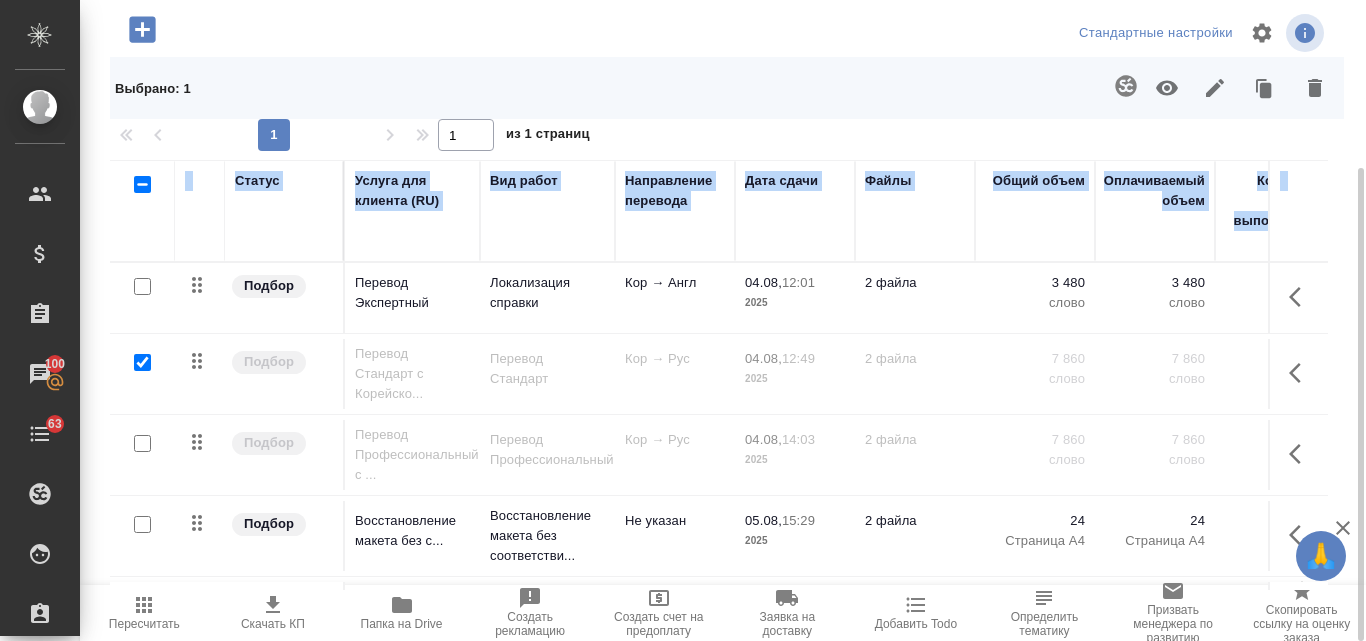 drag, startPoint x: 1349, startPoint y: 250, endPoint x: 1365, endPoint y: 310, distance: 62.0967 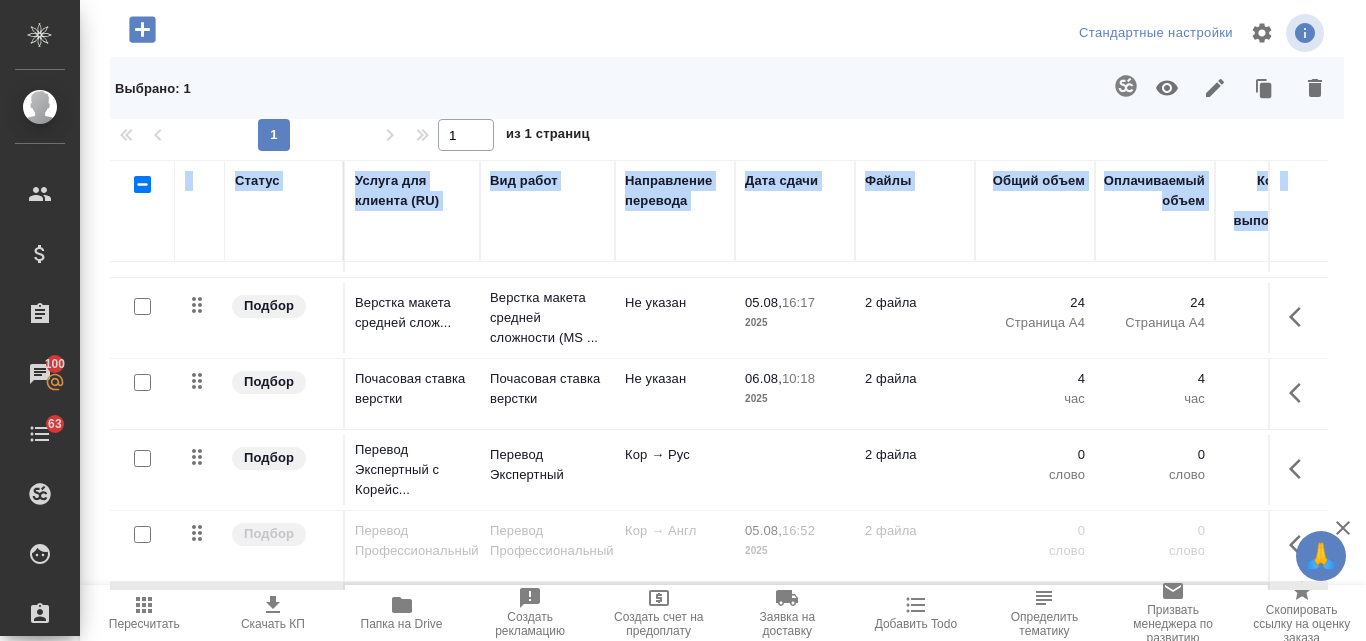 scroll, scrollTop: 377, scrollLeft: 0, axis: vertical 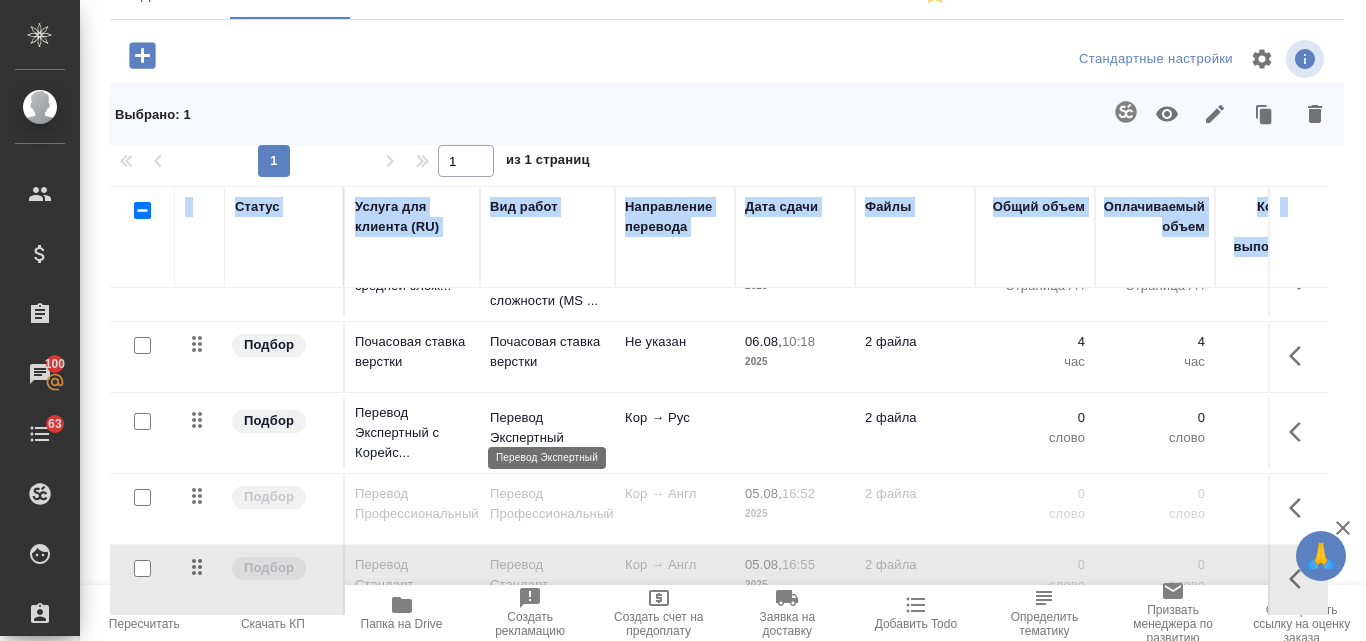 click on "Перевод Экспертный" at bounding box center [547, 428] 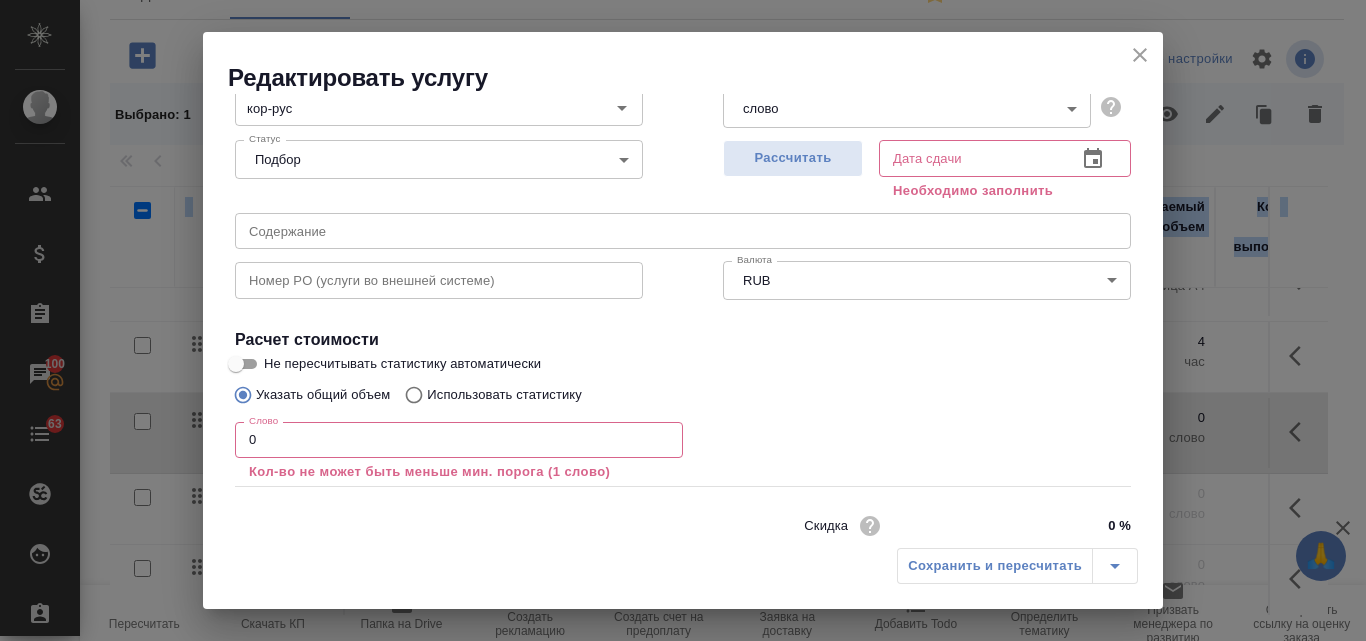 scroll, scrollTop: 250, scrollLeft: 0, axis: vertical 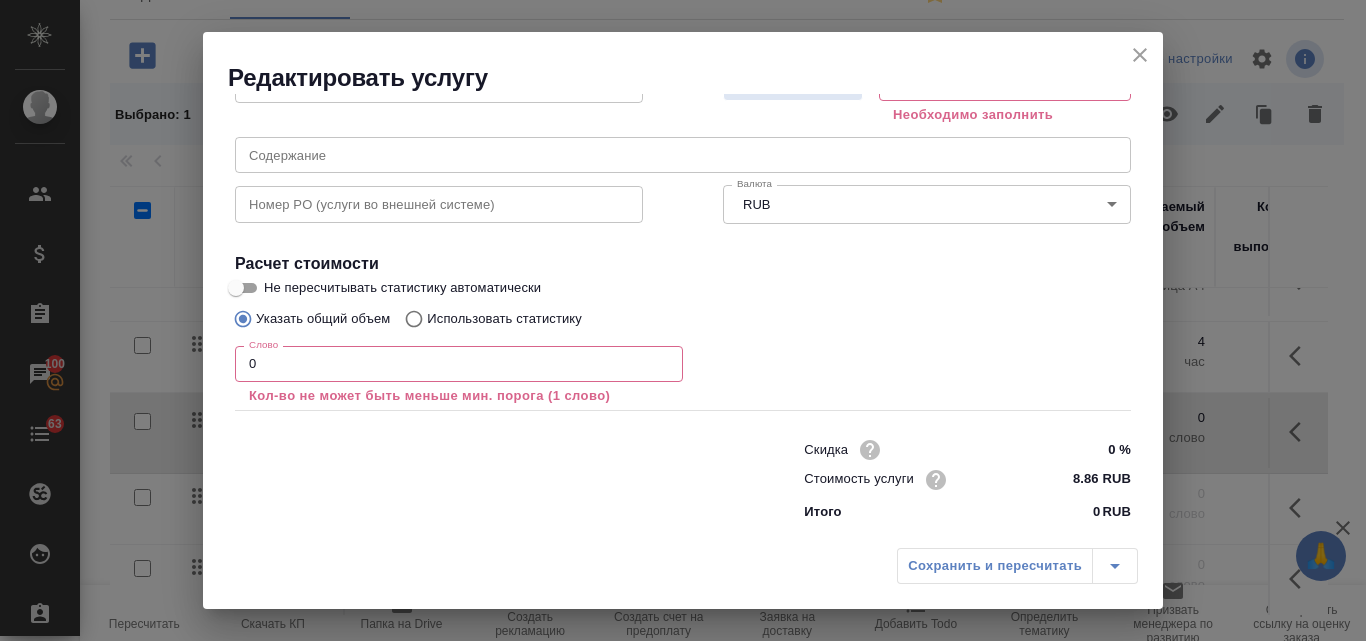 click on "0" at bounding box center [459, 364] 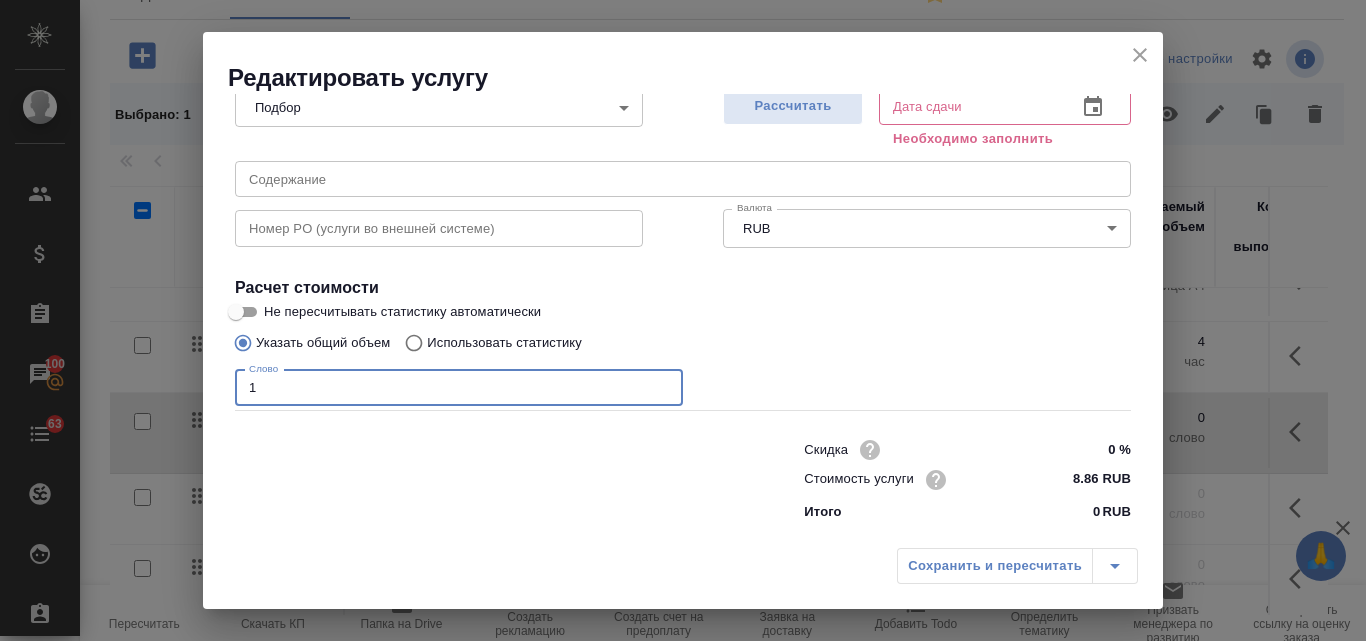 scroll, scrollTop: 226, scrollLeft: 0, axis: vertical 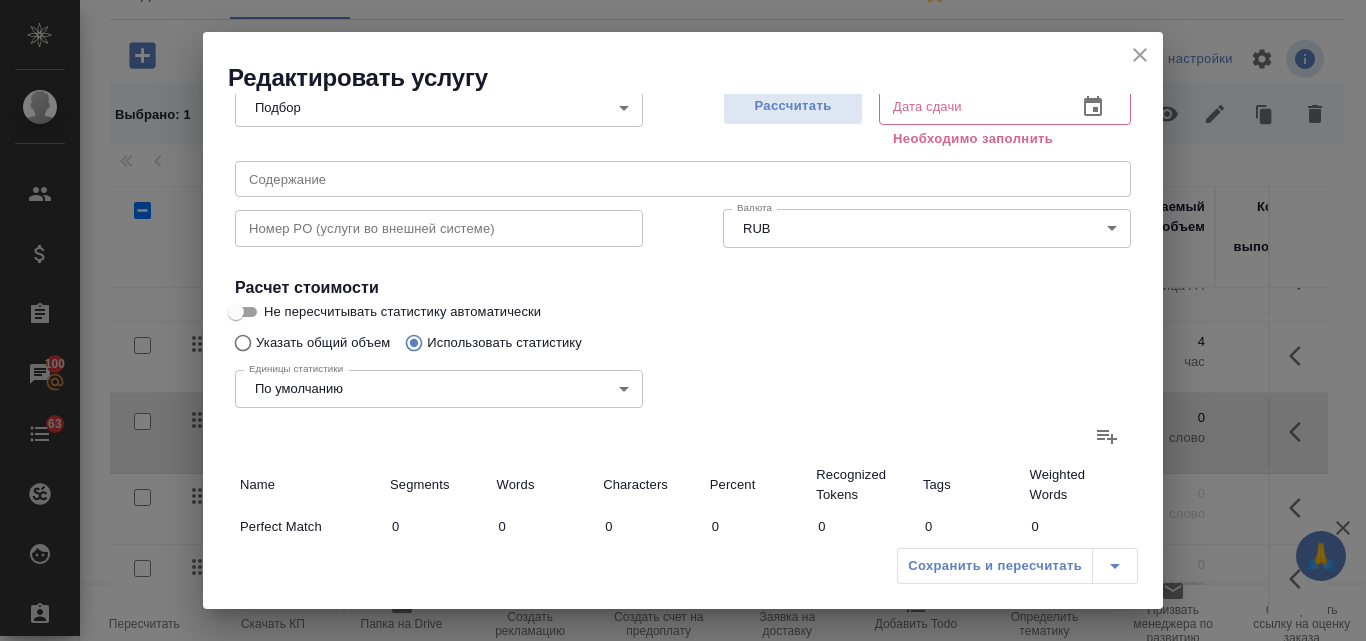 click 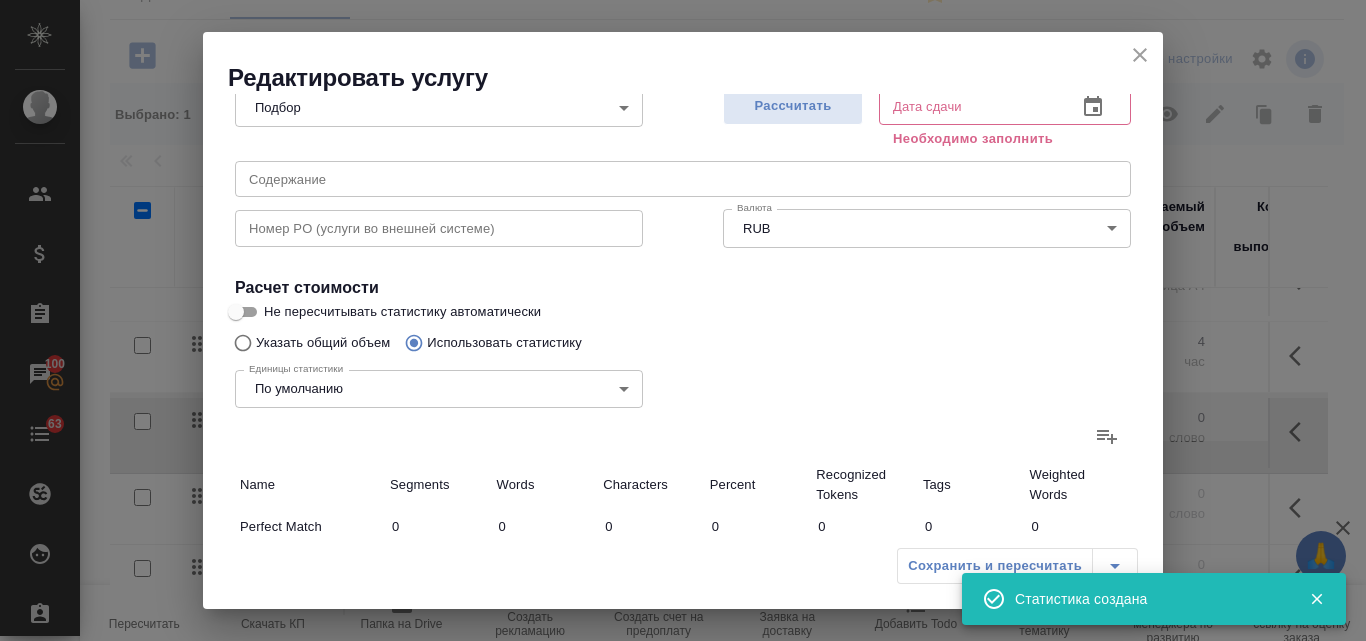 type on "23" 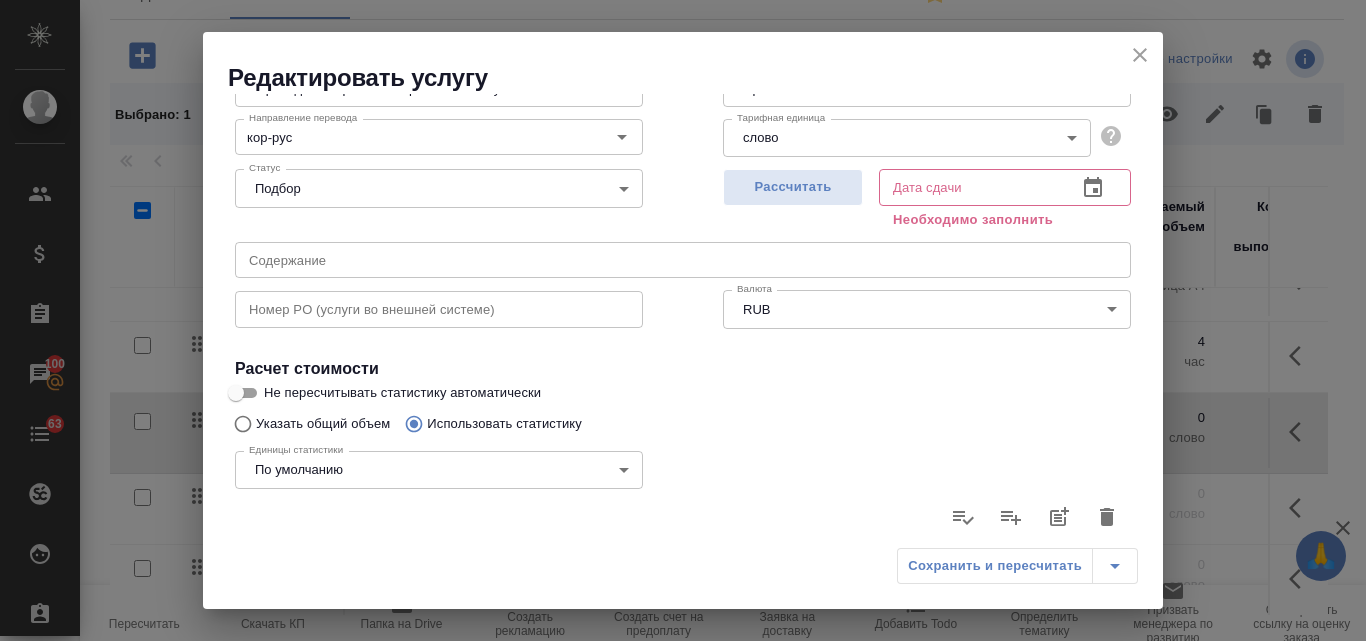 scroll, scrollTop: 45, scrollLeft: 0, axis: vertical 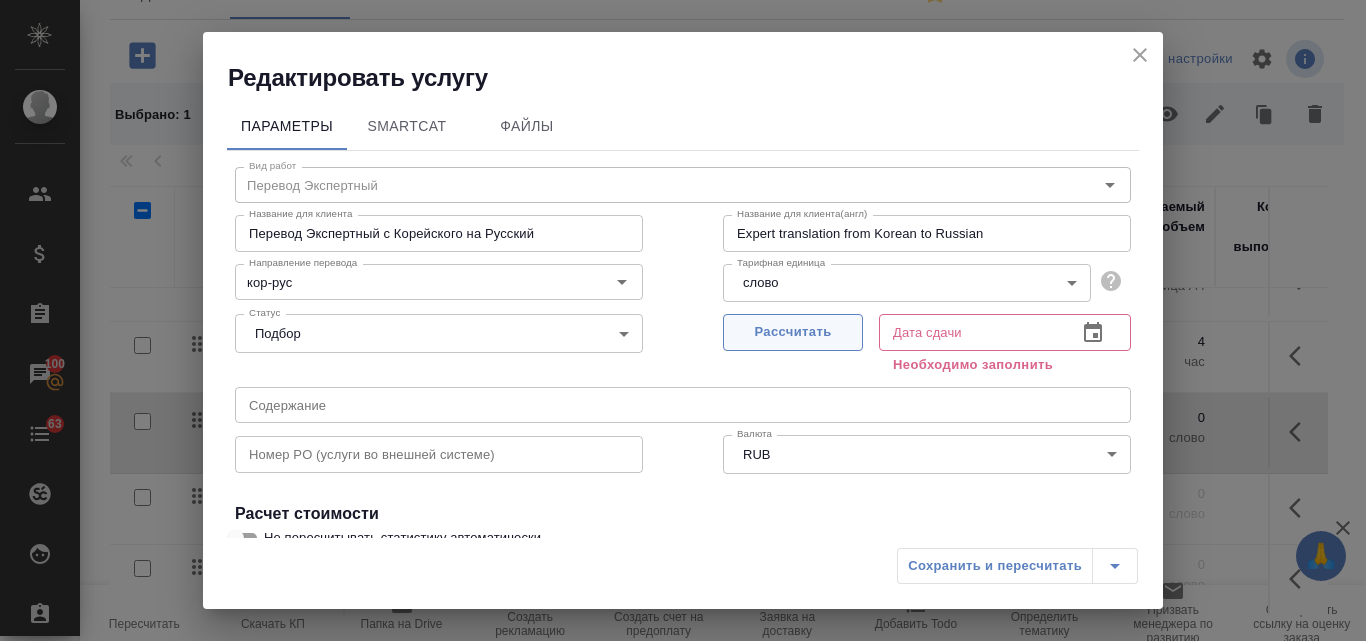 click on "Рассчитать" at bounding box center [793, 332] 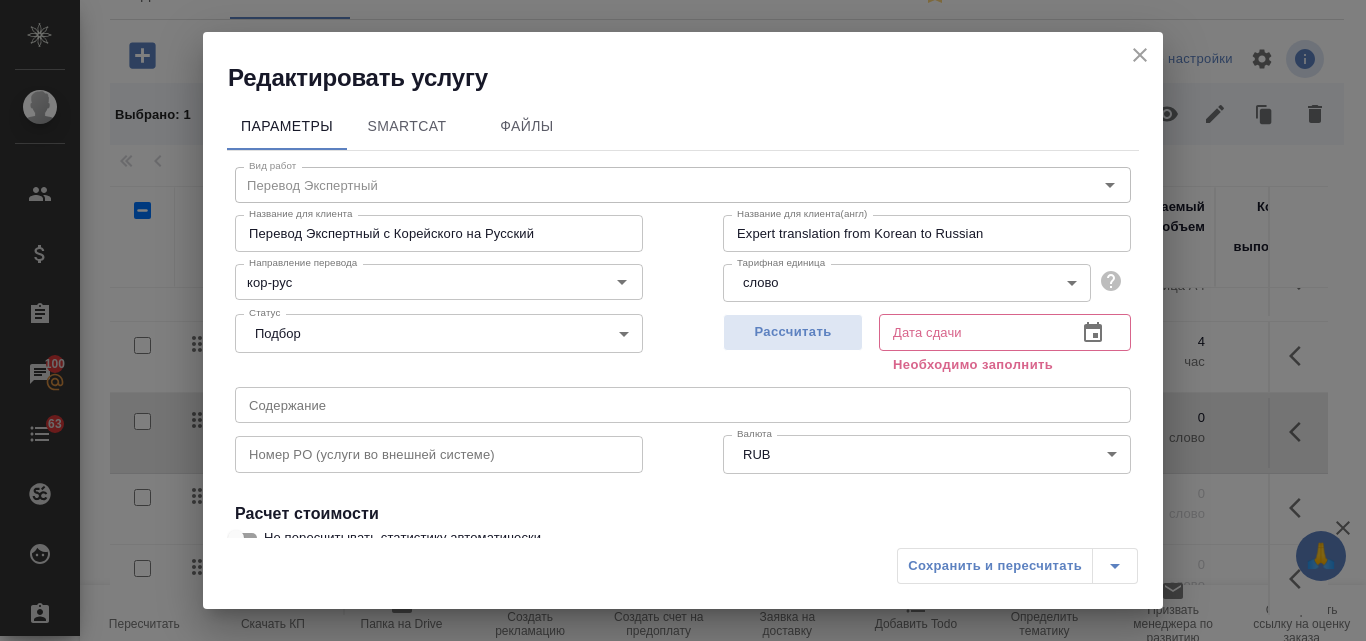 type on "05.08.2025 16:58" 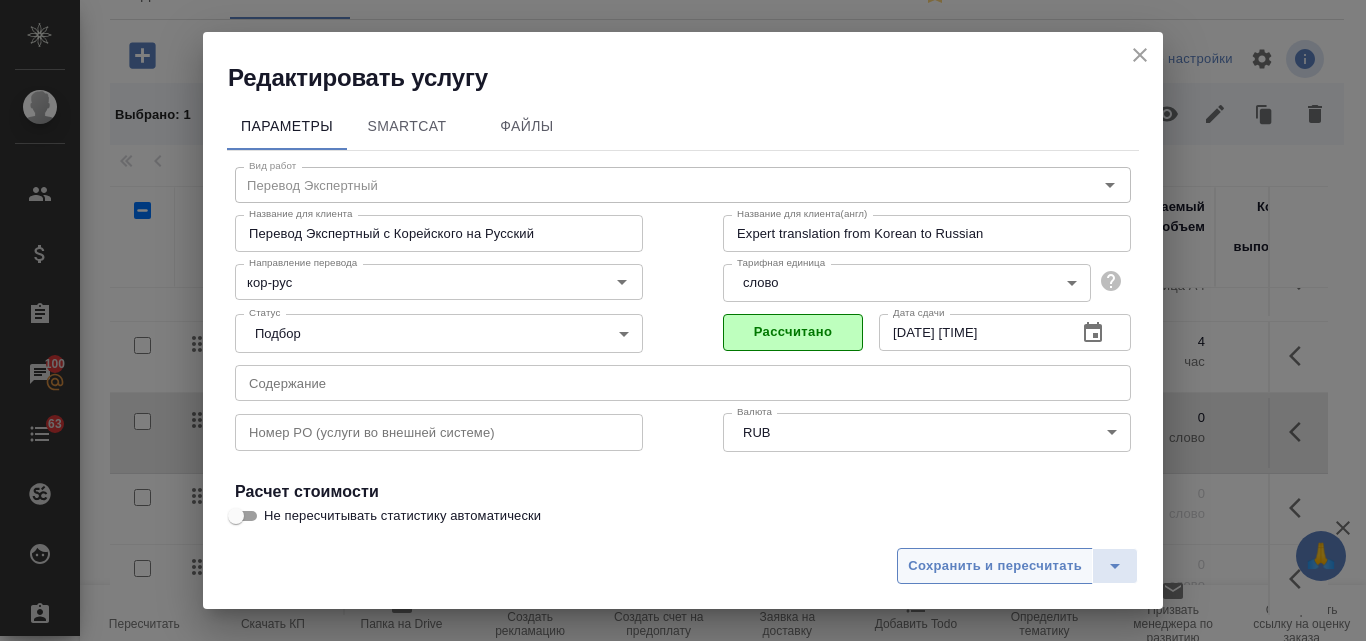 click on "Сохранить и пересчитать" at bounding box center (995, 566) 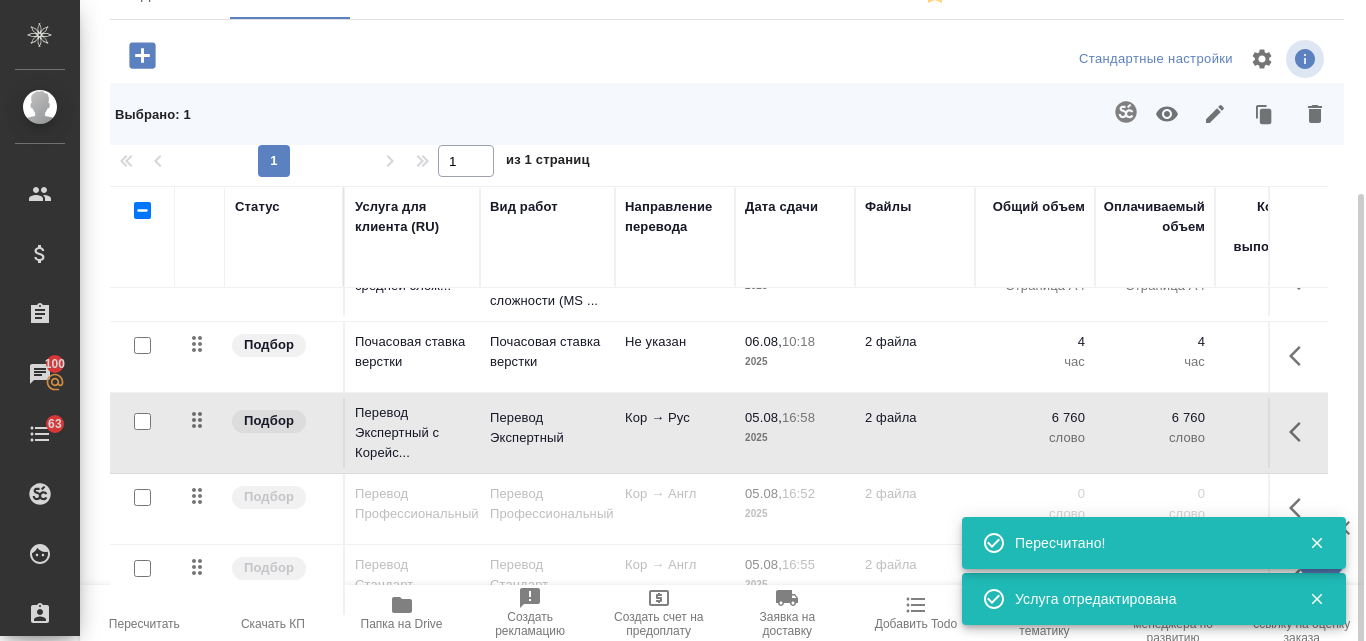 scroll, scrollTop: 226, scrollLeft: 0, axis: vertical 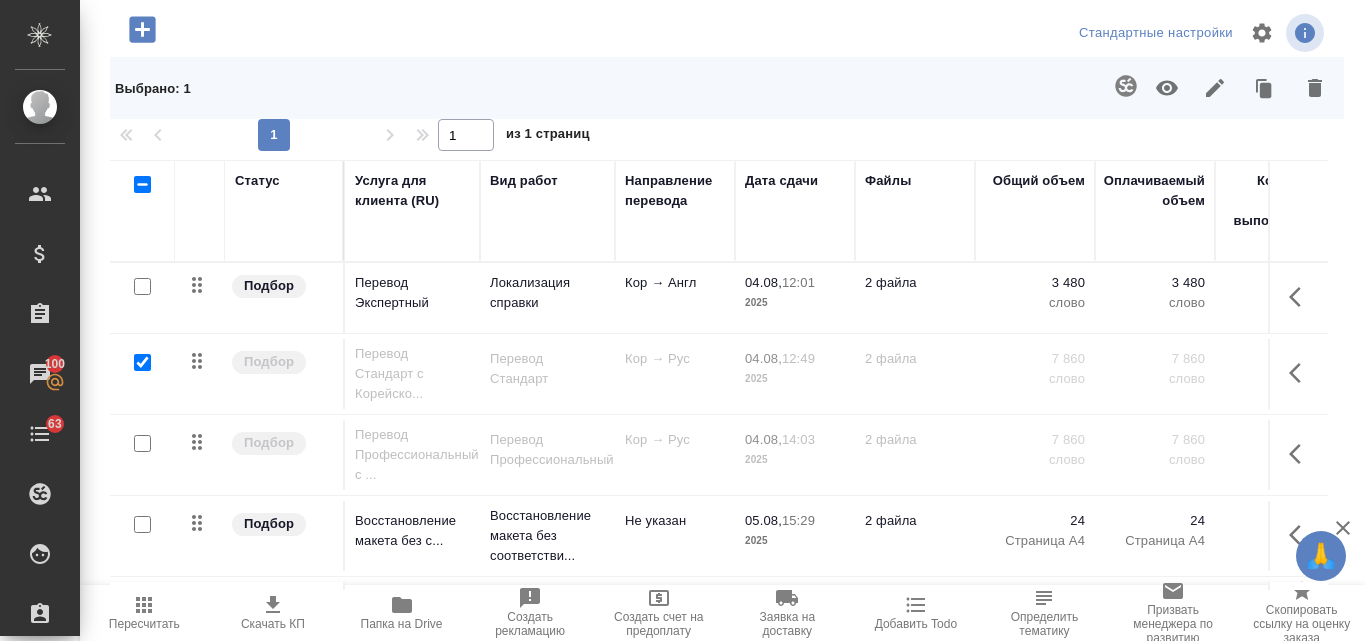 click on "Кор → Рус" at bounding box center [675, 283] 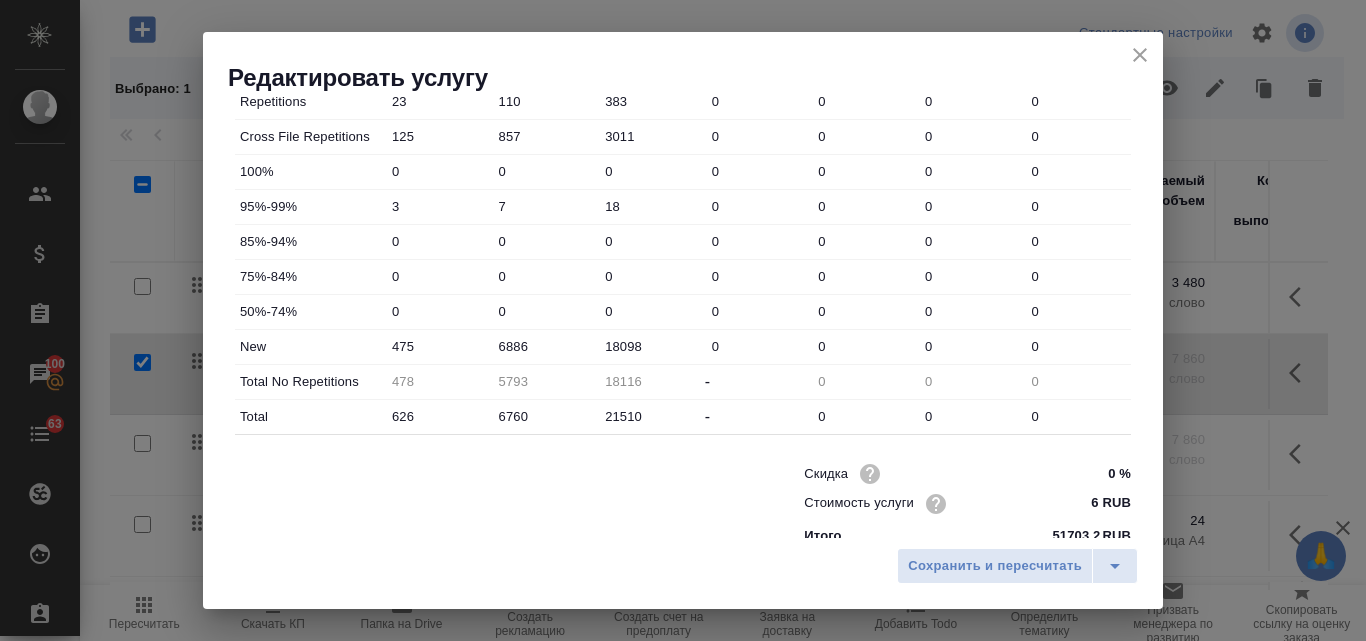 scroll, scrollTop: 700, scrollLeft: 0, axis: vertical 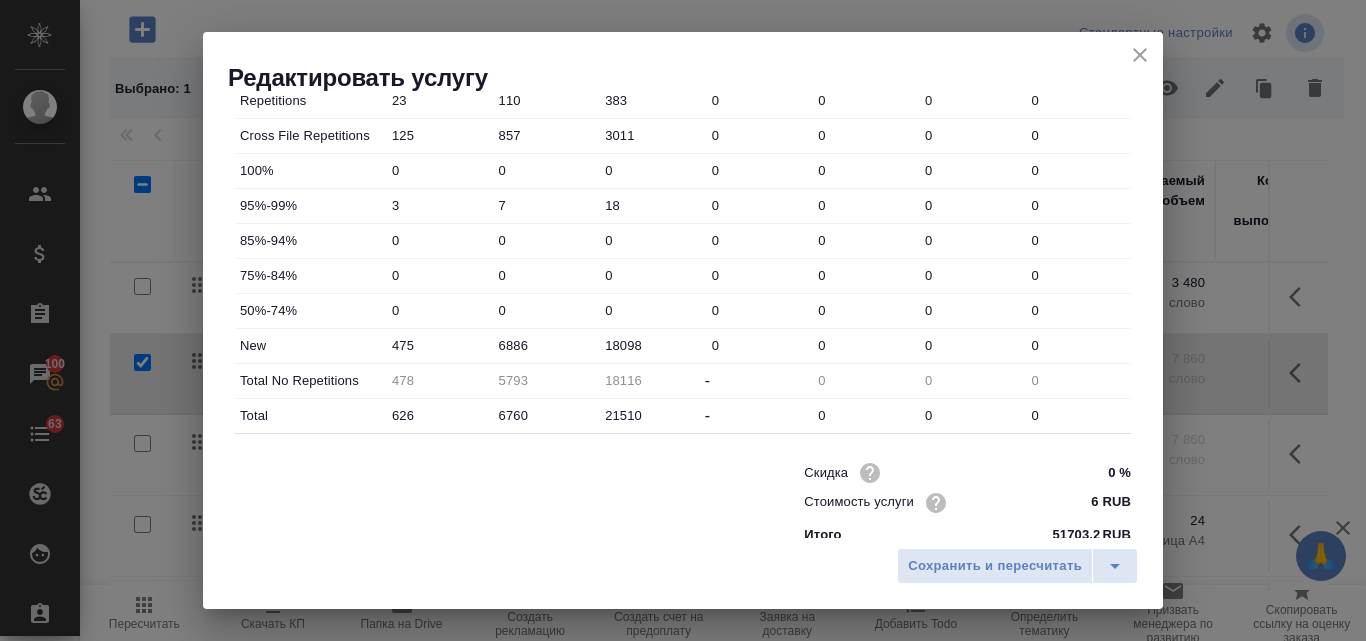 click 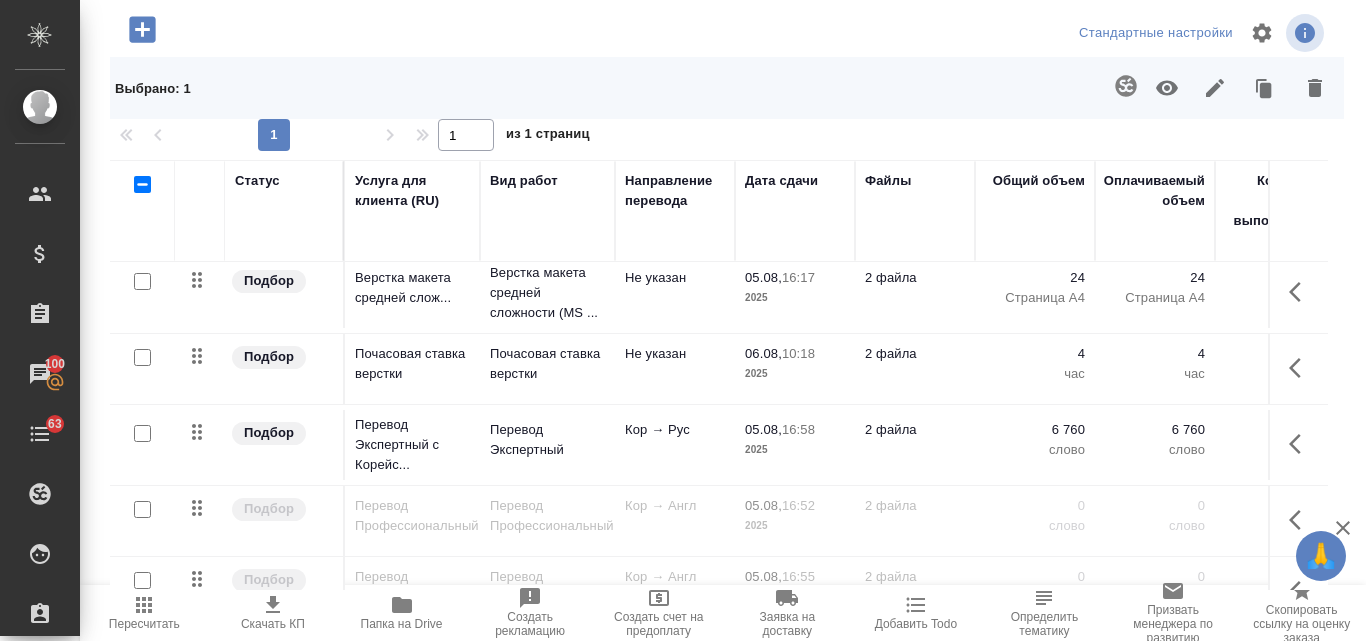 scroll, scrollTop: 377, scrollLeft: 0, axis: vertical 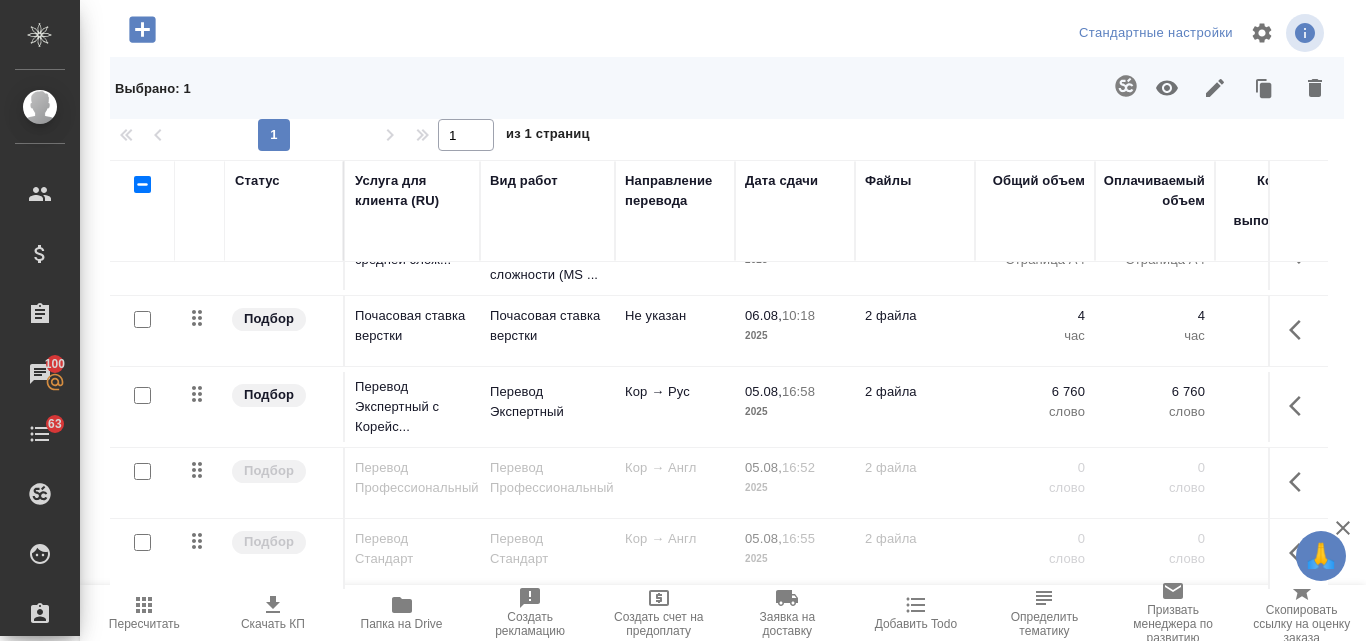 click on "Кор → Рус" at bounding box center (675, -79) 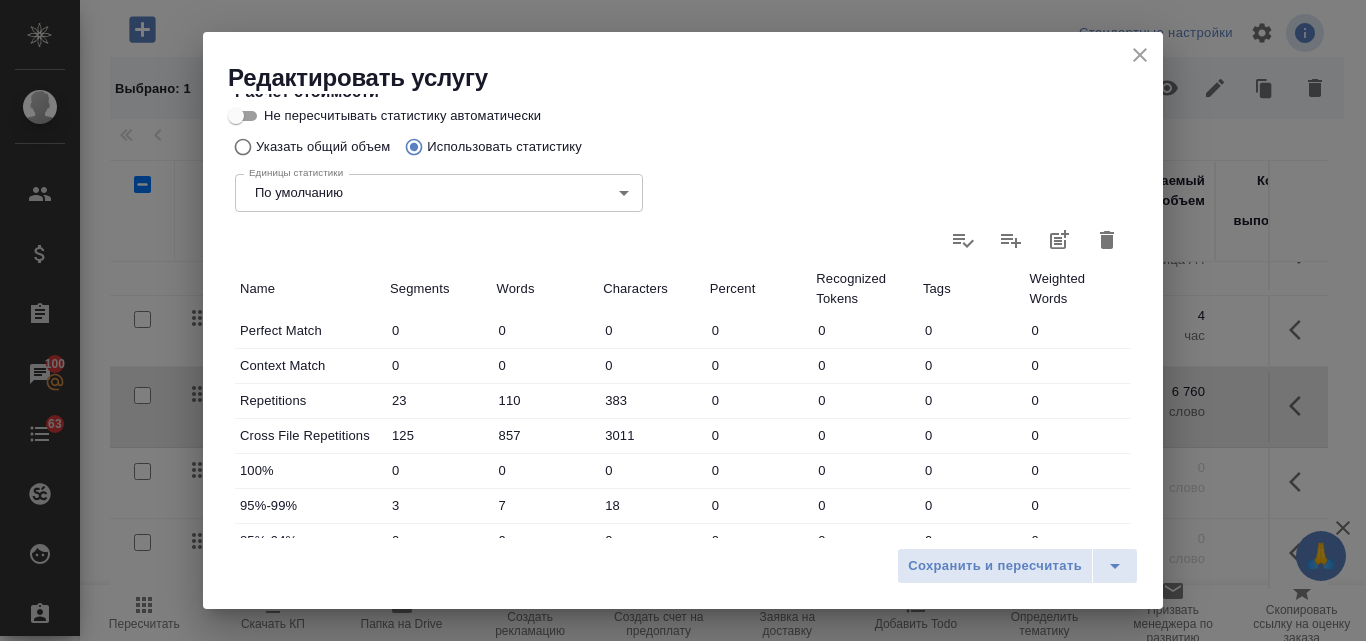 scroll, scrollTop: 700, scrollLeft: 0, axis: vertical 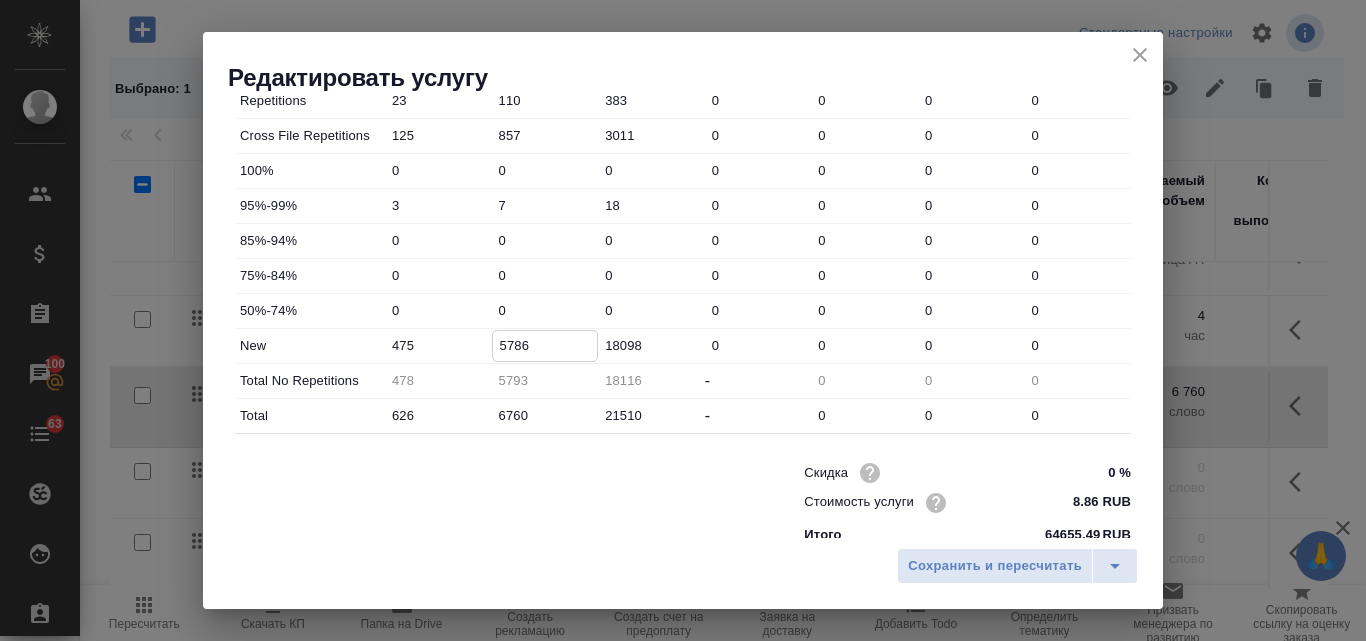 click on "5786" at bounding box center [545, 345] 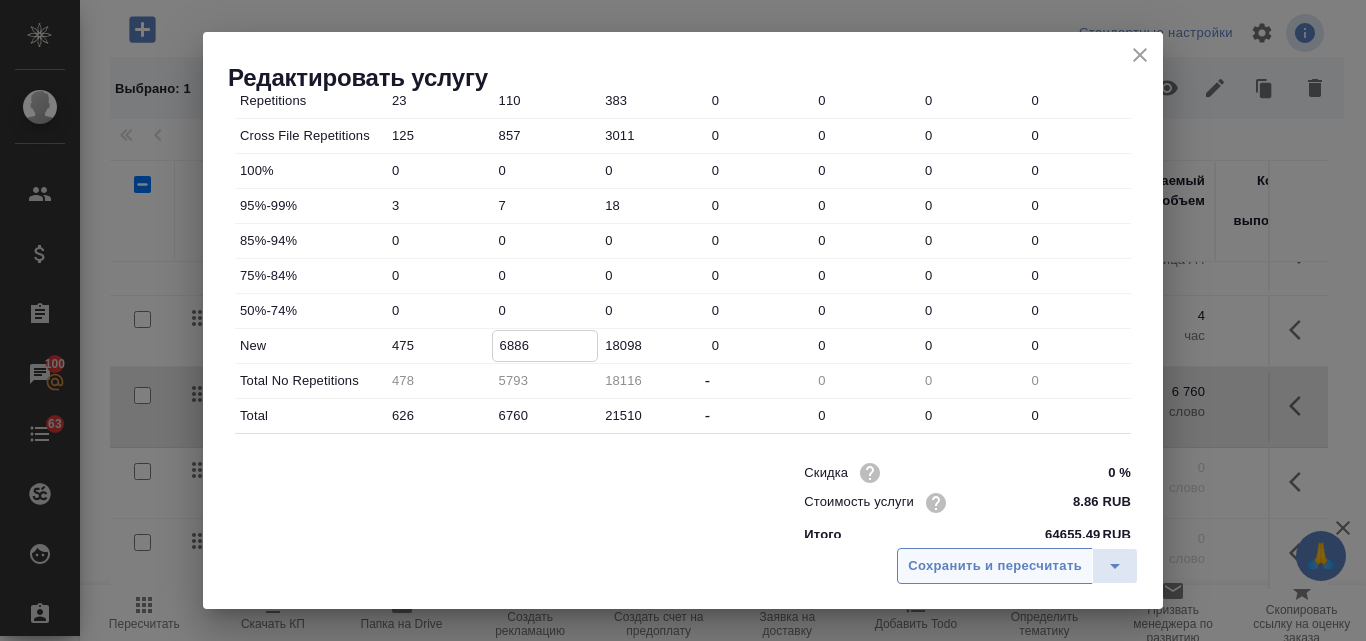 type on "6886" 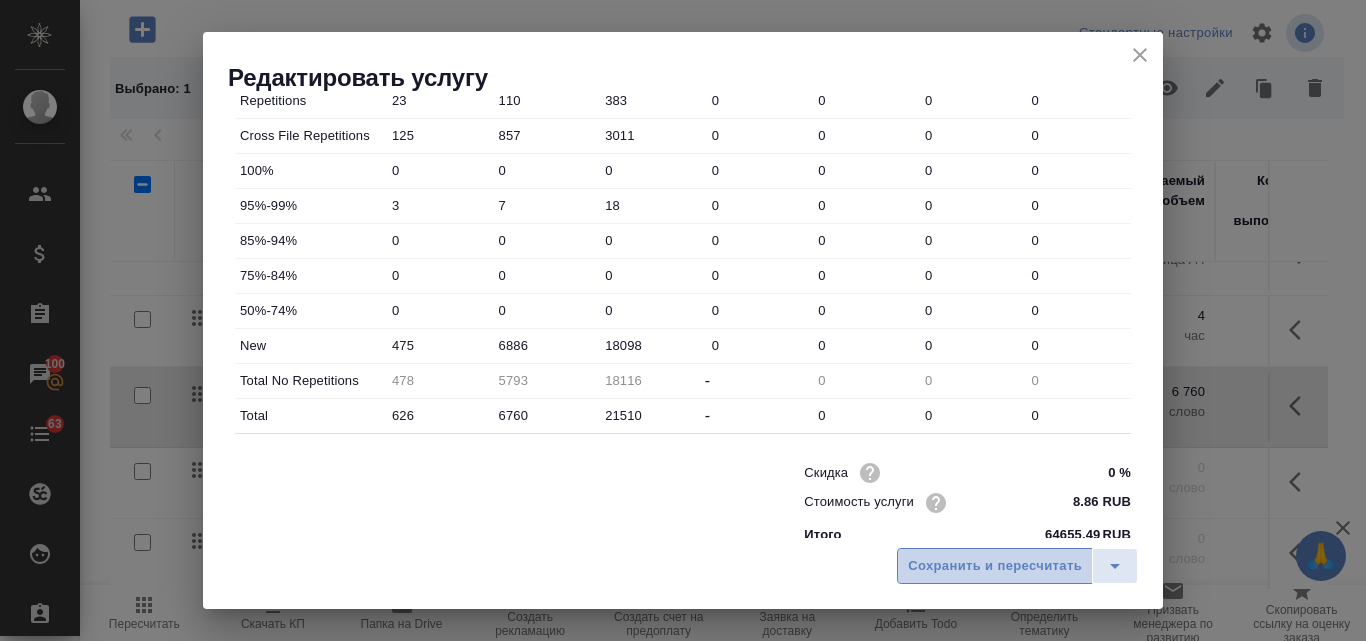 click on "Сохранить и пересчитать" at bounding box center [995, 566] 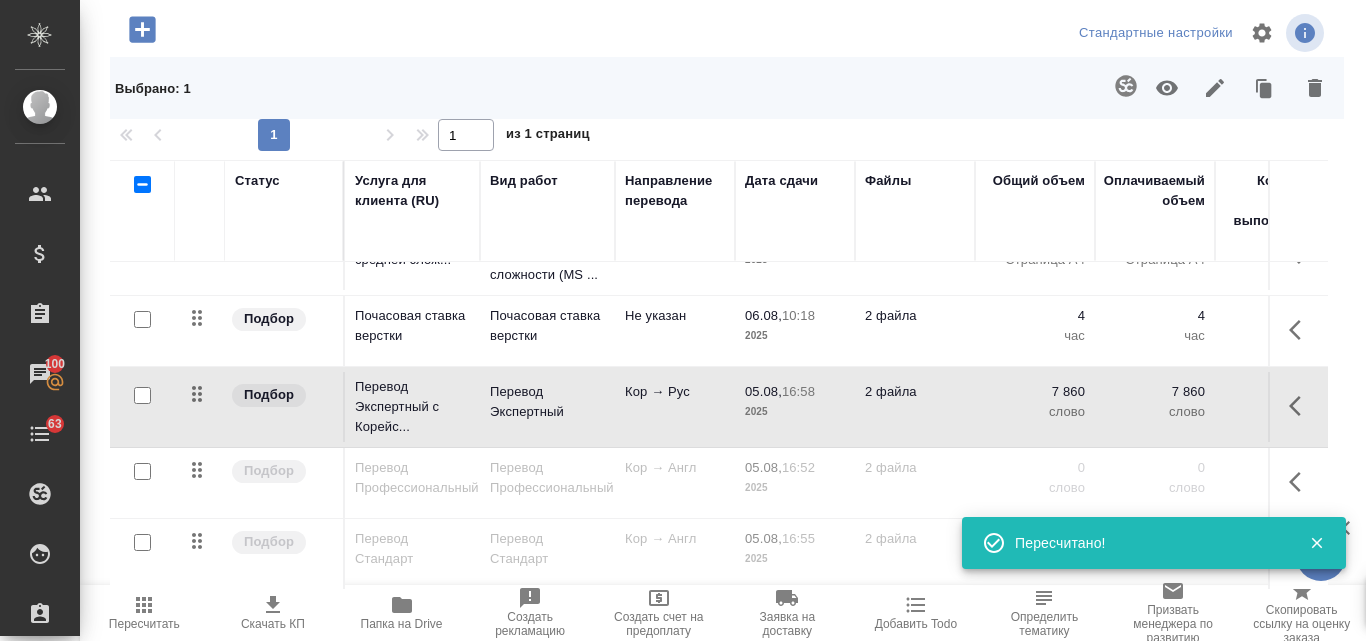 scroll, scrollTop: 0, scrollLeft: 0, axis: both 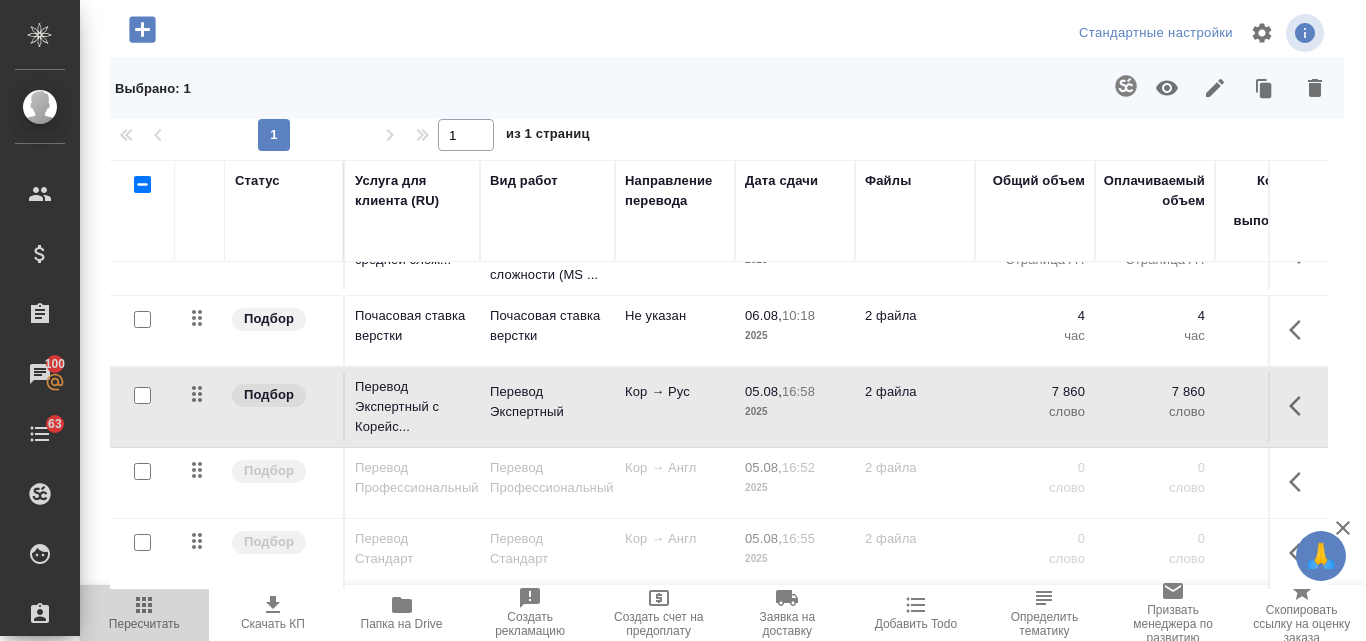 click 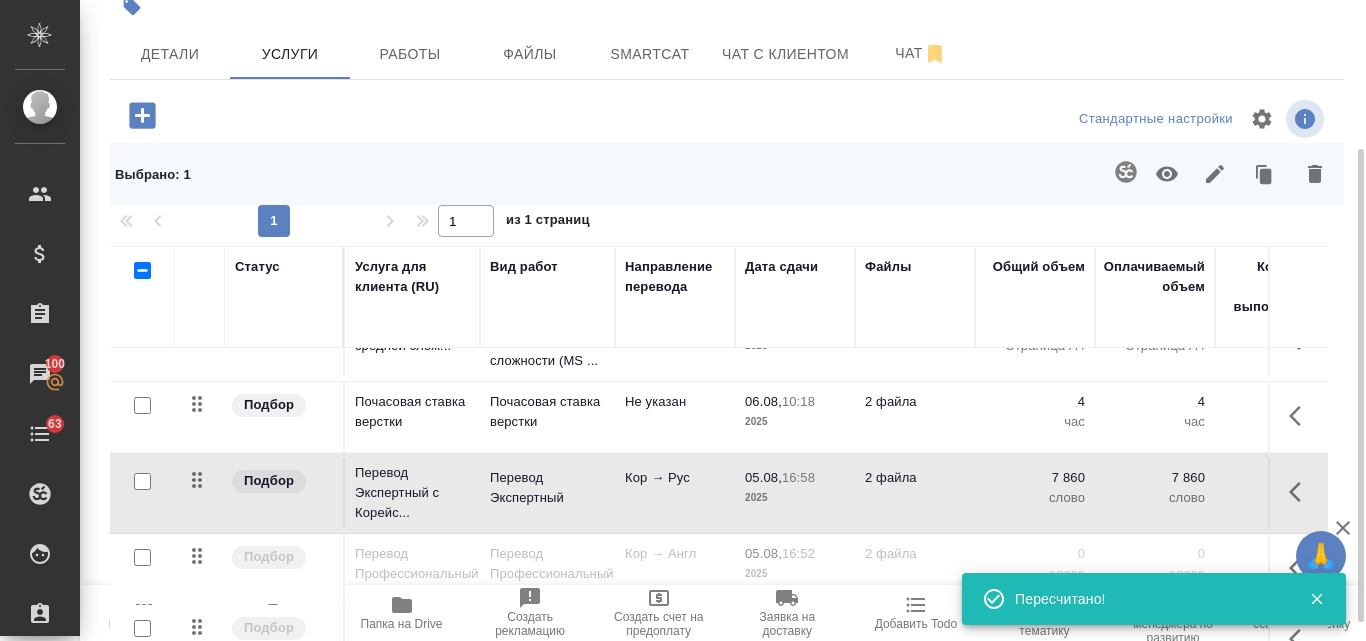 scroll, scrollTop: 226, scrollLeft: 0, axis: vertical 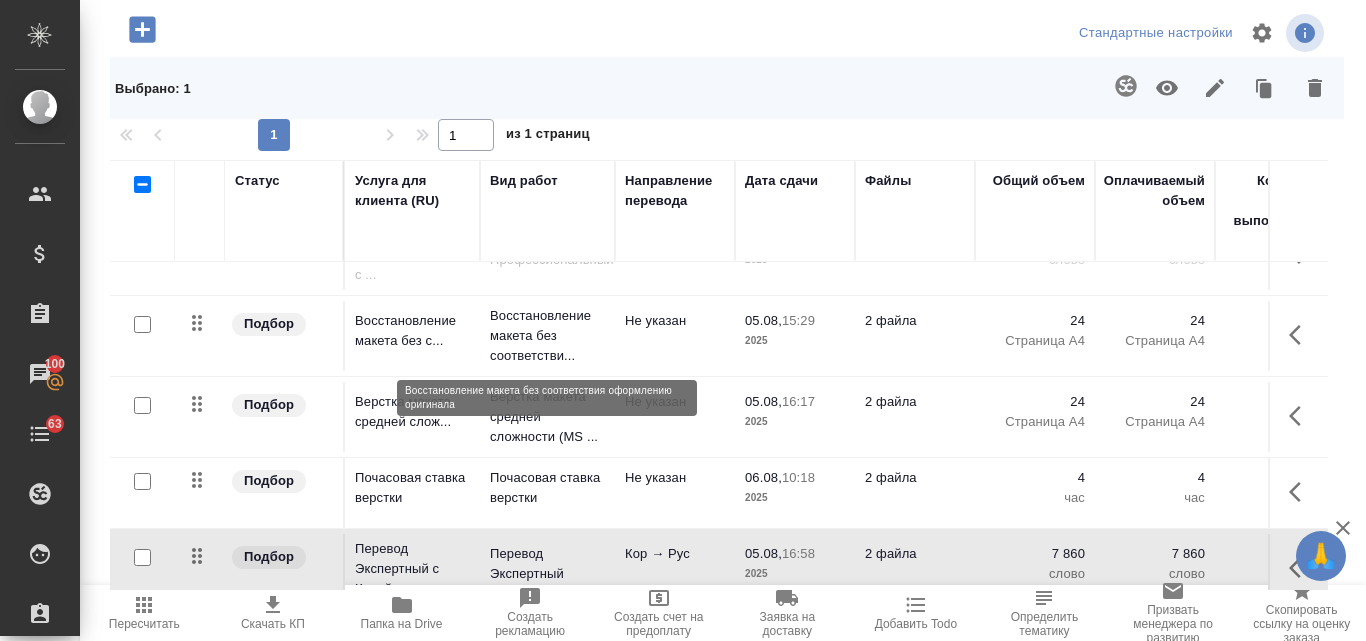 click on "Восстановление макета без соответстви..." at bounding box center [547, 336] 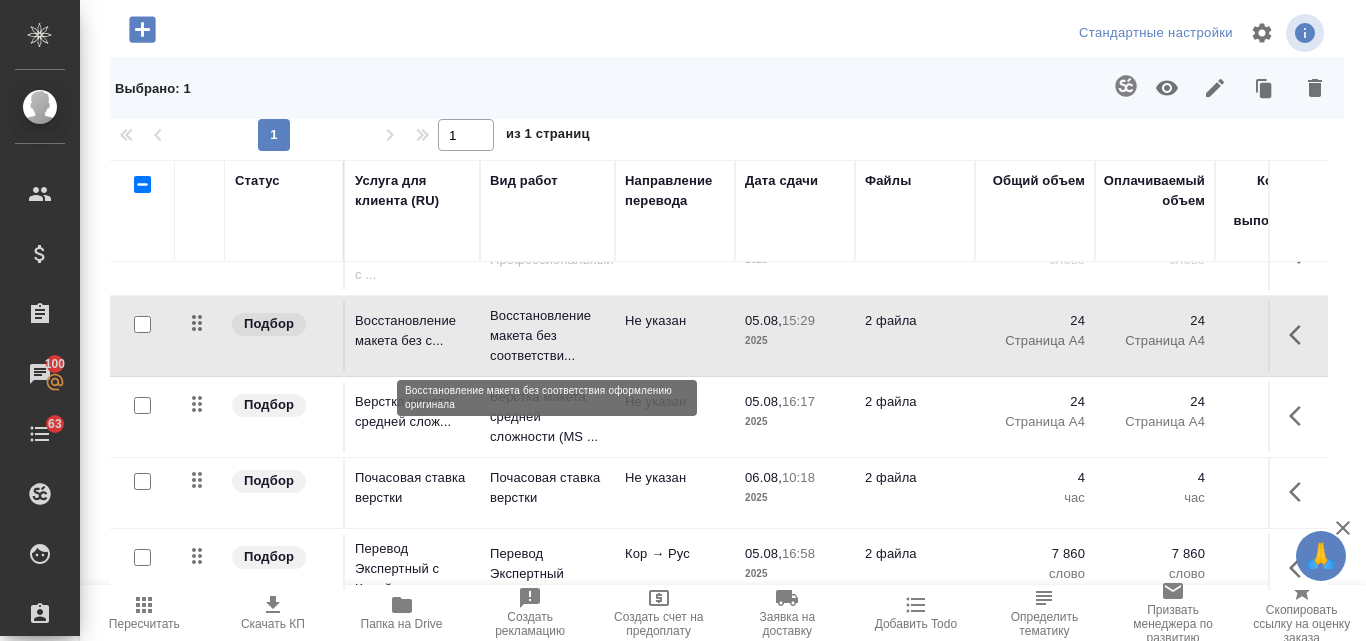 click on "Восстановление макета без соответстви..." at bounding box center [547, 336] 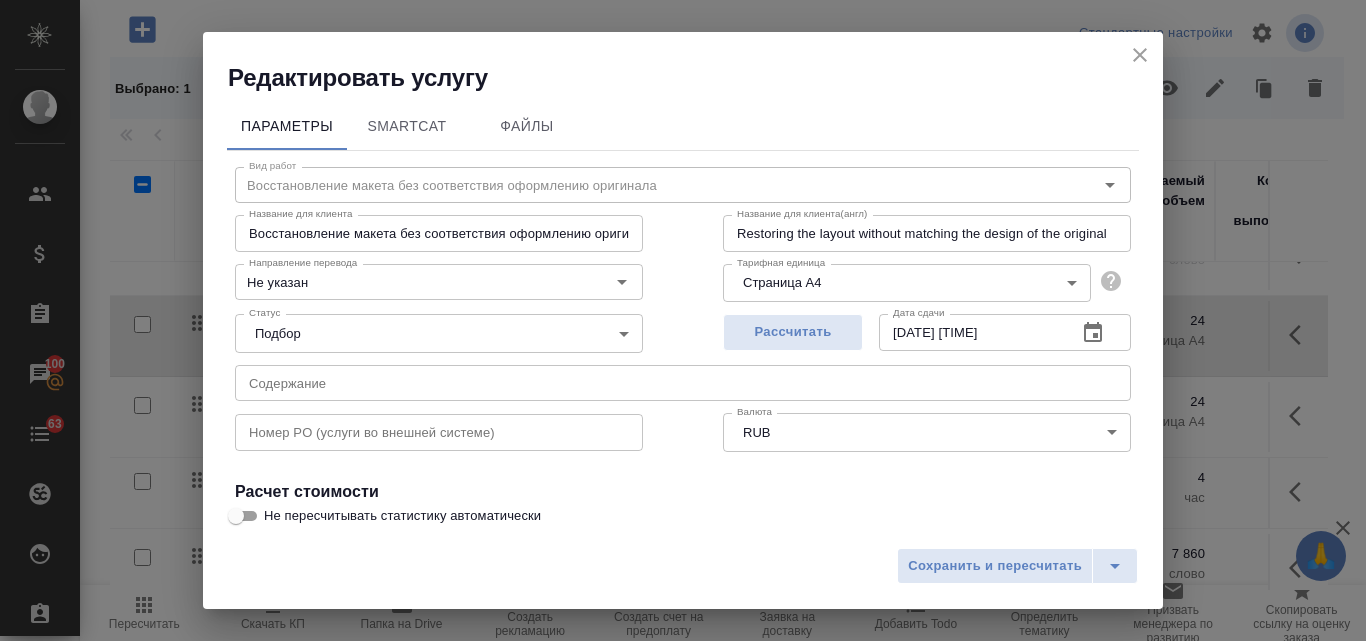 click 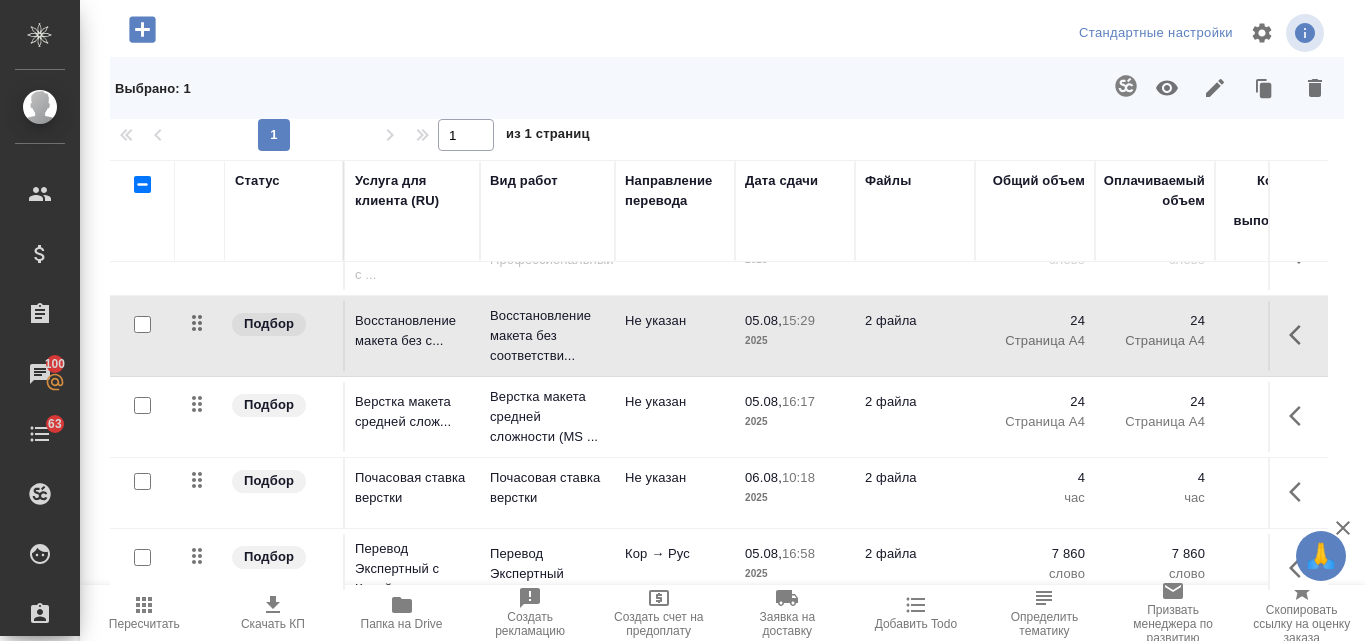 scroll, scrollTop: 377, scrollLeft: 0, axis: vertical 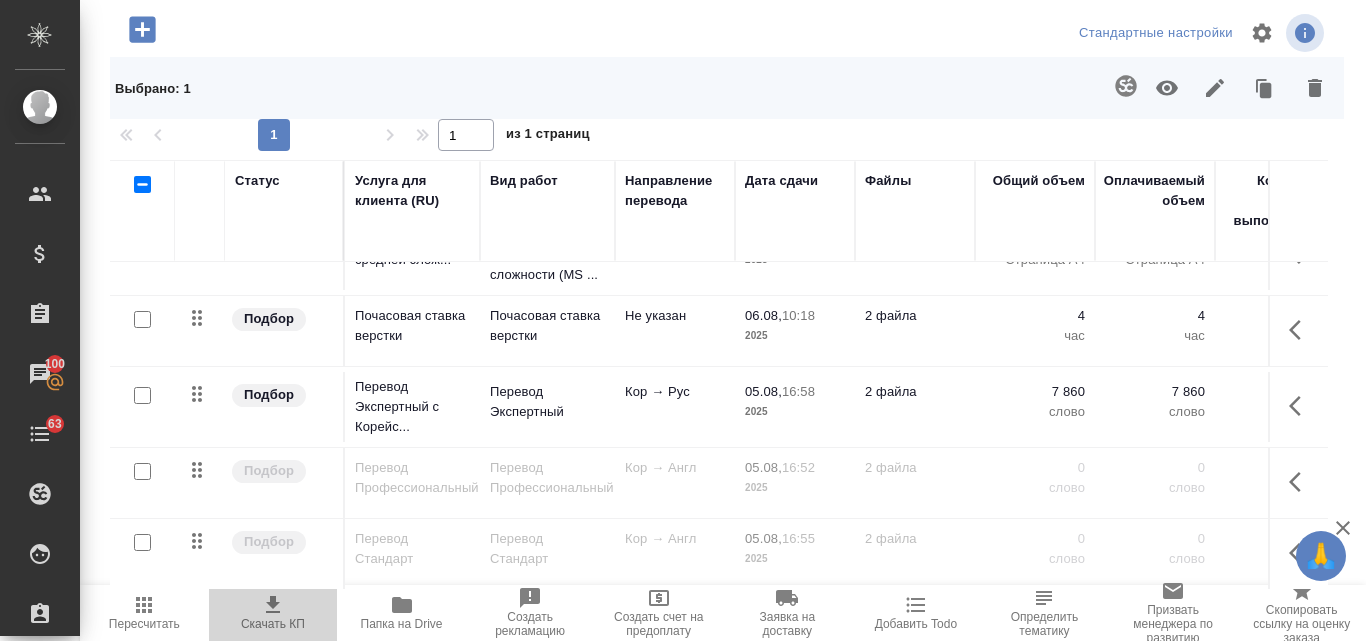click 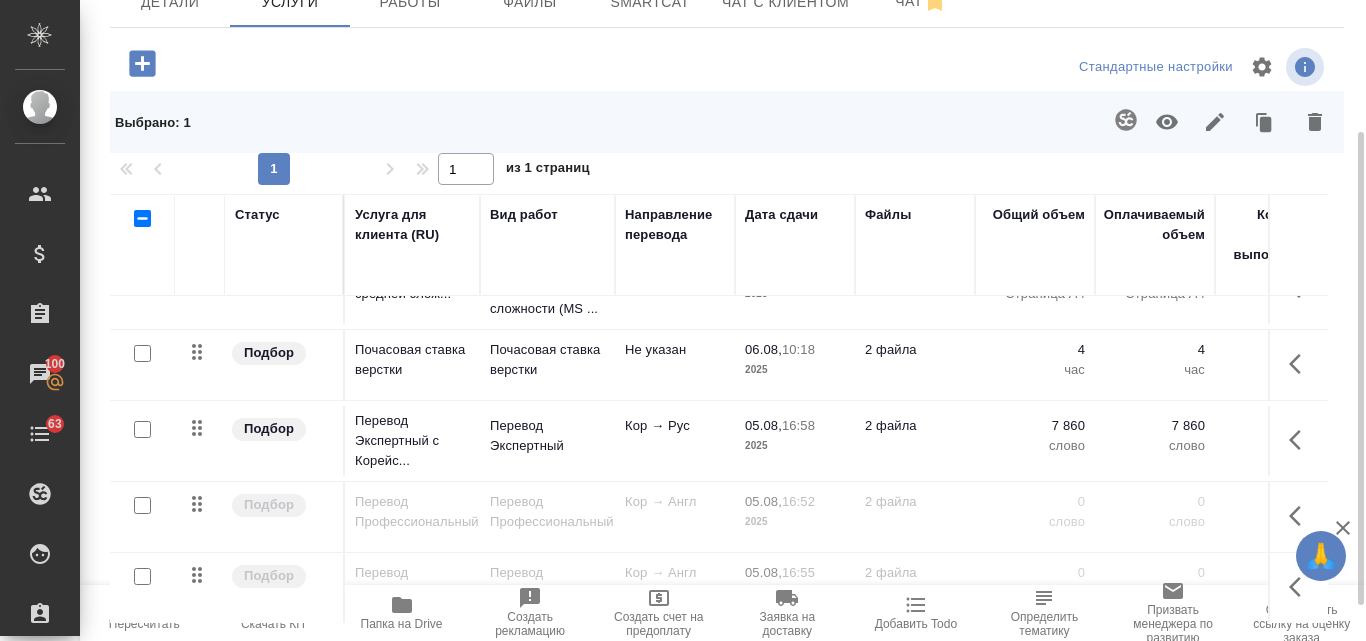 scroll, scrollTop: 226, scrollLeft: 0, axis: vertical 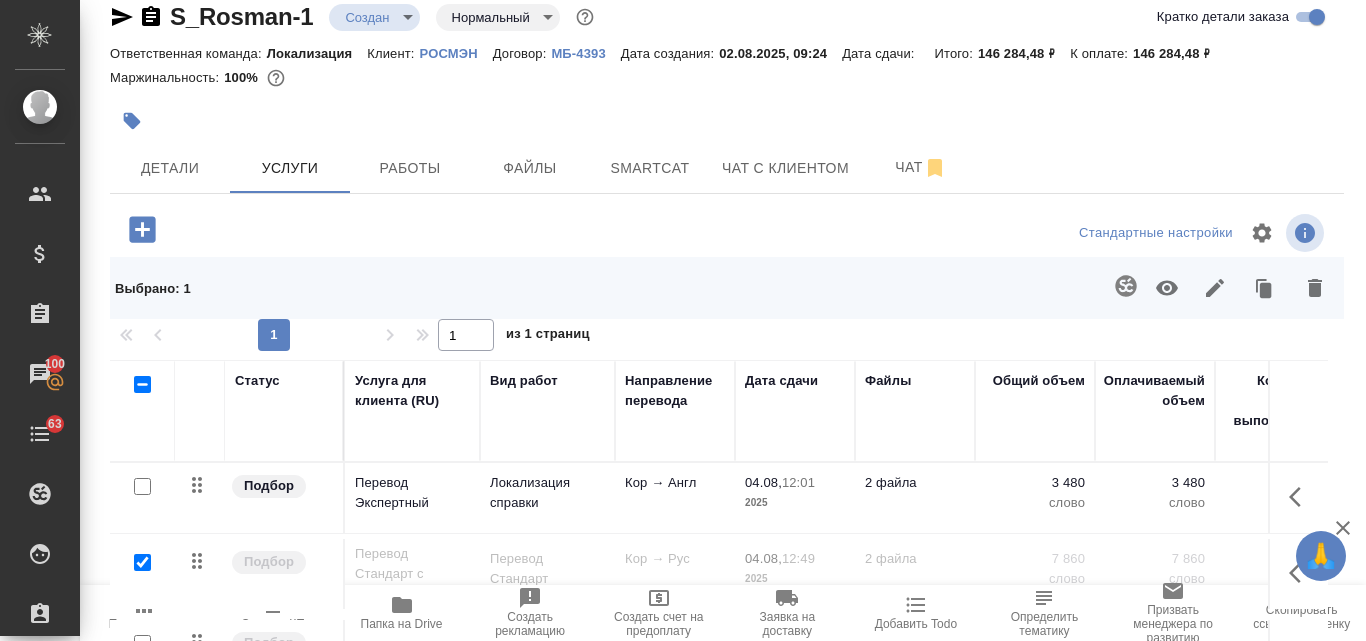 click at bounding box center [142, 562] 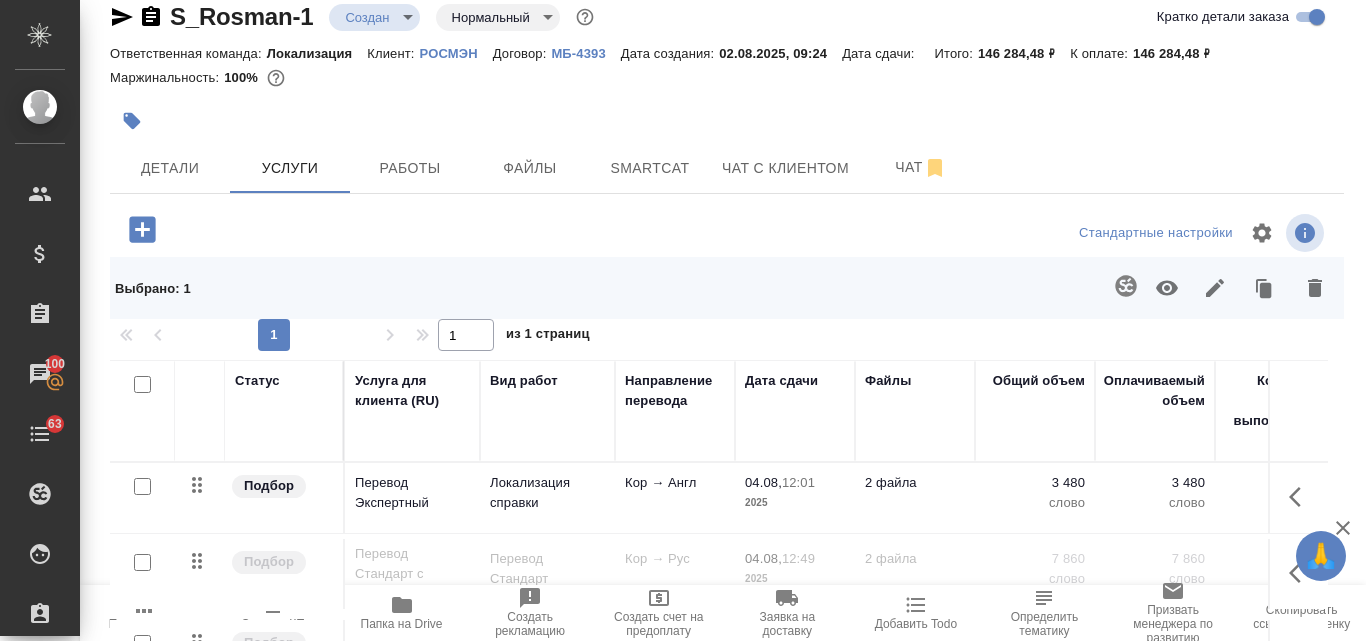 checkbox on "false" 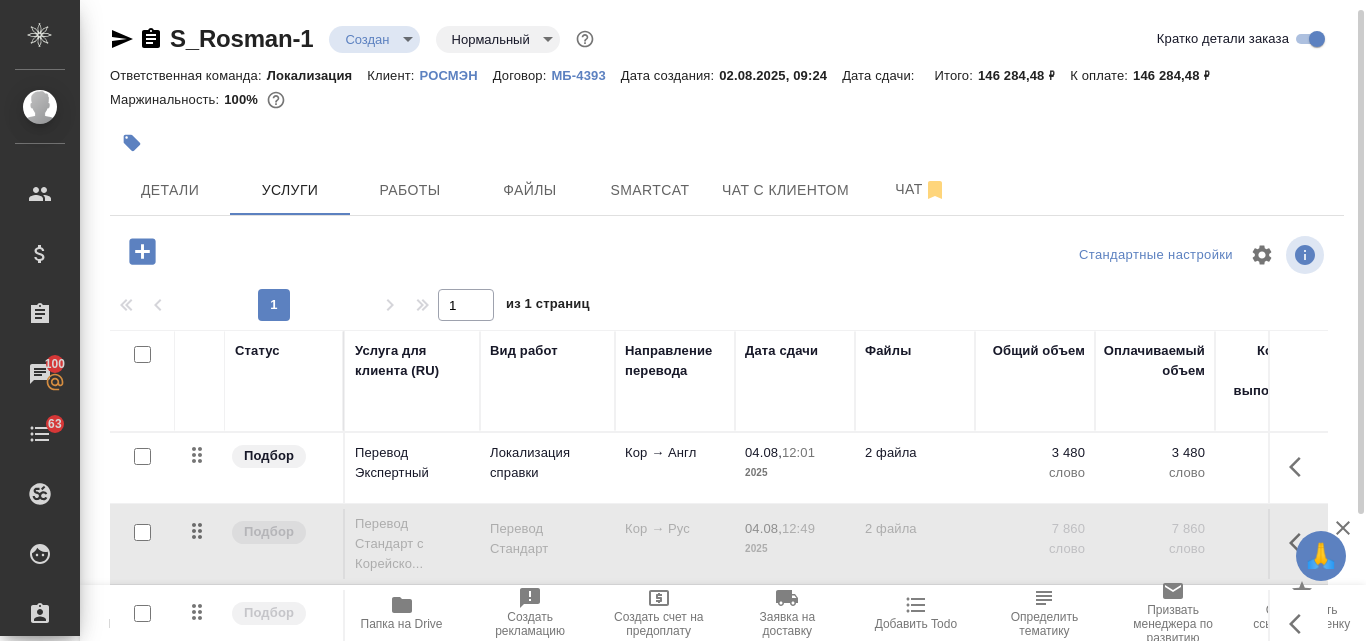 scroll, scrollTop: 0, scrollLeft: 0, axis: both 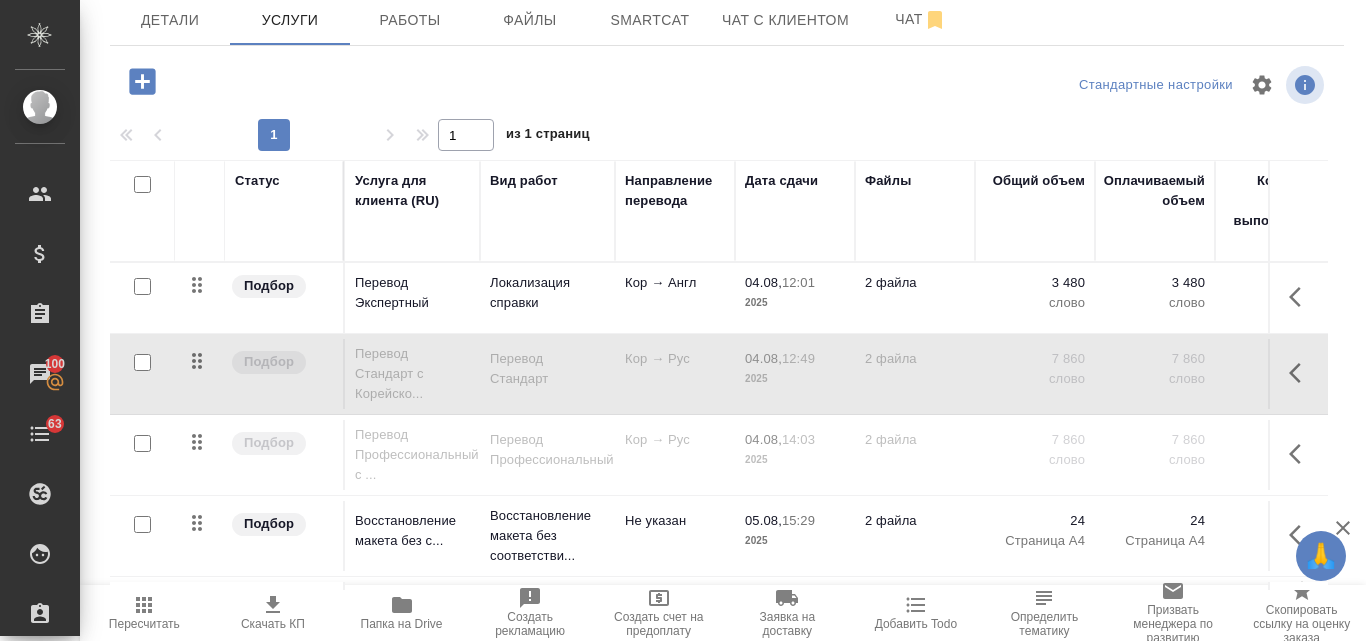 click at bounding box center [142, 286] 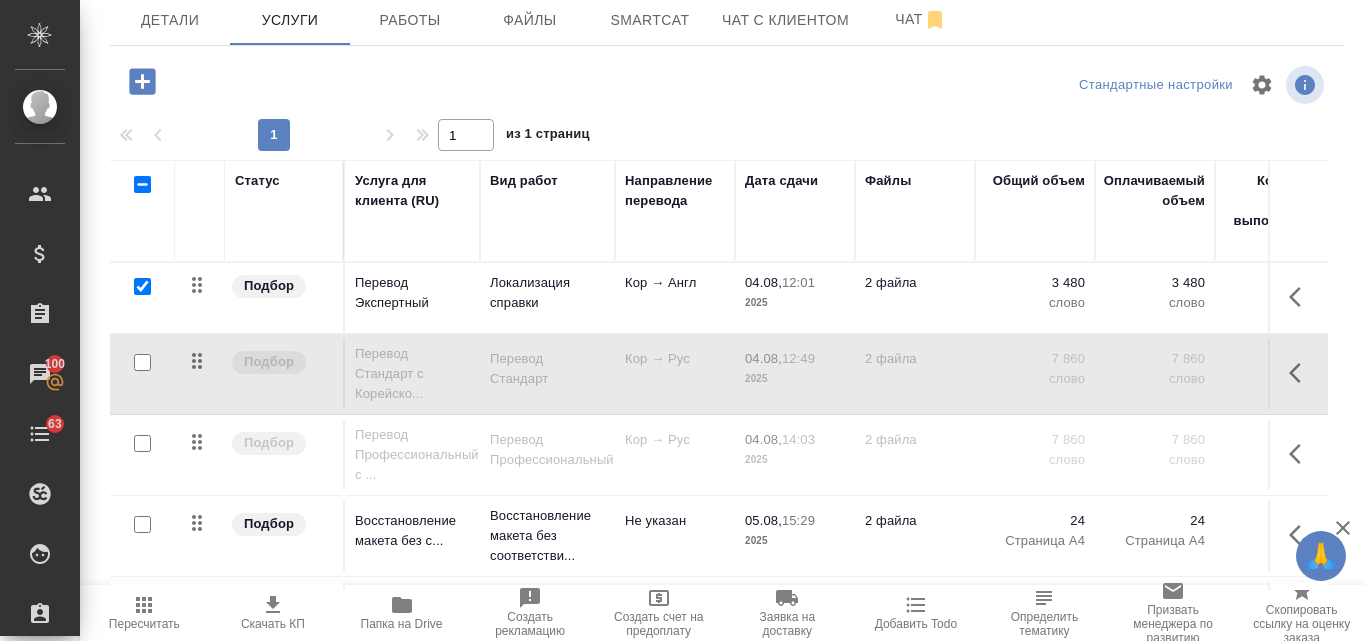checkbox on "true" 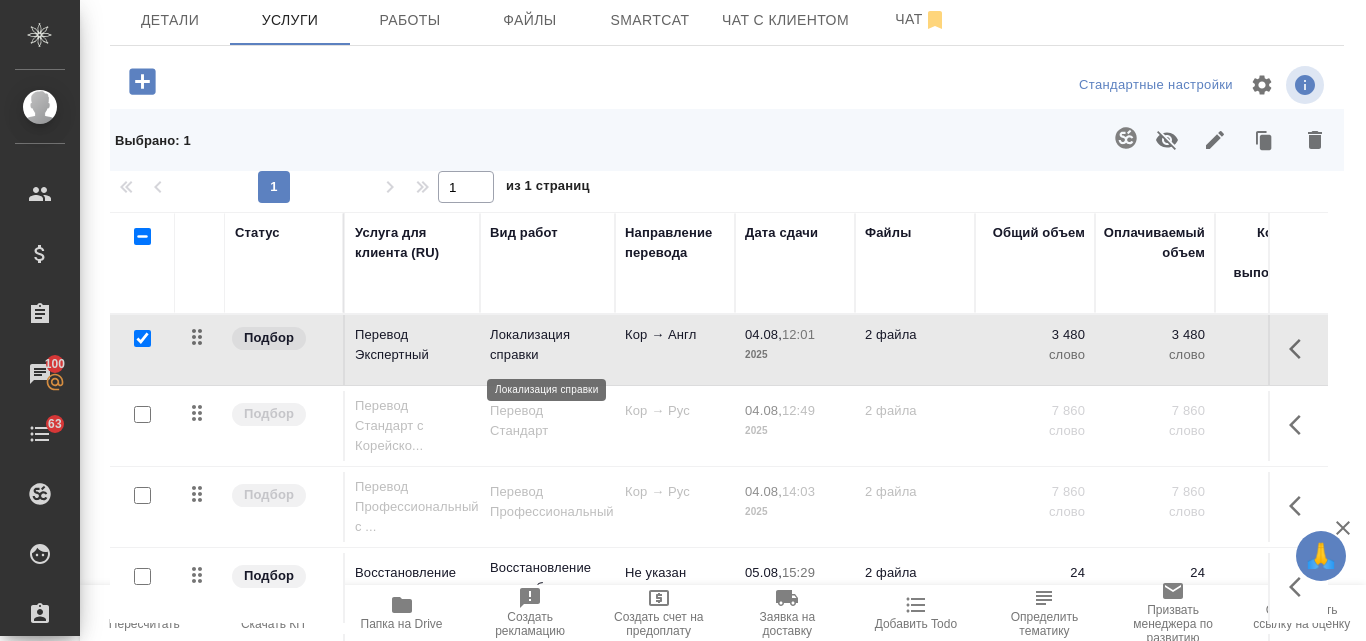 scroll, scrollTop: 226, scrollLeft: 0, axis: vertical 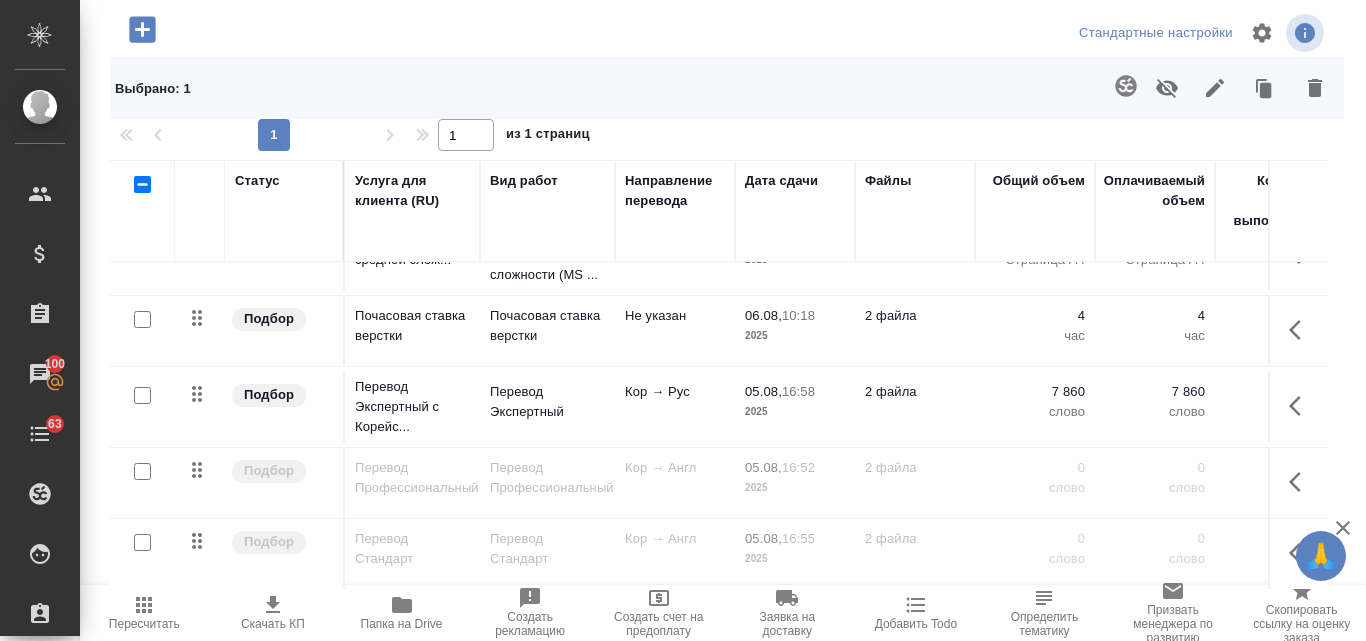 click at bounding box center (142, 395) 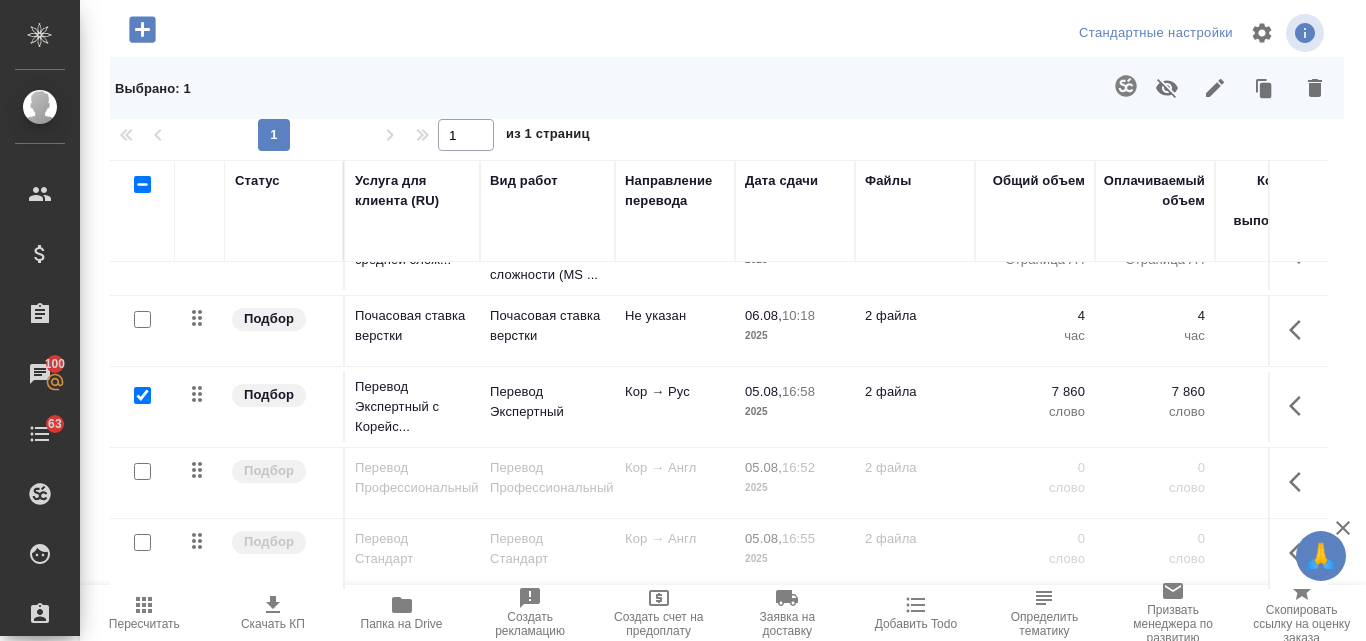 checkbox on "true" 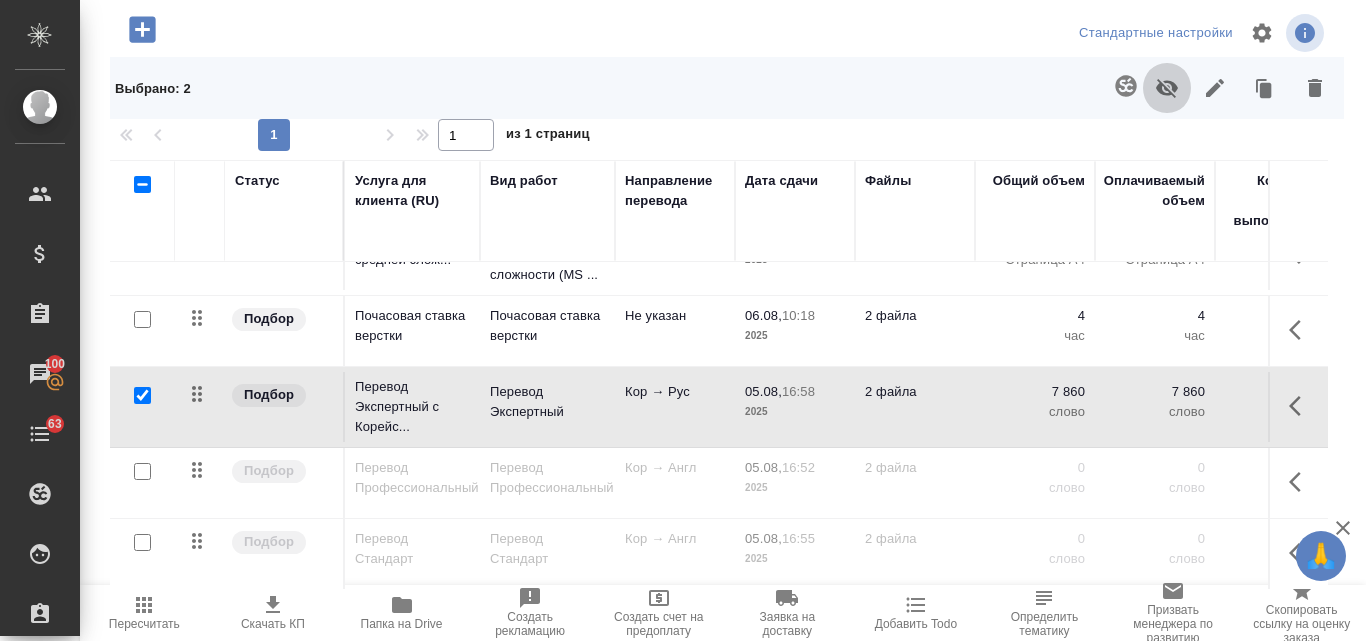 click 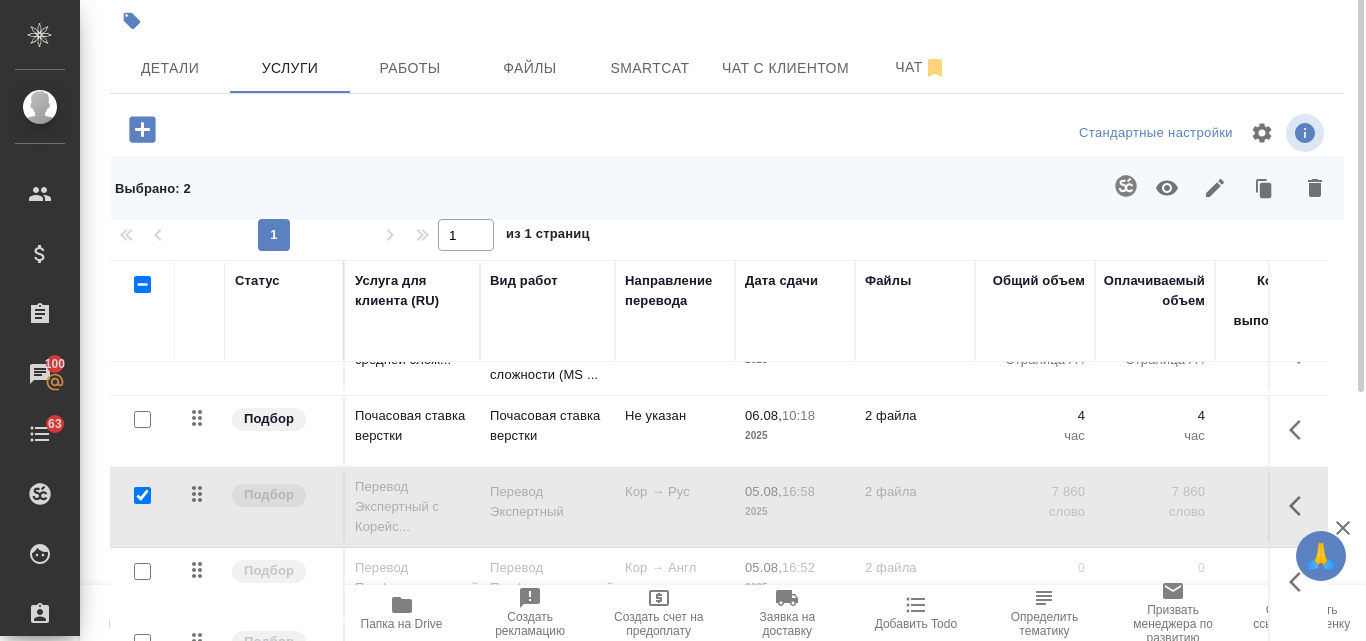 scroll, scrollTop: 0, scrollLeft: 0, axis: both 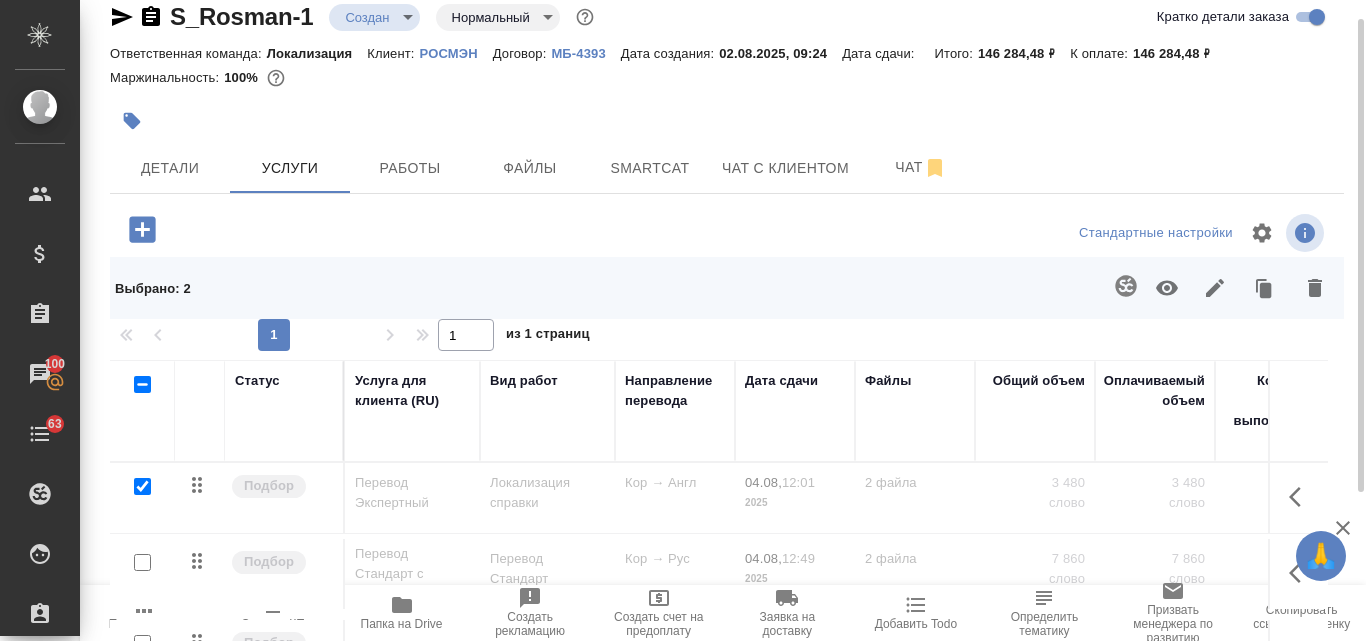 click at bounding box center (142, 486) 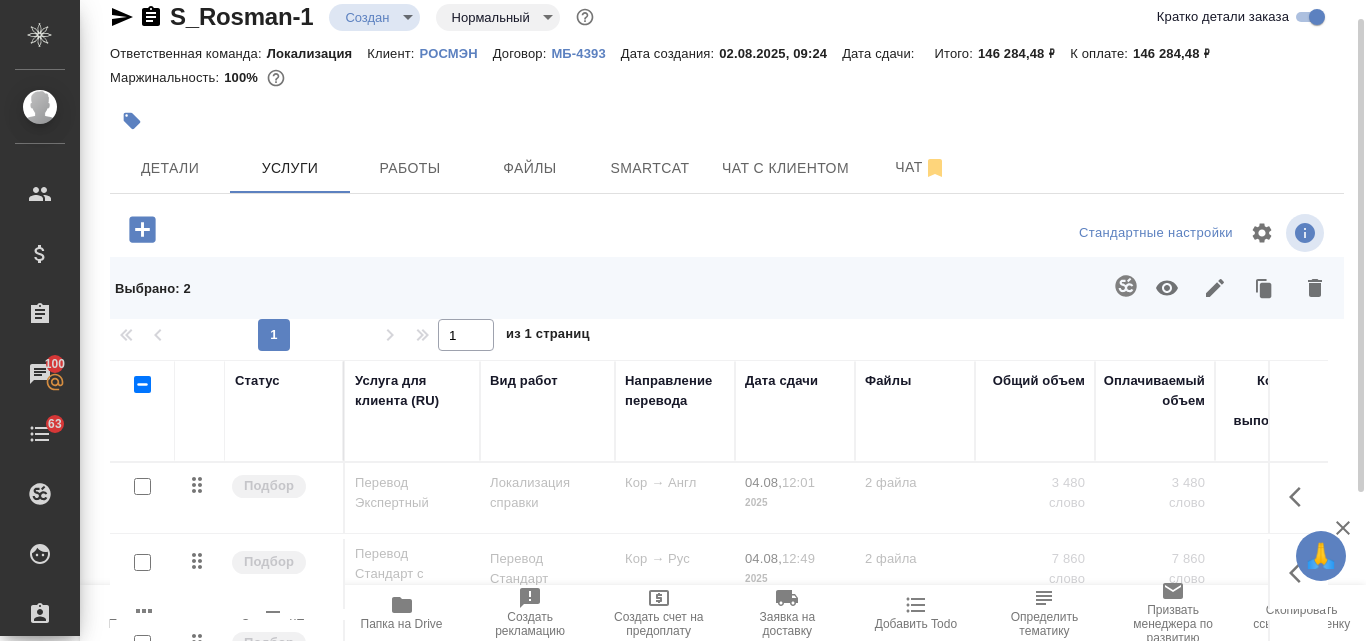 checkbox on "false" 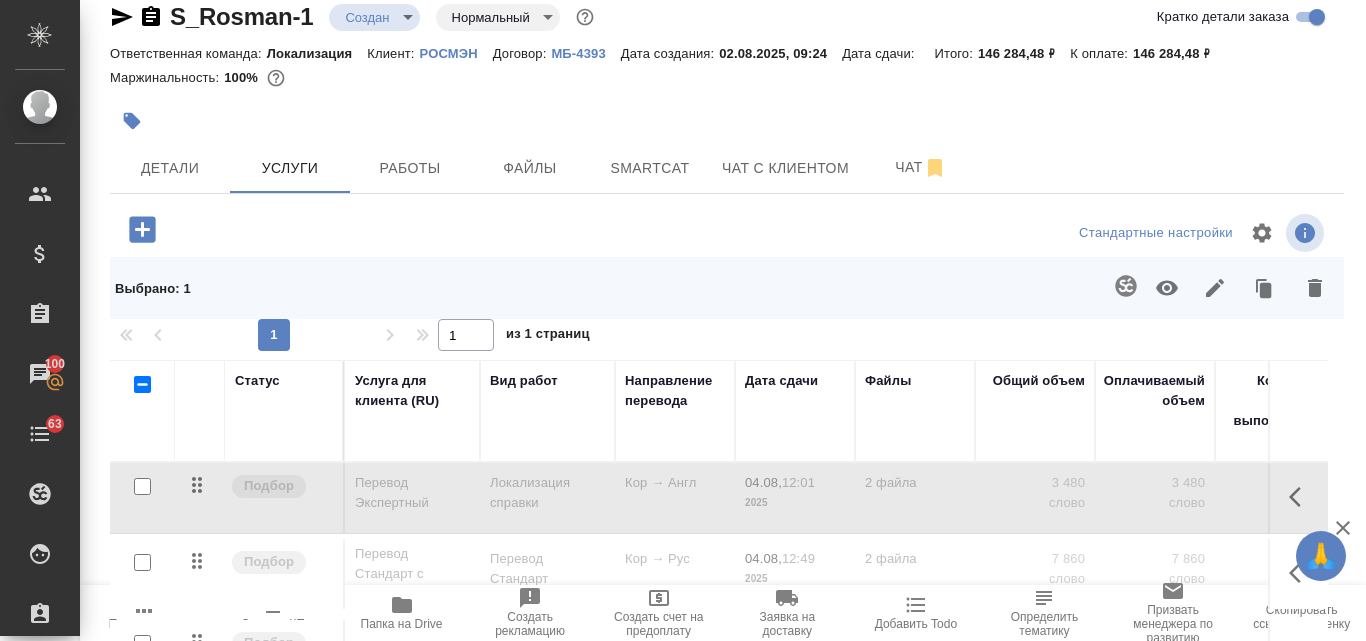 click at bounding box center [142, 384] 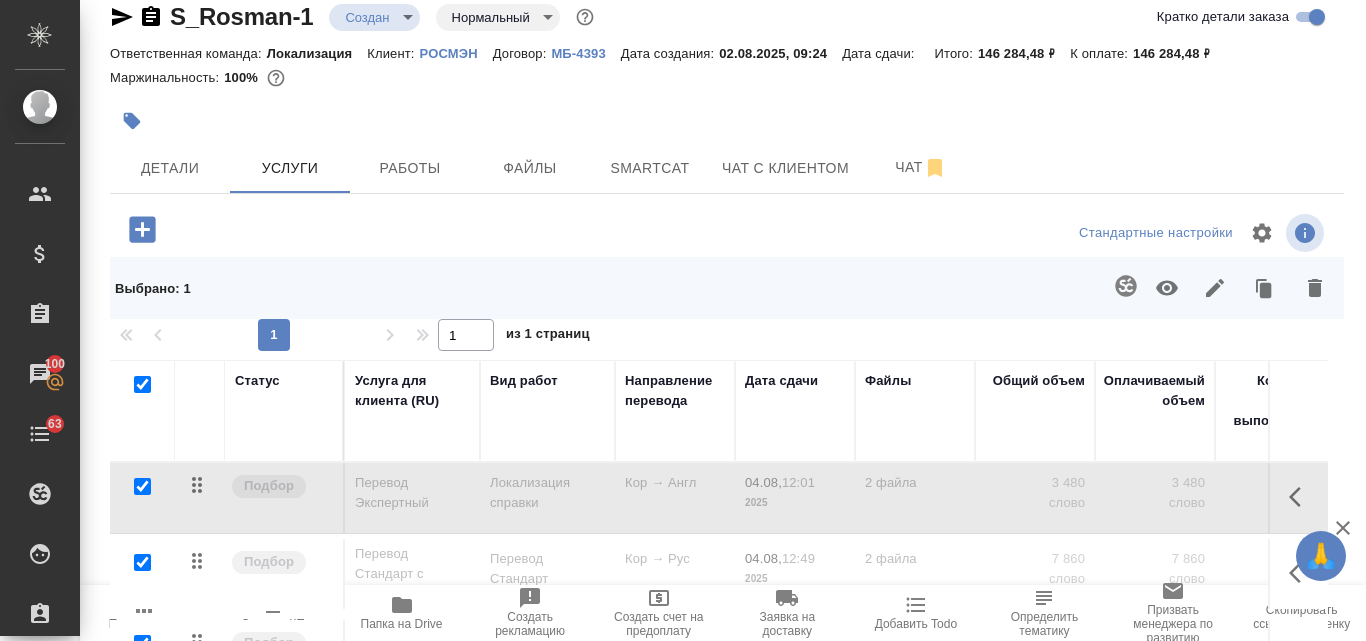 checkbox on "true" 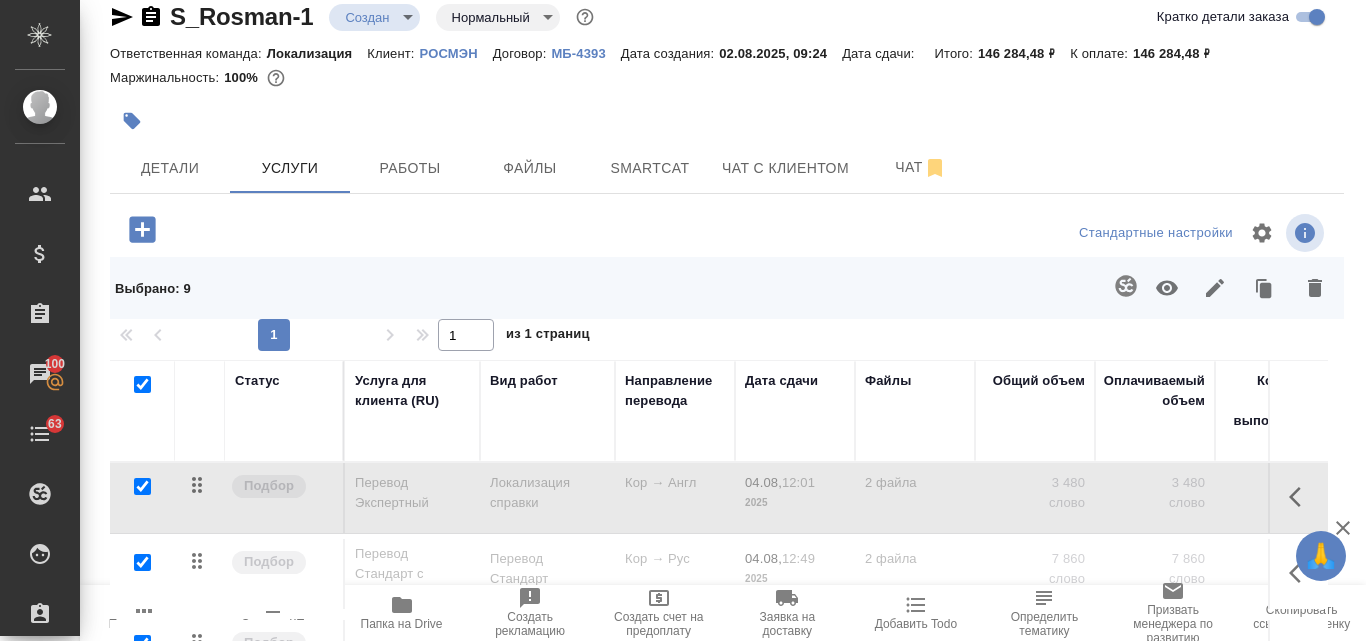 click at bounding box center [137, 385] 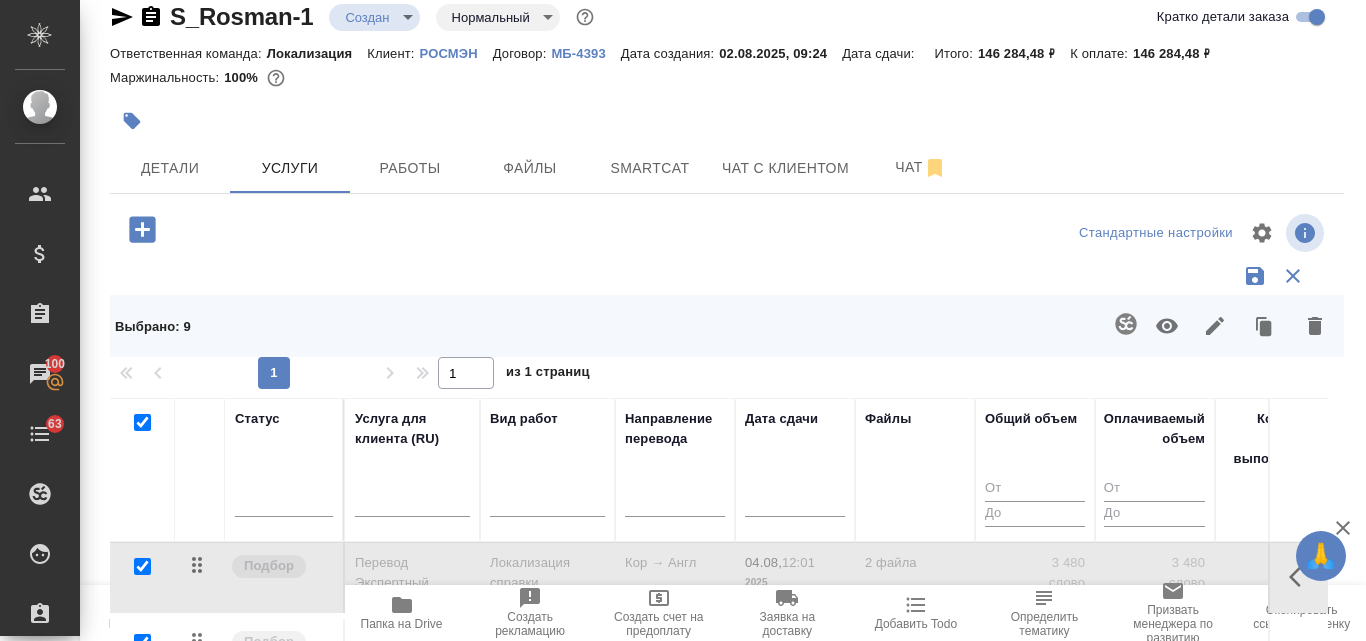 scroll, scrollTop: 264, scrollLeft: 0, axis: vertical 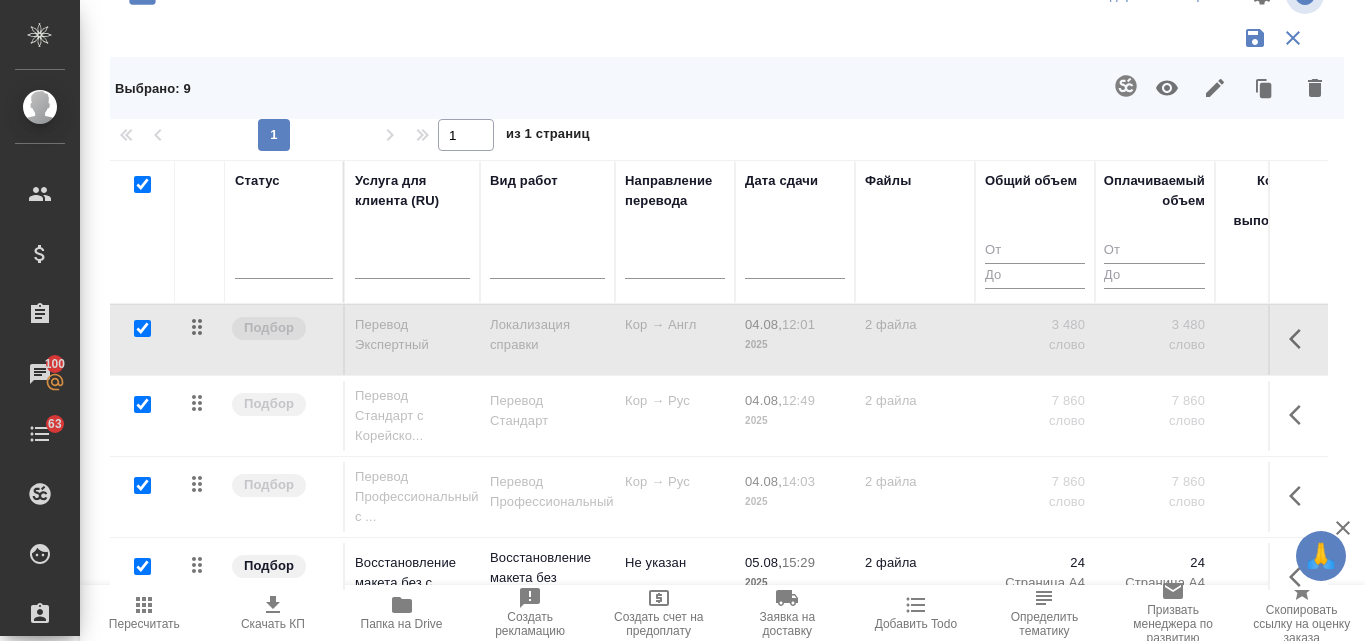click at bounding box center [142, 328] 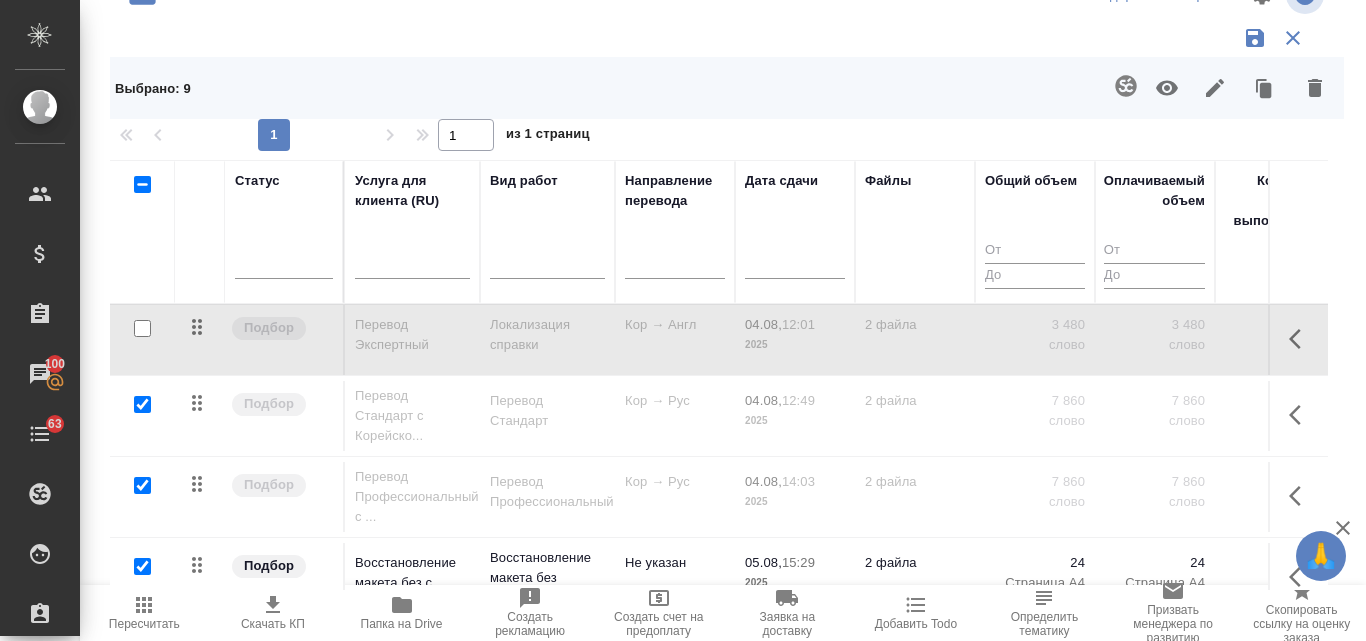 checkbox on "false" 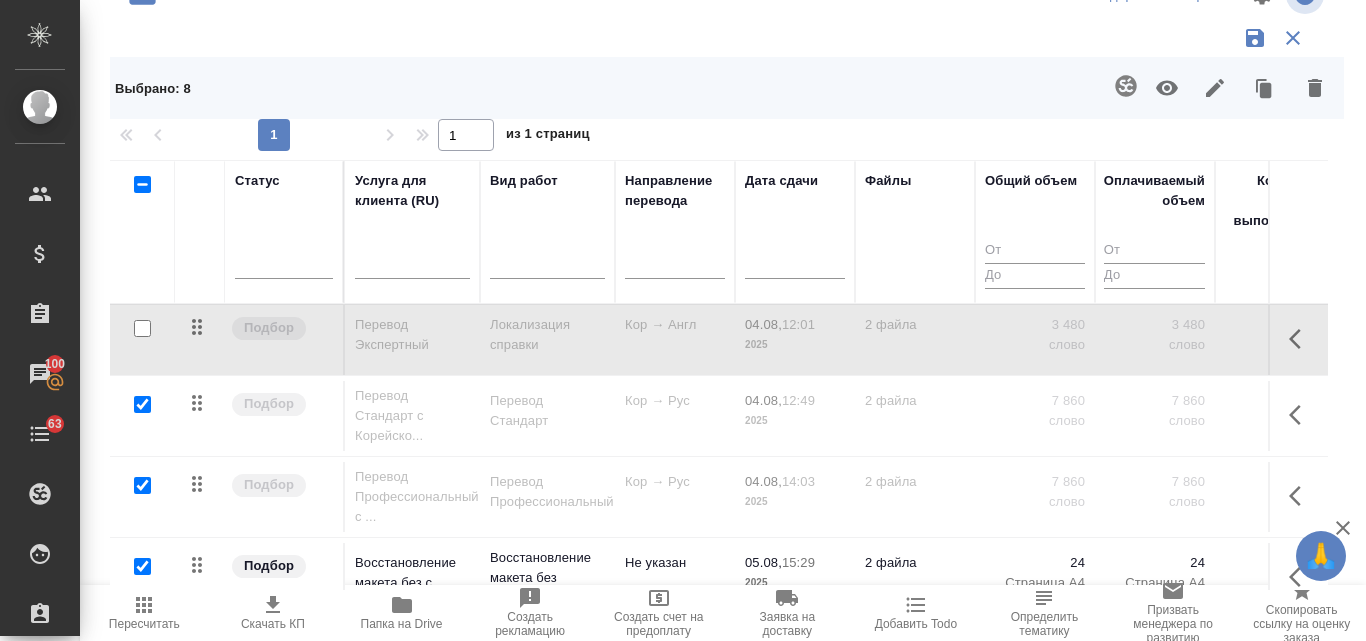 click at bounding box center (142, 404) 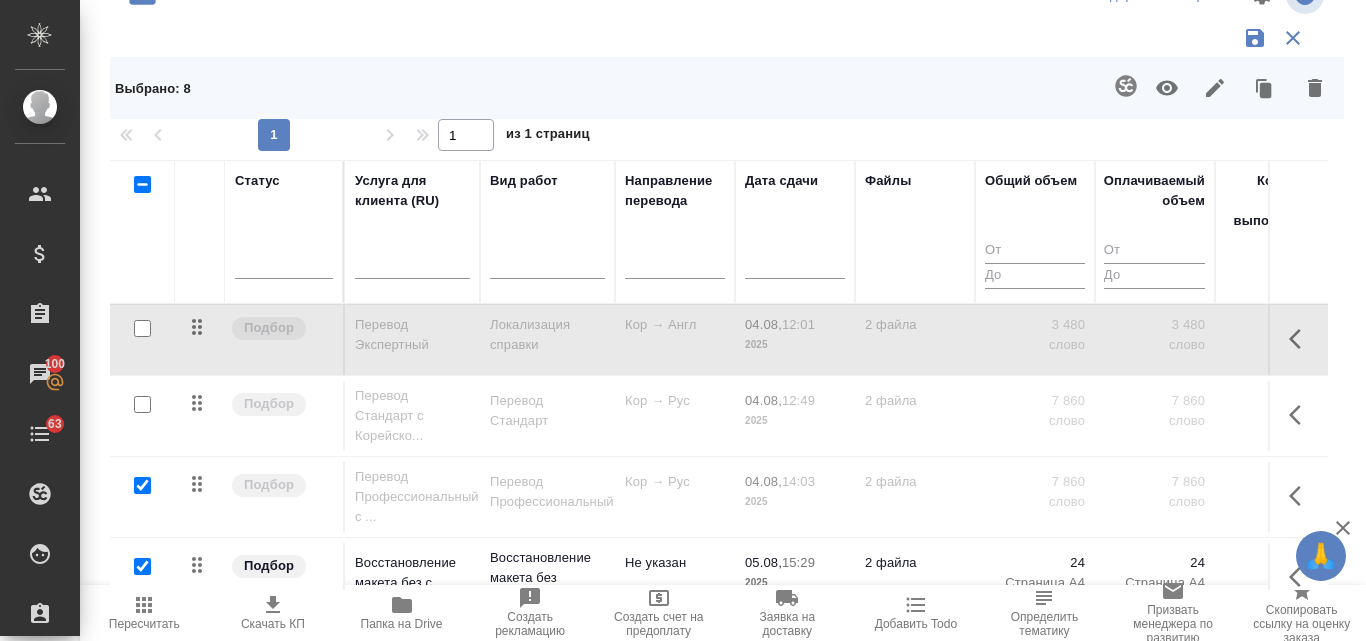 checkbox on "false" 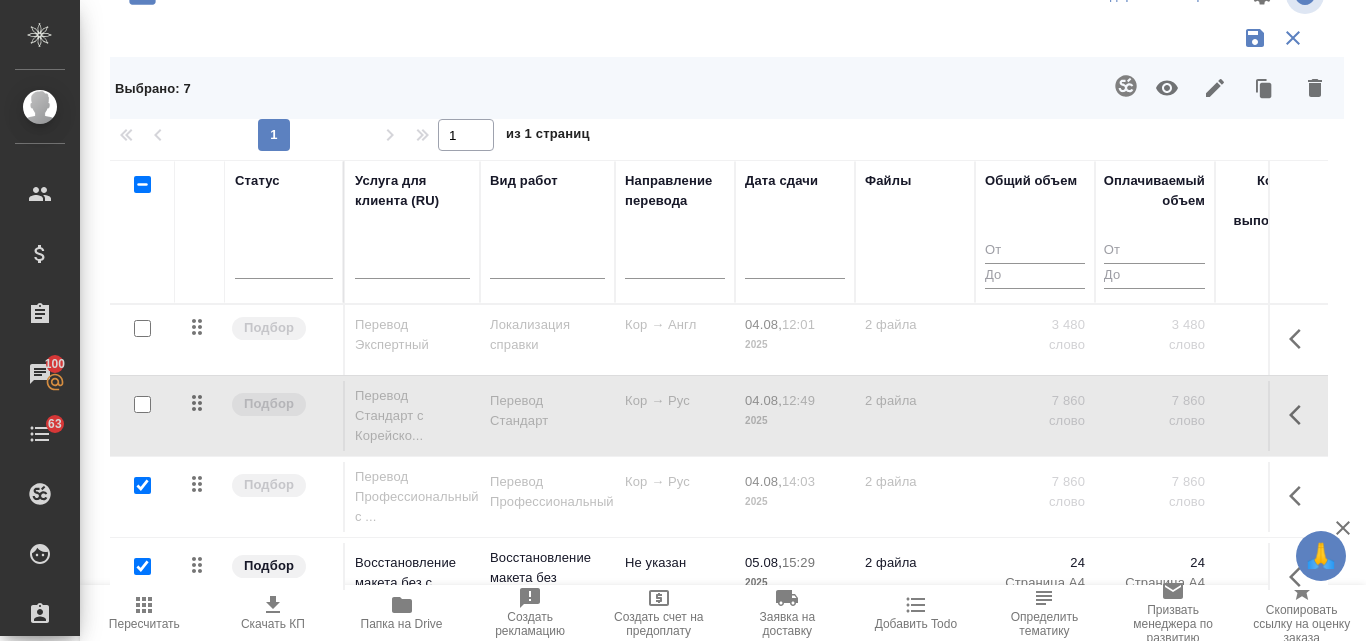 click at bounding box center (142, 485) 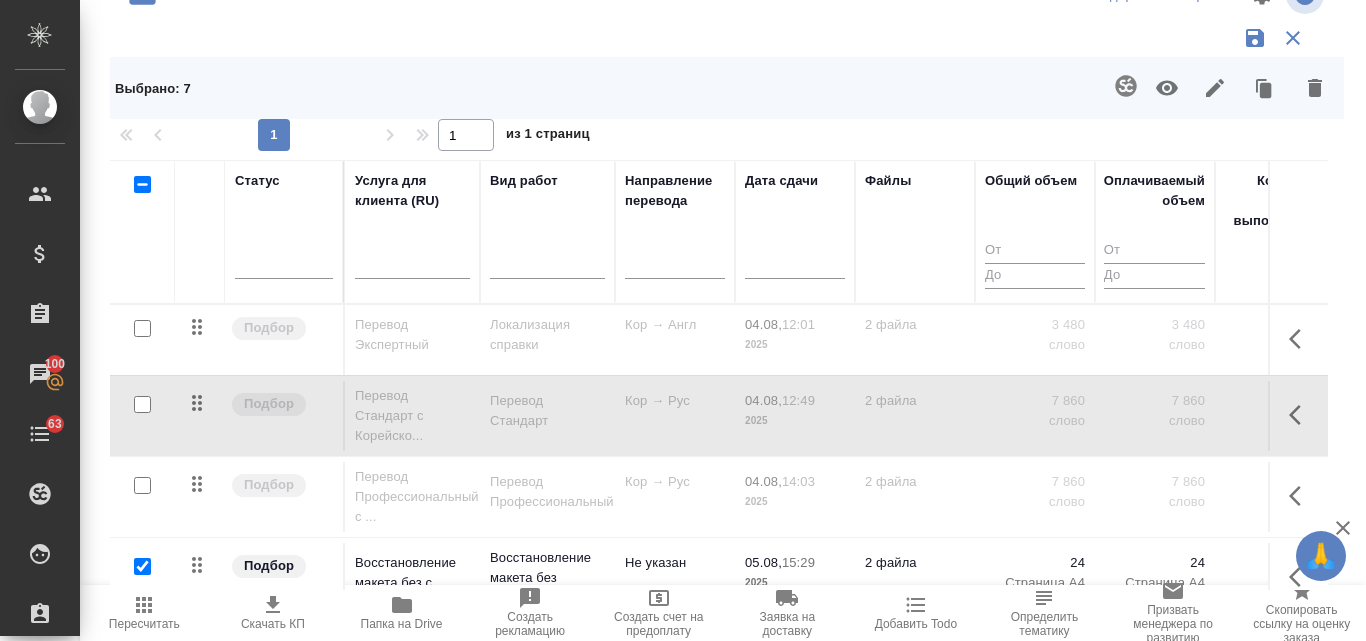 checkbox on "false" 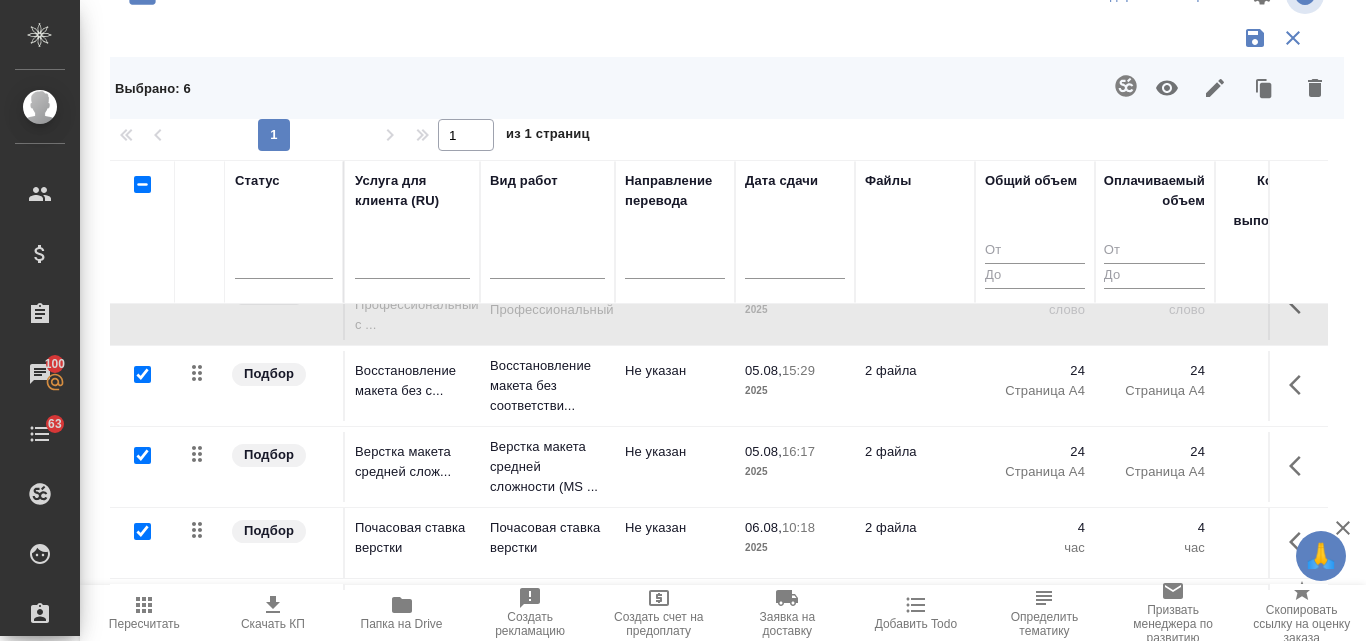 scroll, scrollTop: 200, scrollLeft: 0, axis: vertical 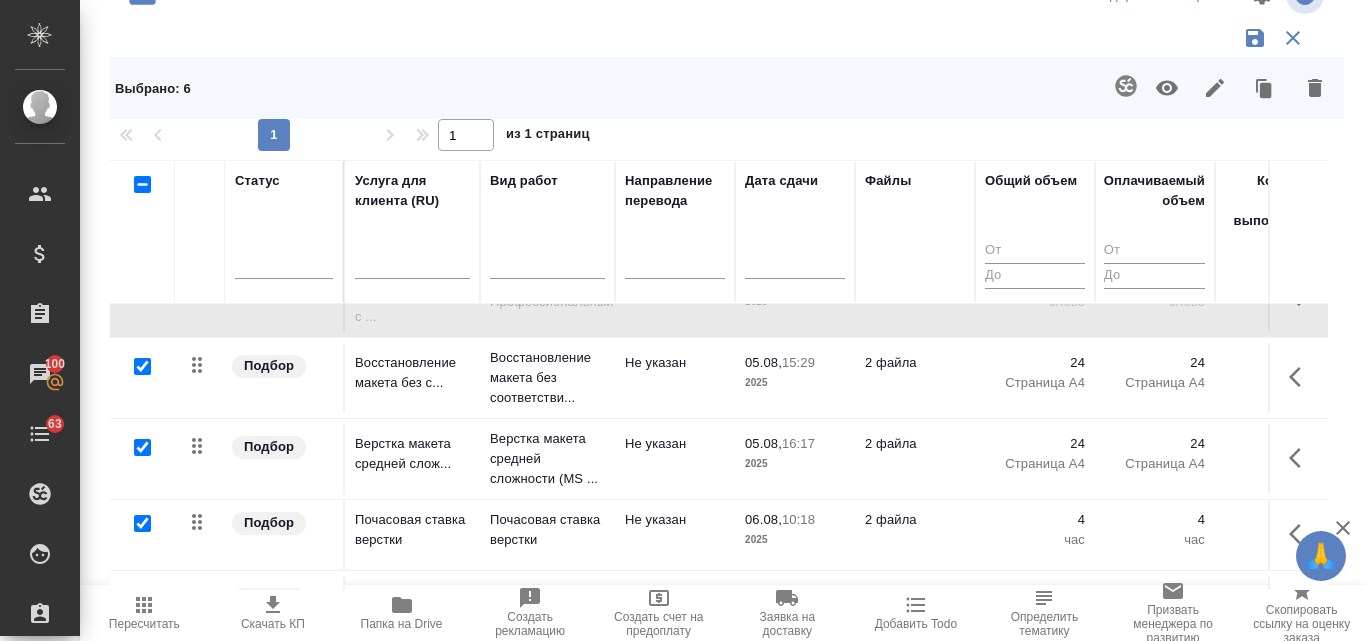 click at bounding box center (142, 366) 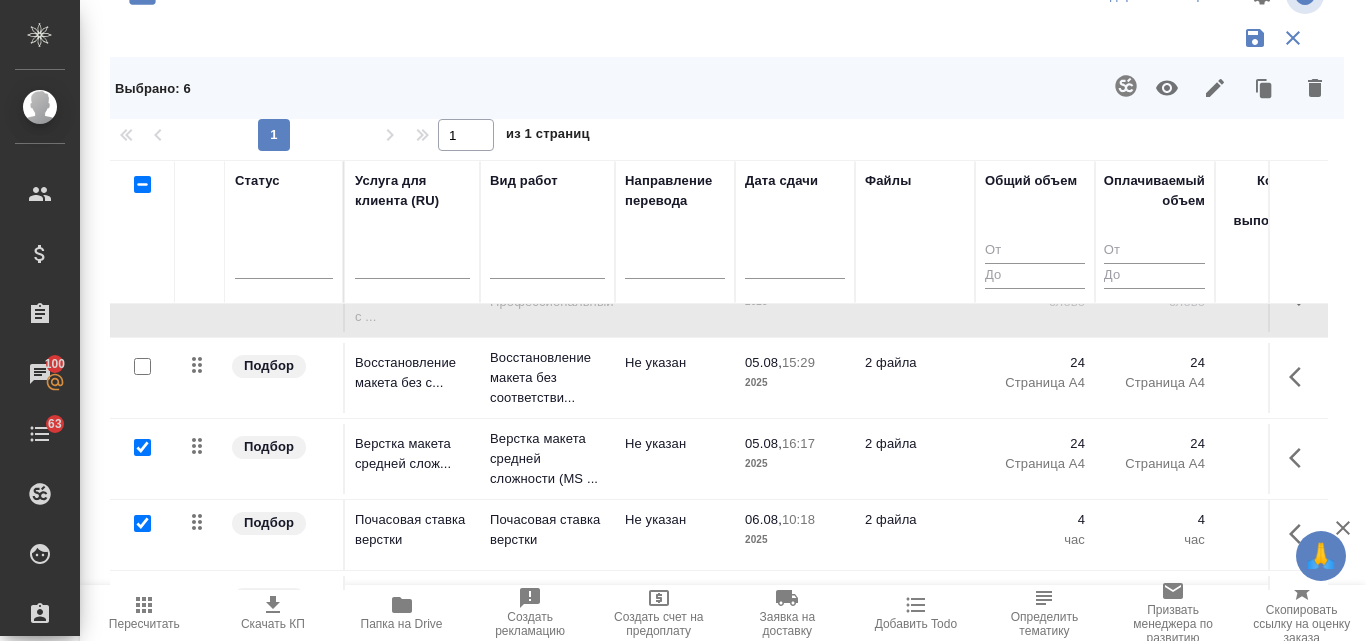 checkbox on "false" 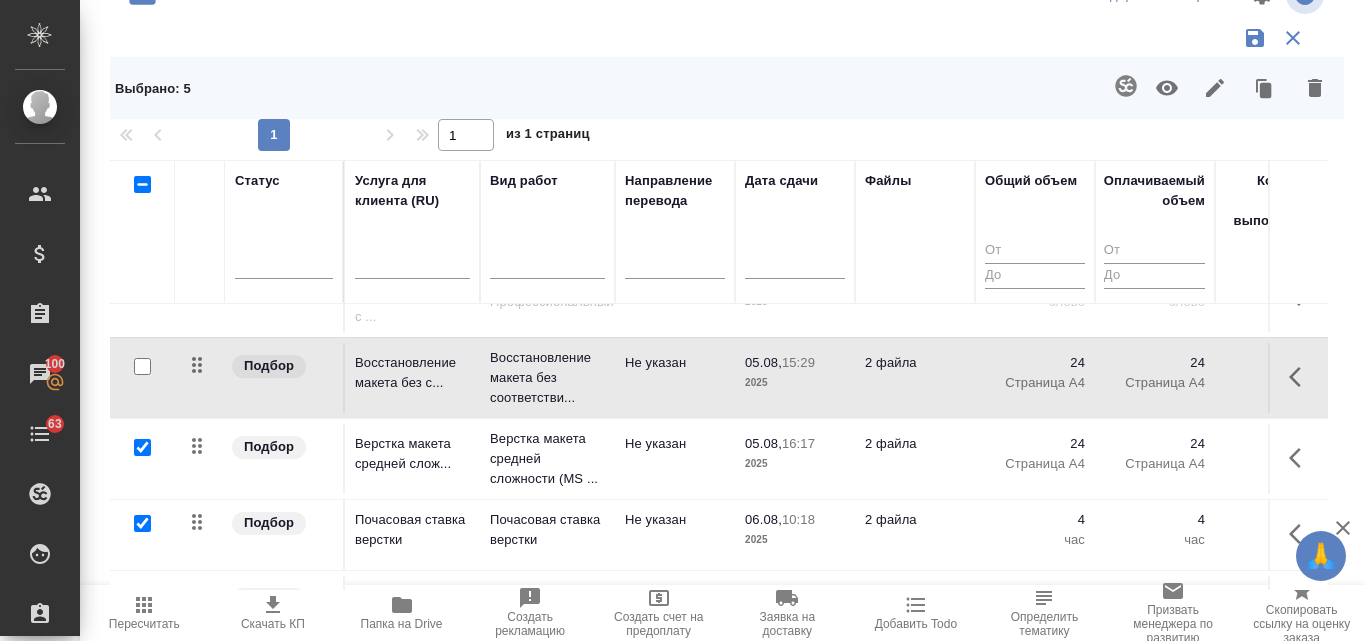 click at bounding box center (142, 447) 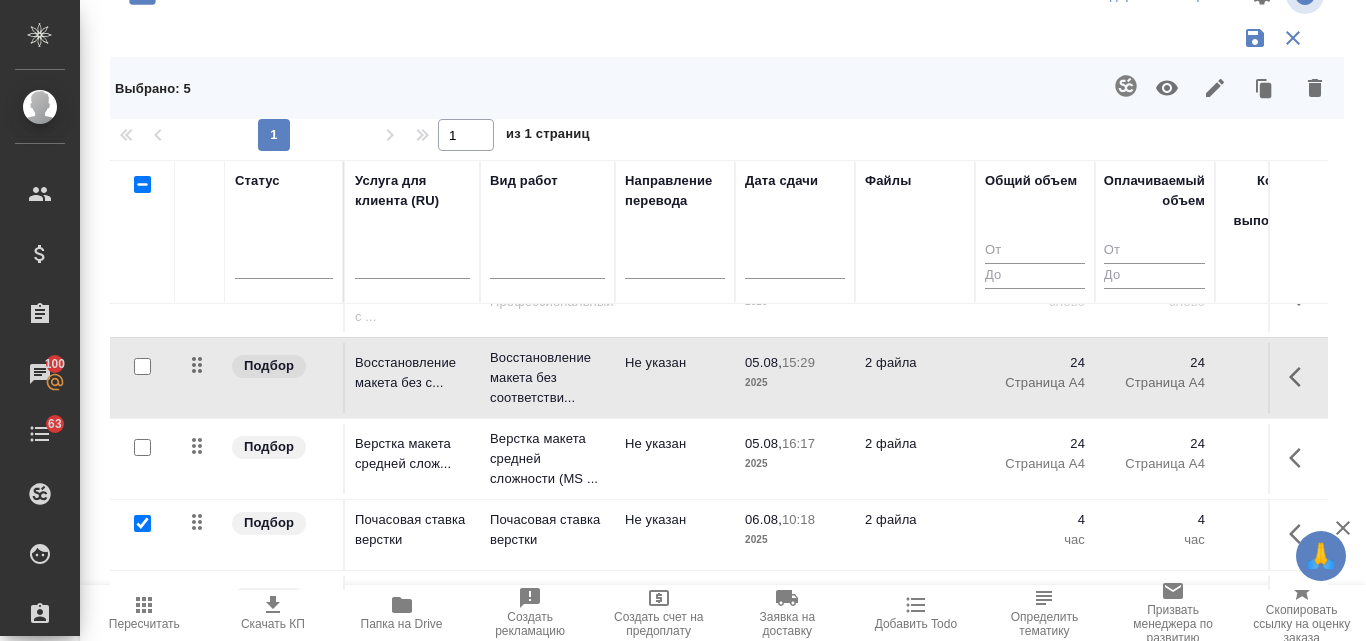 checkbox on "false" 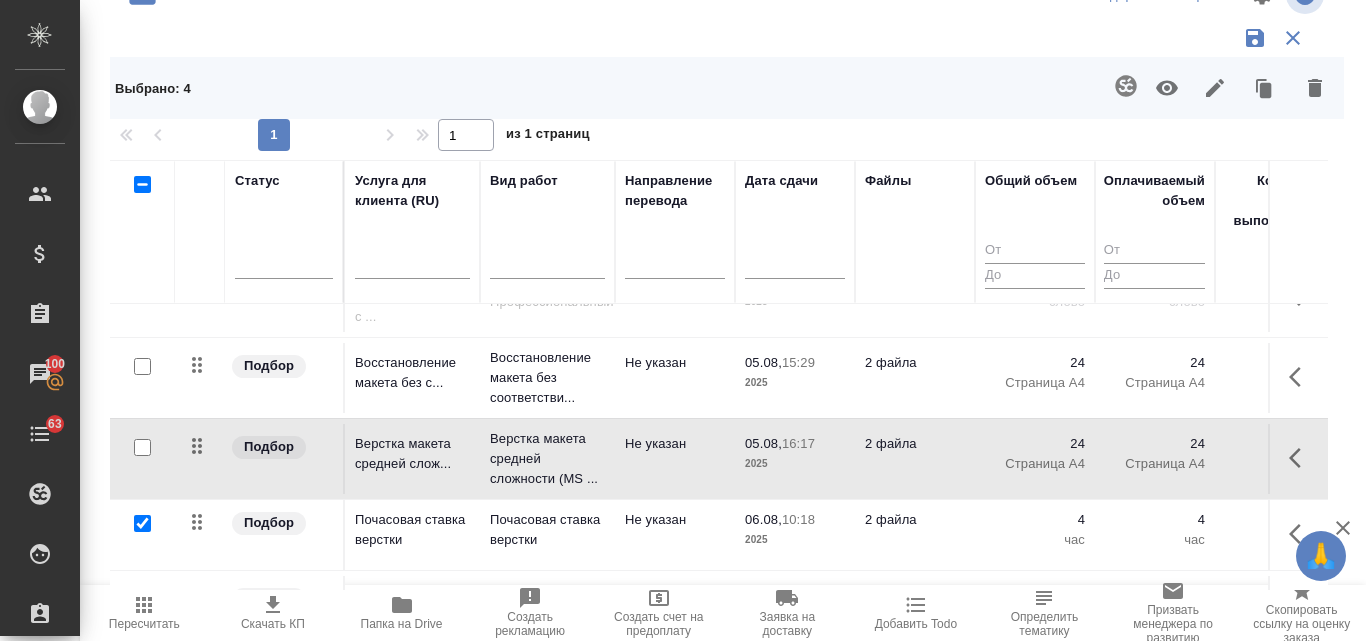 click at bounding box center [142, 523] 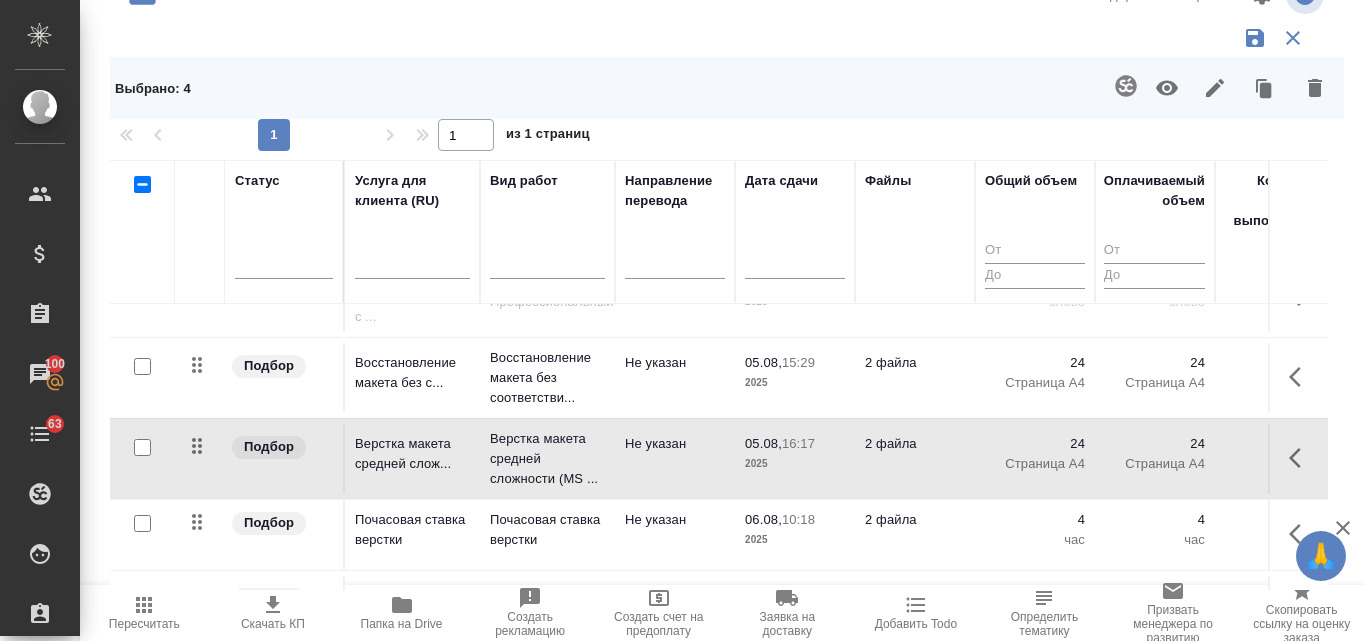 checkbox on "false" 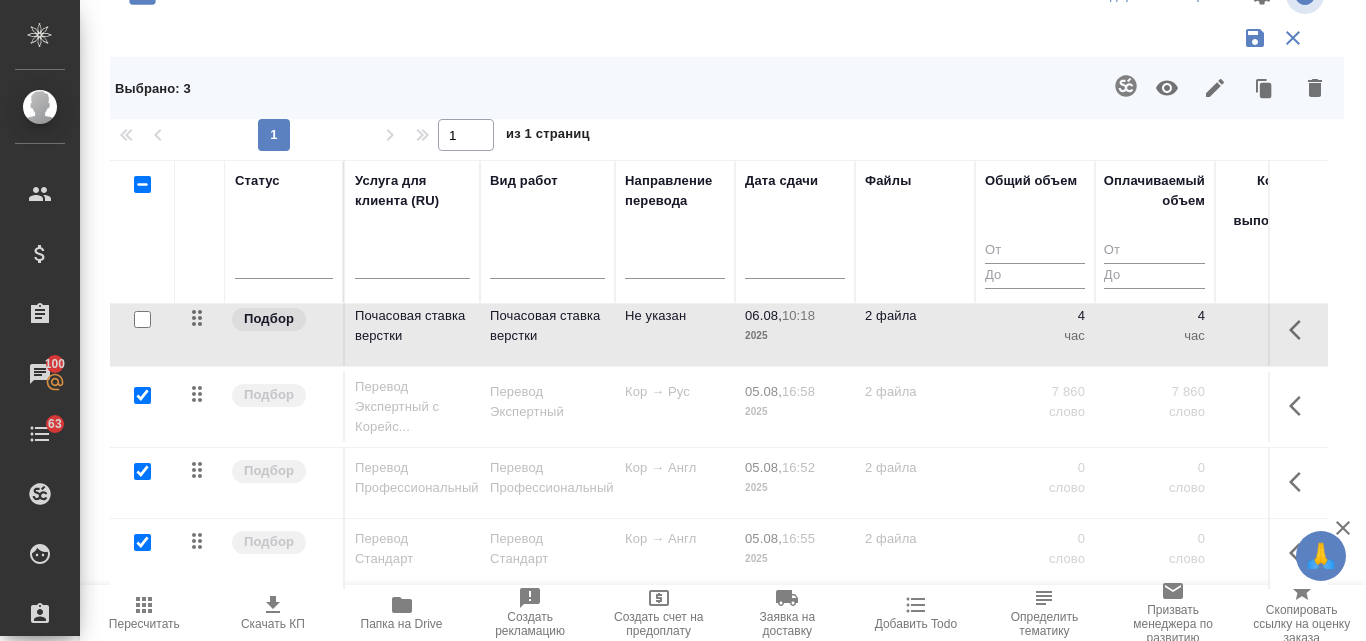 scroll, scrollTop: 419, scrollLeft: 0, axis: vertical 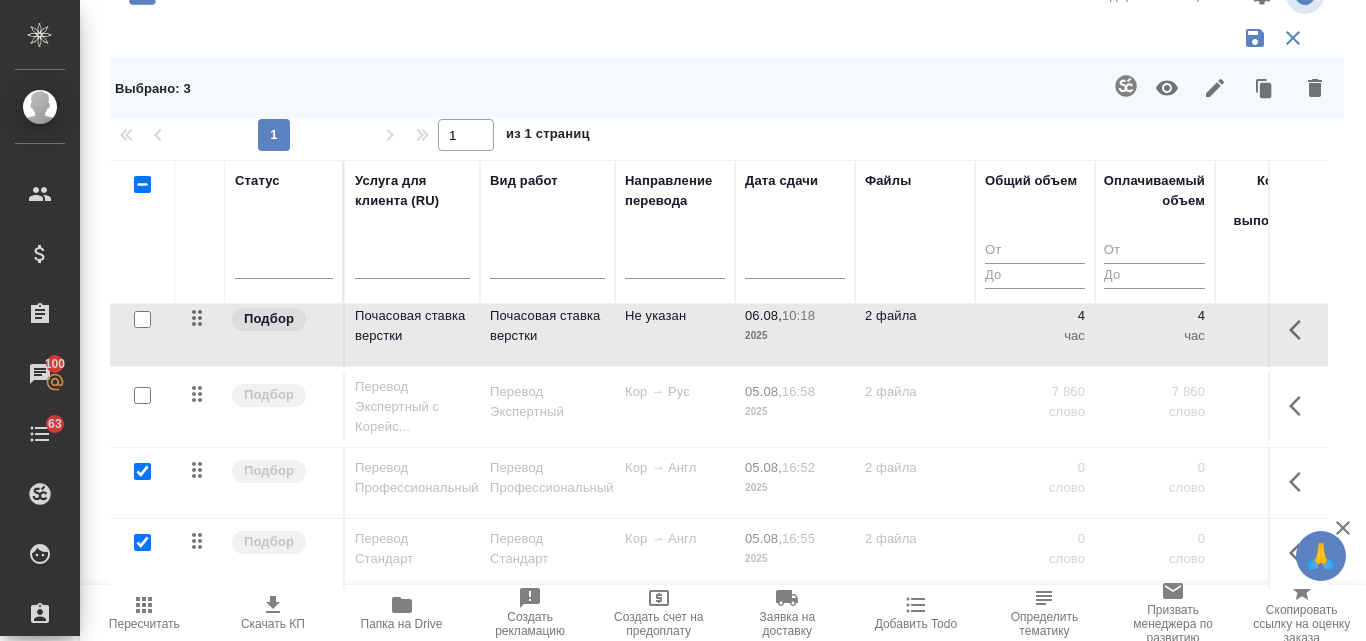 checkbox on "false" 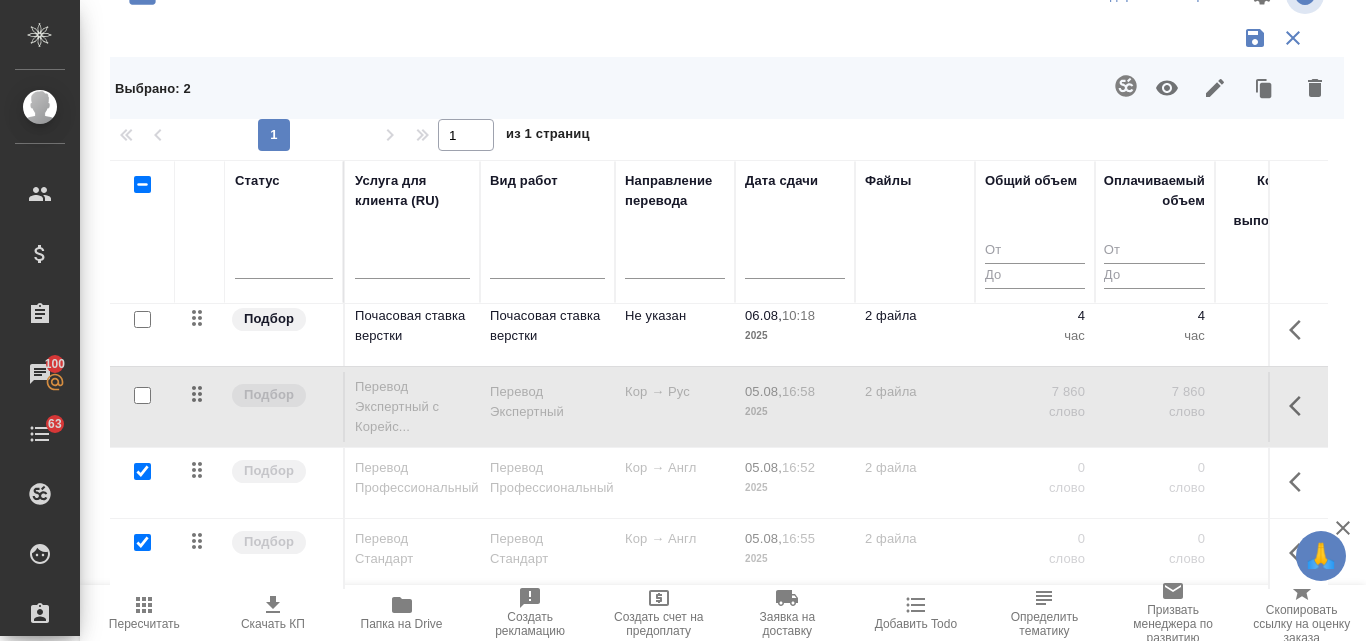 click at bounding box center (142, 471) 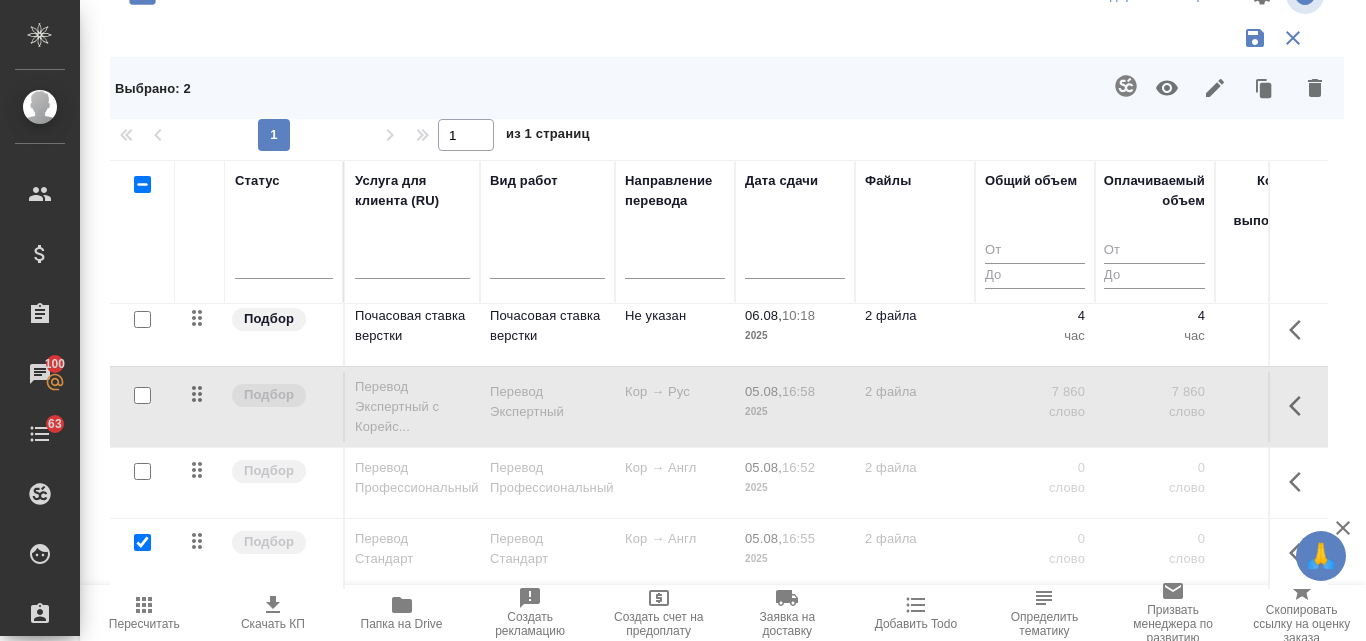 checkbox on "false" 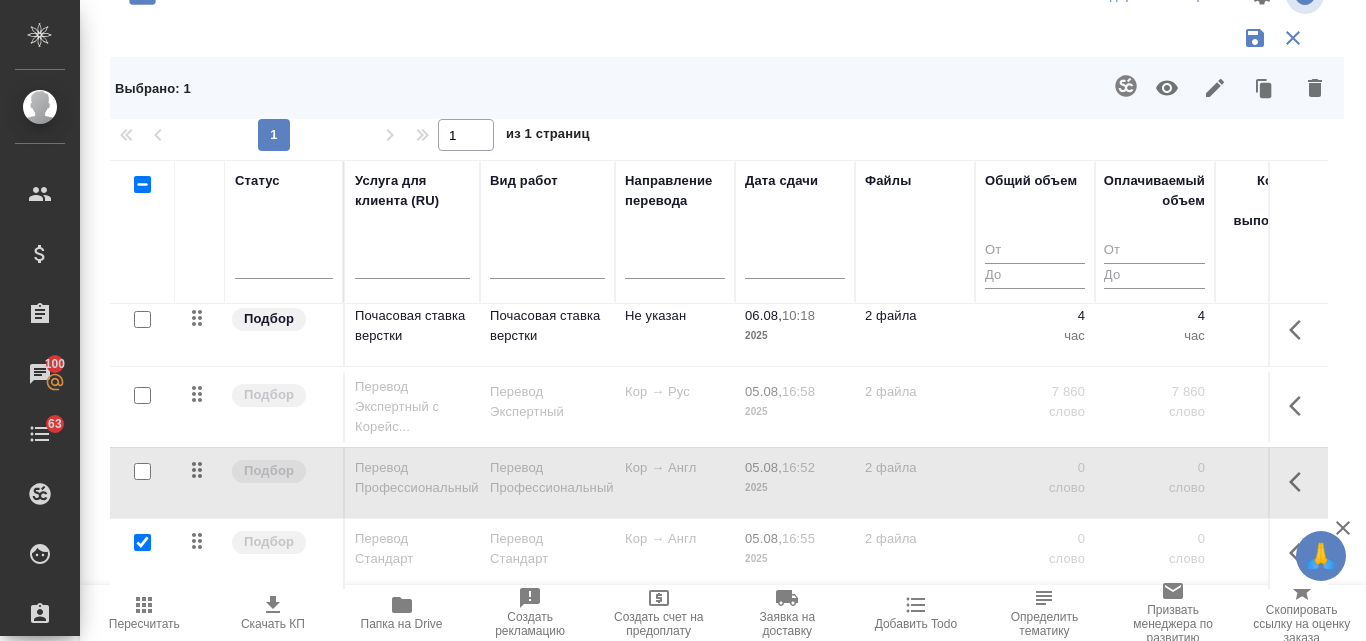 click at bounding box center [142, 542] 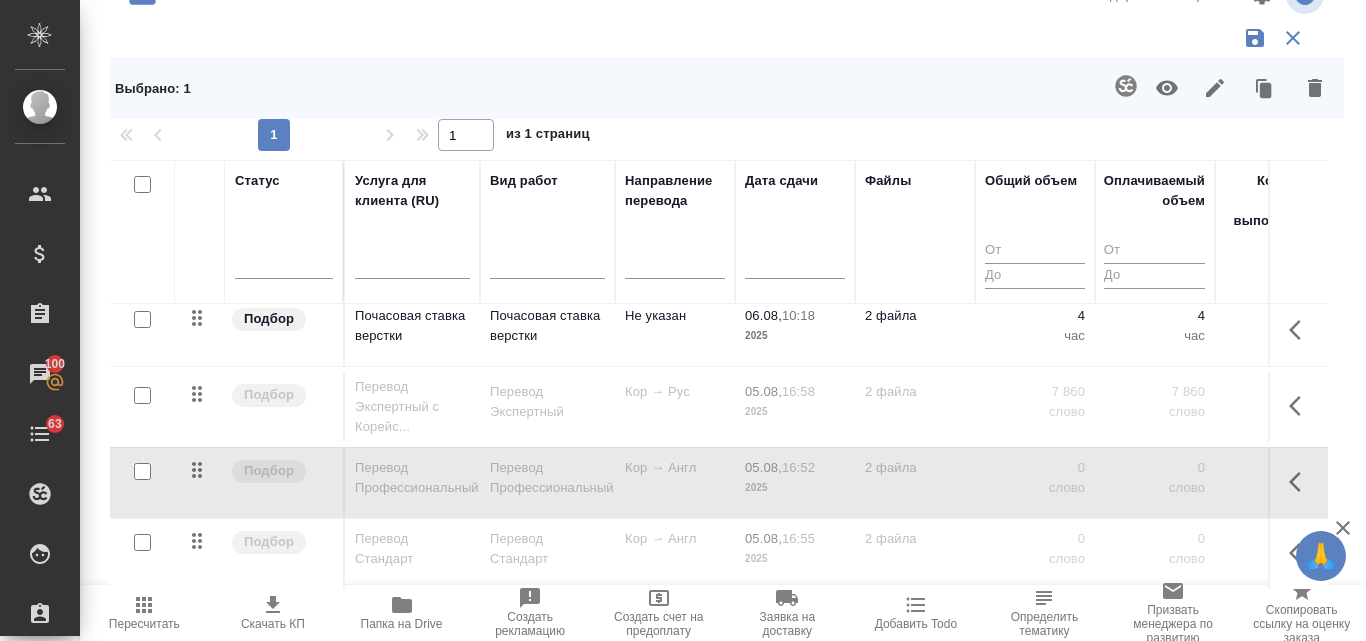 checkbox on "false" 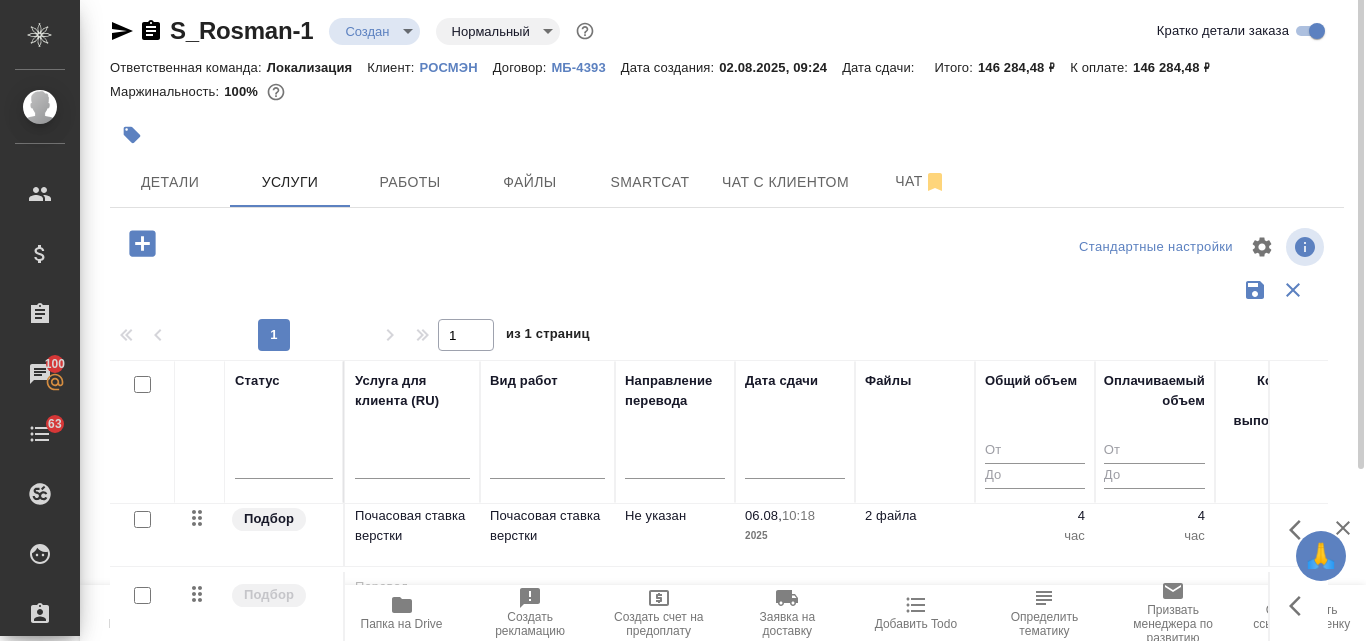scroll, scrollTop: 0, scrollLeft: 0, axis: both 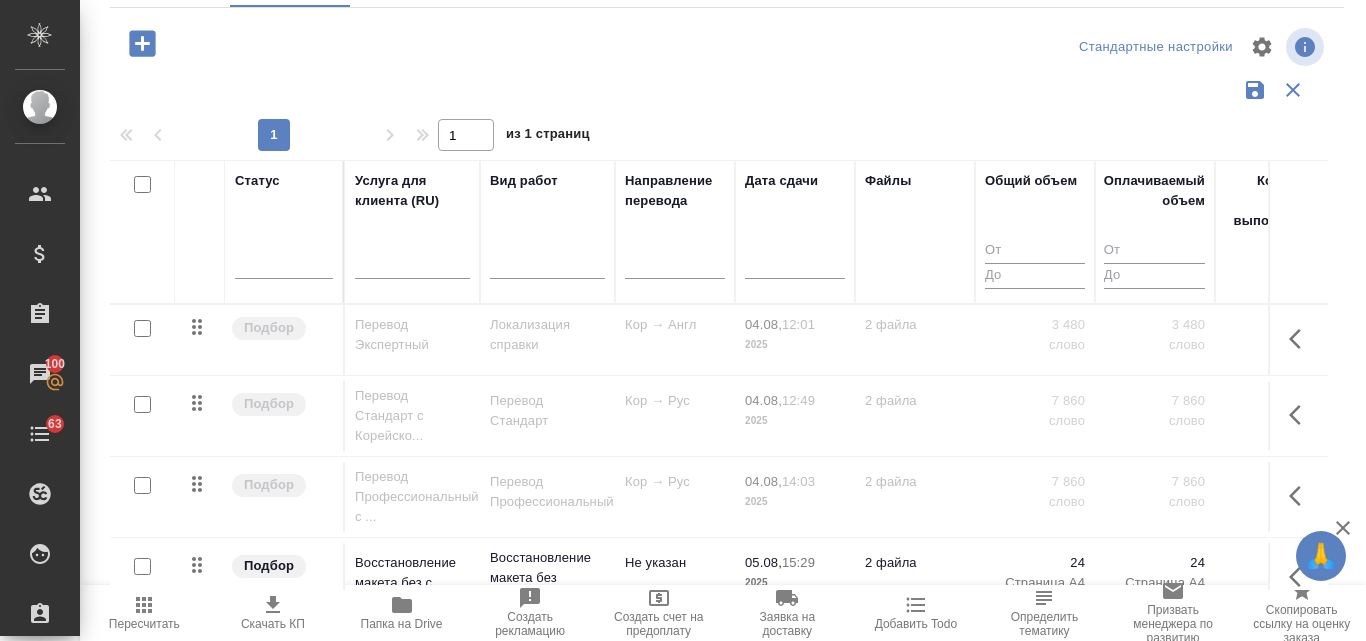 click at bounding box center [142, 485] 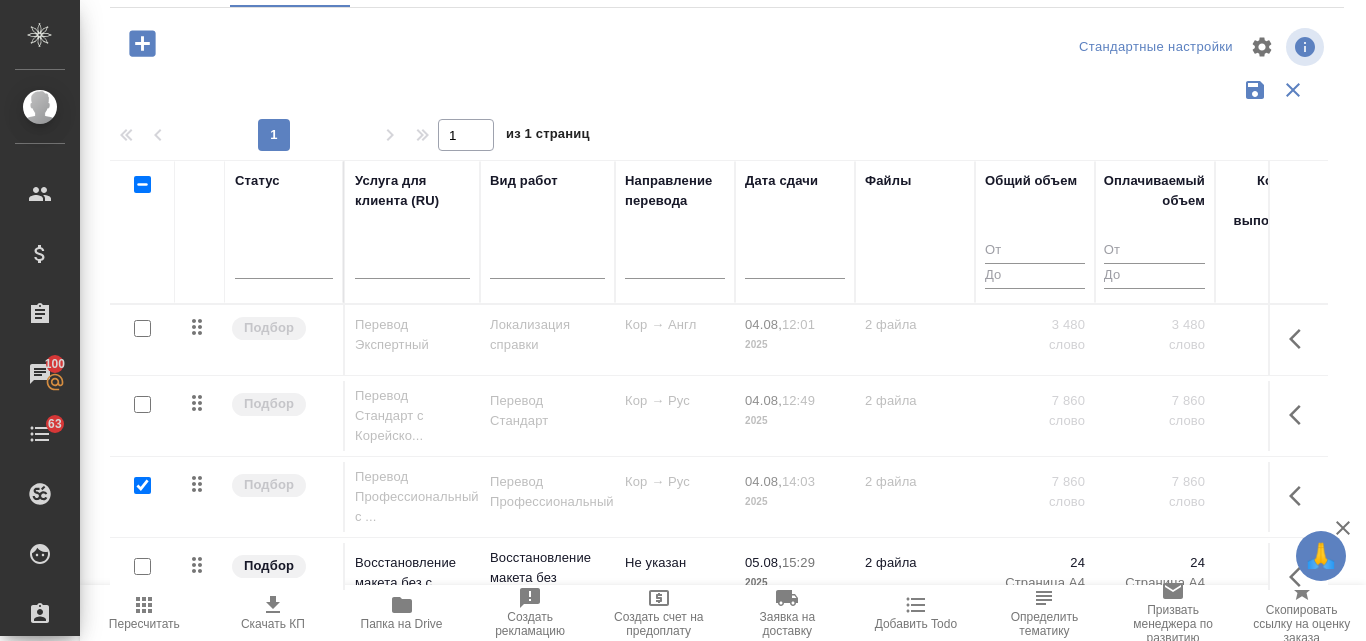 checkbox on "true" 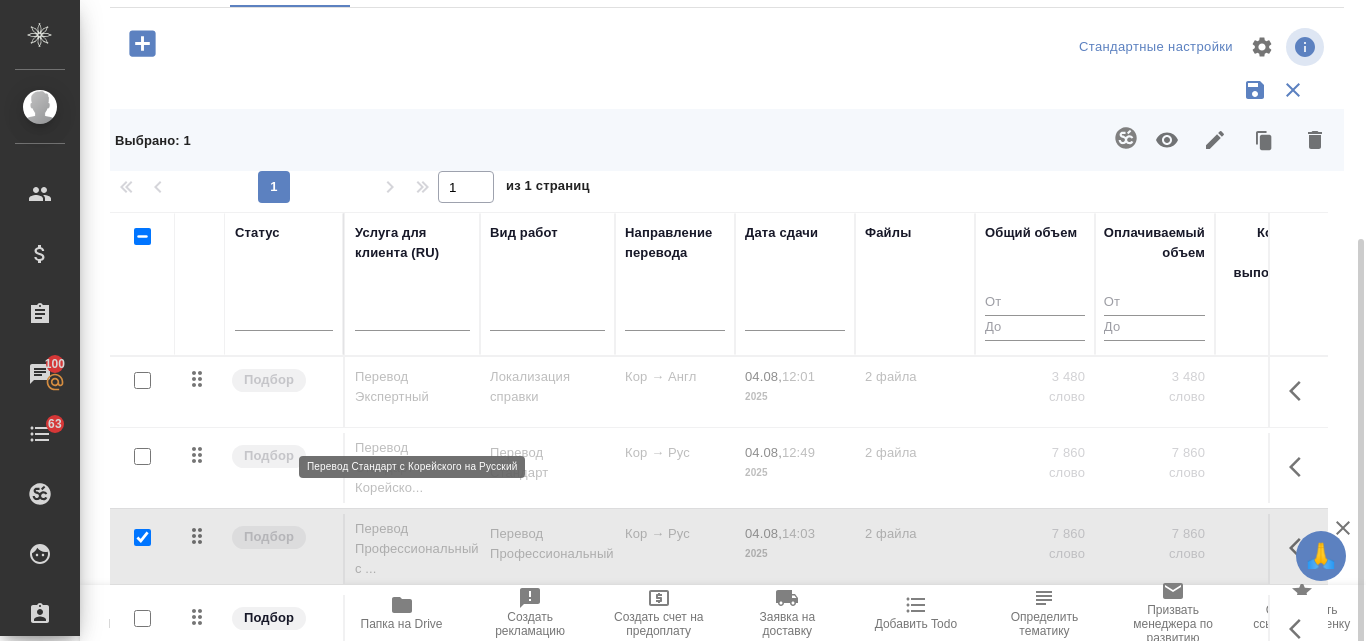 scroll, scrollTop: 264, scrollLeft: 0, axis: vertical 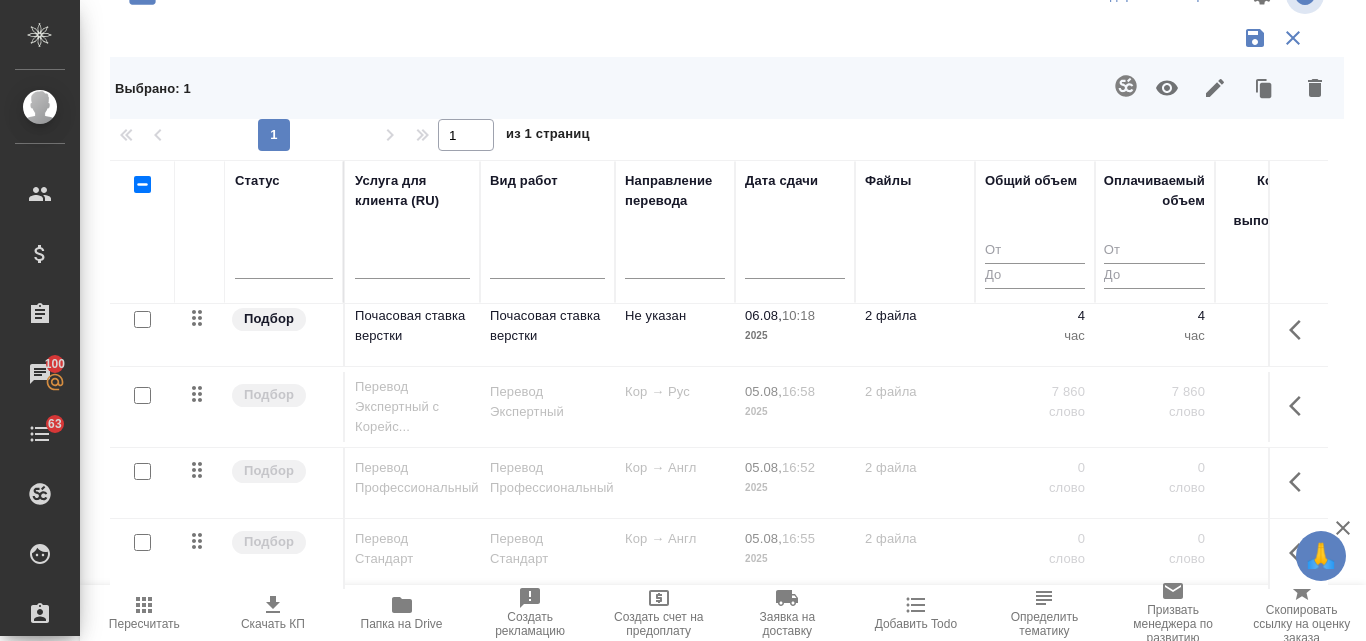 click at bounding box center (142, 471) 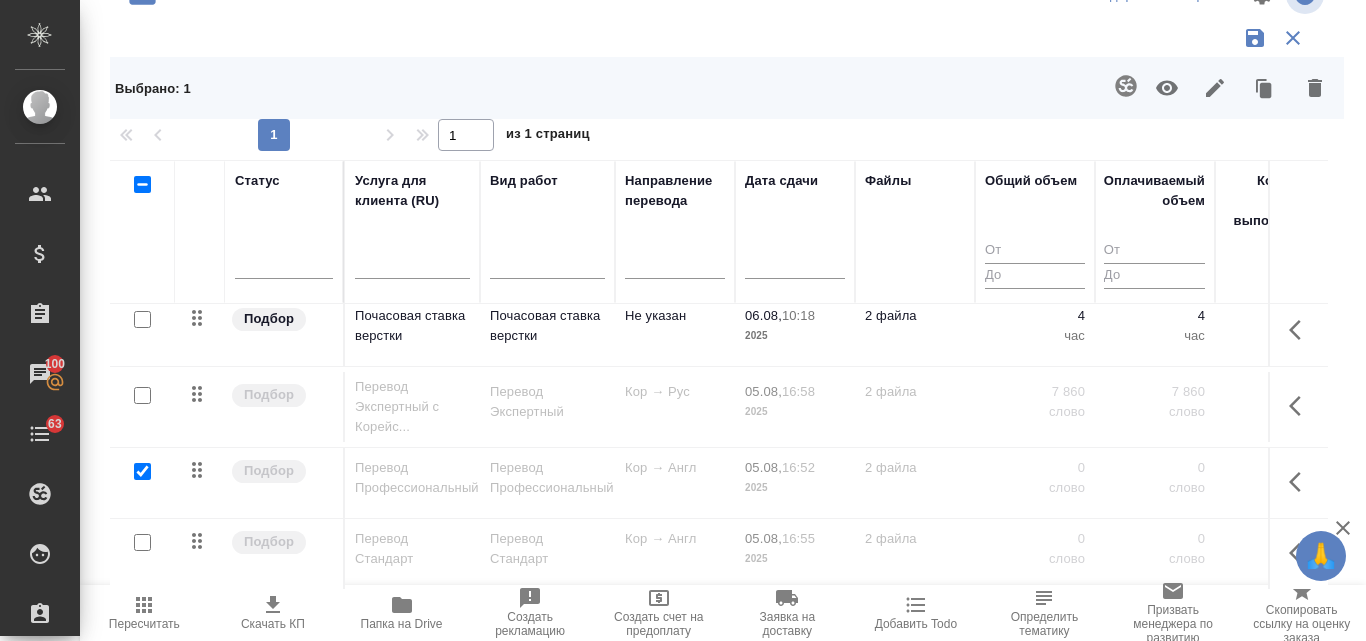 checkbox on "true" 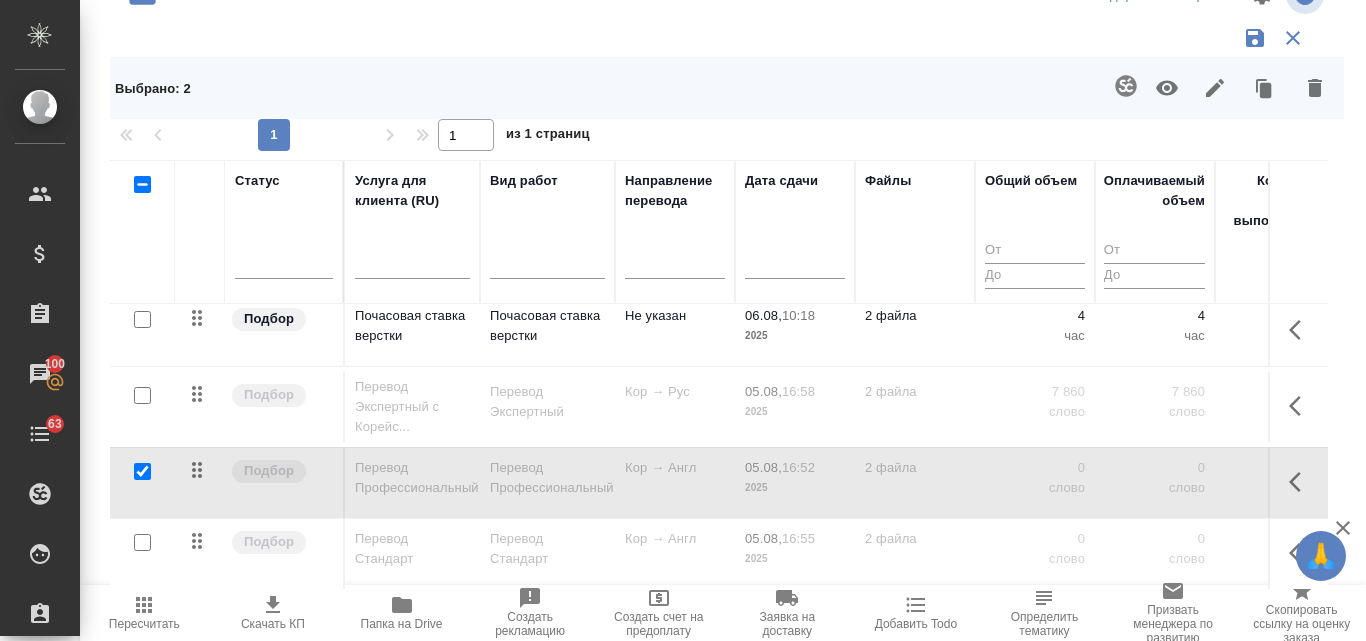 click 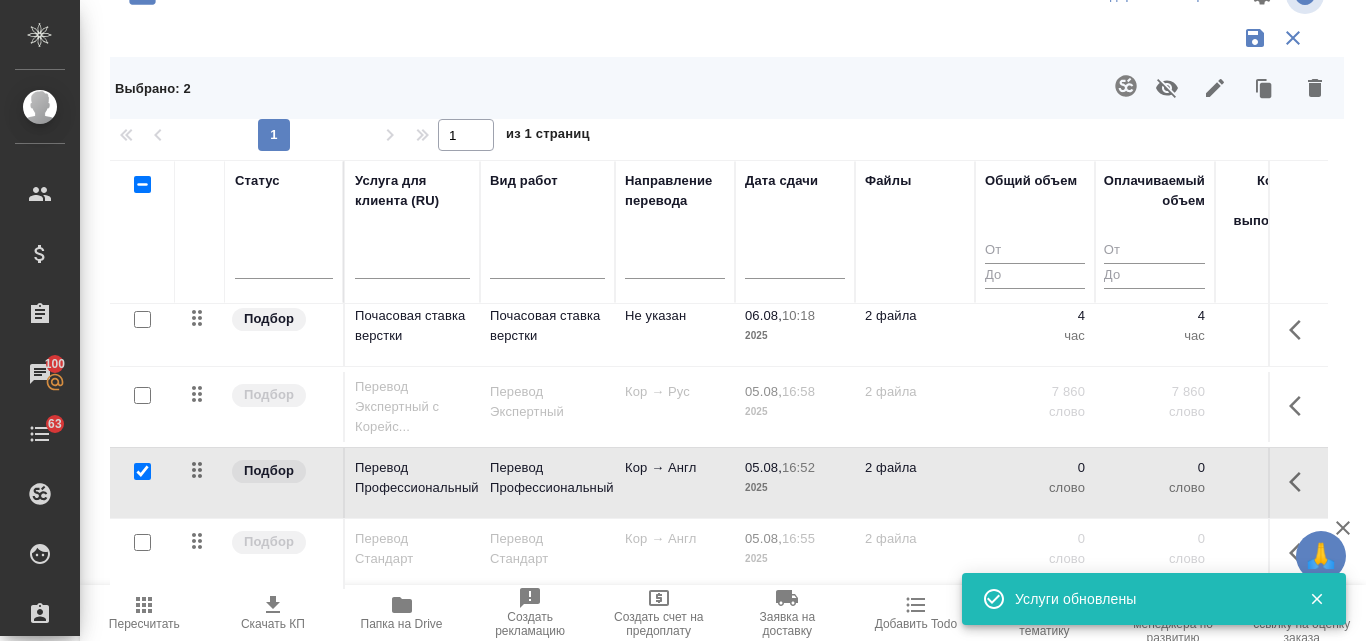 scroll, scrollTop: 0, scrollLeft: 0, axis: both 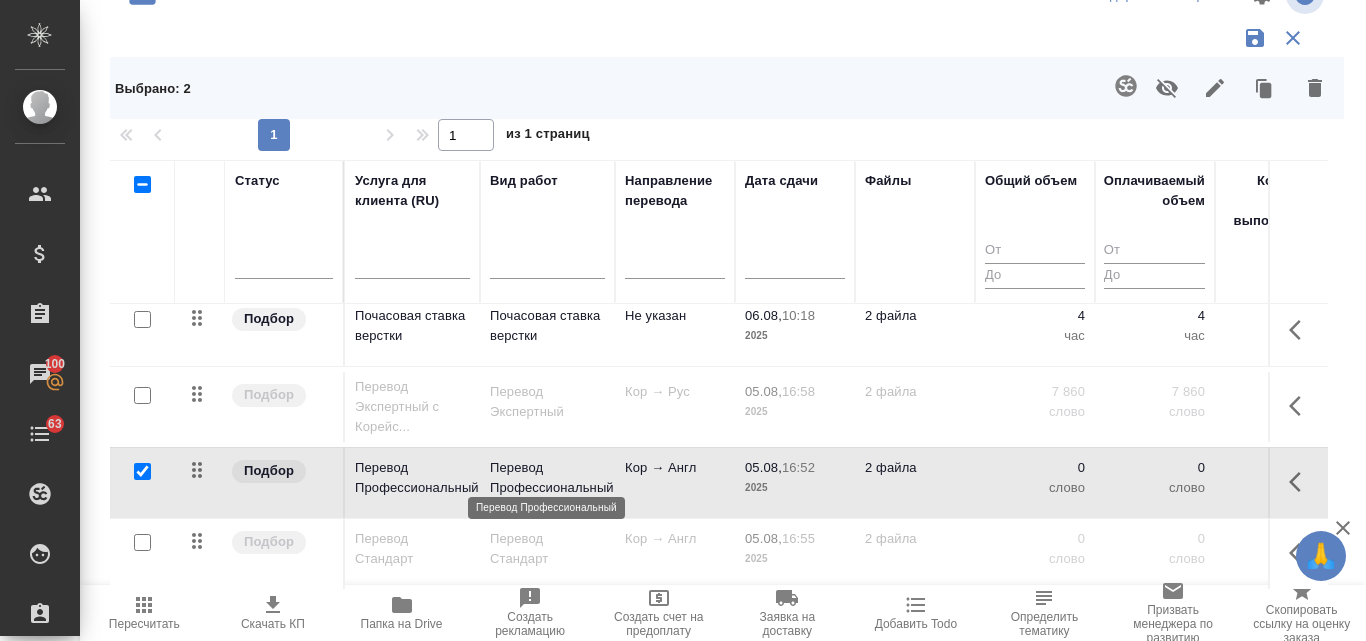 click on "Перевод Профессиональный" at bounding box center (547, 478) 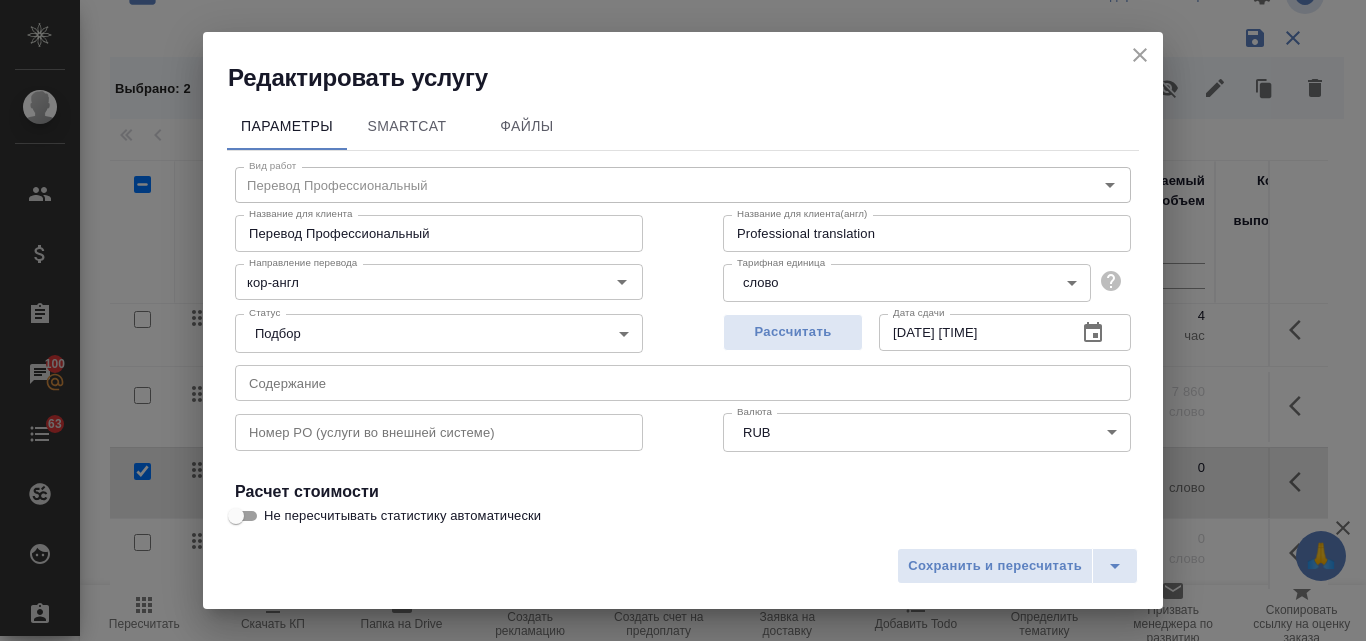 scroll, scrollTop: 204, scrollLeft: 0, axis: vertical 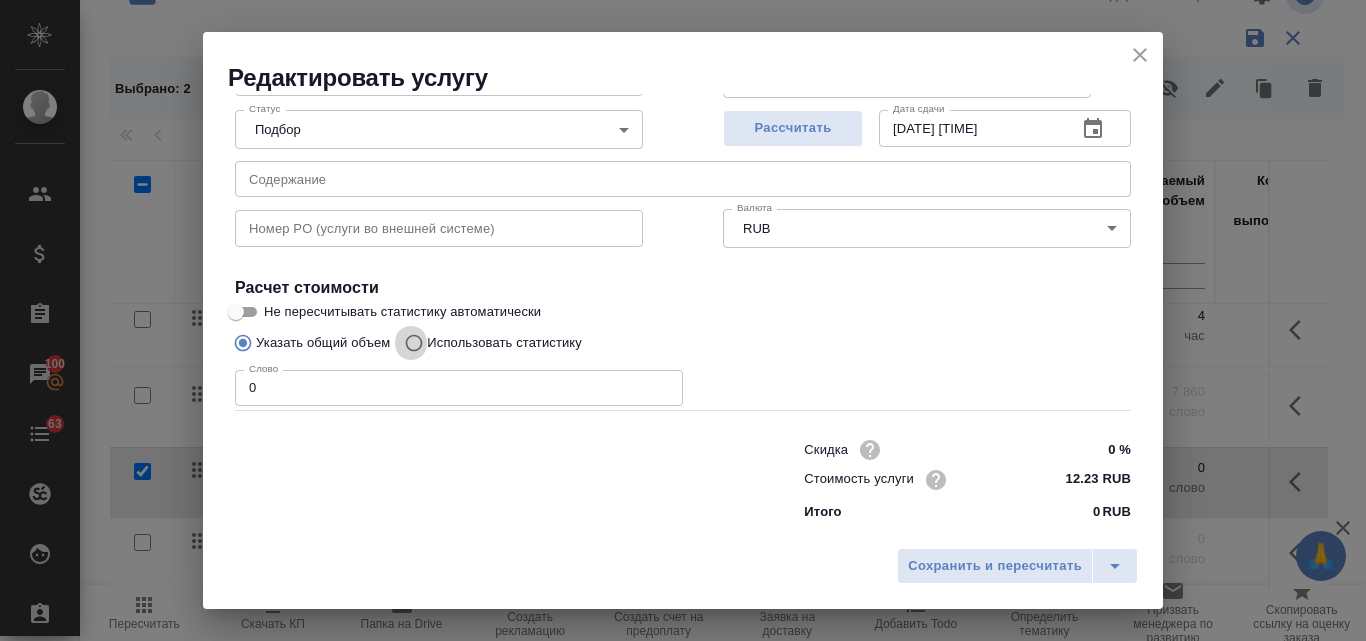 click on "Использовать статистику" at bounding box center (411, 343) 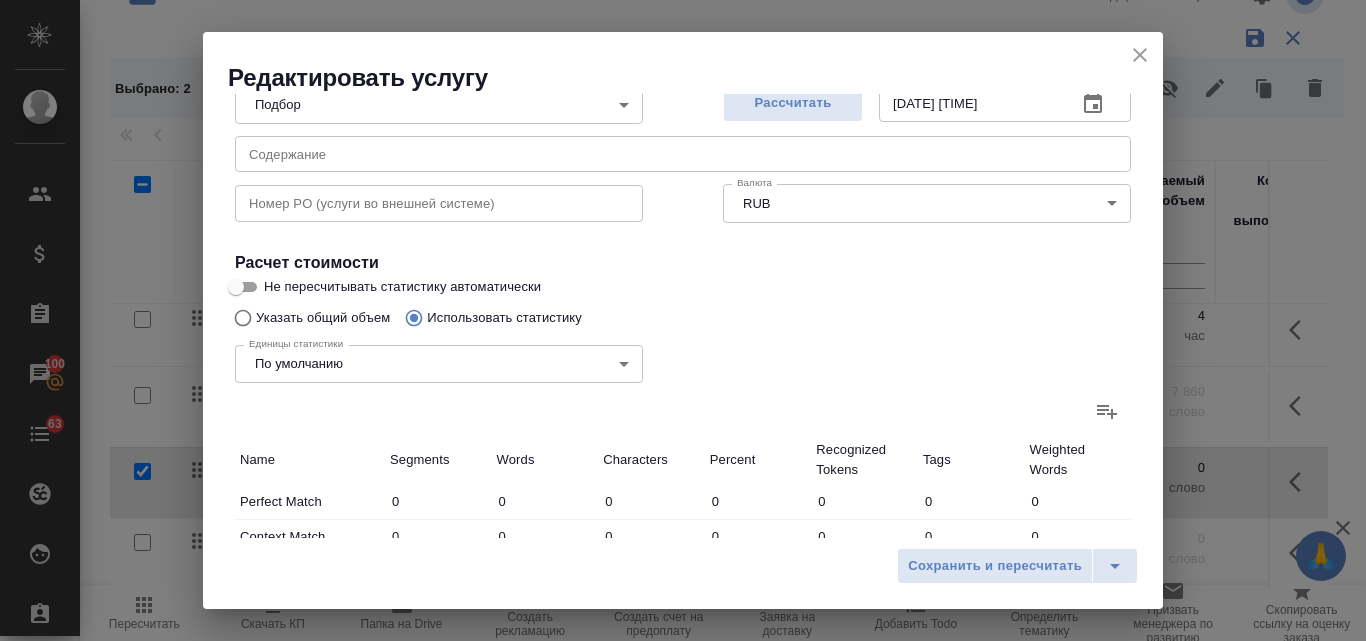 scroll, scrollTop: 204, scrollLeft: 0, axis: vertical 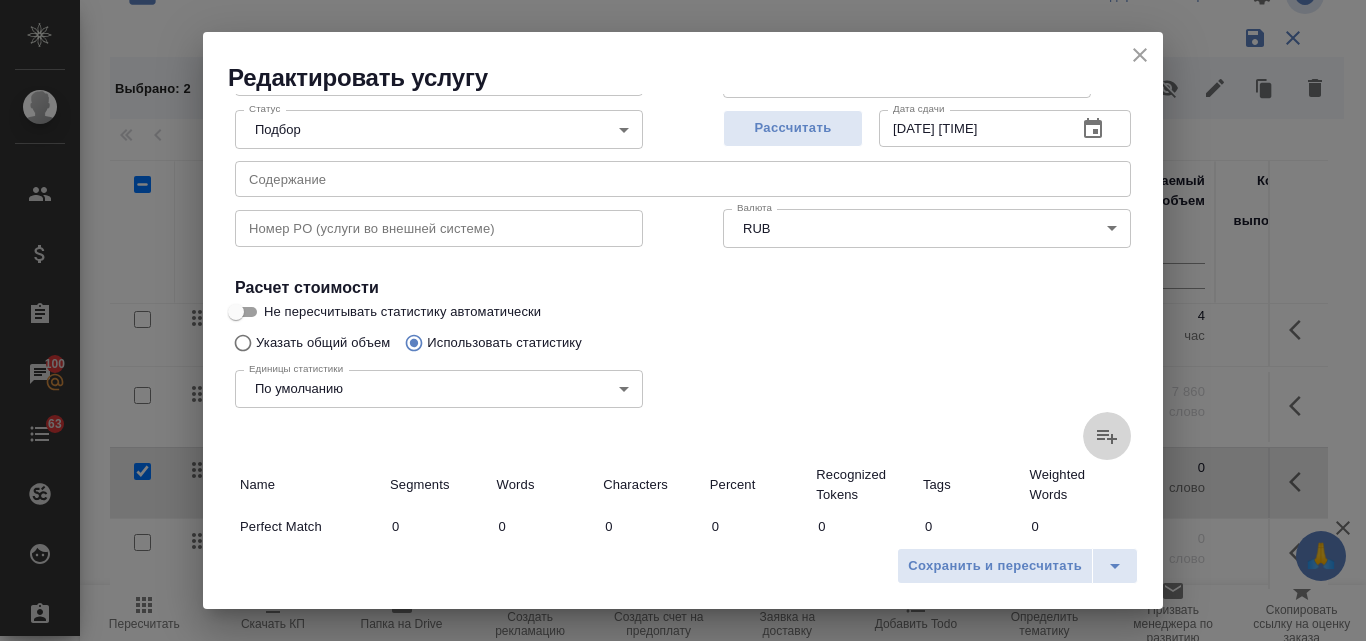 click 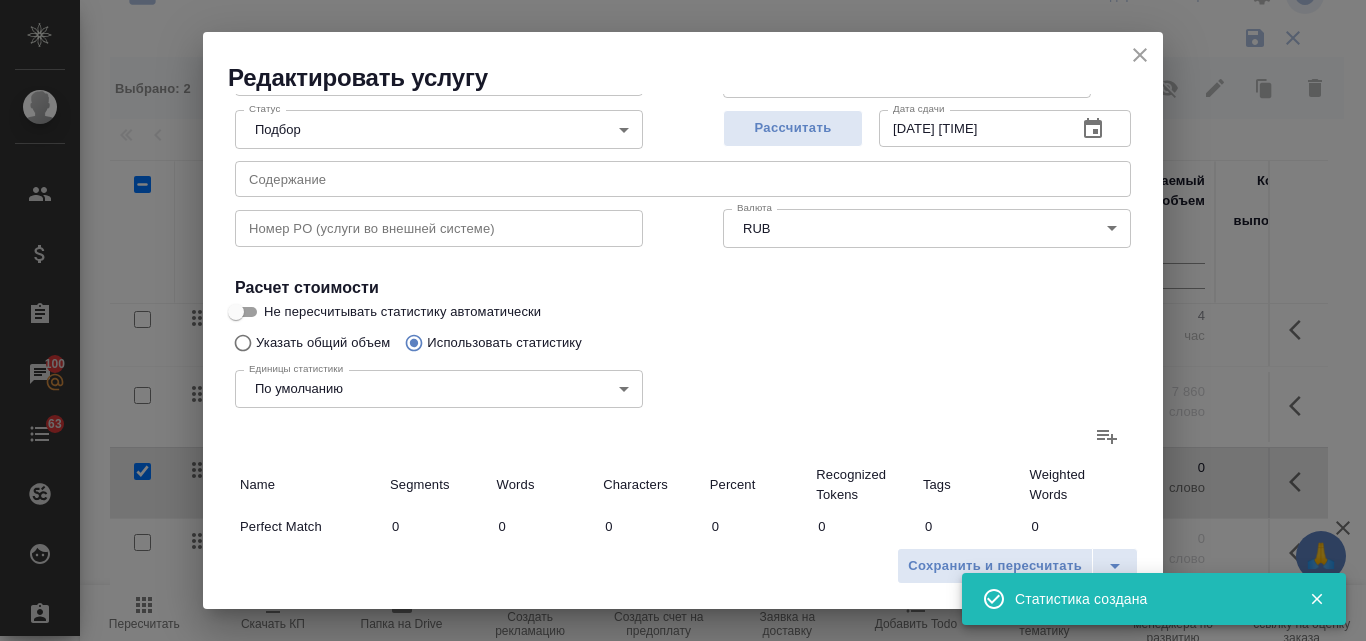 type on "23" 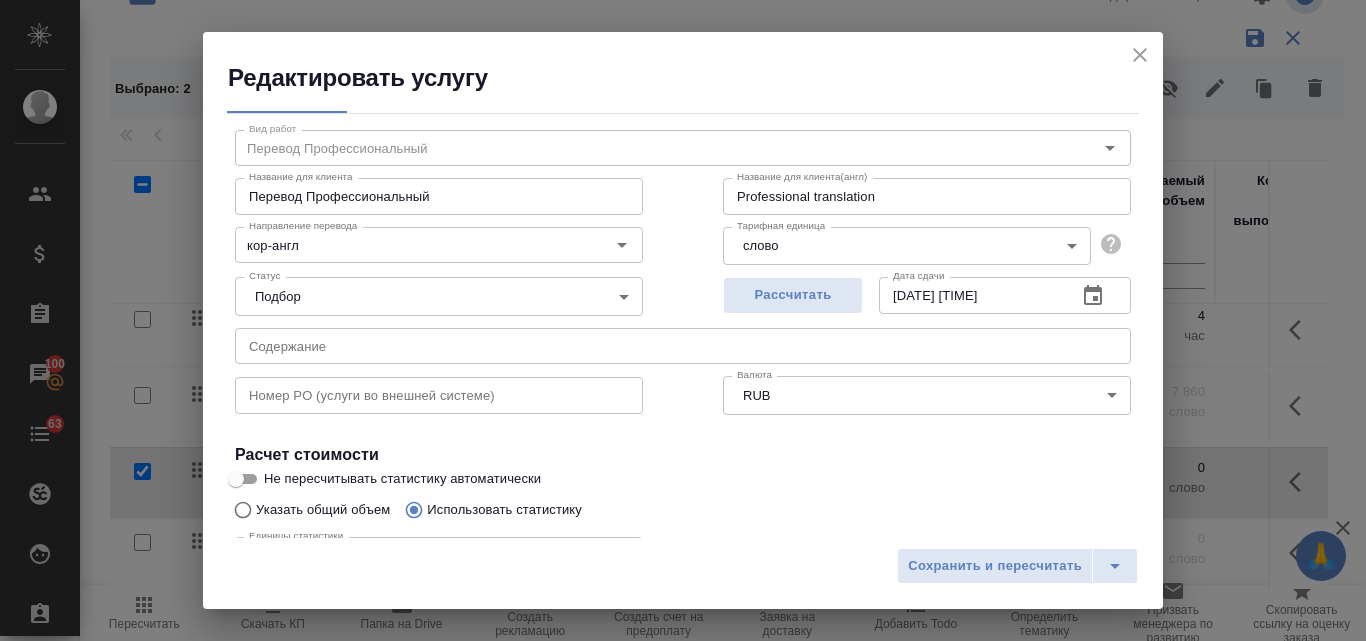 scroll, scrollTop: 0, scrollLeft: 0, axis: both 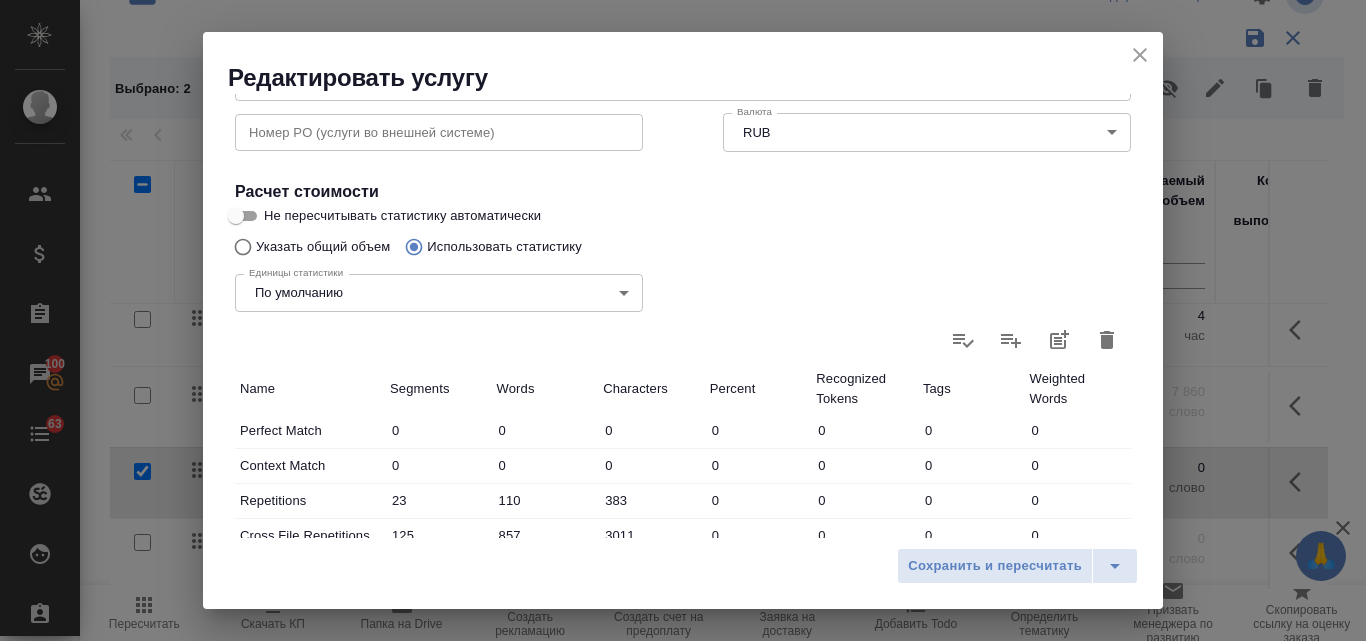 click 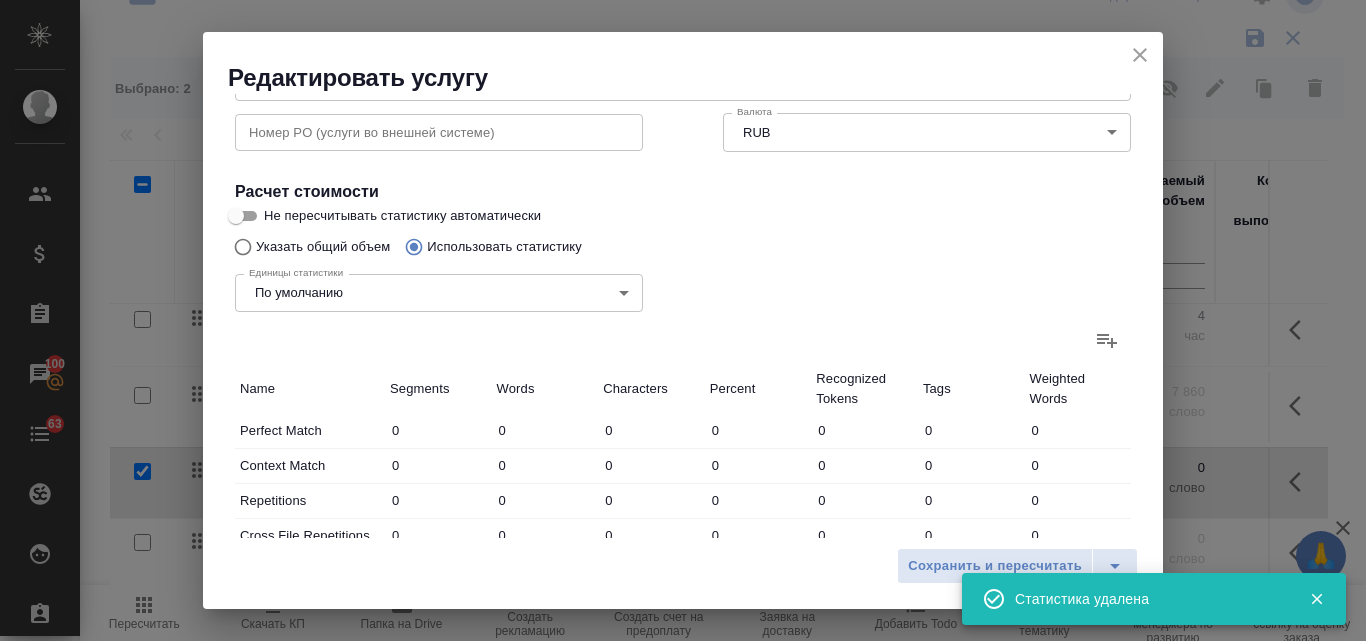 type on "0" 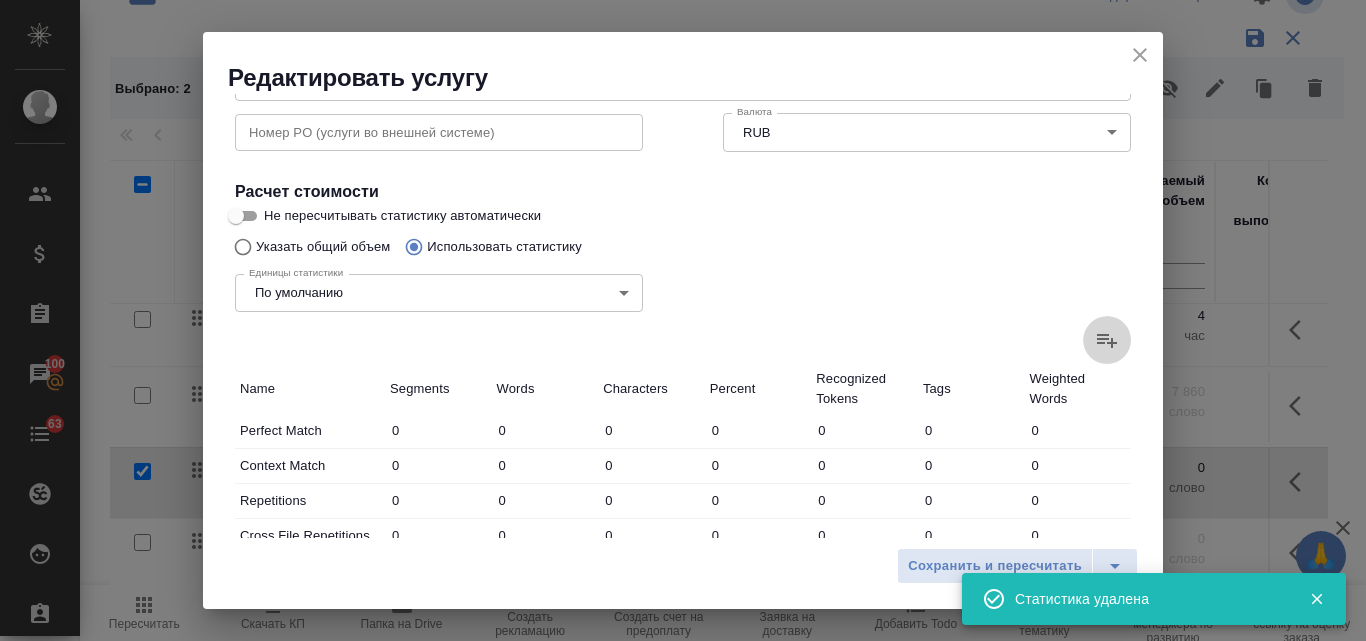 click 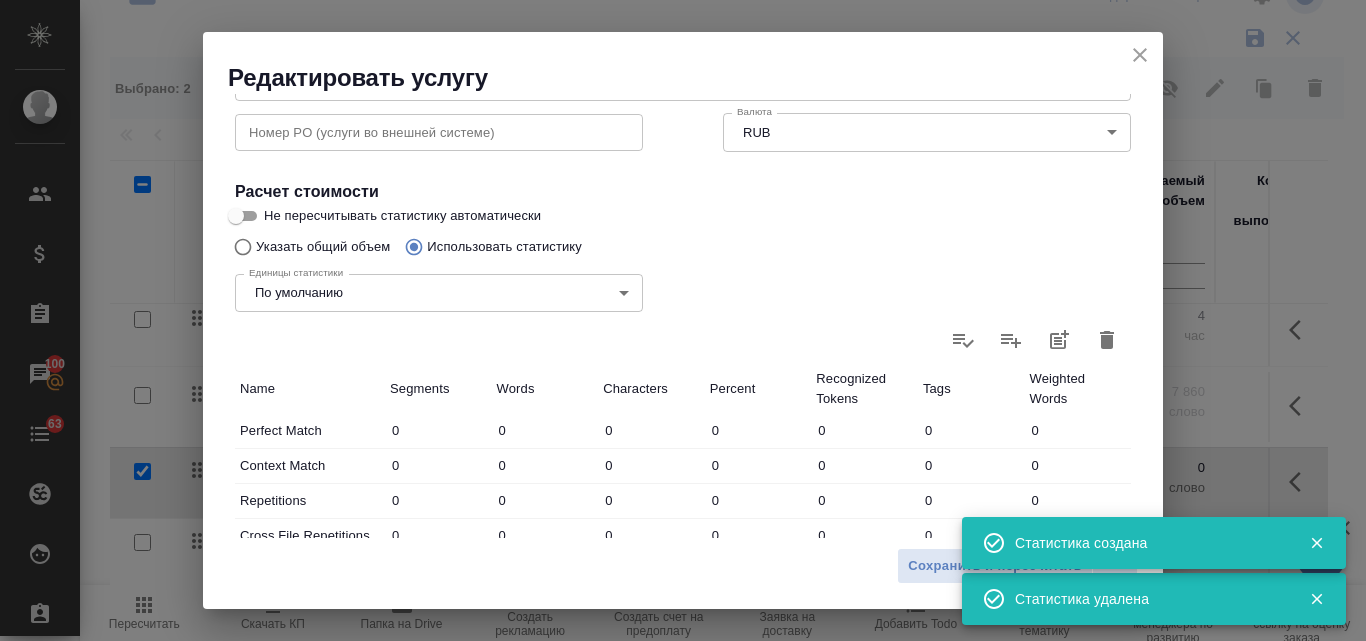 type on "31" 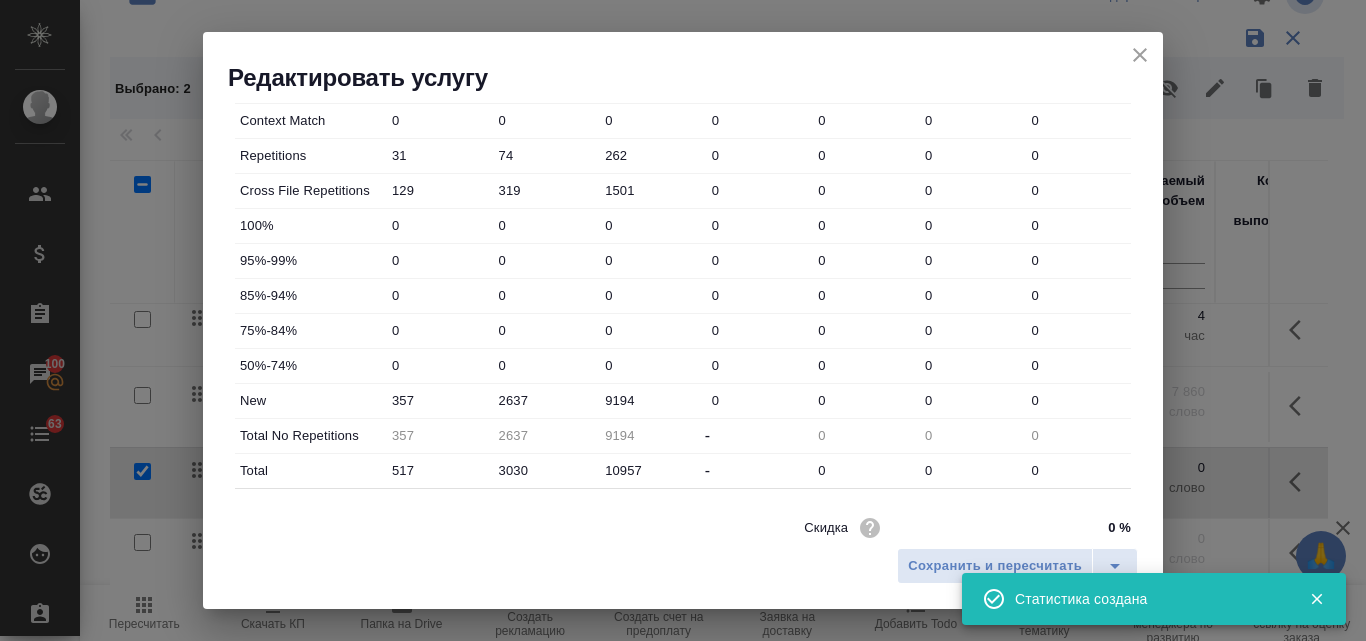 scroll, scrollTop: 623, scrollLeft: 0, axis: vertical 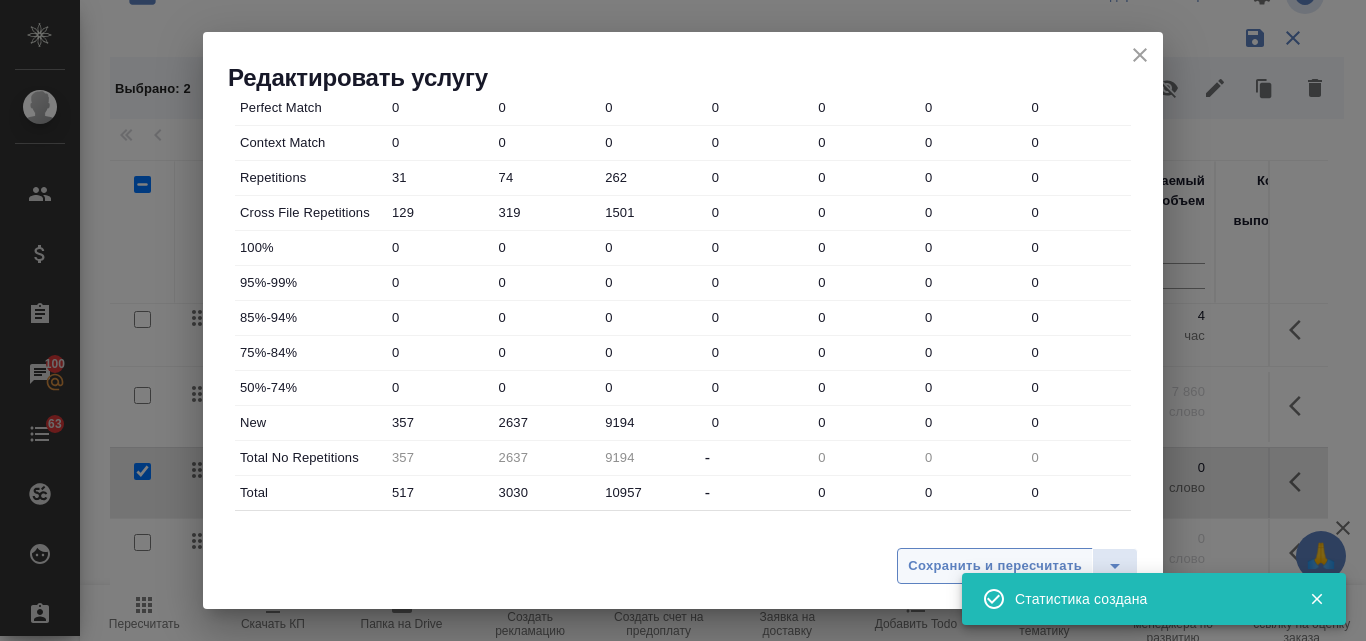 click on "Сохранить и пересчитать" at bounding box center (995, 566) 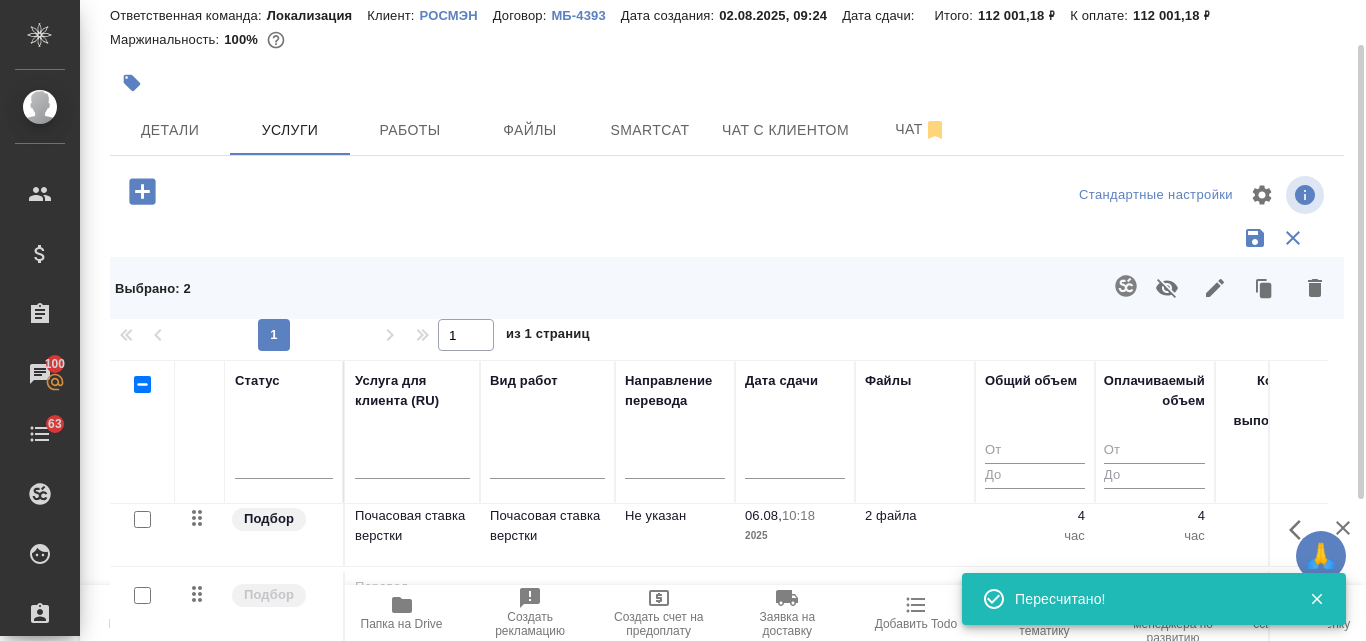 scroll, scrollTop: 0, scrollLeft: 0, axis: both 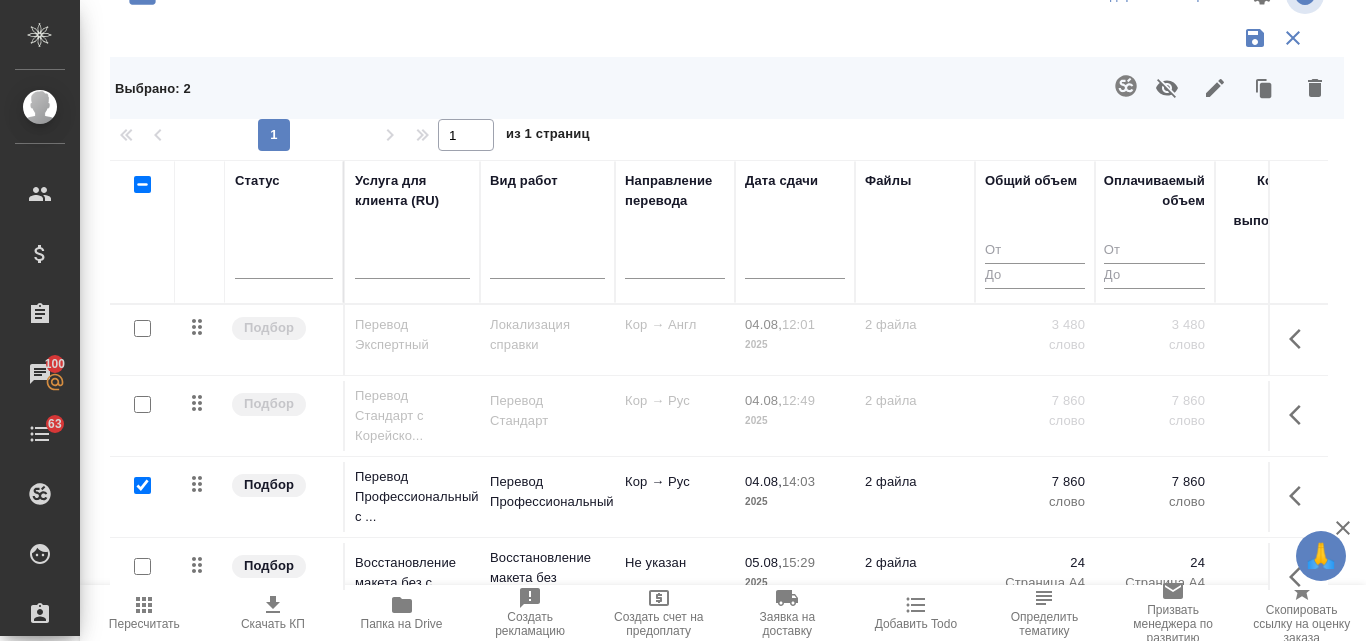 click on "Кор → Англ" at bounding box center [675, 340] 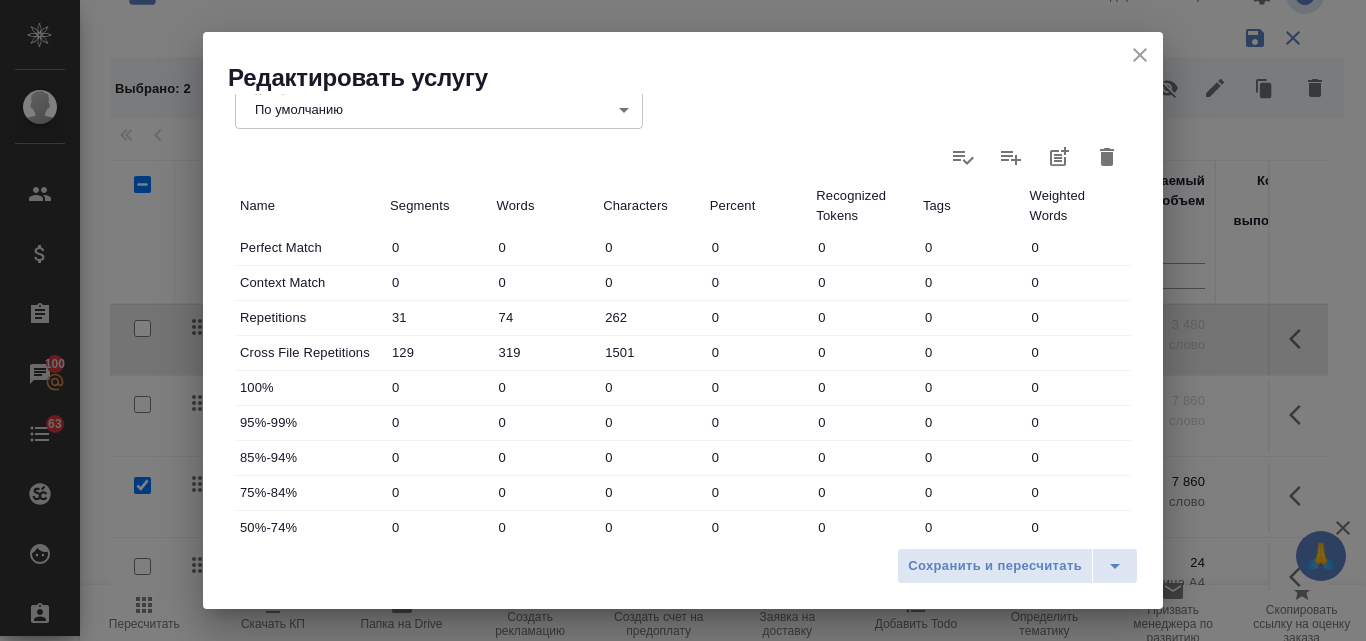 scroll, scrollTop: 723, scrollLeft: 0, axis: vertical 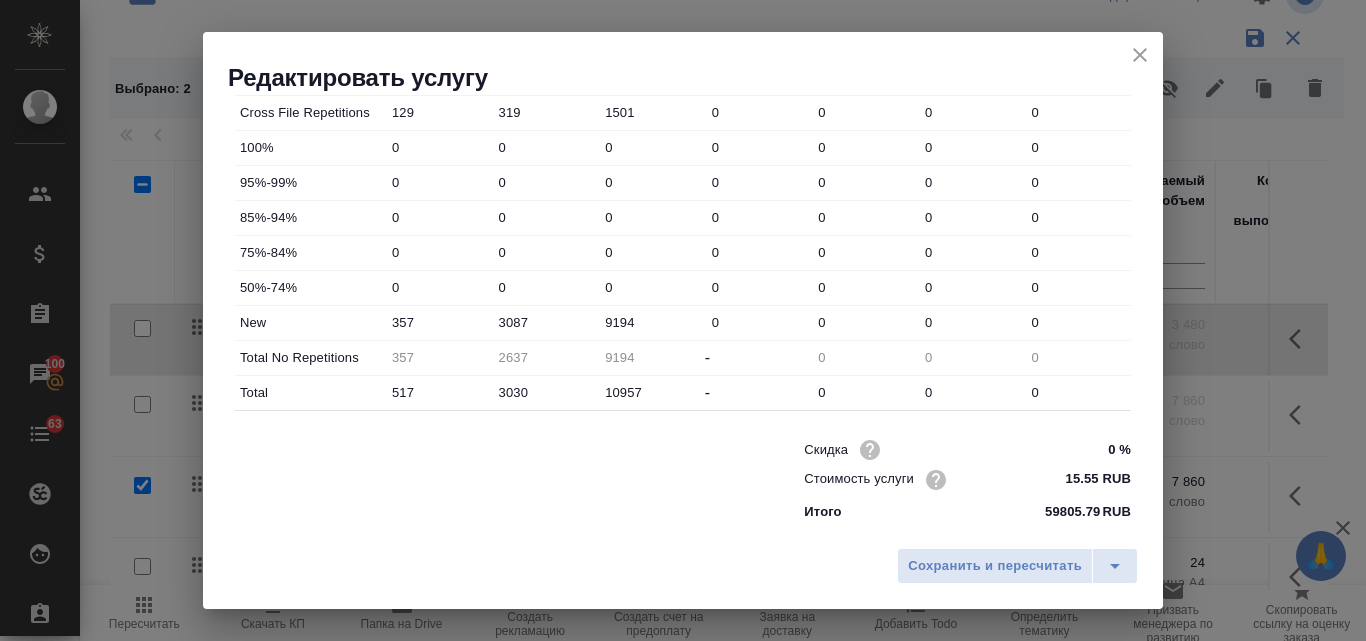 click 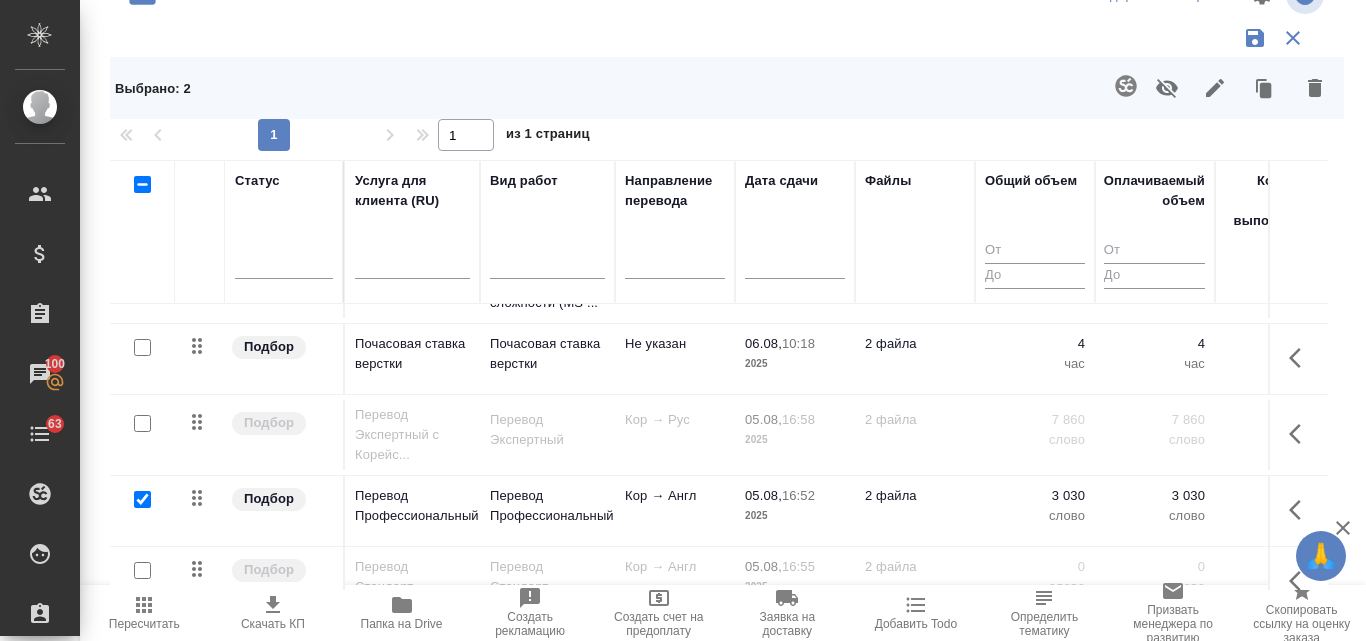 scroll, scrollTop: 400, scrollLeft: 0, axis: vertical 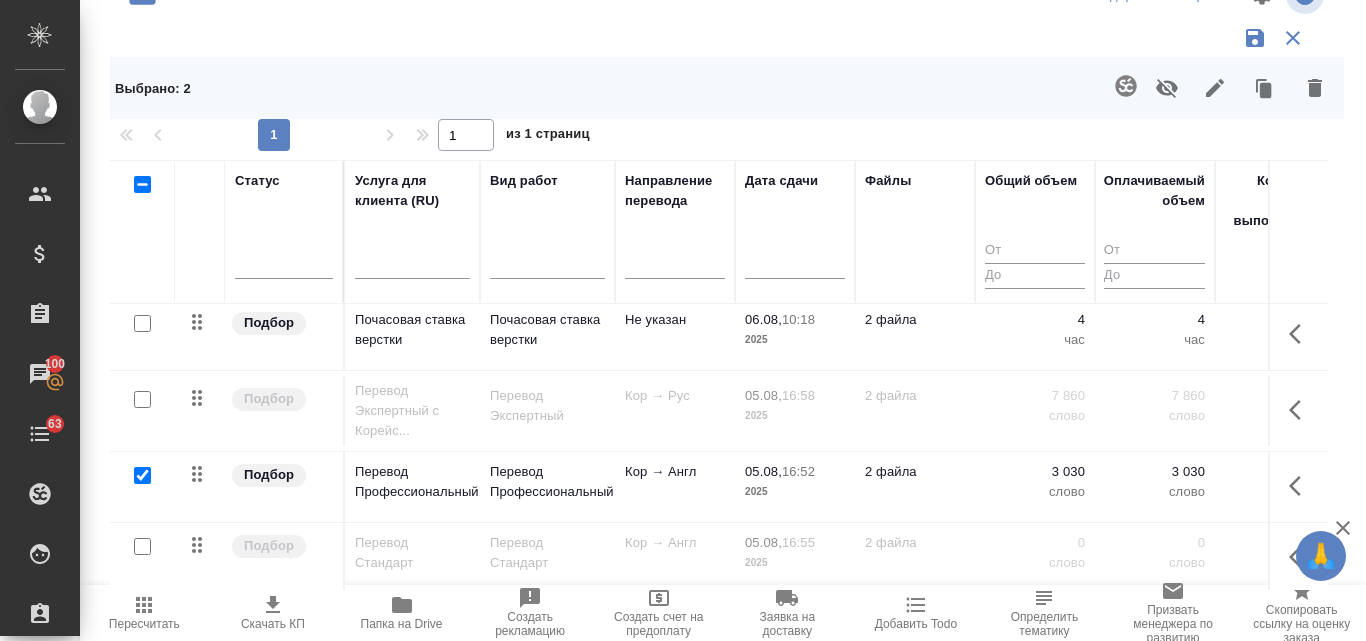 click on "Кор → Англ" at bounding box center (675, -75) 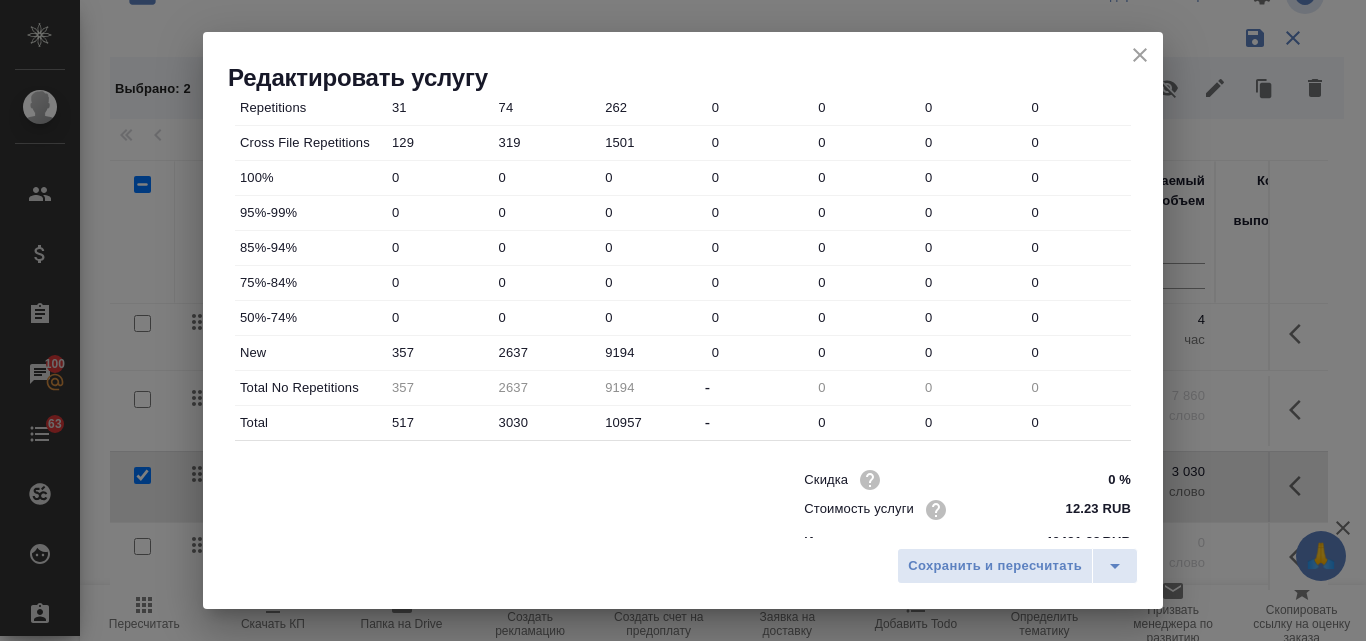 scroll, scrollTop: 700, scrollLeft: 0, axis: vertical 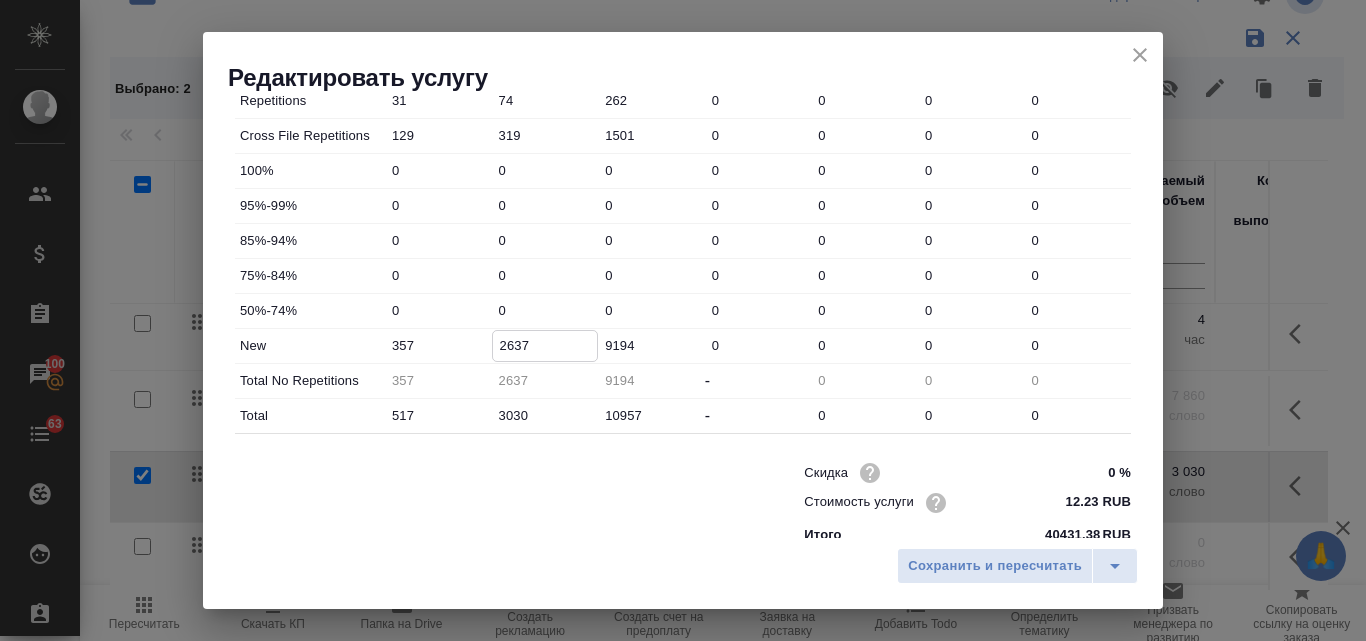 click on "2637" at bounding box center (545, 345) 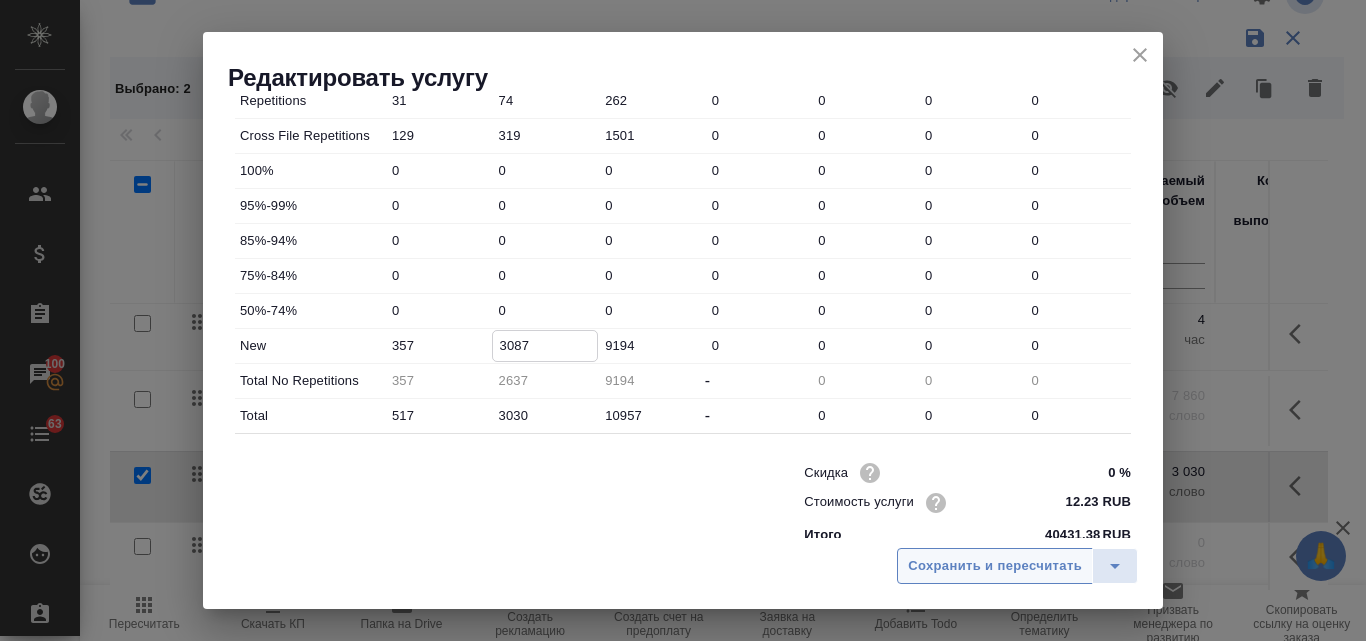 type on "3087" 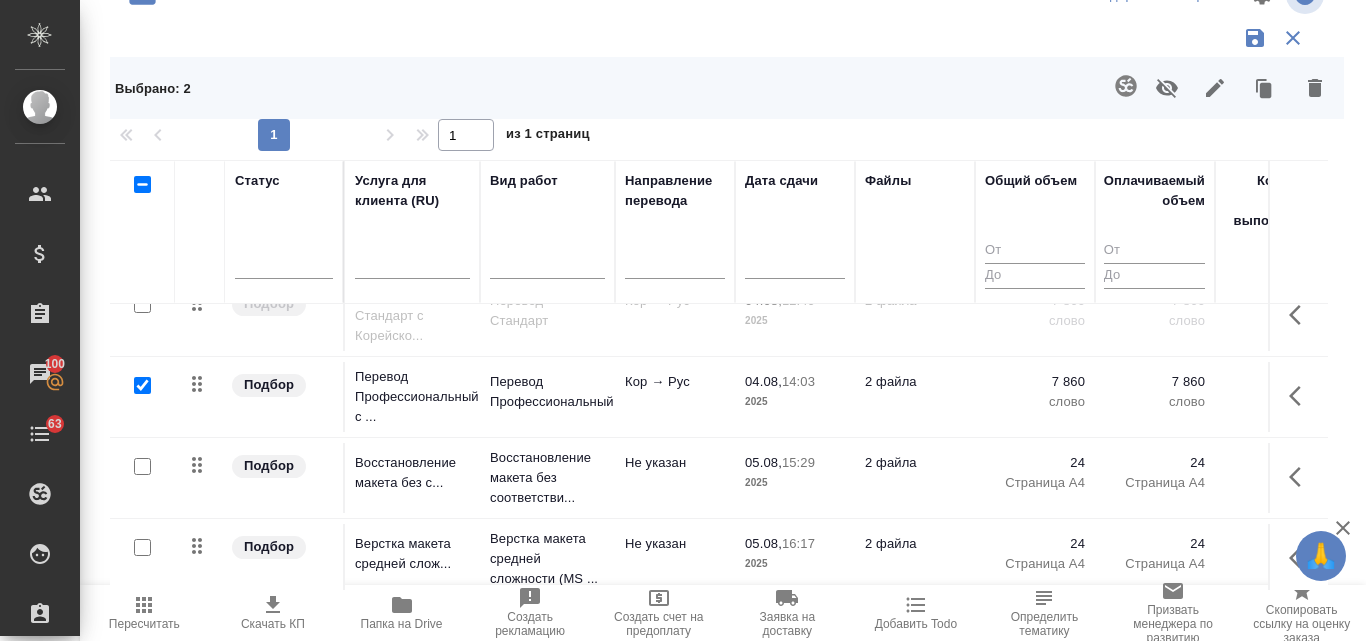 scroll, scrollTop: 0, scrollLeft: 0, axis: both 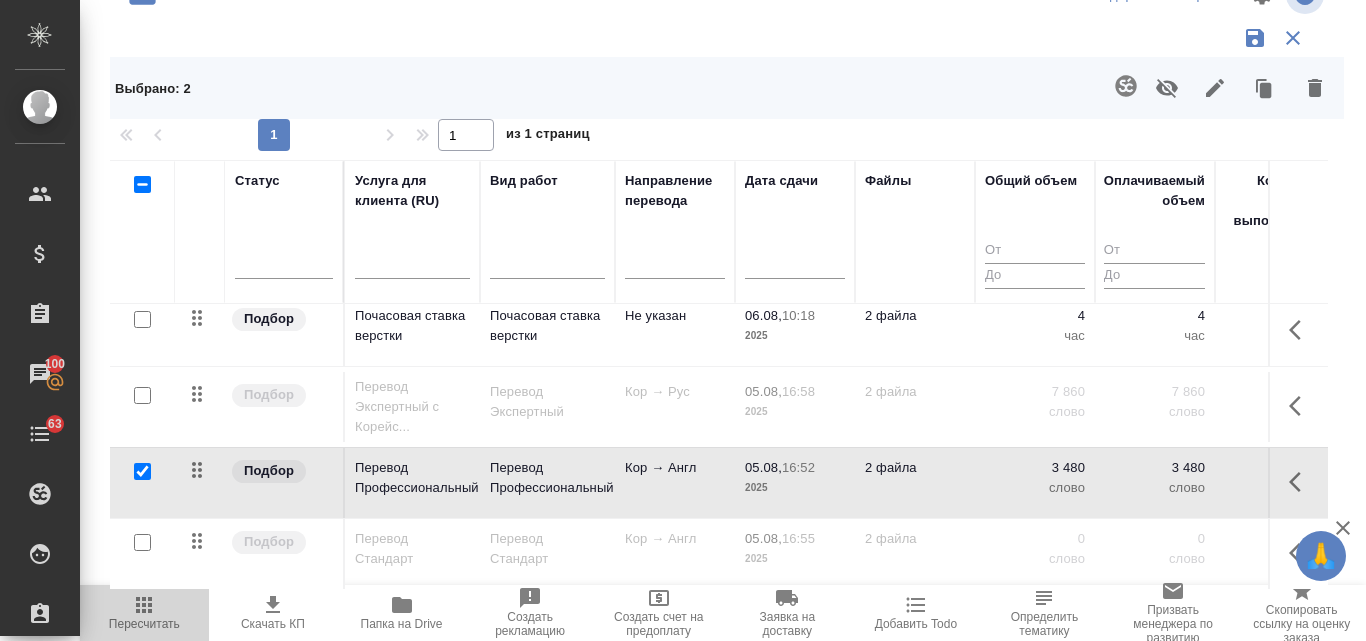 click 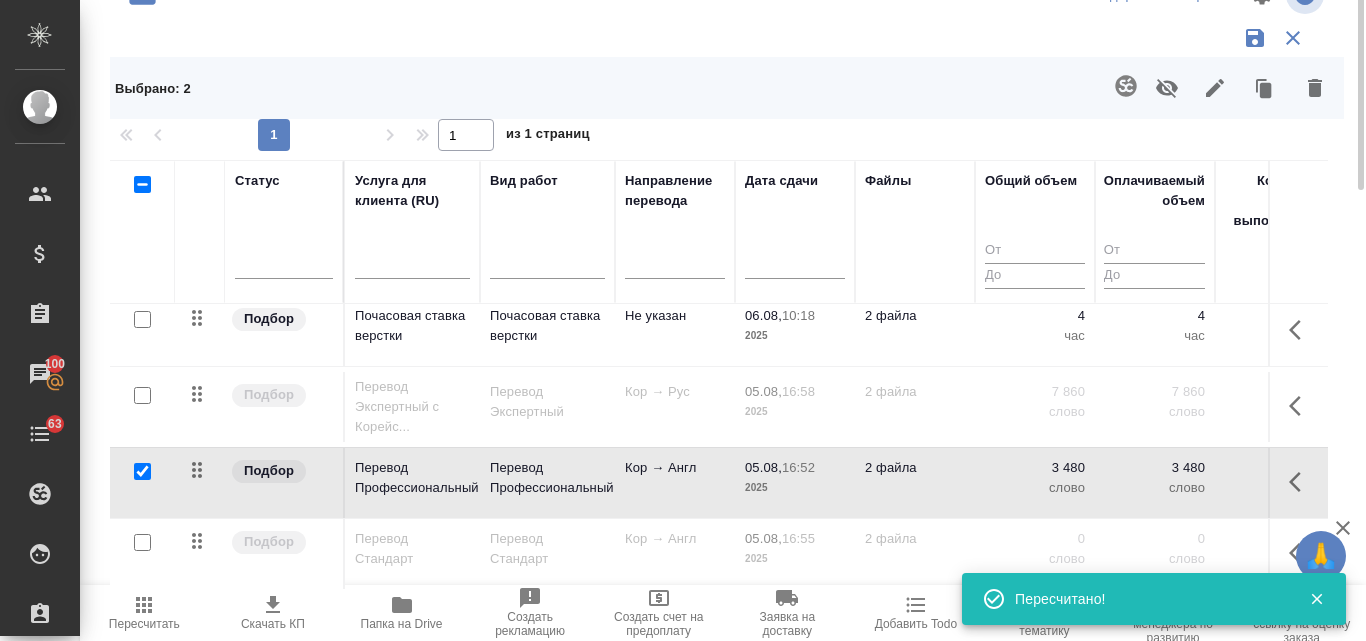 scroll, scrollTop: 0, scrollLeft: 0, axis: both 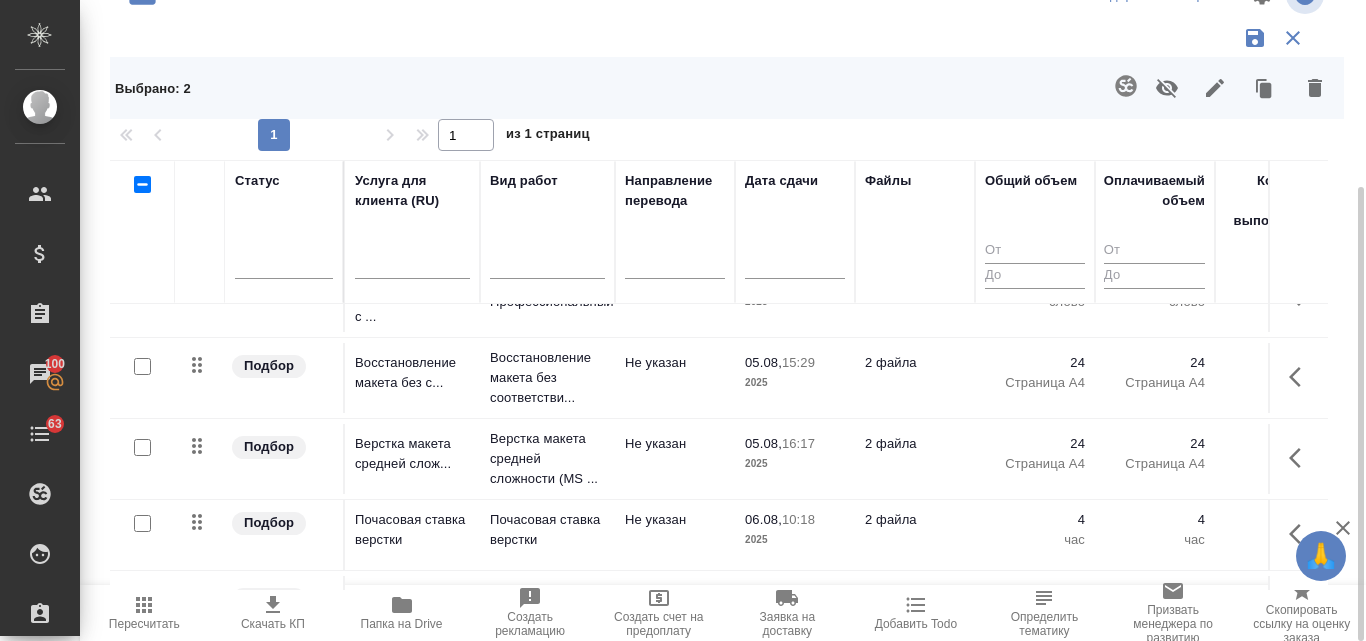 click 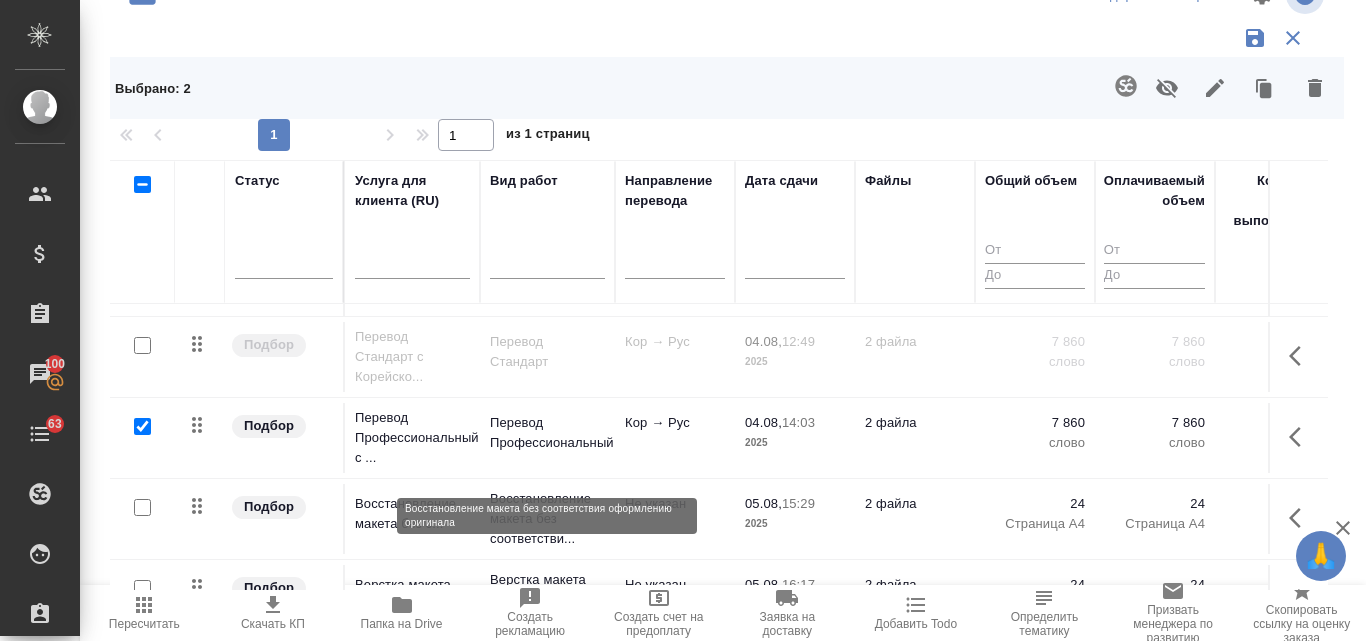 scroll, scrollTop: 0, scrollLeft: 0, axis: both 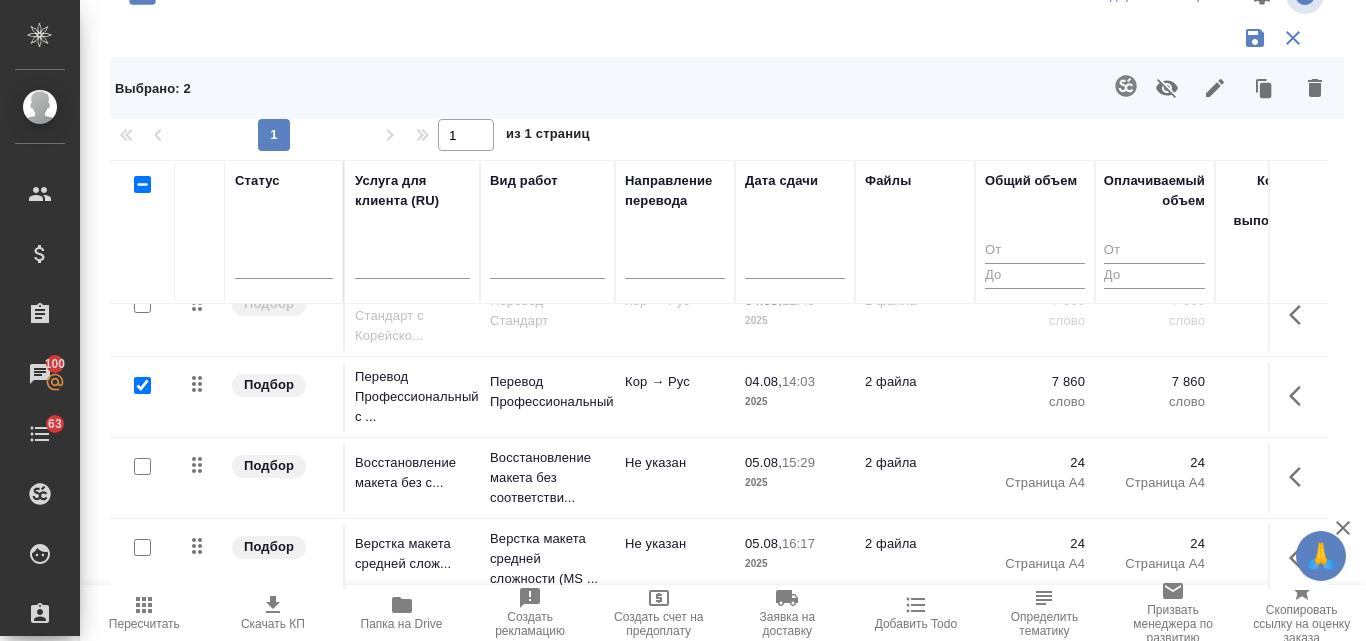 click at bounding box center [142, 385] 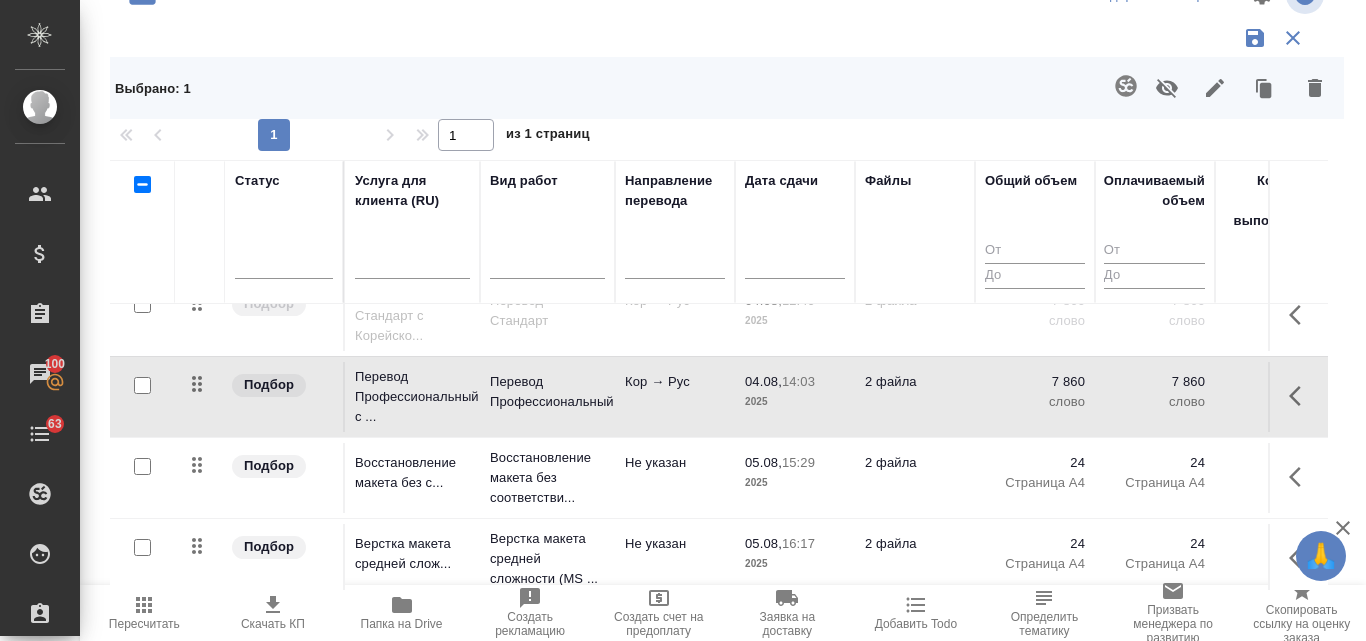 click at bounding box center [142, 385] 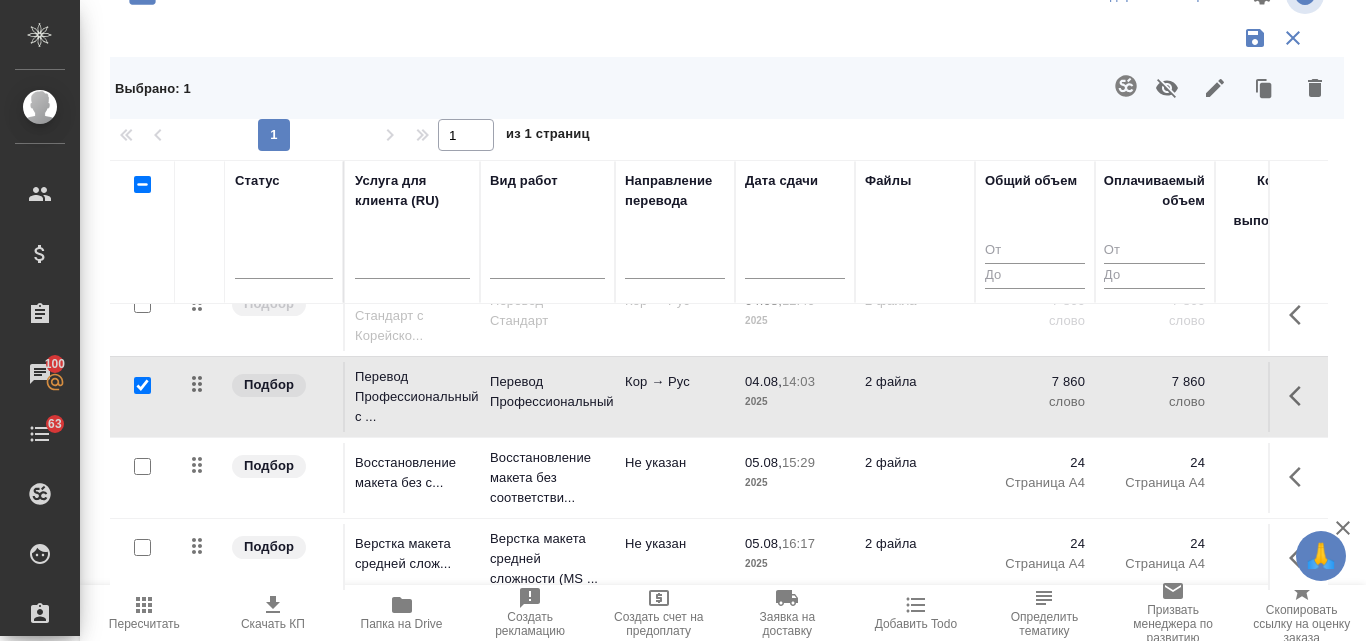 checkbox on "true" 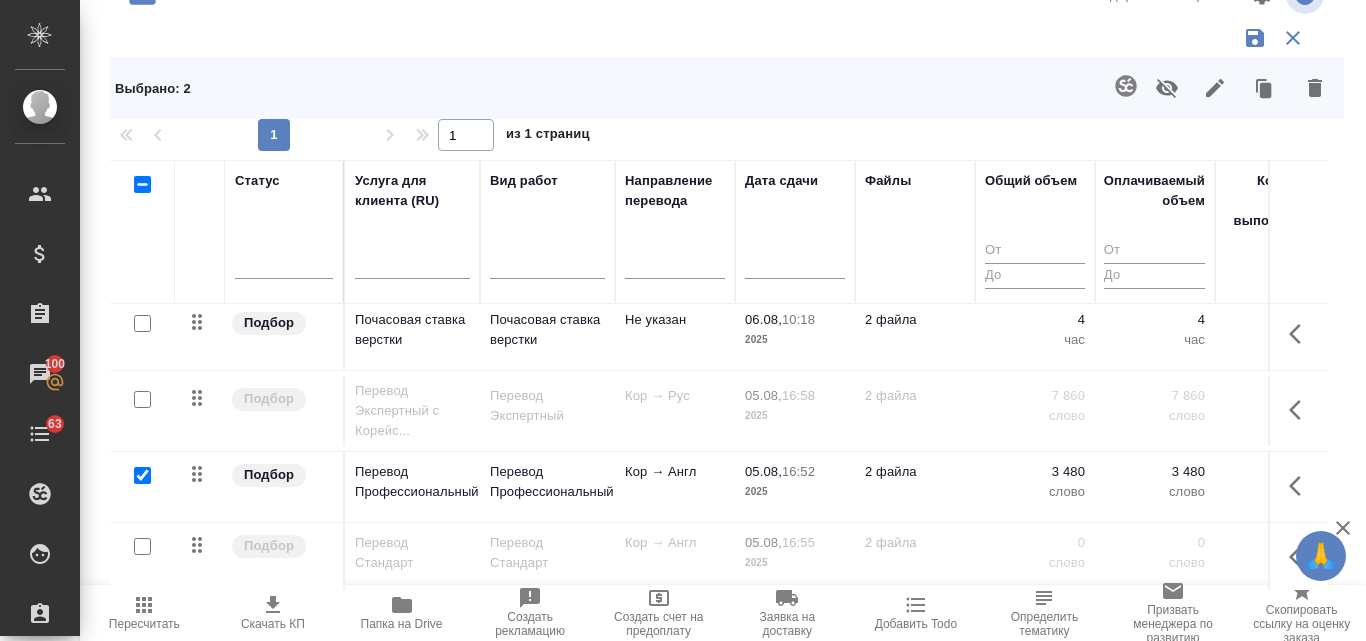 scroll, scrollTop: 419, scrollLeft: 0, axis: vertical 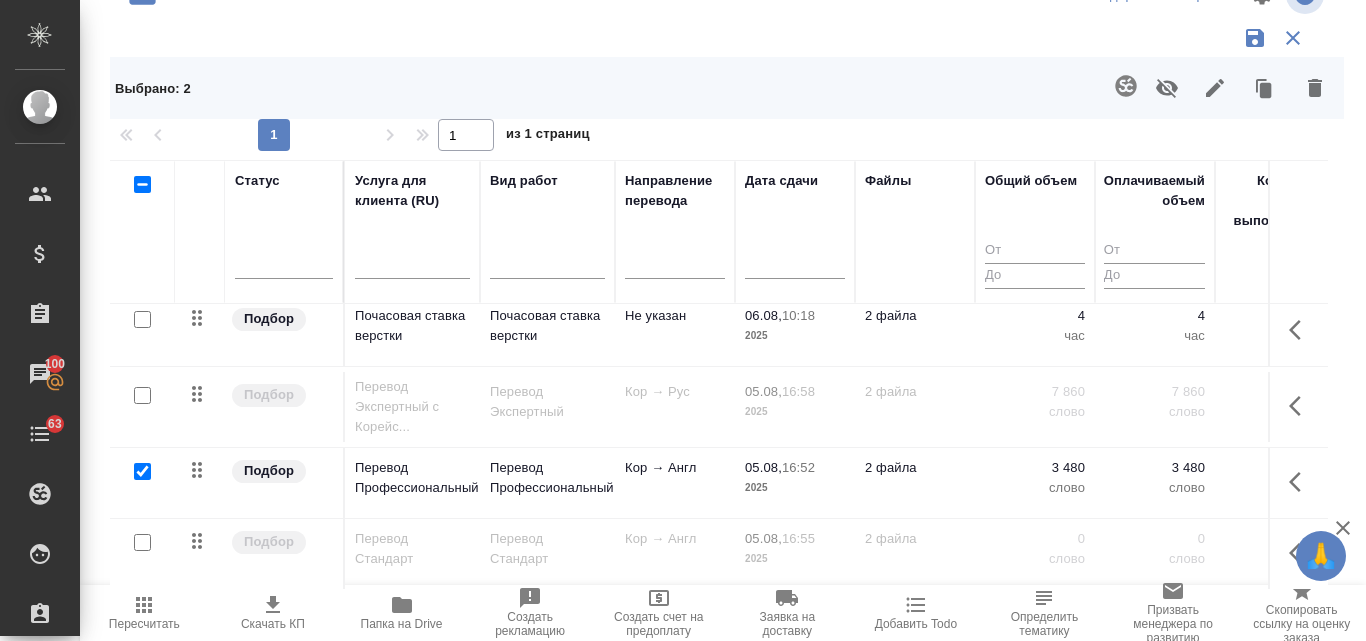 click 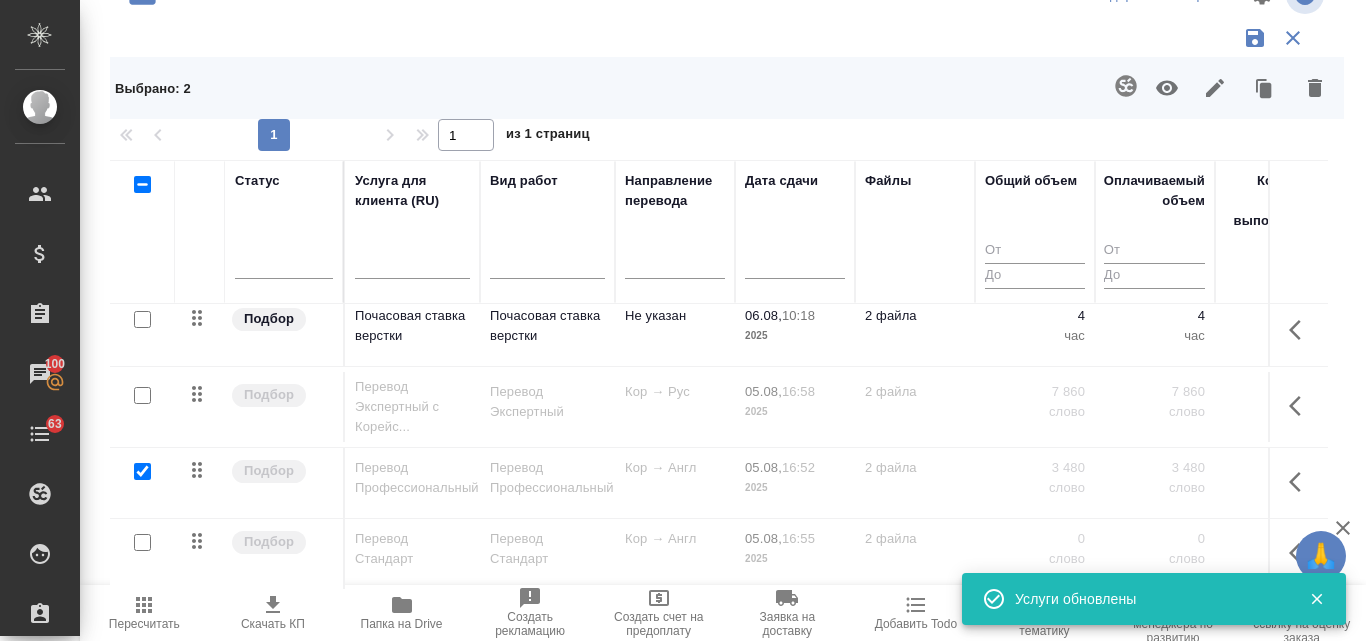 click at bounding box center [142, 471] 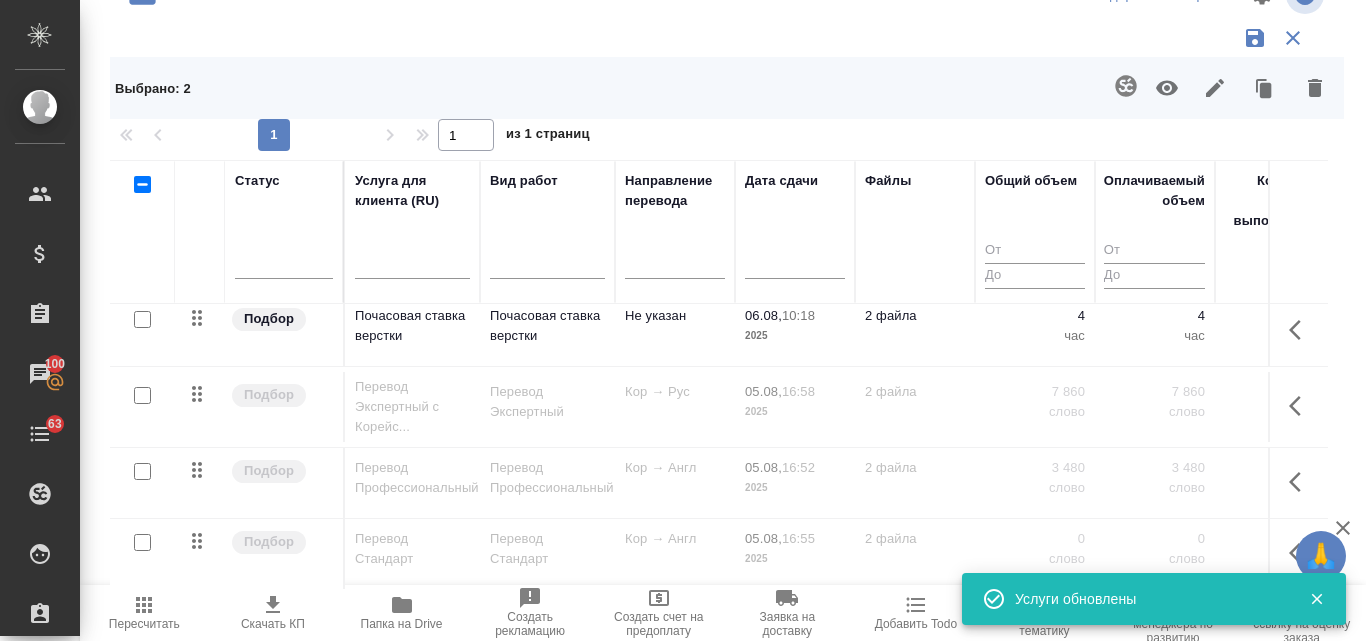 checkbox on "false" 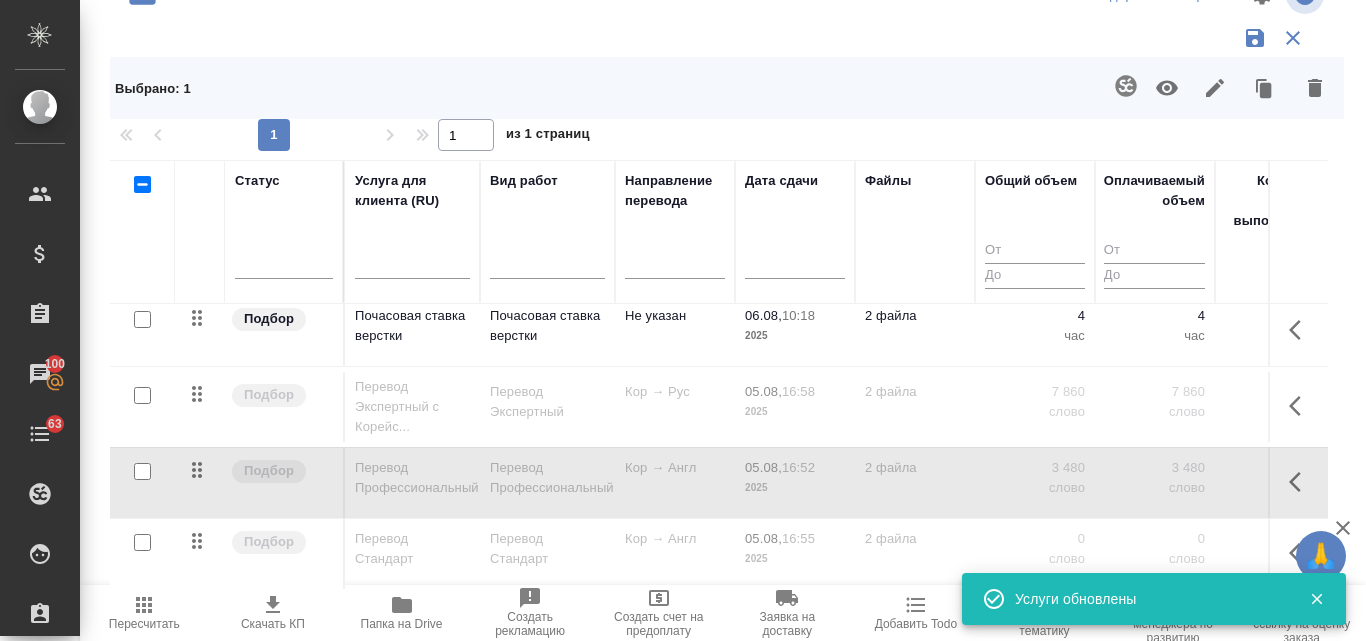 scroll, scrollTop: 0, scrollLeft: 0, axis: both 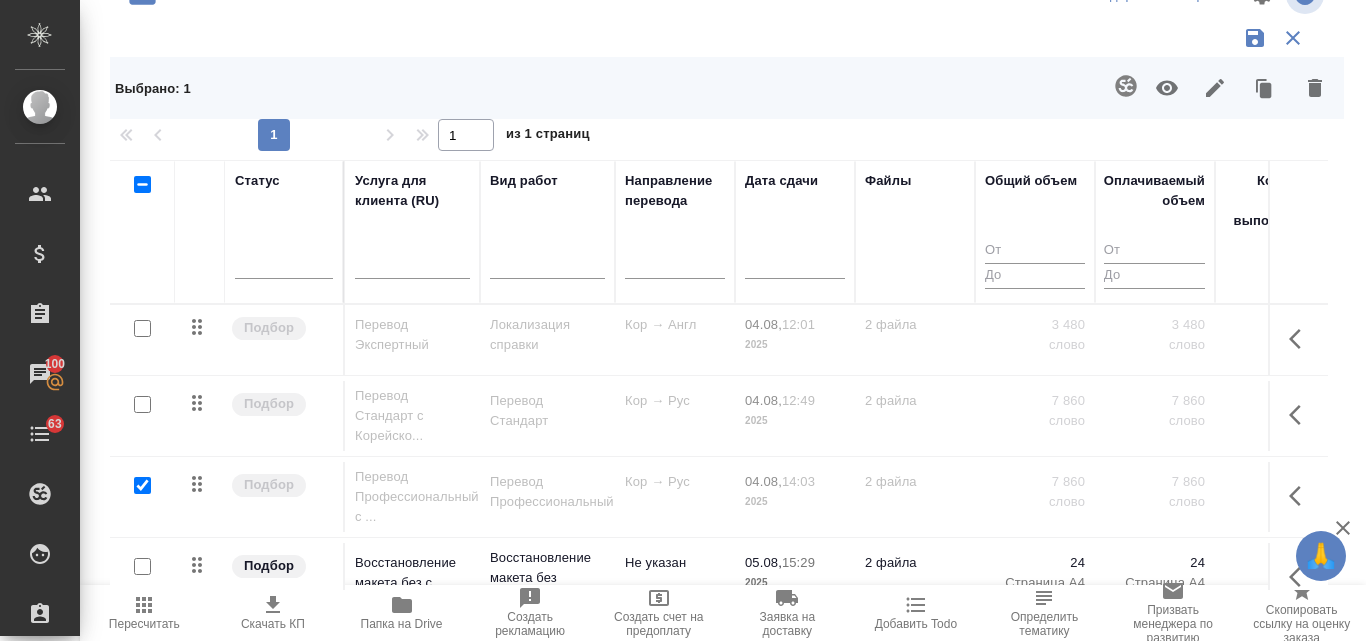 click at bounding box center [142, 485] 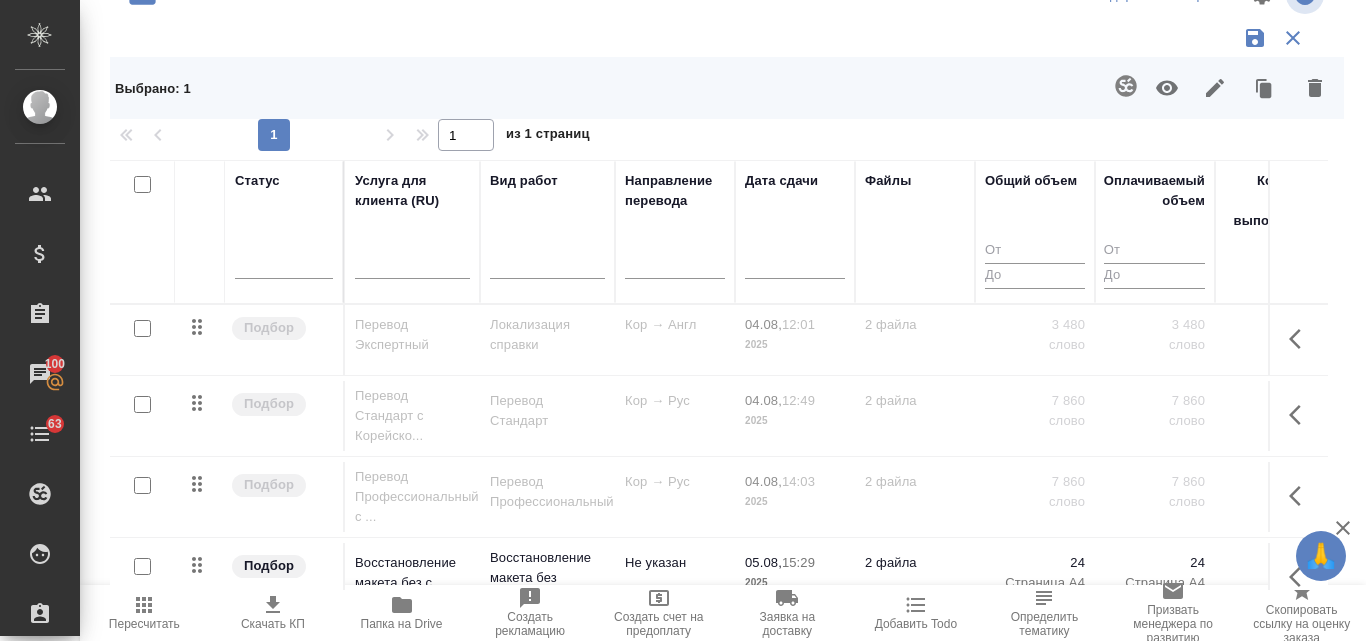 checkbox on "false" 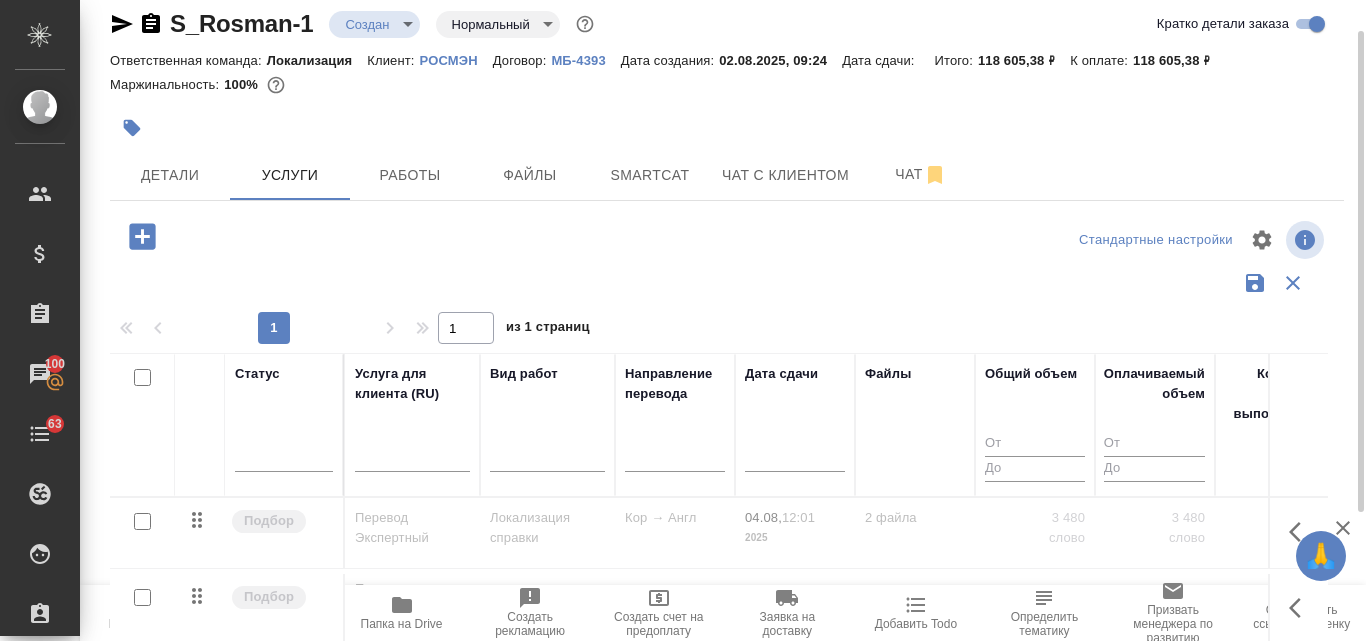 scroll, scrollTop: 0, scrollLeft: 0, axis: both 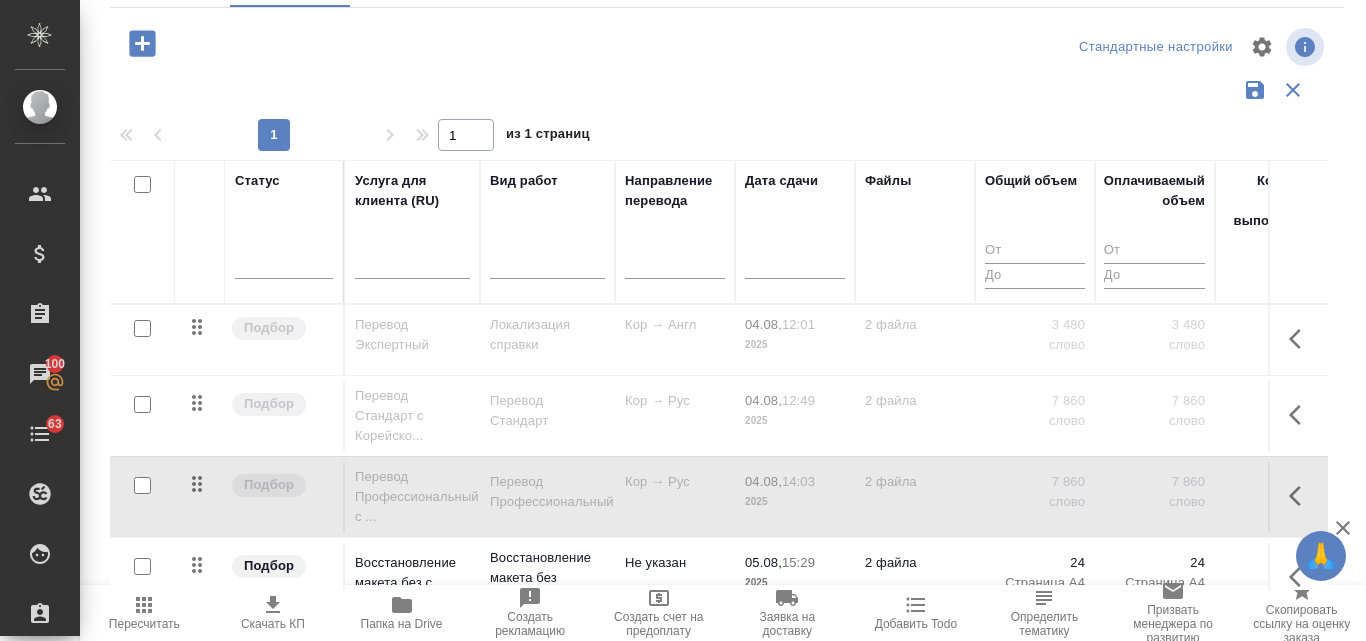 click at bounding box center [142, 404] 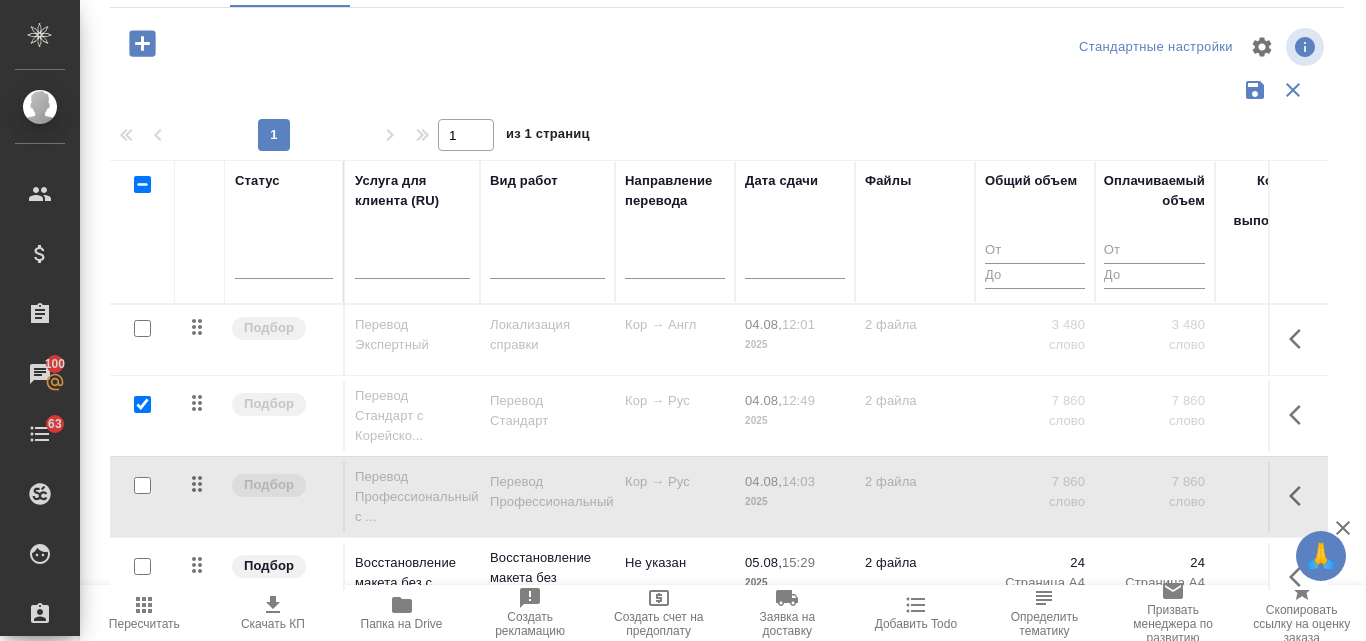 checkbox on "true" 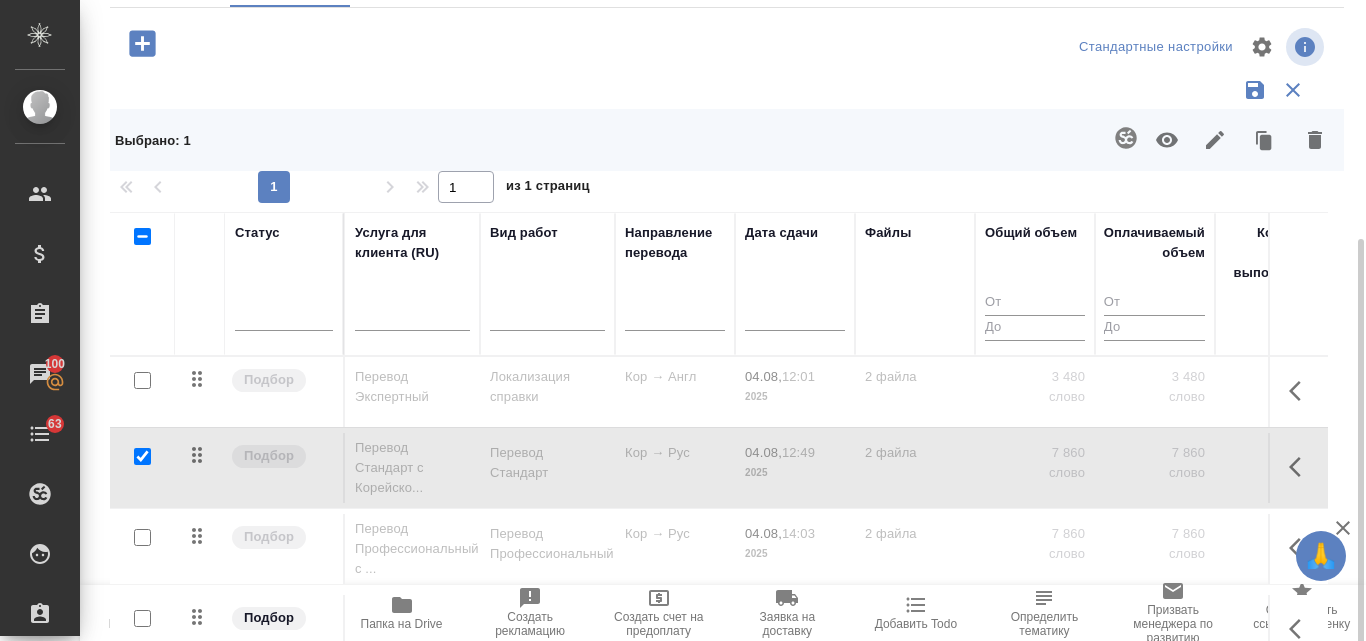 scroll, scrollTop: 264, scrollLeft: 0, axis: vertical 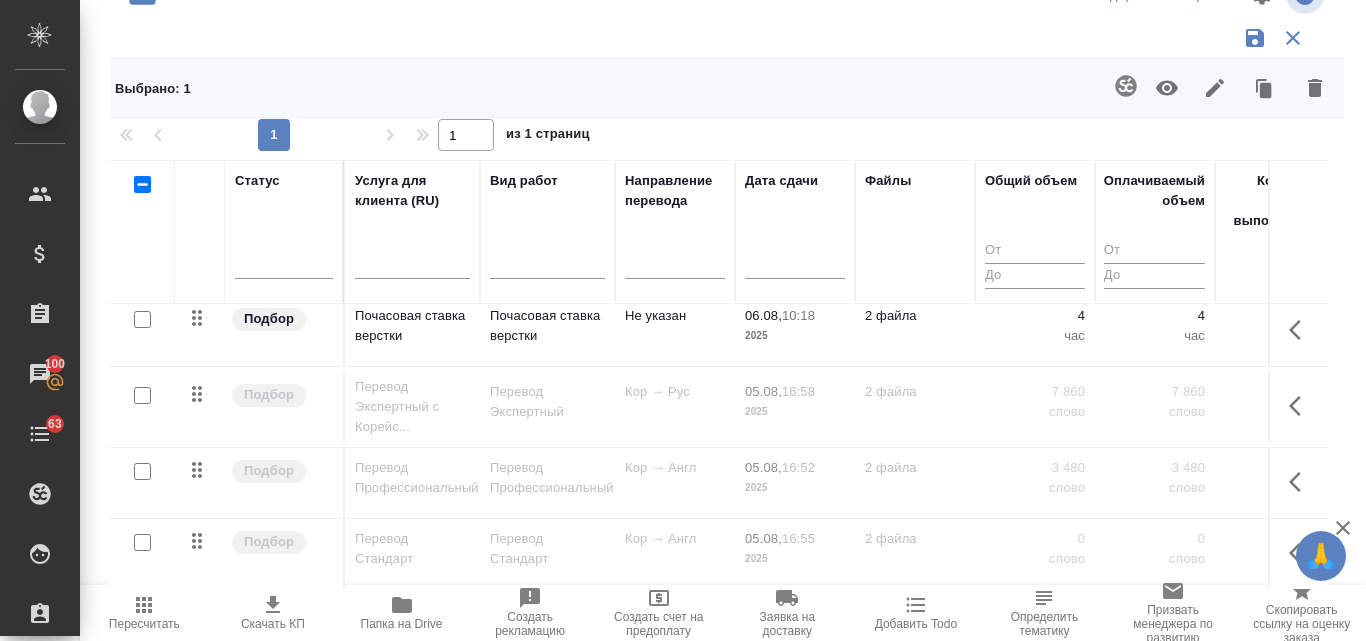 click at bounding box center [142, 542] 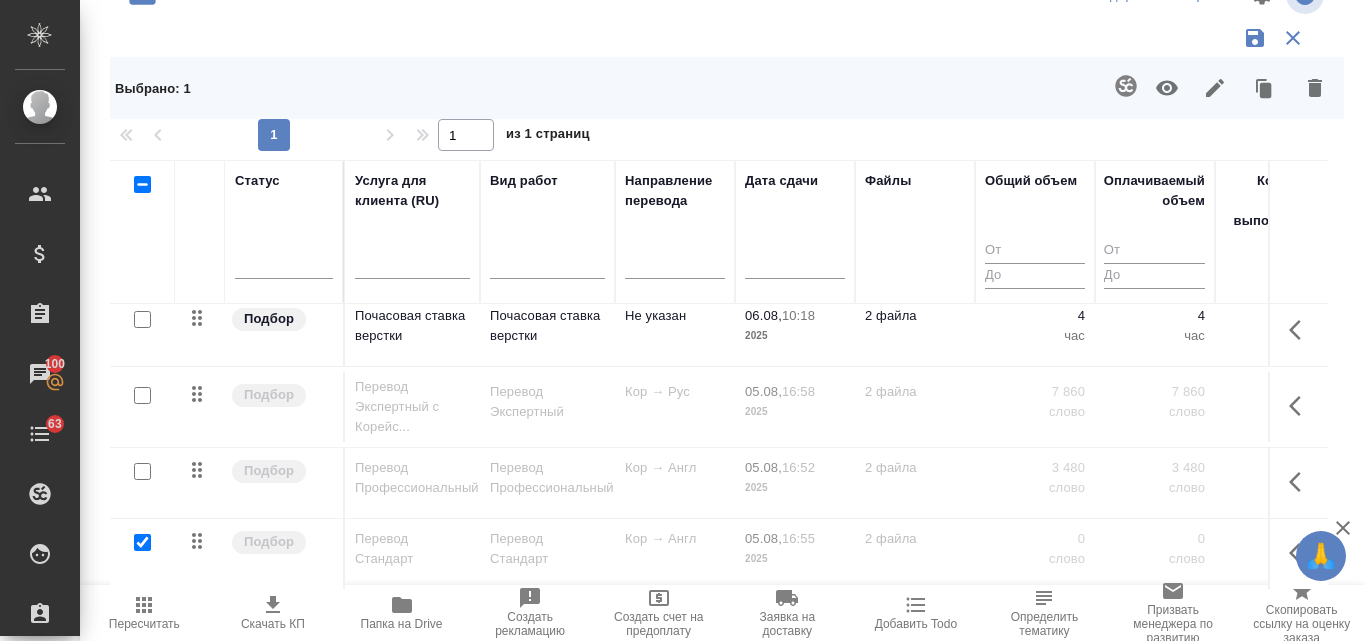 checkbox on "true" 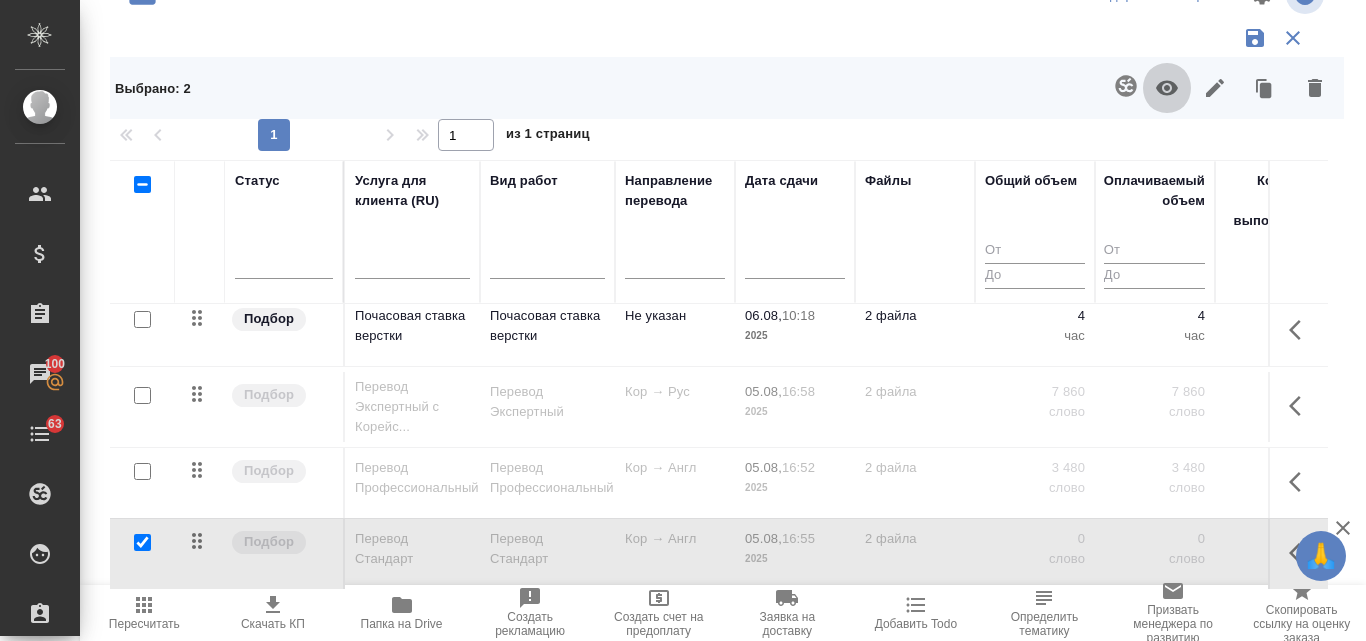 click 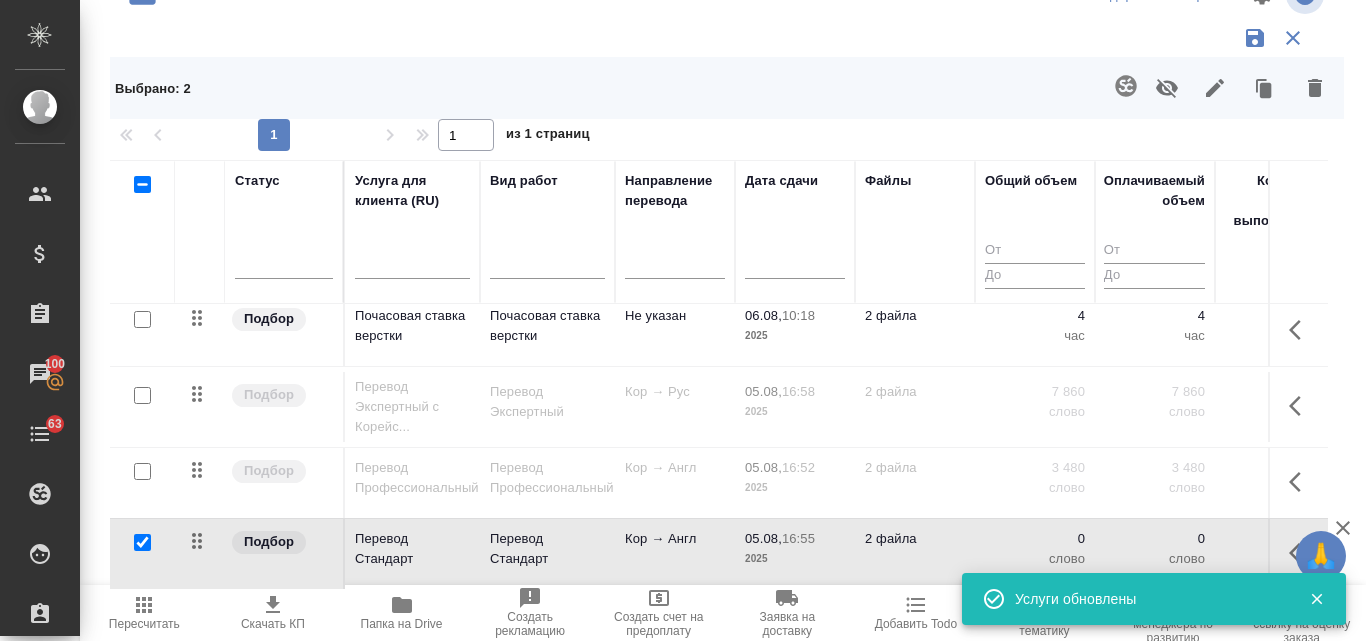 click at bounding box center [726, -5] 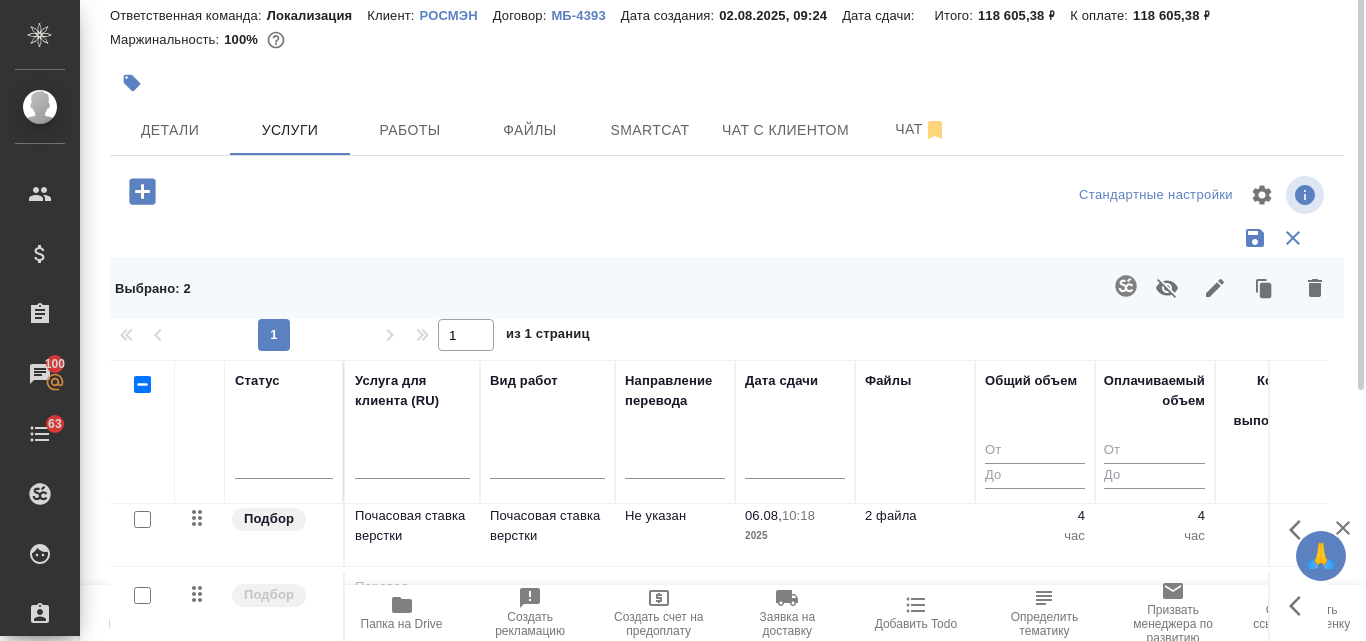 scroll, scrollTop: 0, scrollLeft: 0, axis: both 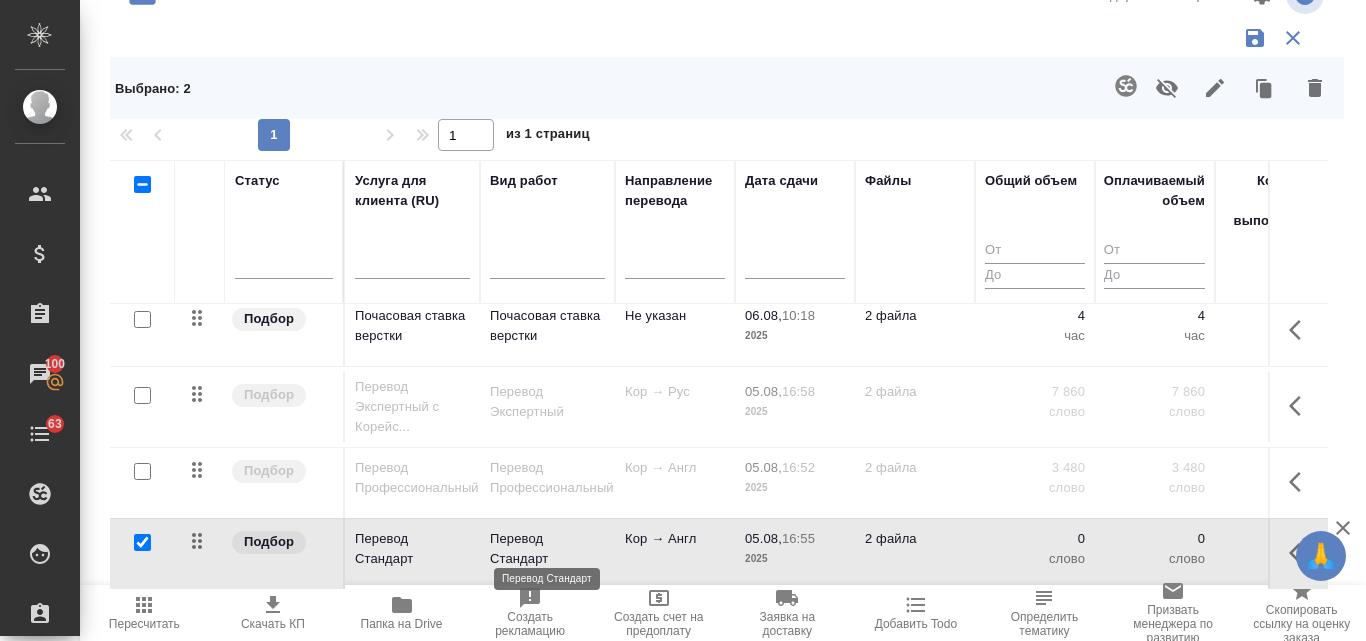 click on "Перевод Стандарт" at bounding box center [547, 549] 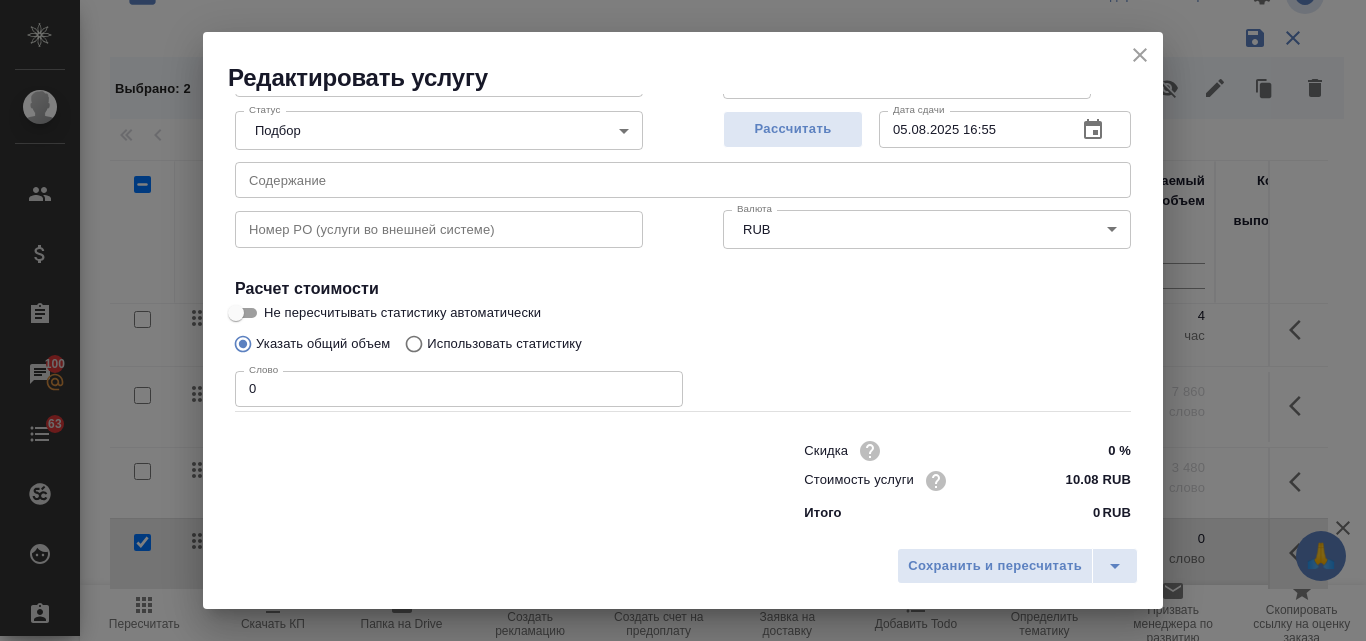 scroll, scrollTop: 204, scrollLeft: 0, axis: vertical 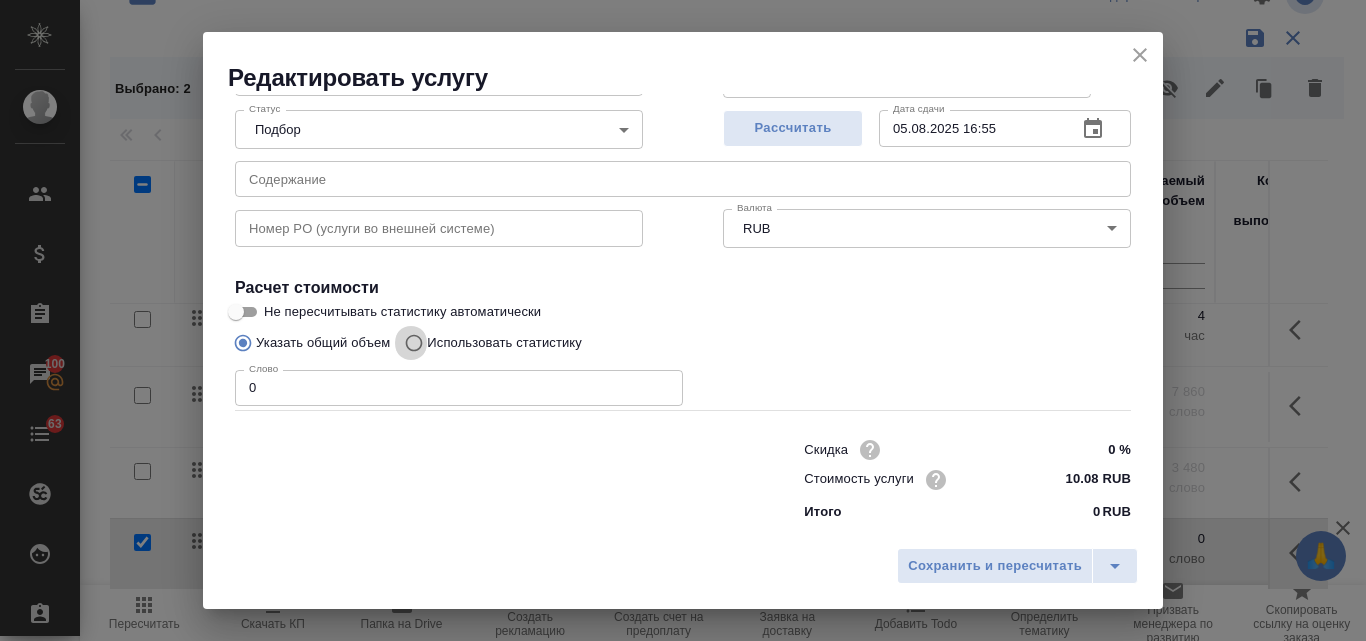 click on "Использовать статистику" at bounding box center (411, 343) 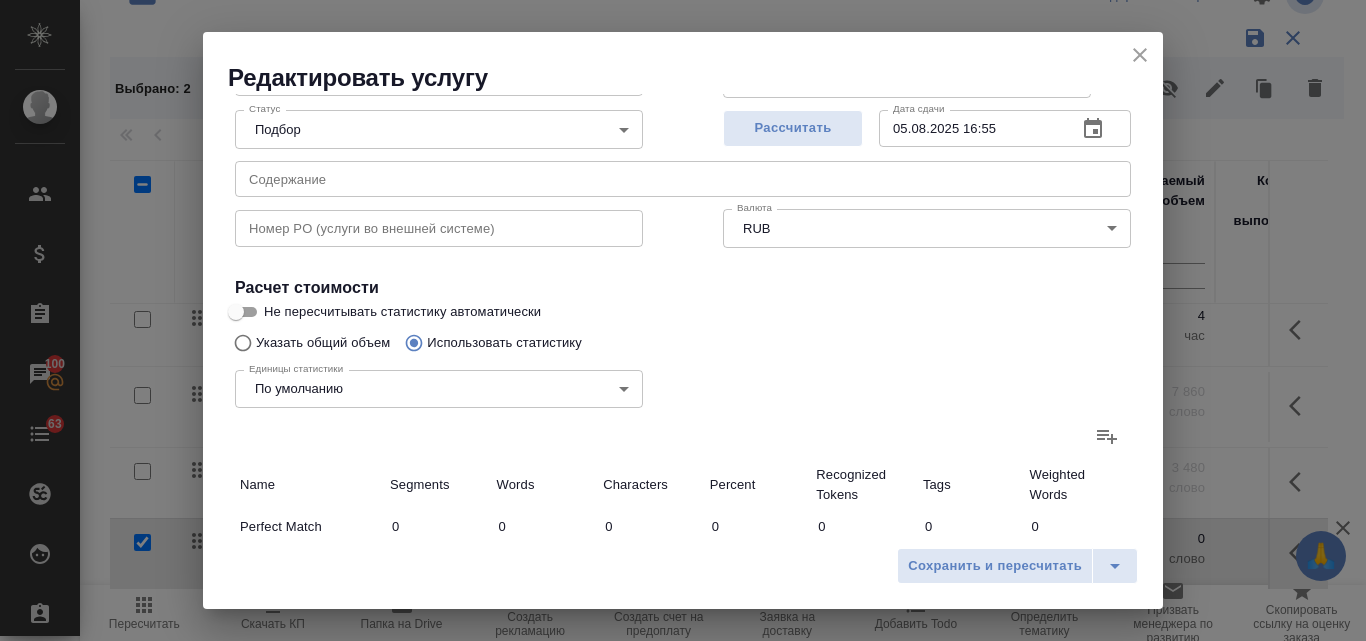 click 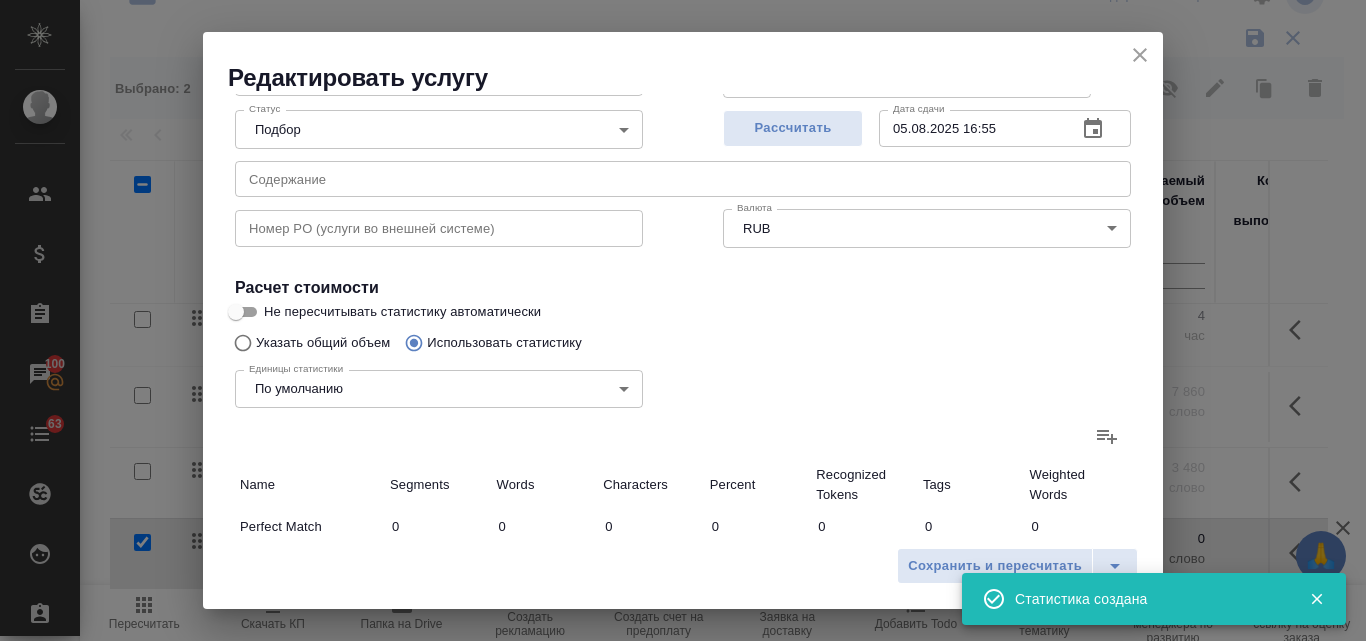 type on "31" 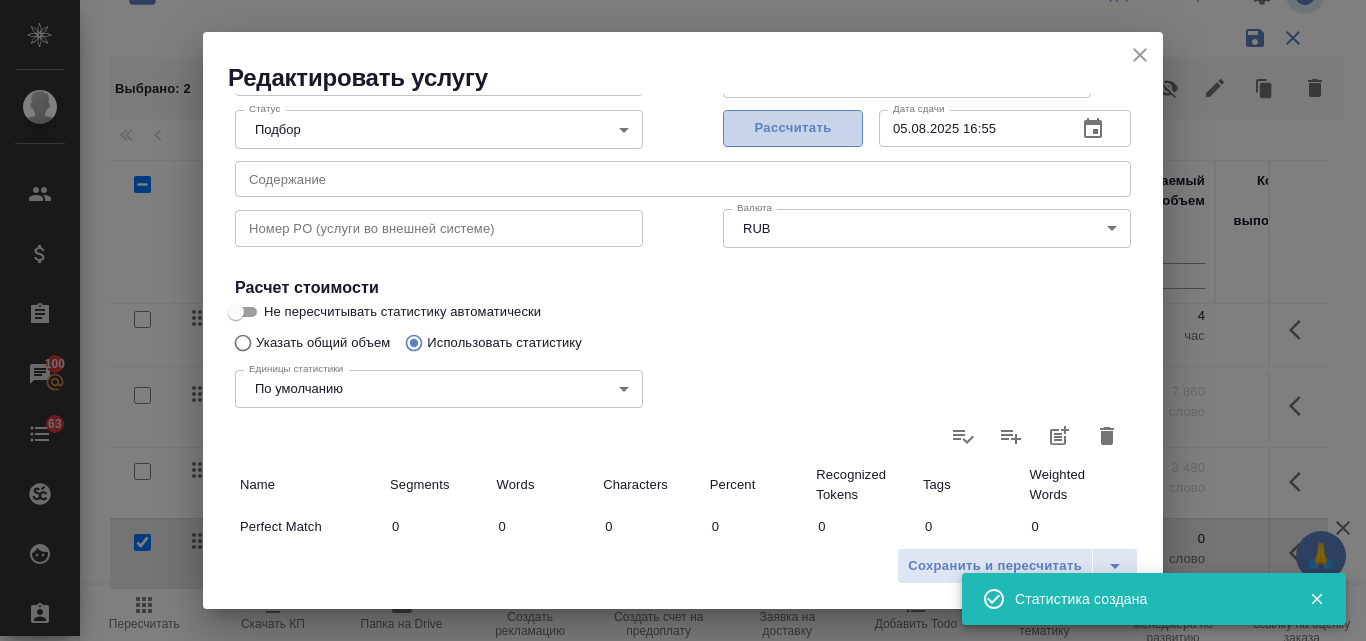 click on "Рассчитать" at bounding box center (793, 128) 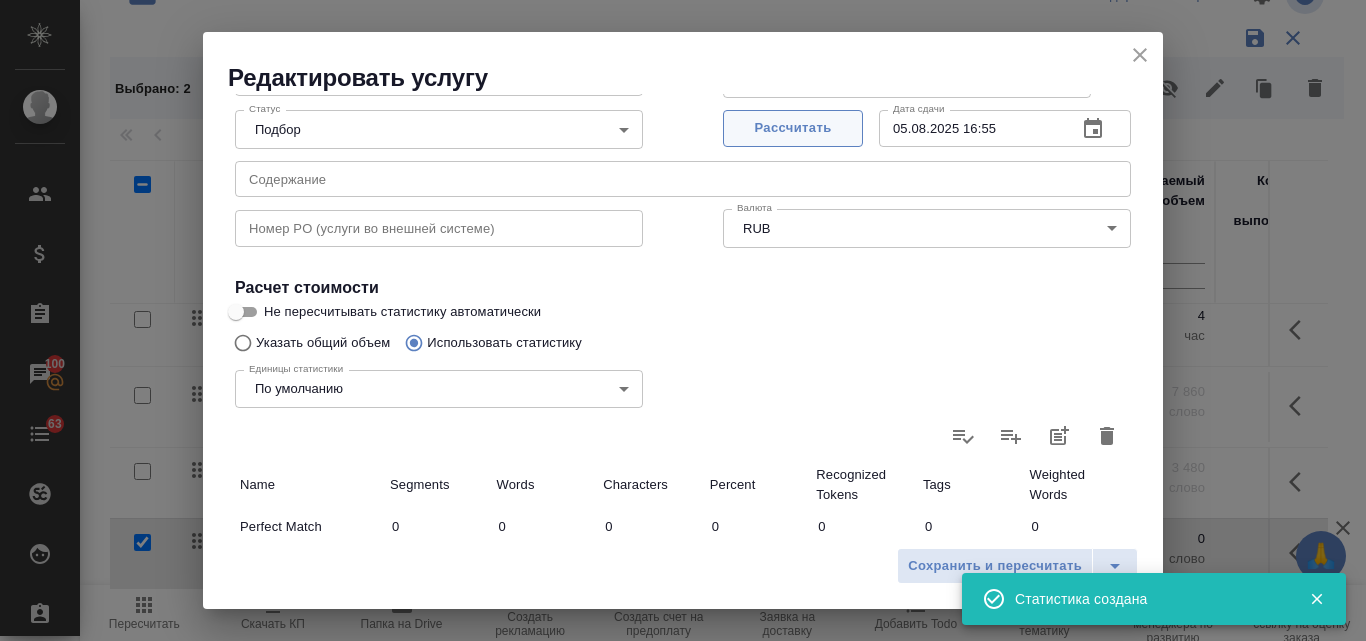type on "05.08.2025 17:12" 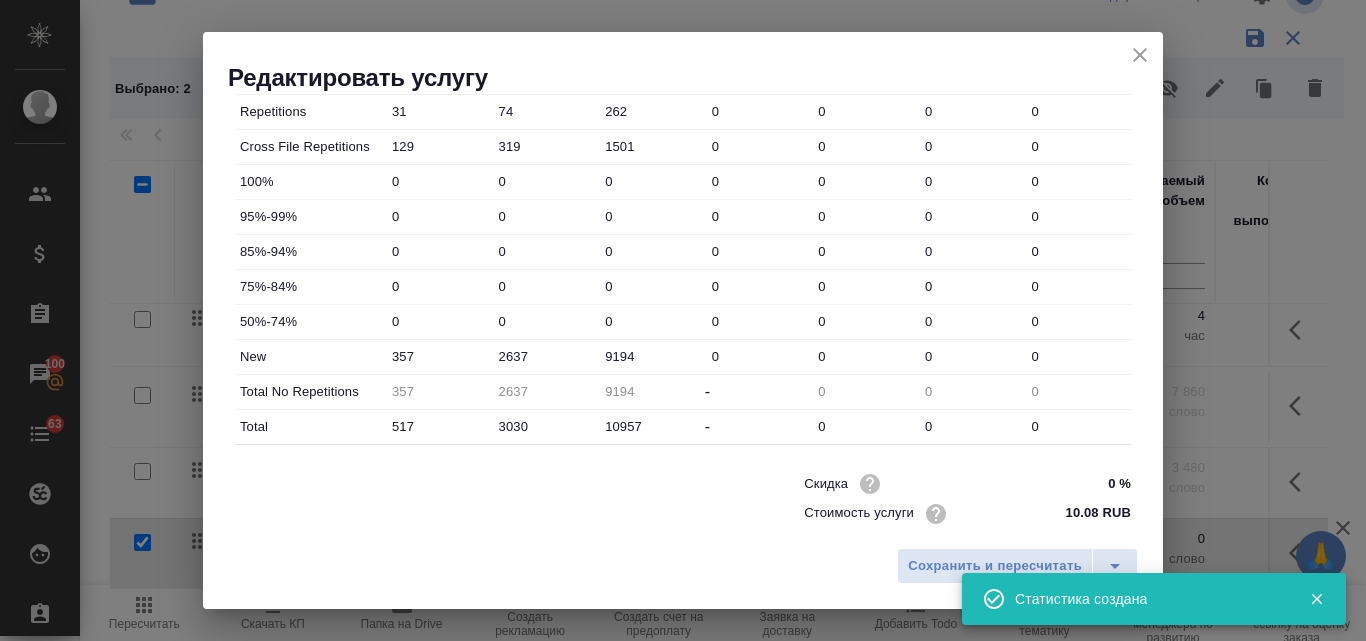 scroll, scrollTop: 723, scrollLeft: 0, axis: vertical 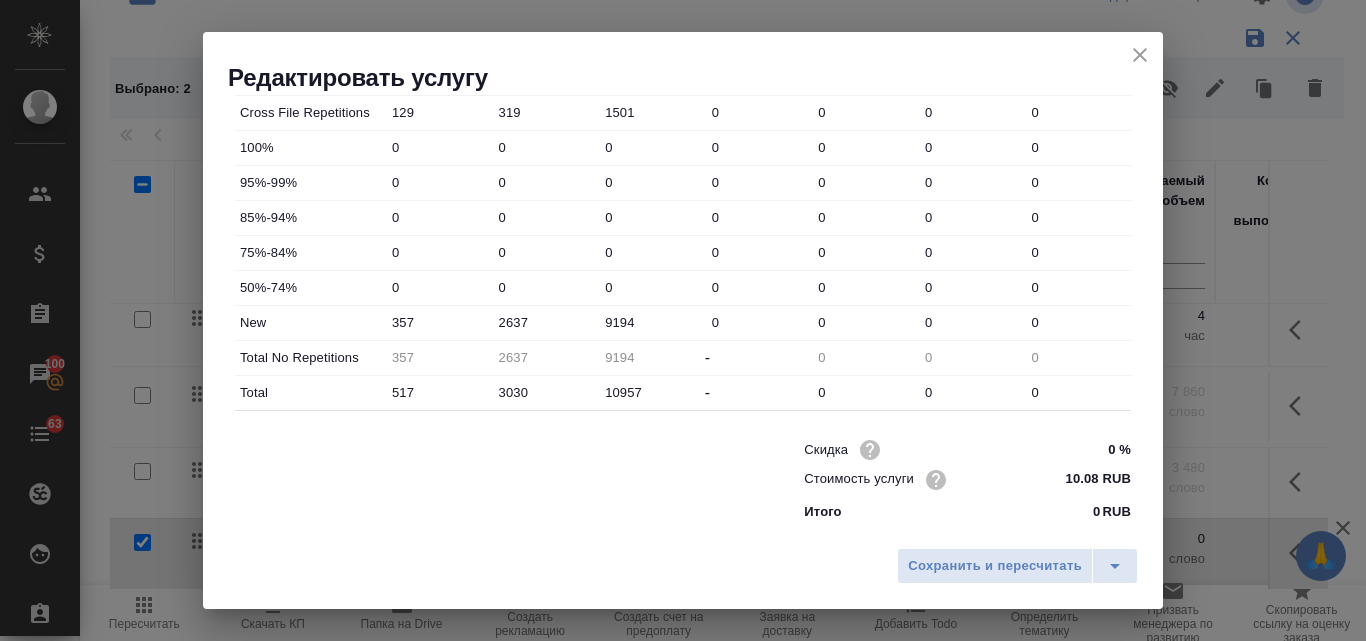 click on "2637" at bounding box center (545, 322) 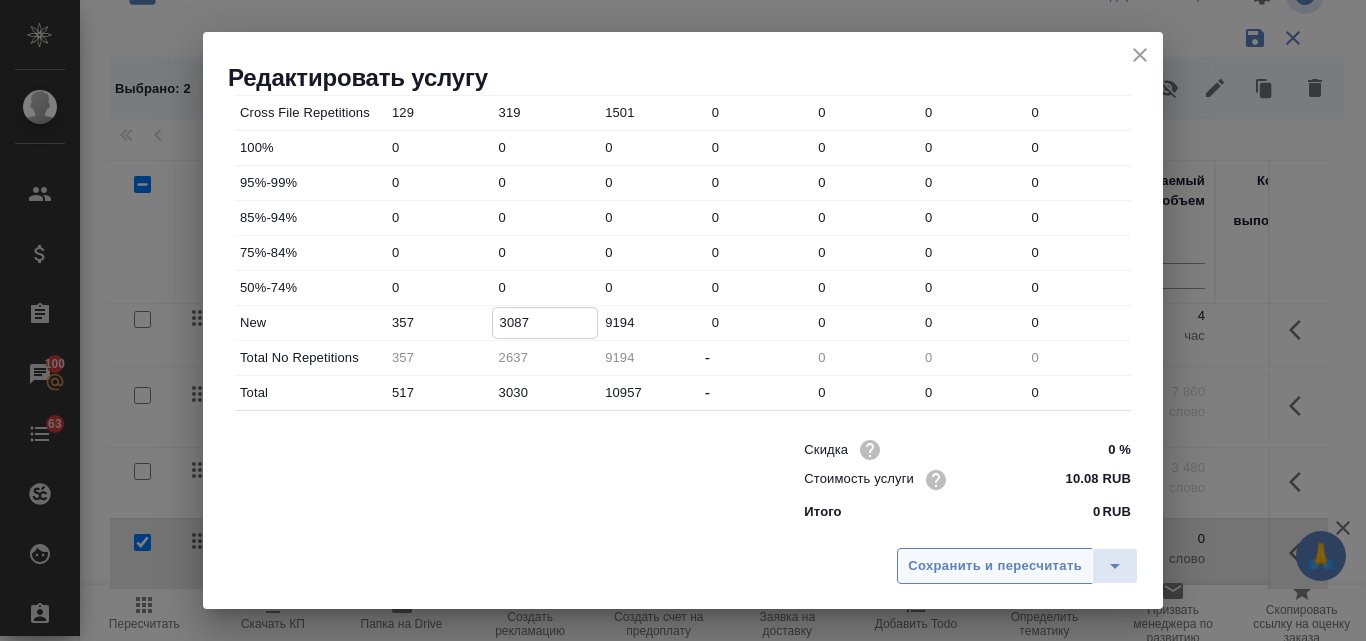 type on "3087" 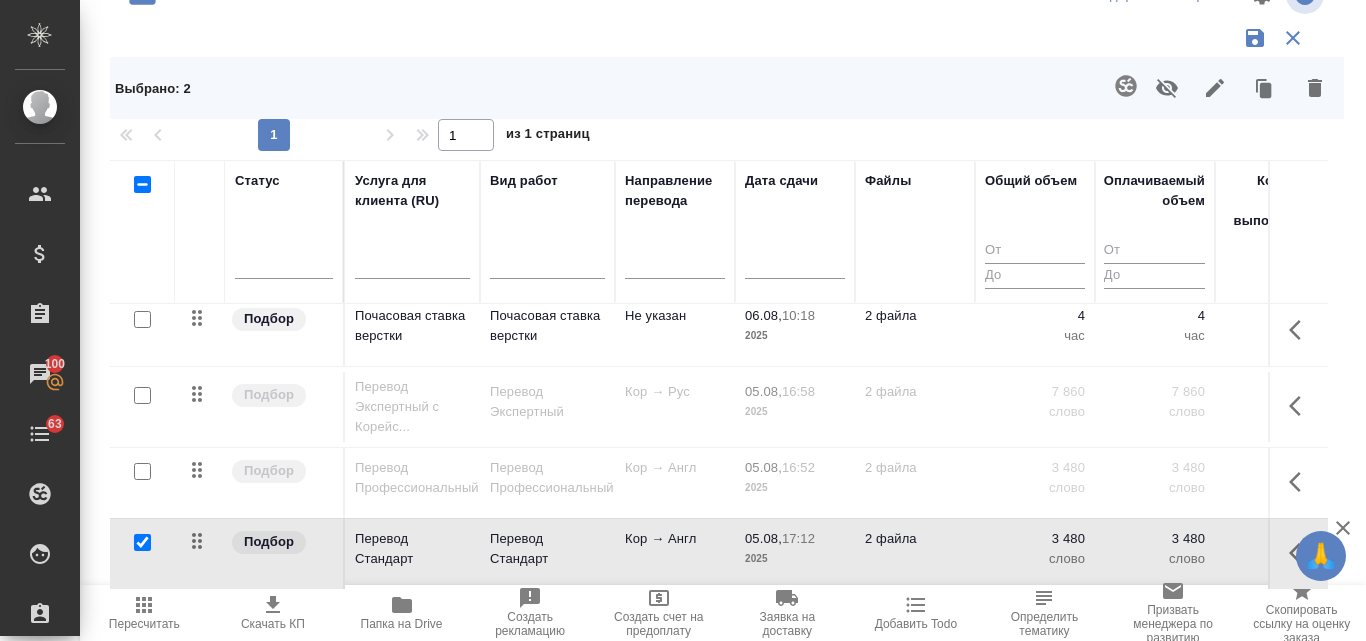 scroll, scrollTop: 0, scrollLeft: 0, axis: both 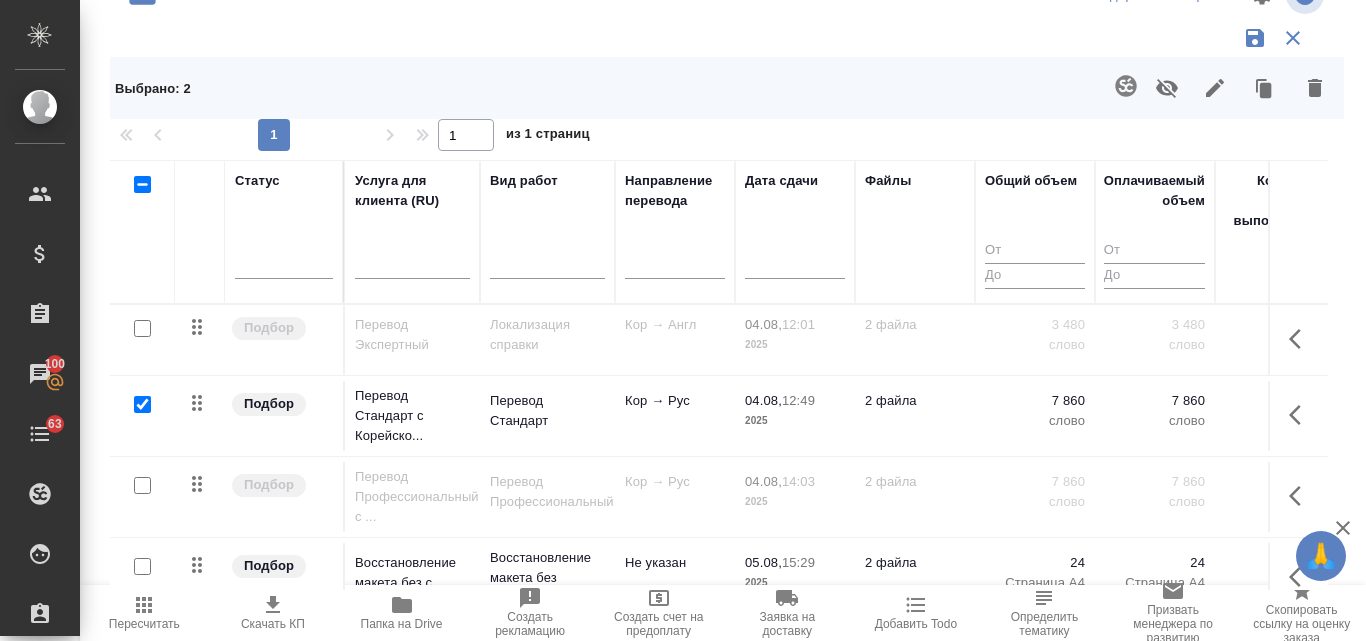 click 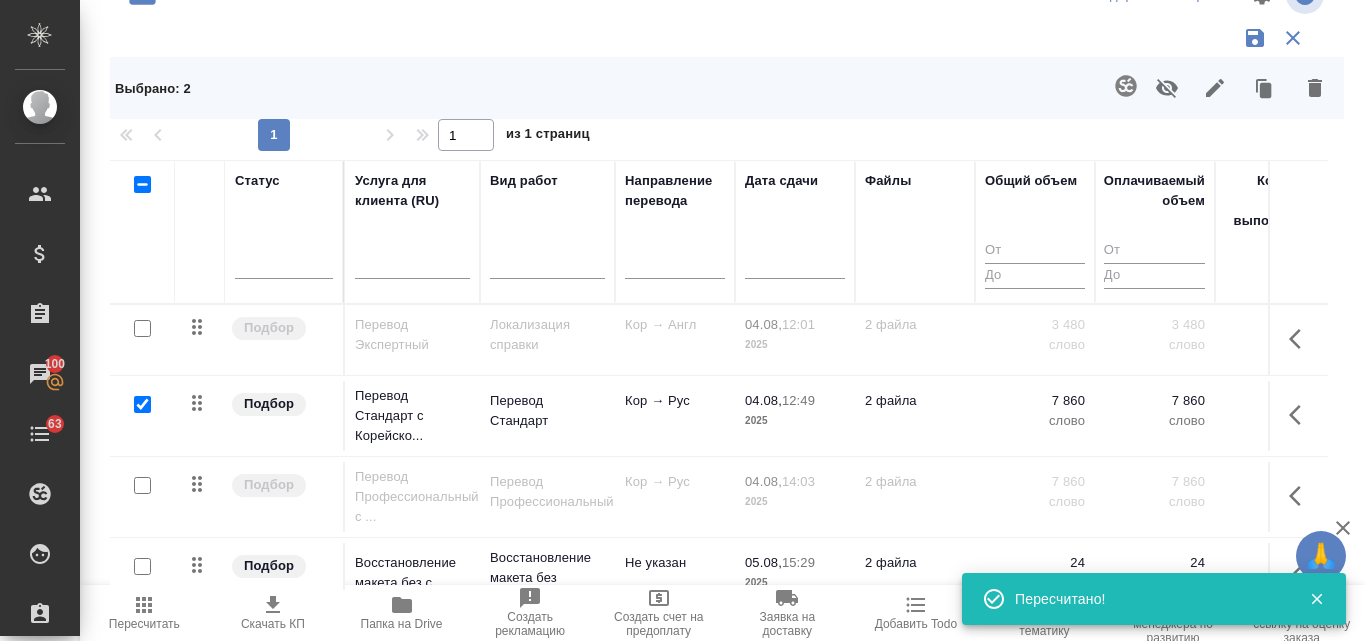 scroll, scrollTop: 64, scrollLeft: 0, axis: vertical 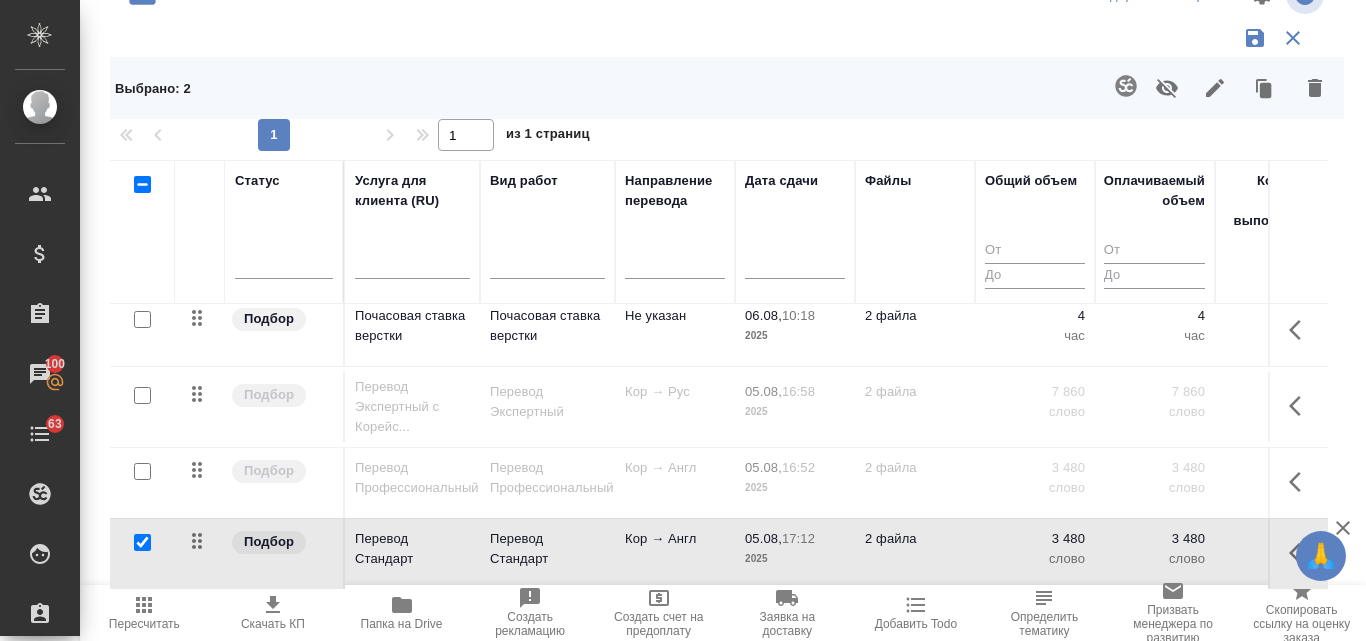 click 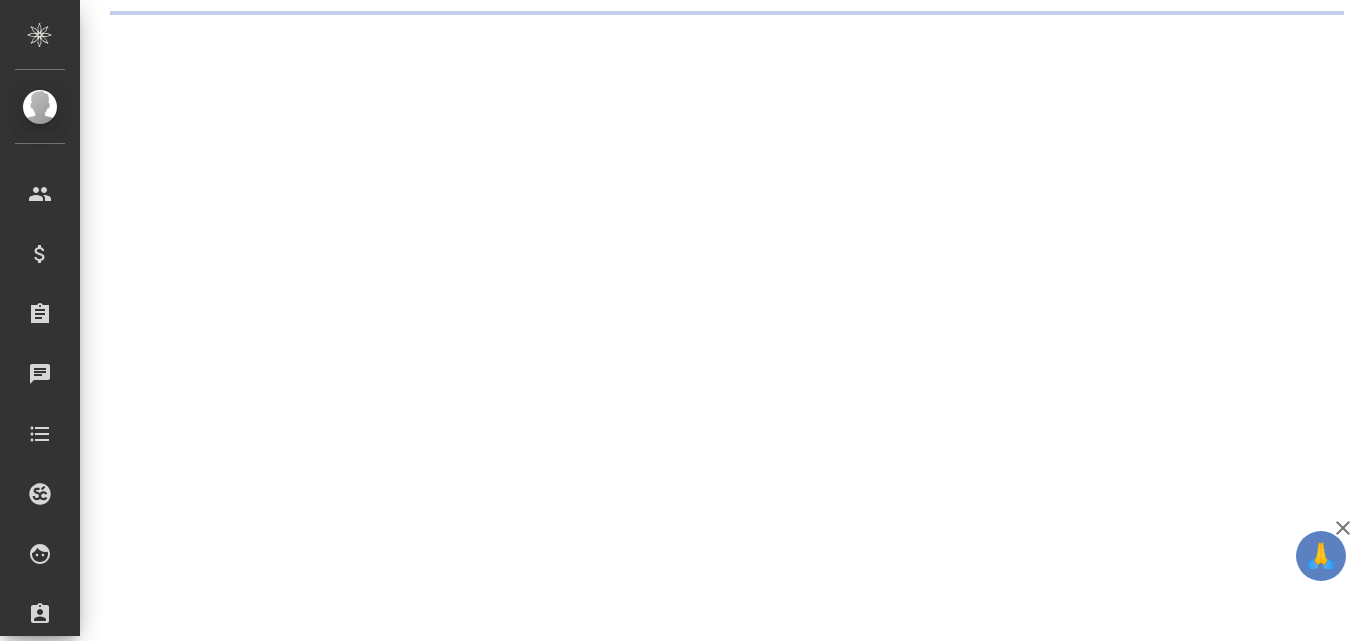 scroll, scrollTop: 0, scrollLeft: 0, axis: both 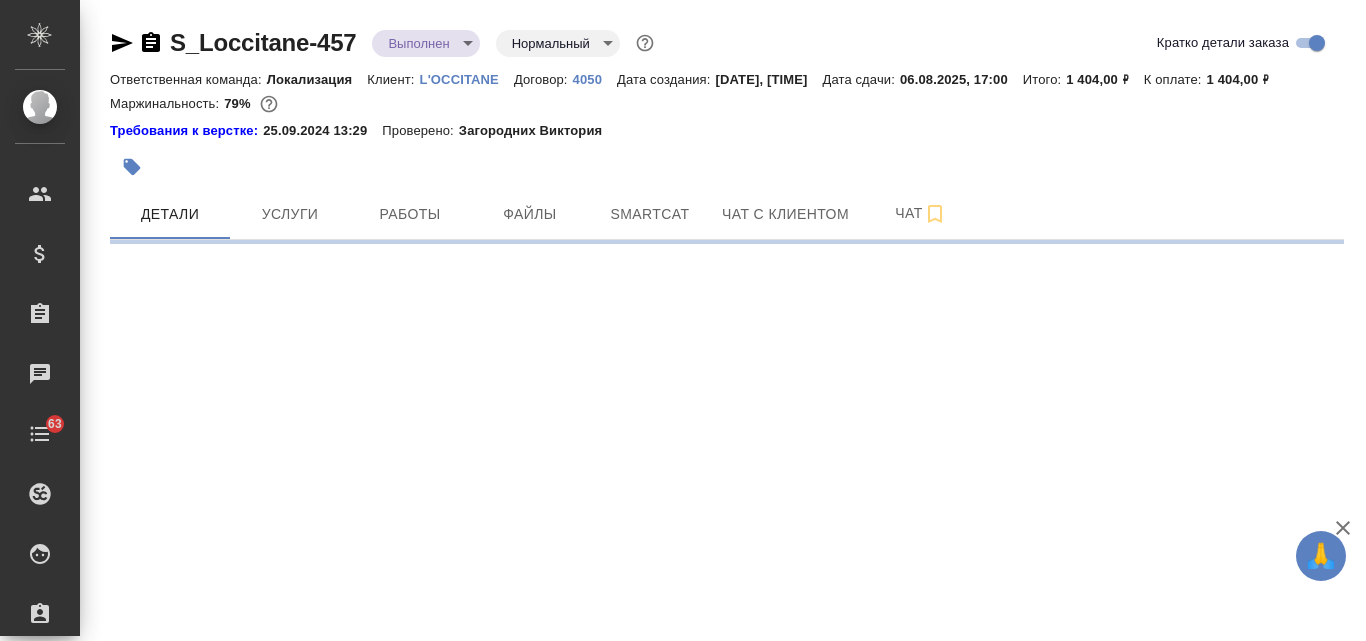 select on "RU" 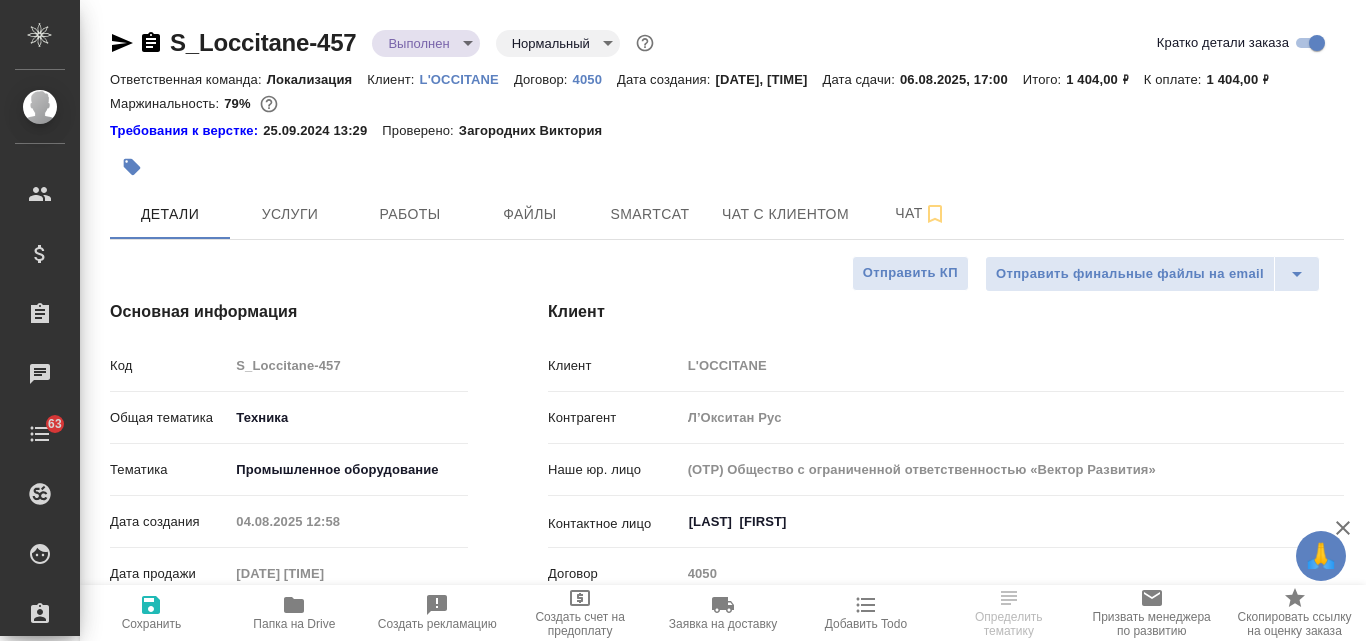 type on "x" 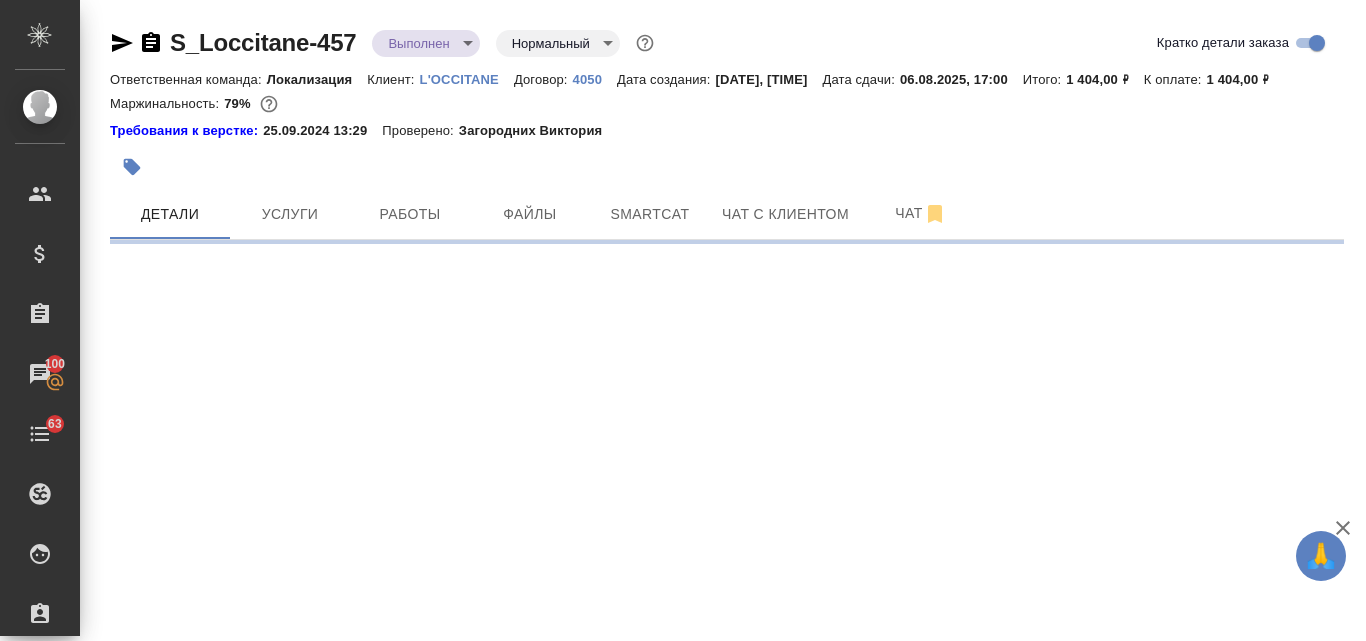 select on "RU" 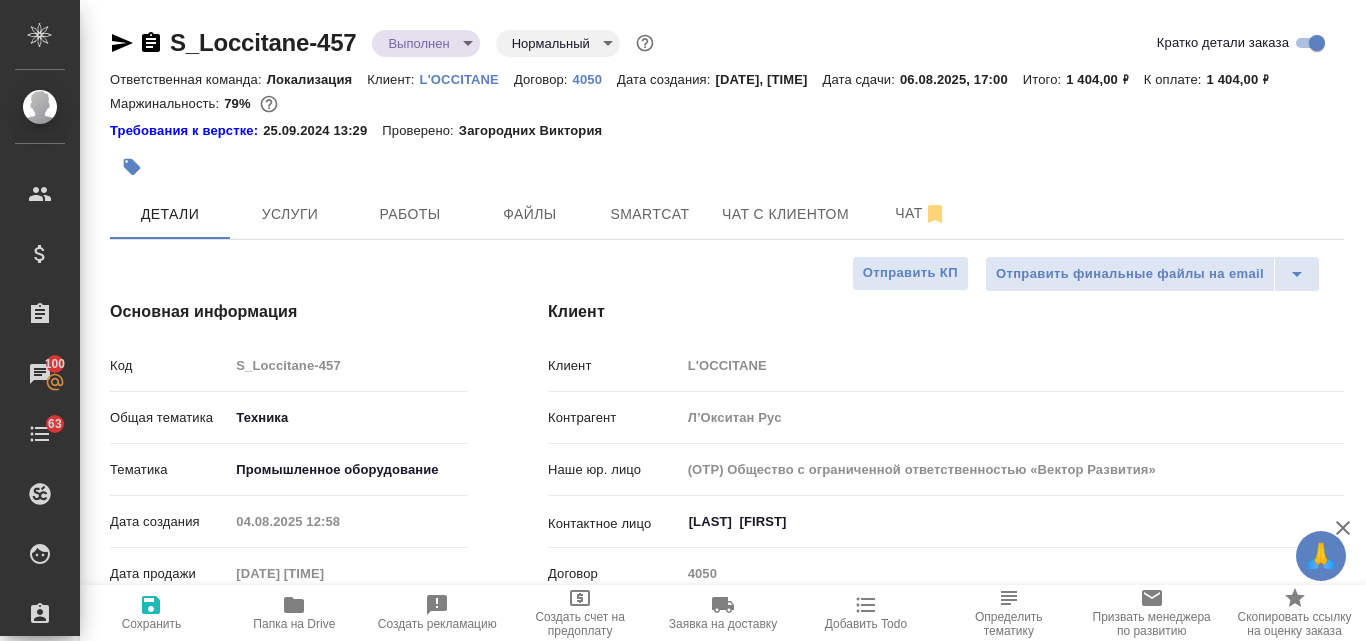 type on "x" 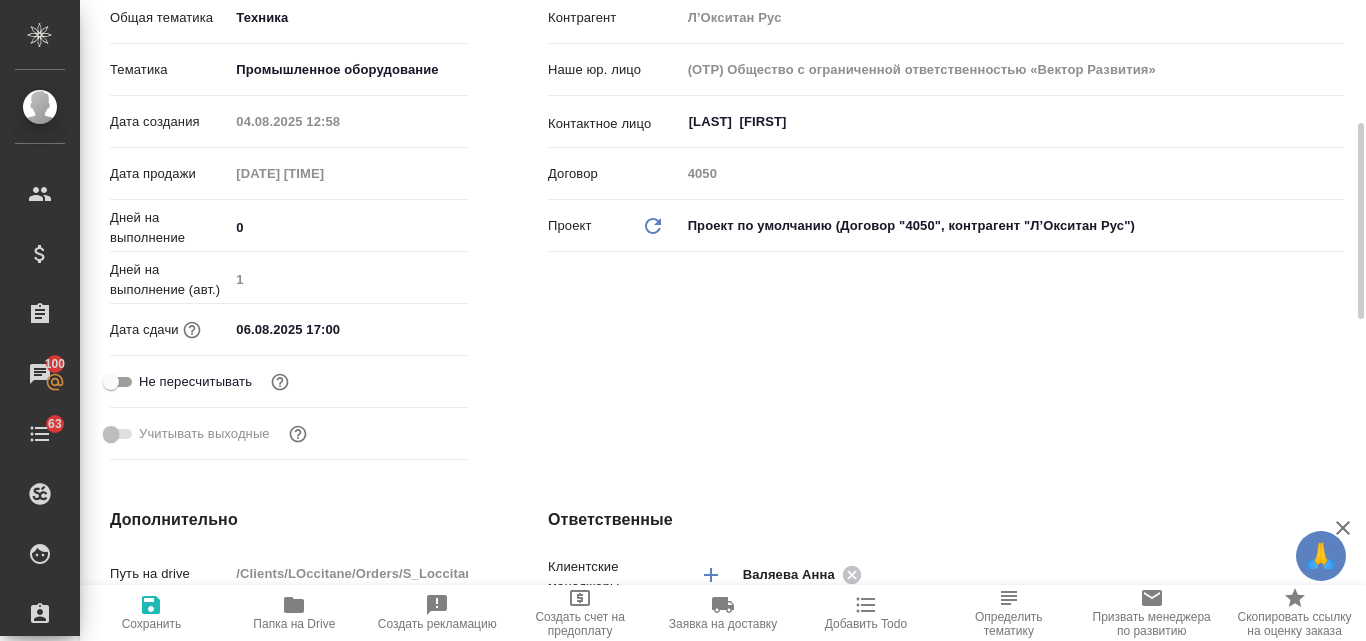 scroll, scrollTop: 100, scrollLeft: 0, axis: vertical 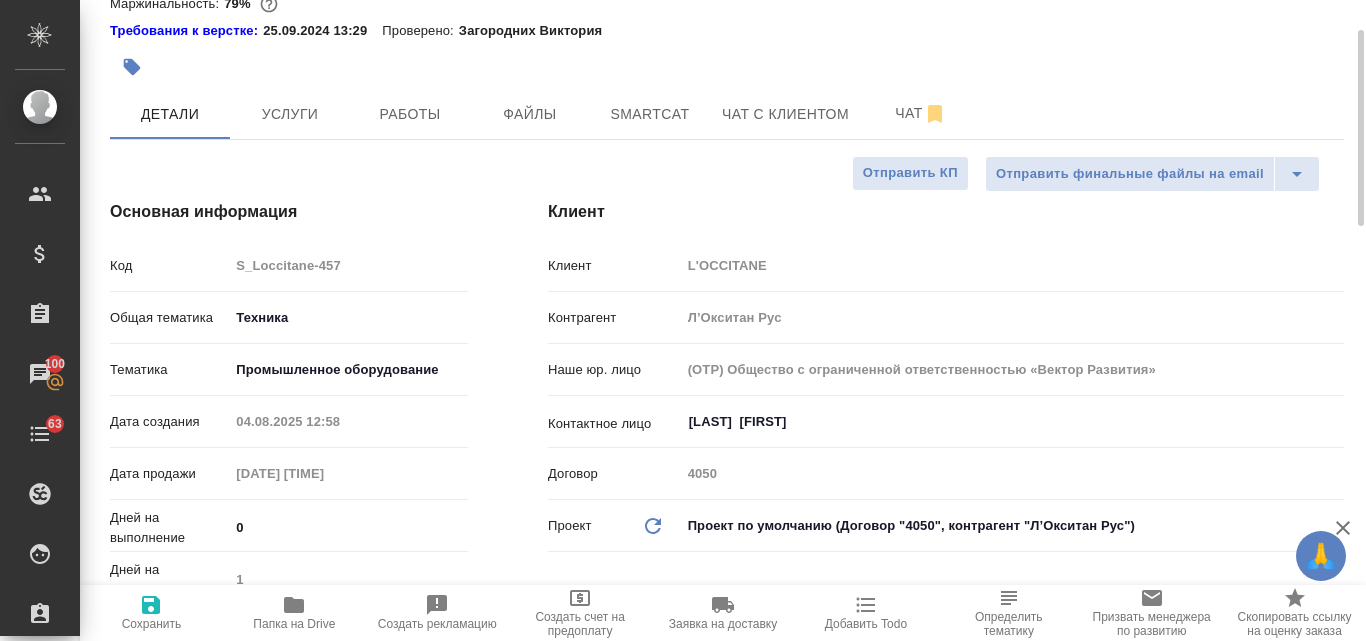 type on "x" 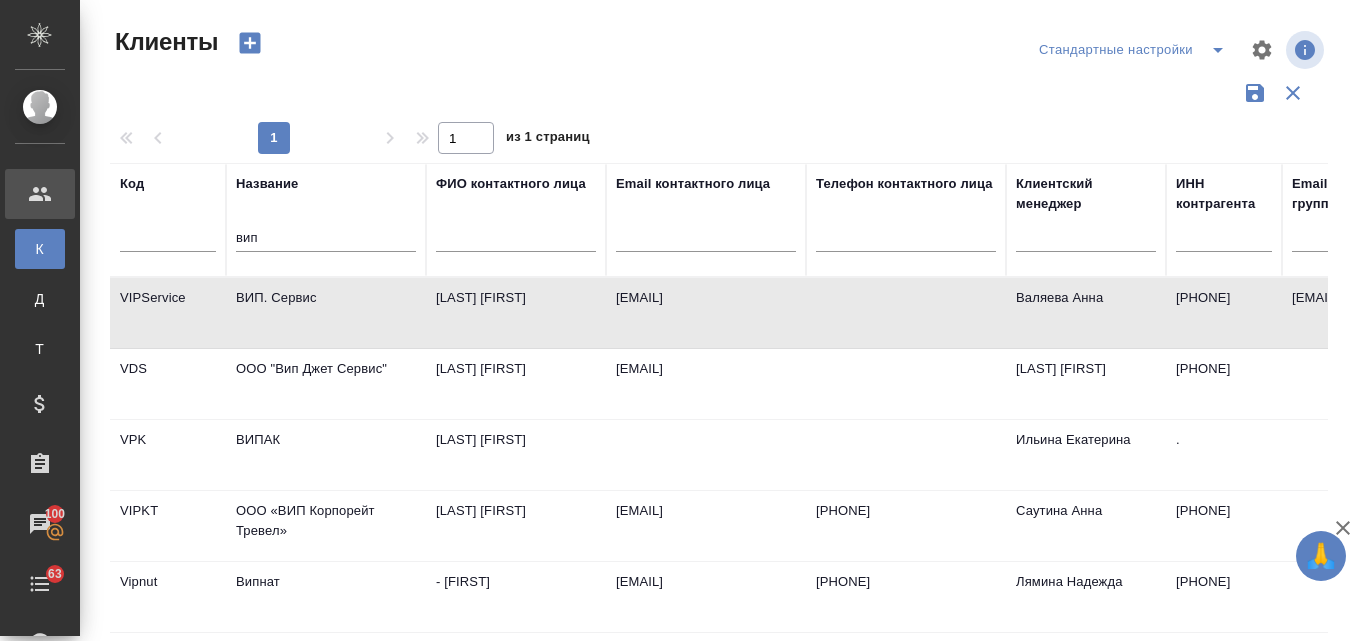 select on "RU" 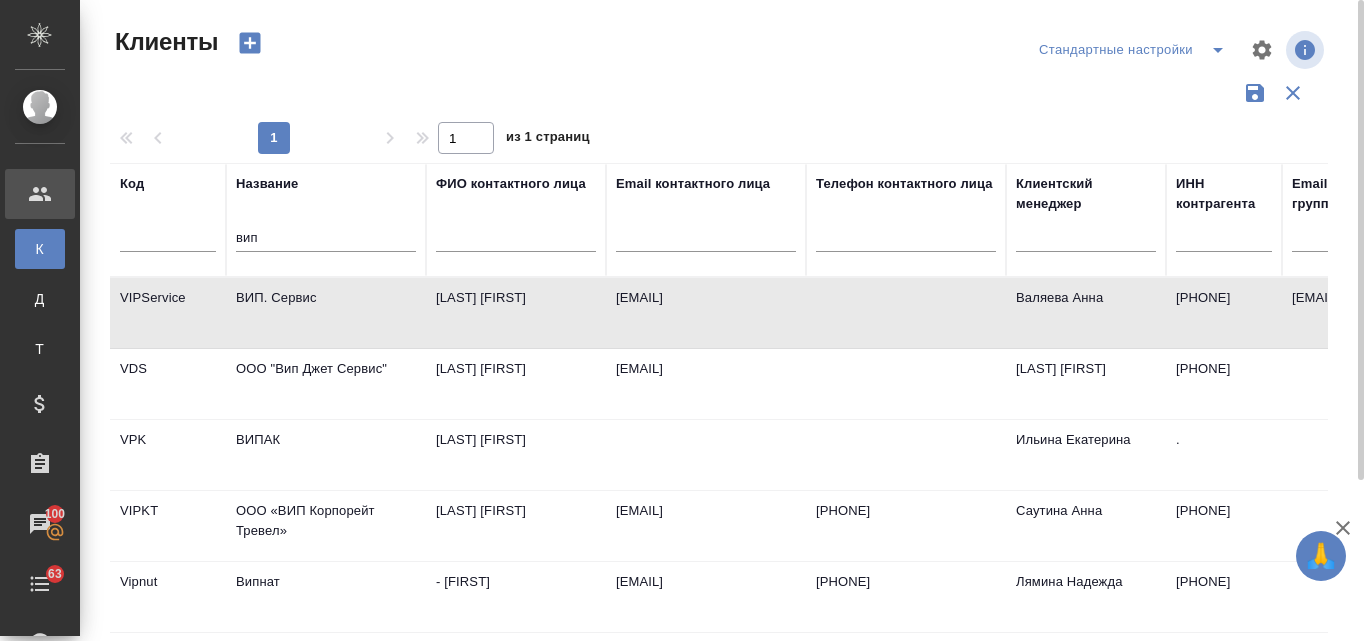 scroll, scrollTop: 0, scrollLeft: 0, axis: both 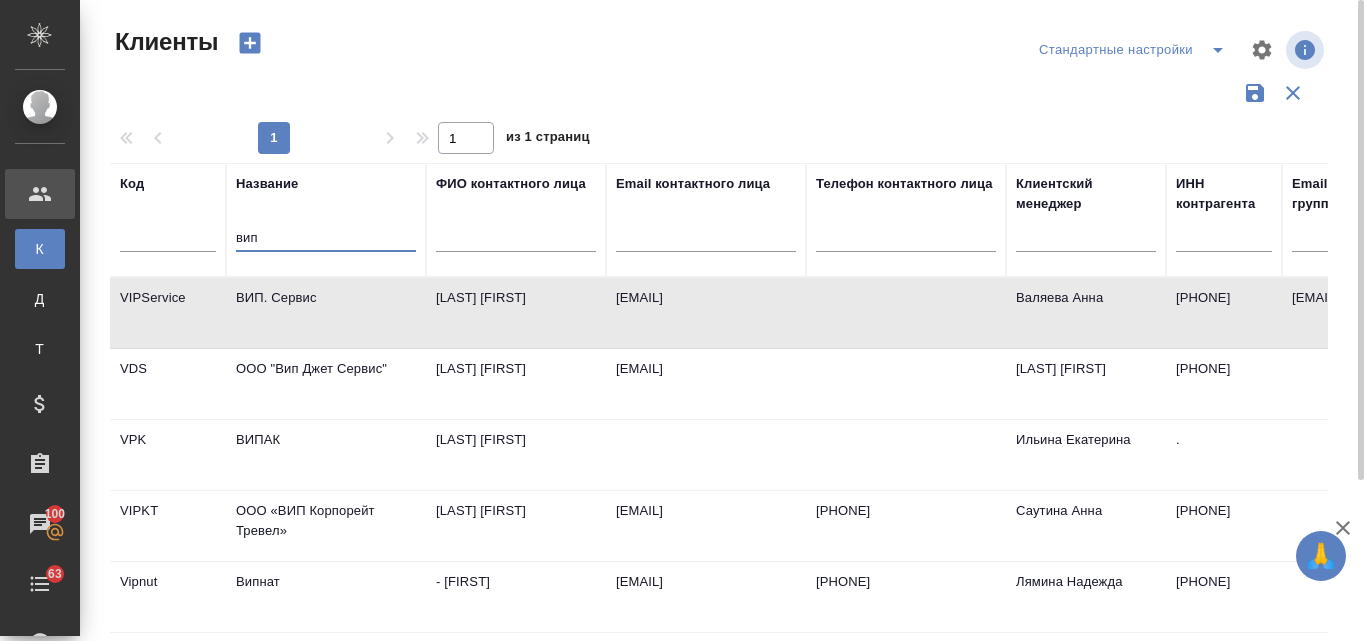 drag, startPoint x: 0, startPoint y: 0, endPoint x: 210, endPoint y: 238, distance: 317.40195 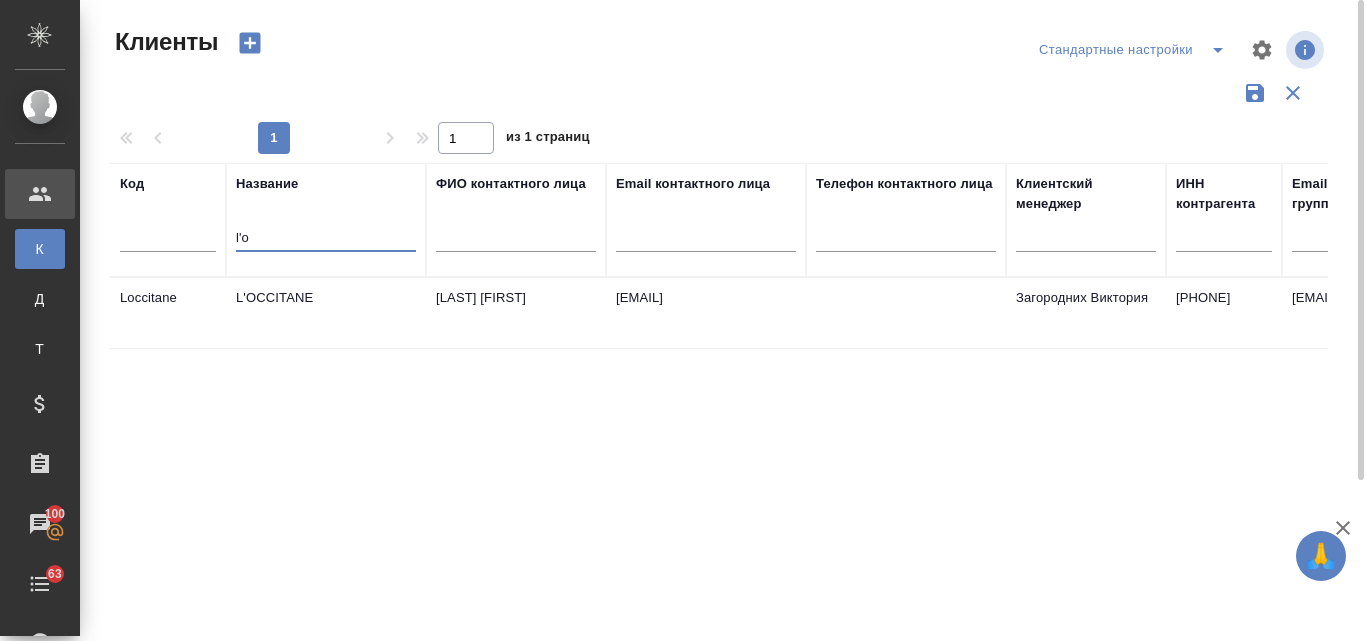 type on "l'o" 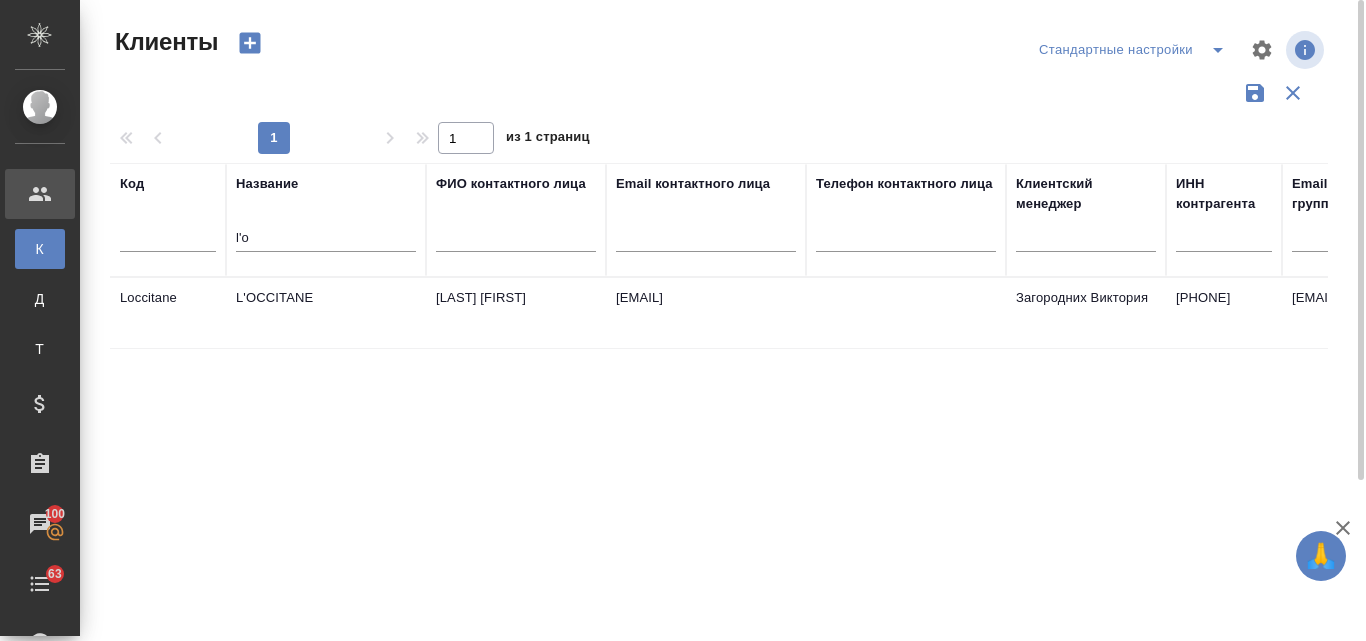 click on "L'OCCITANE" at bounding box center (326, 313) 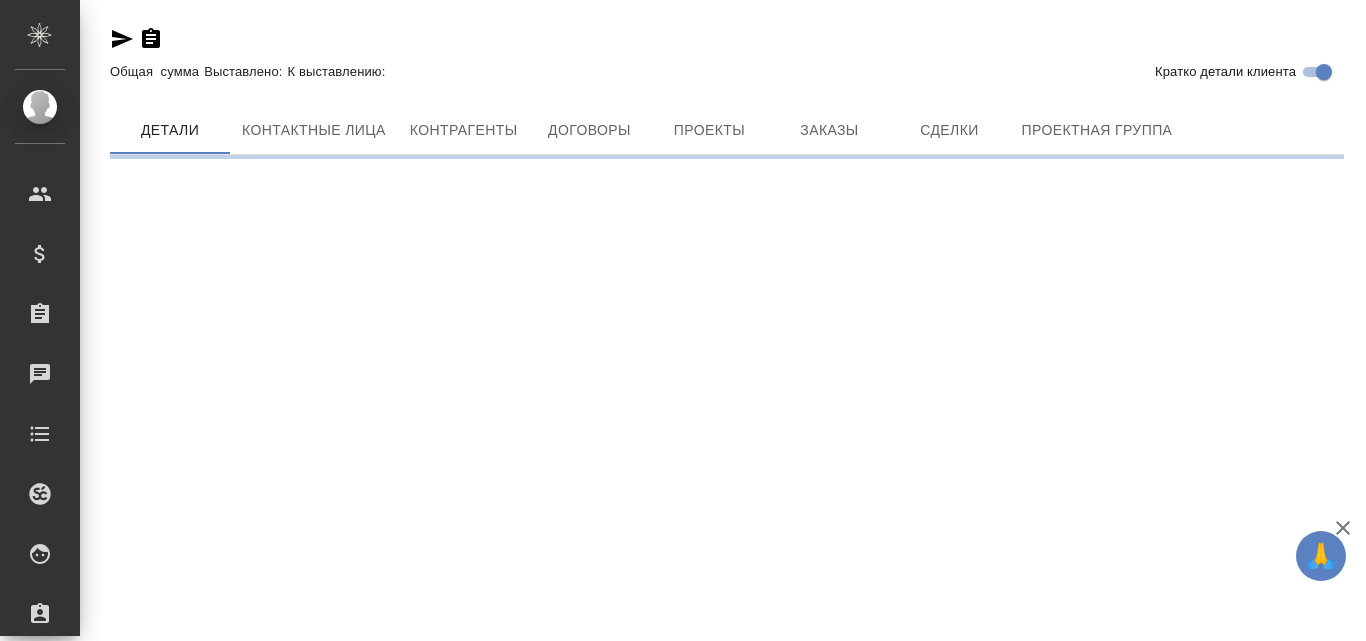 scroll, scrollTop: 0, scrollLeft: 0, axis: both 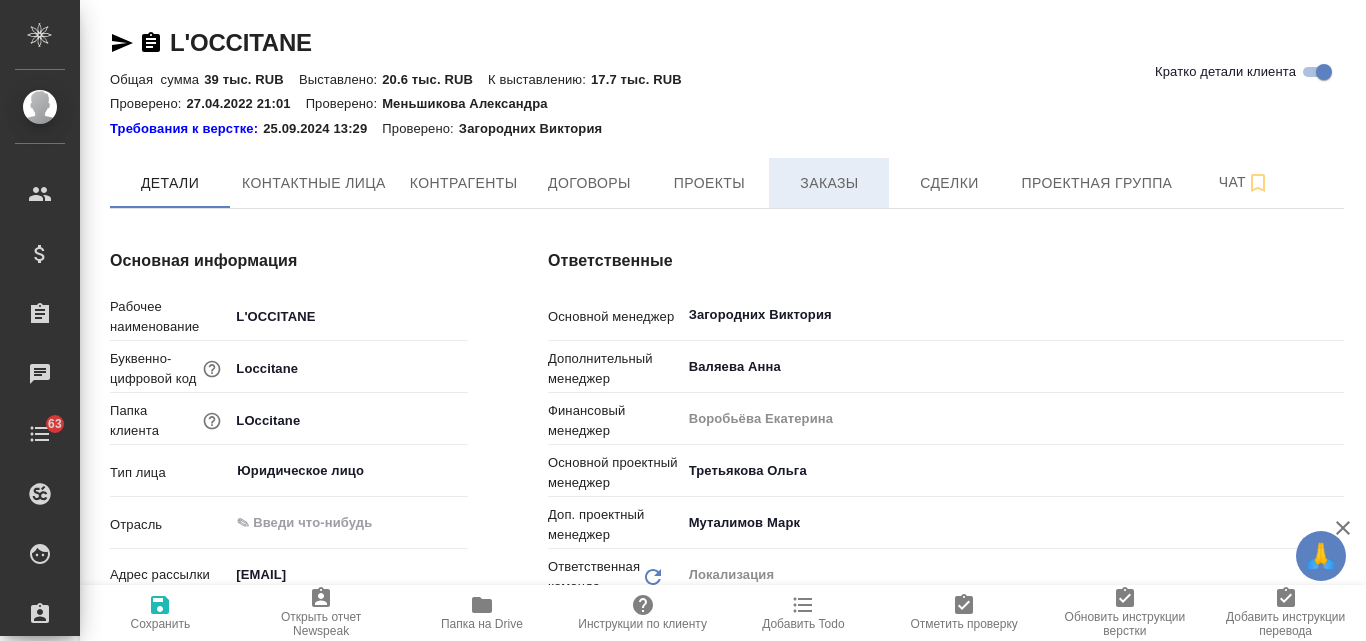type on "x" 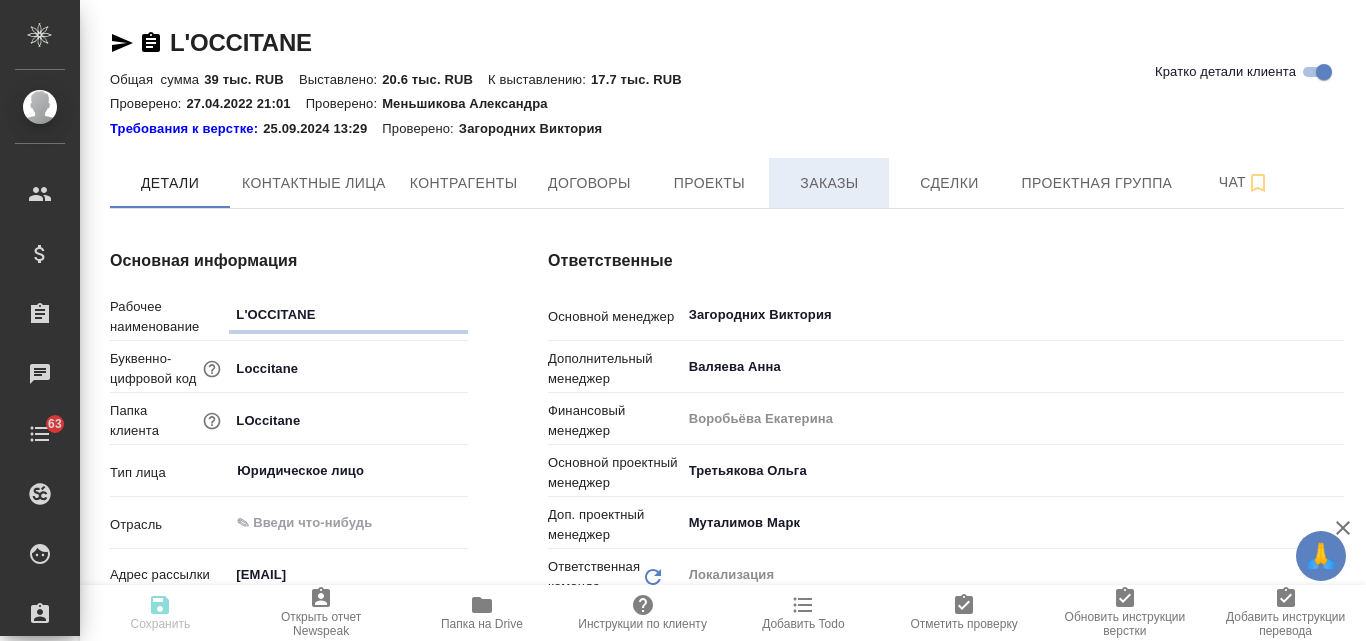 type on "x" 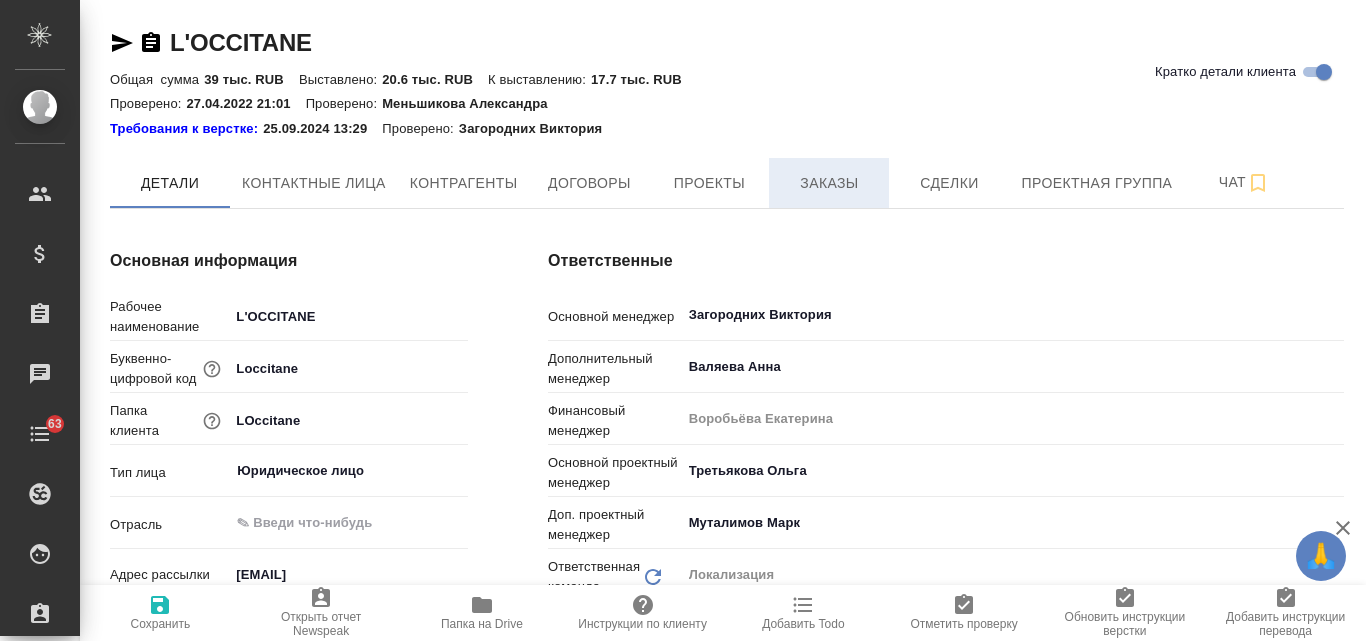 type on "x" 